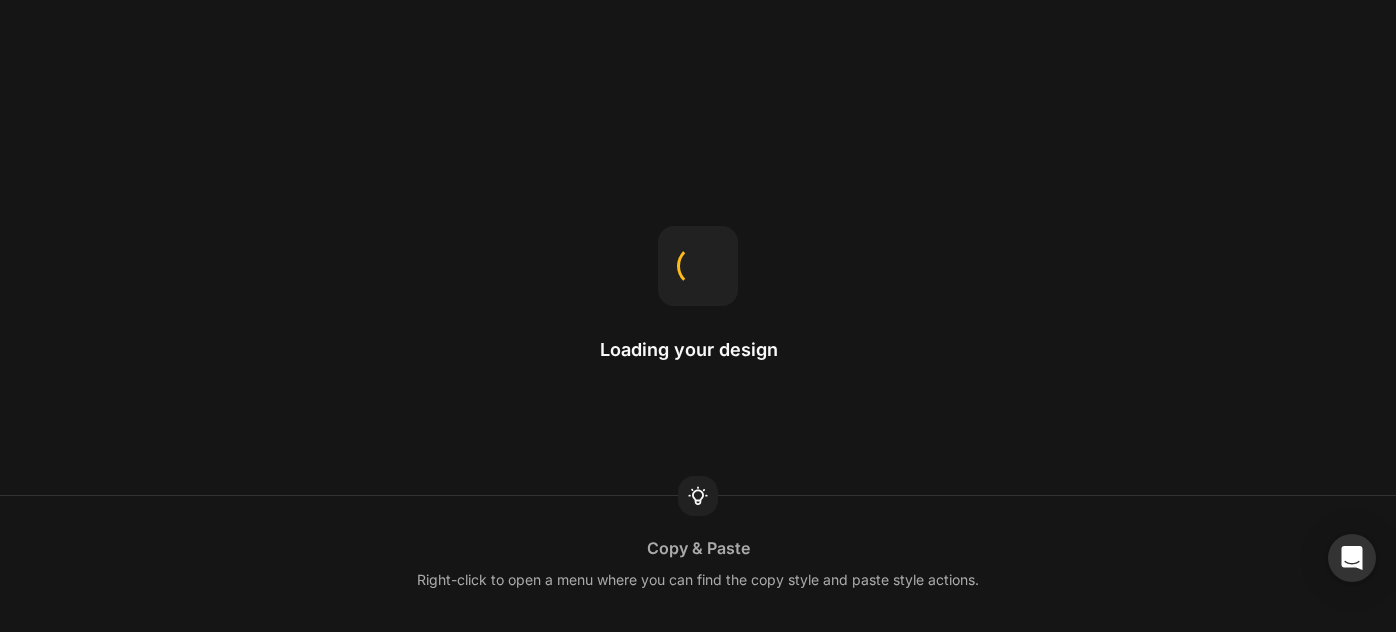 scroll, scrollTop: 0, scrollLeft: 0, axis: both 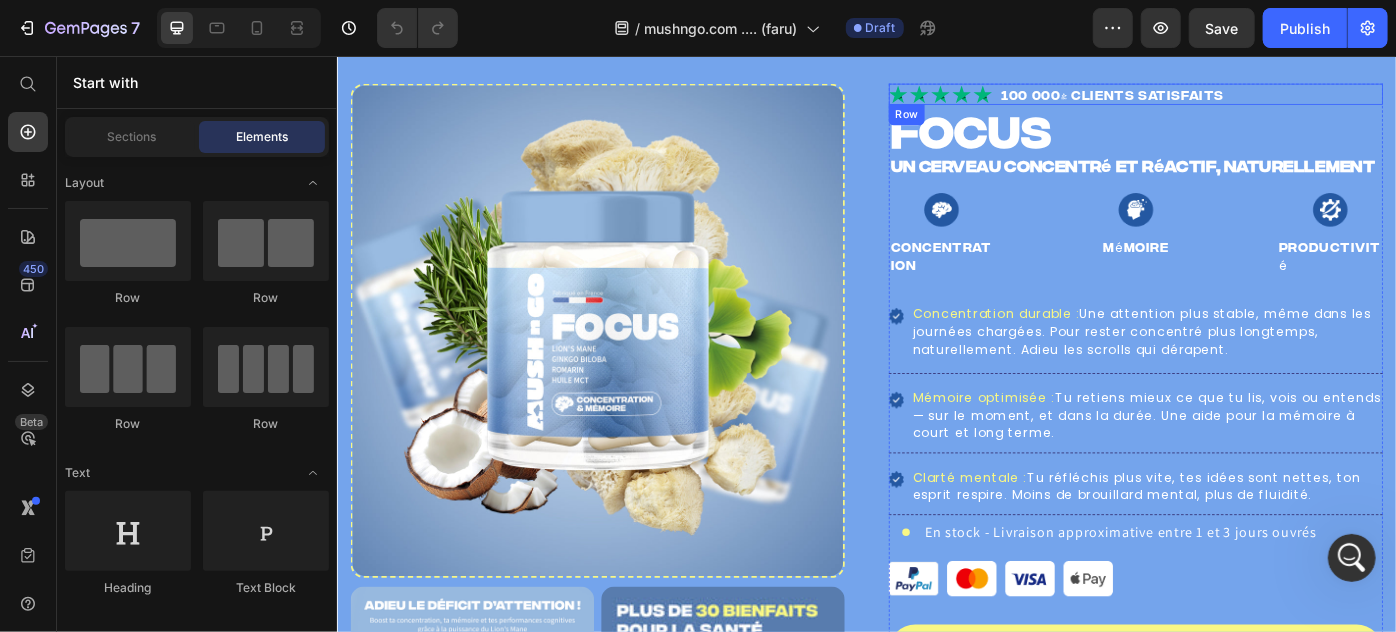 click on "100 000+ Clients satisfaits" at bounding box center [1214, 98] 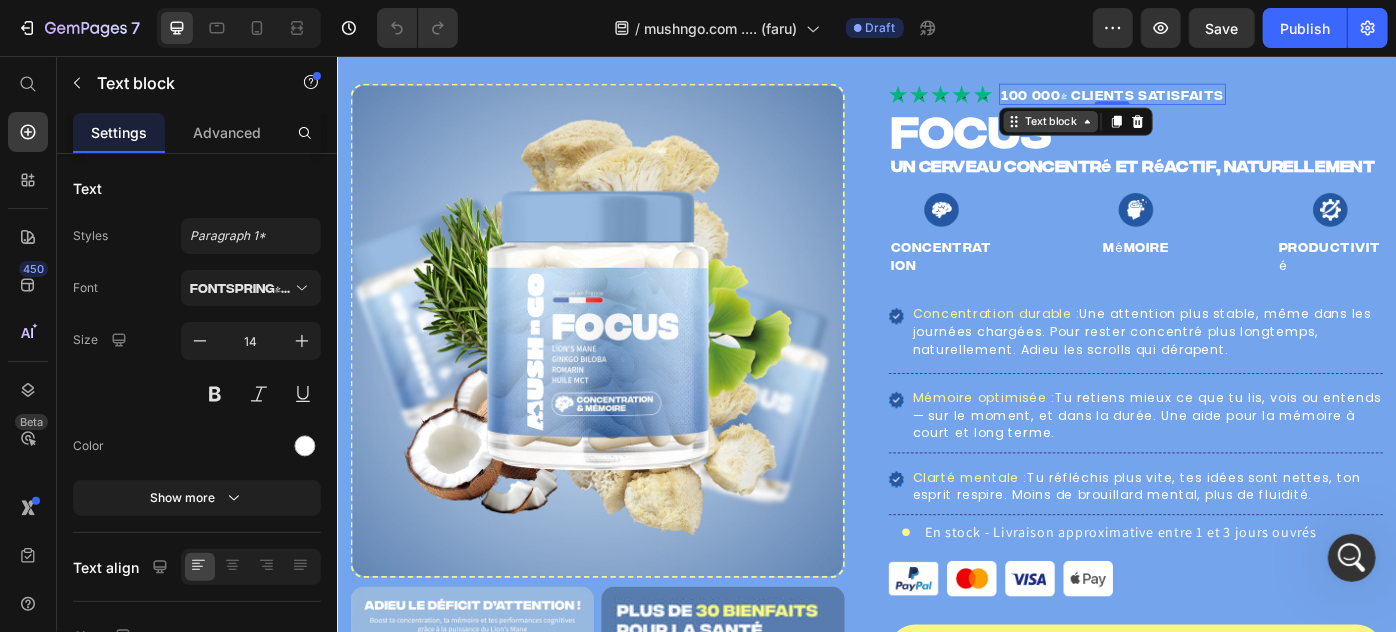 click on "Text block" at bounding box center [1144, 129] 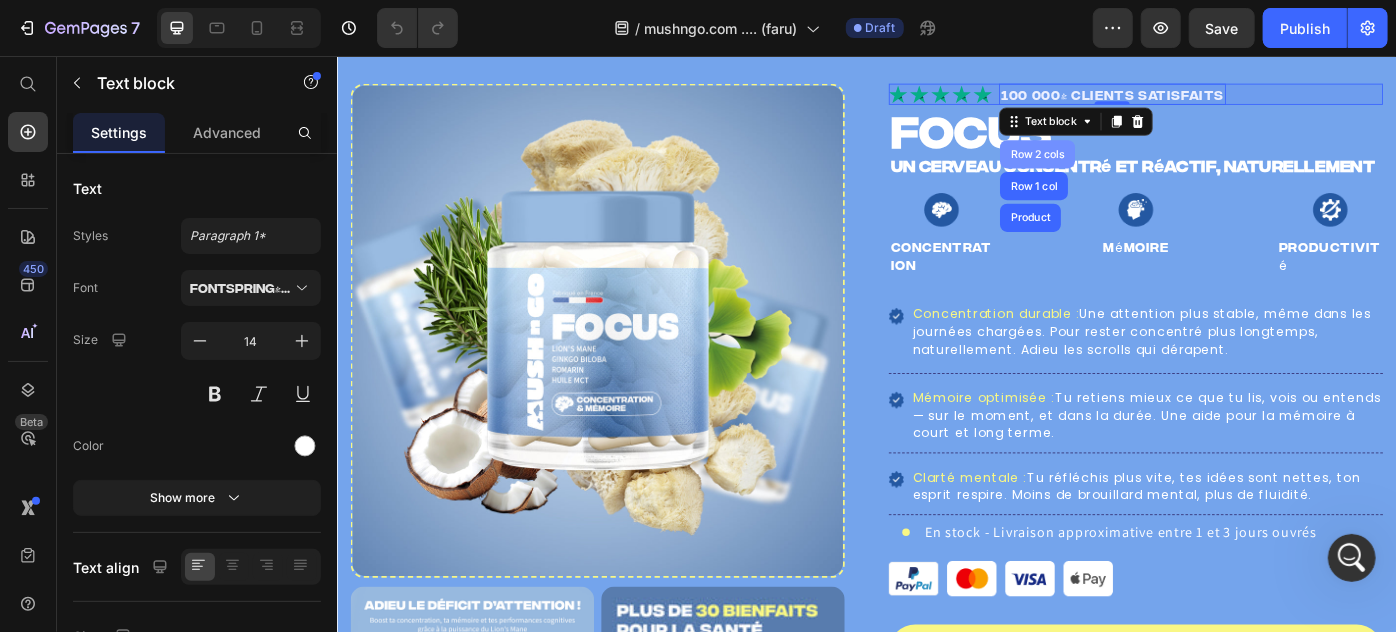 click on "Row 2 cols" at bounding box center [1129, 166] 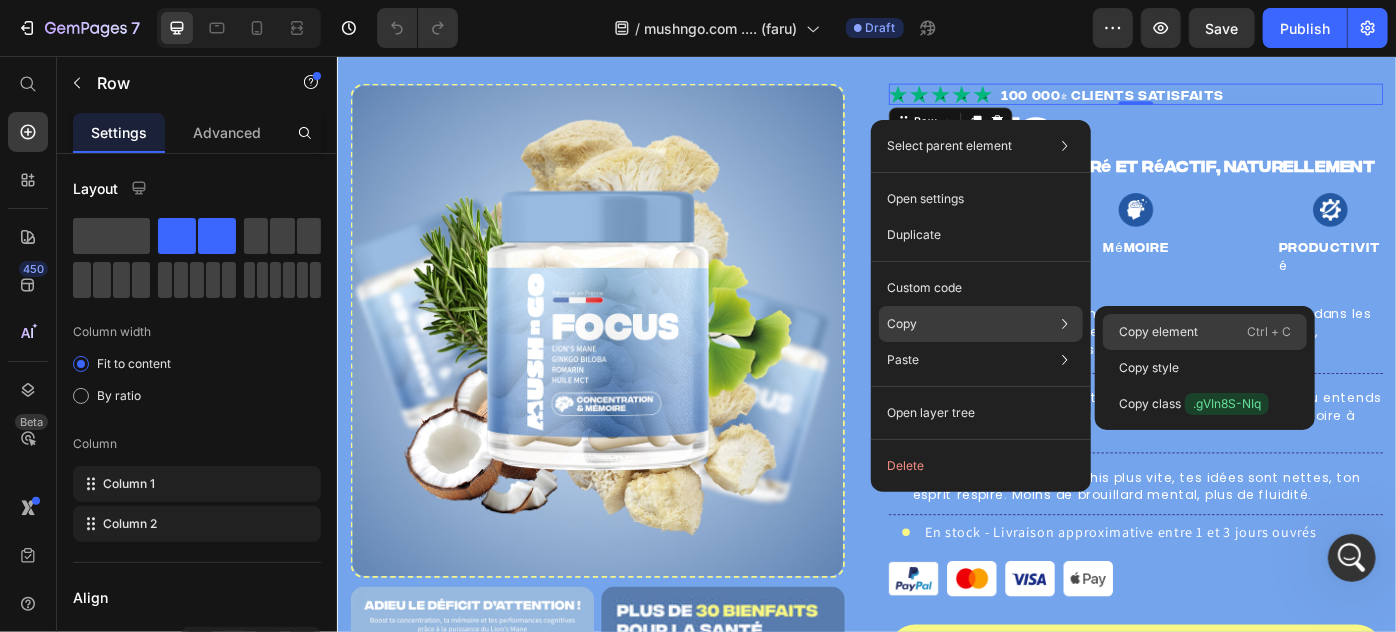 click on "Copy element" at bounding box center [1158, 332] 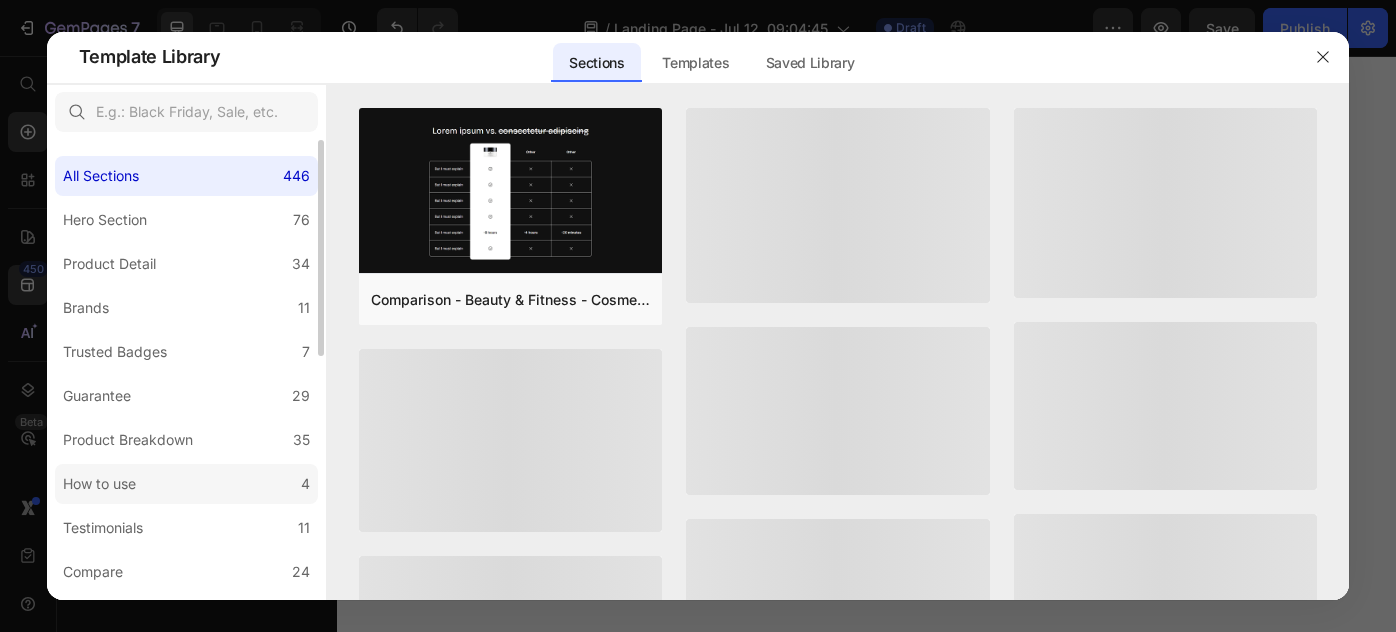scroll, scrollTop: 0, scrollLeft: 0, axis: both 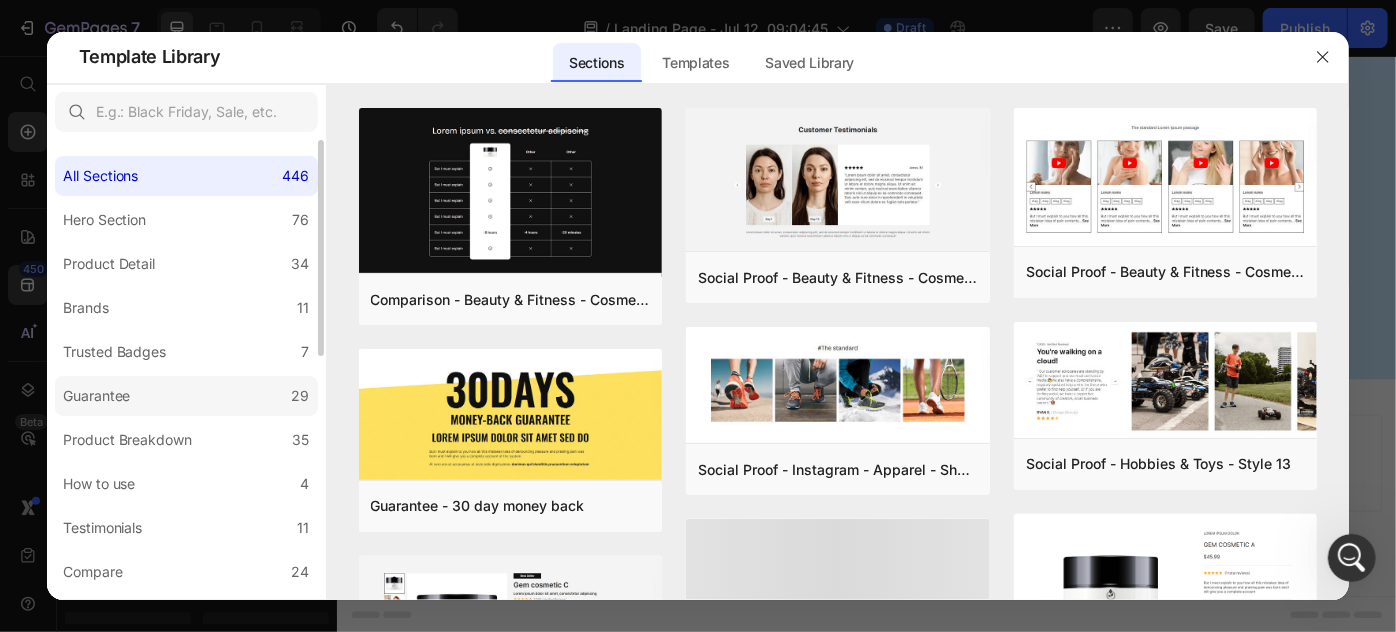 click on "Guarantee 29" 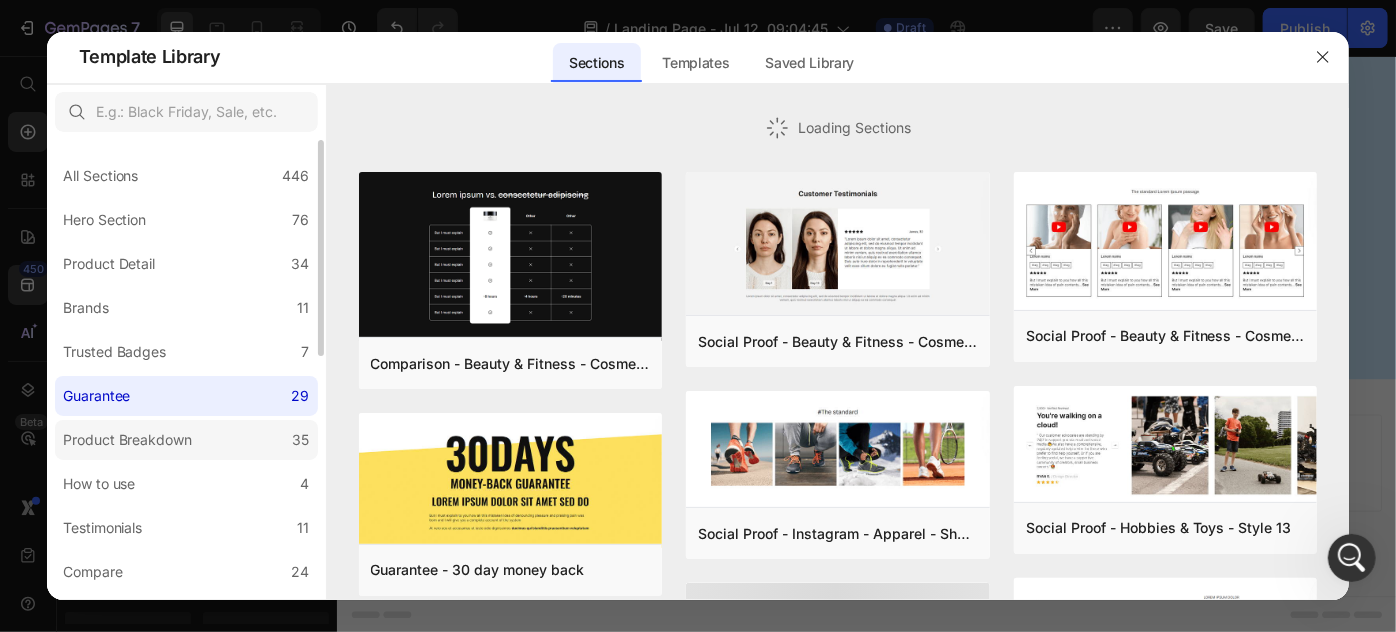 click on "Product Breakdown" at bounding box center [128, 440] 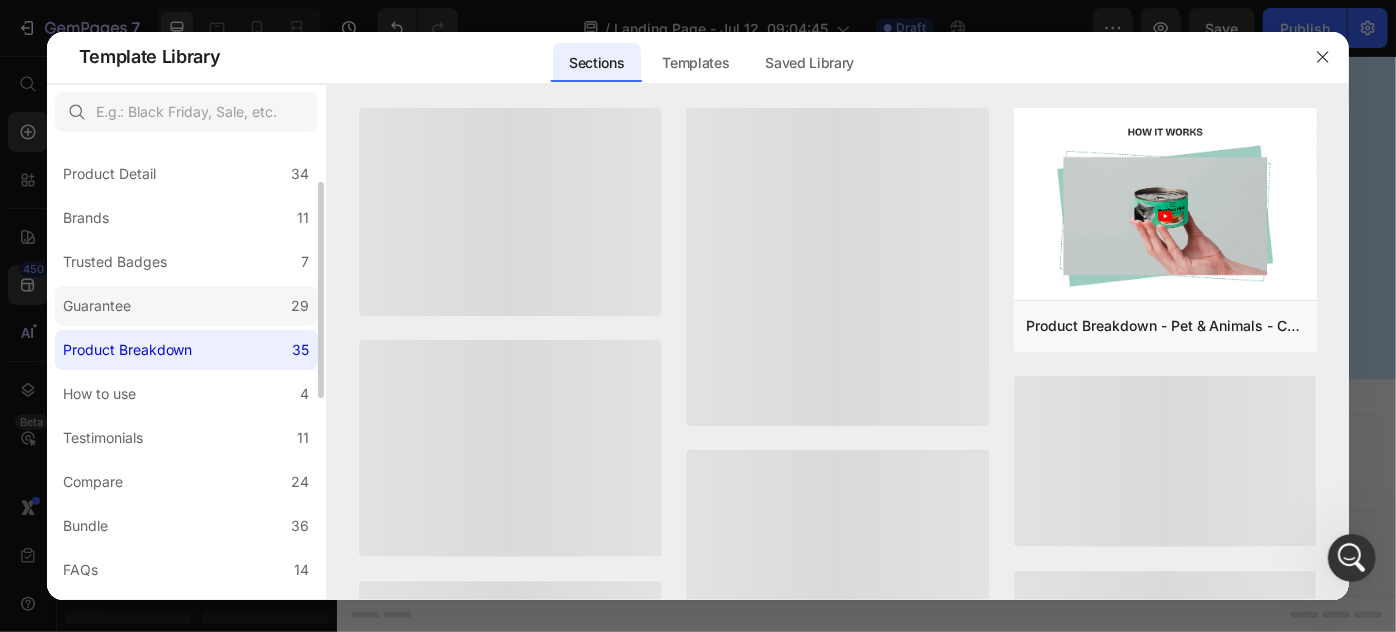 scroll, scrollTop: 181, scrollLeft: 0, axis: vertical 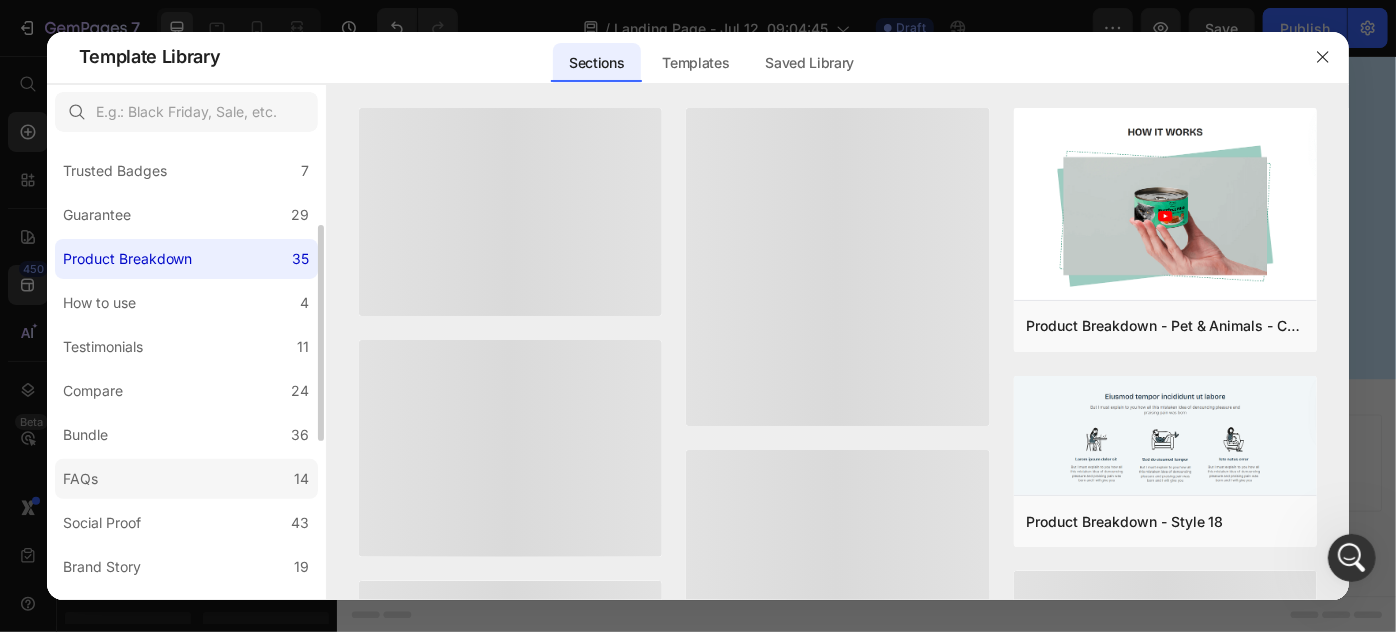 click on "FAQs 14" 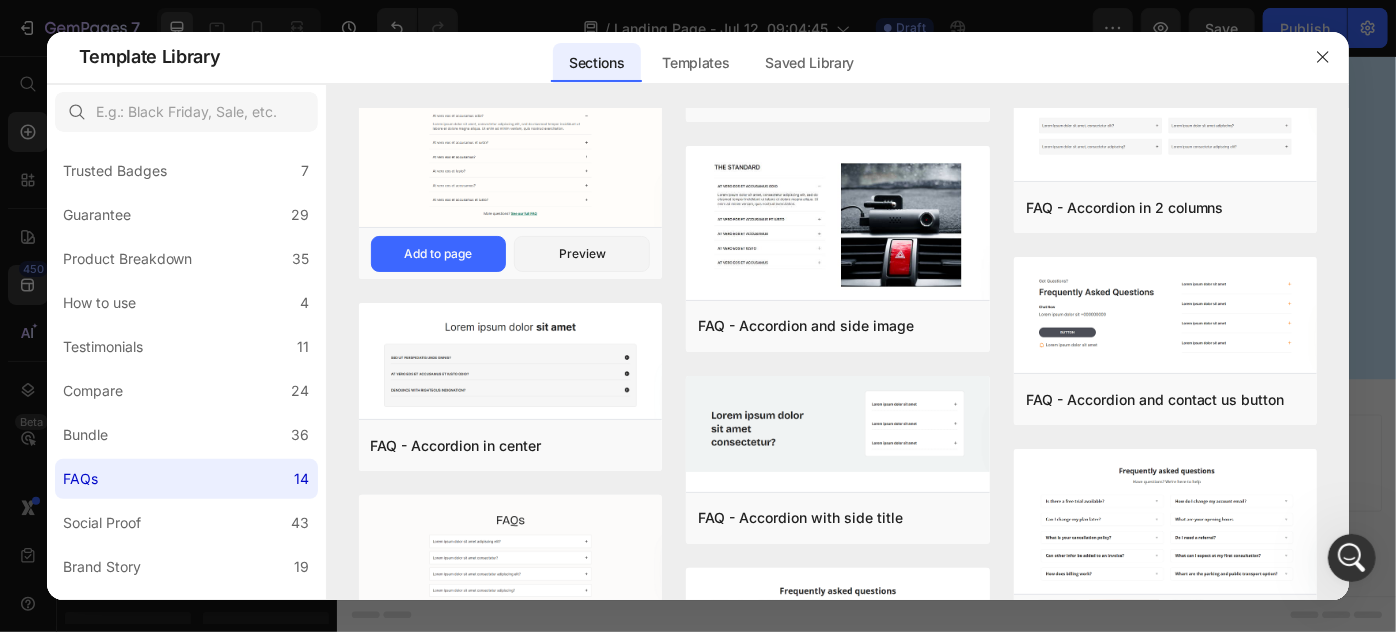 scroll, scrollTop: 363, scrollLeft: 0, axis: vertical 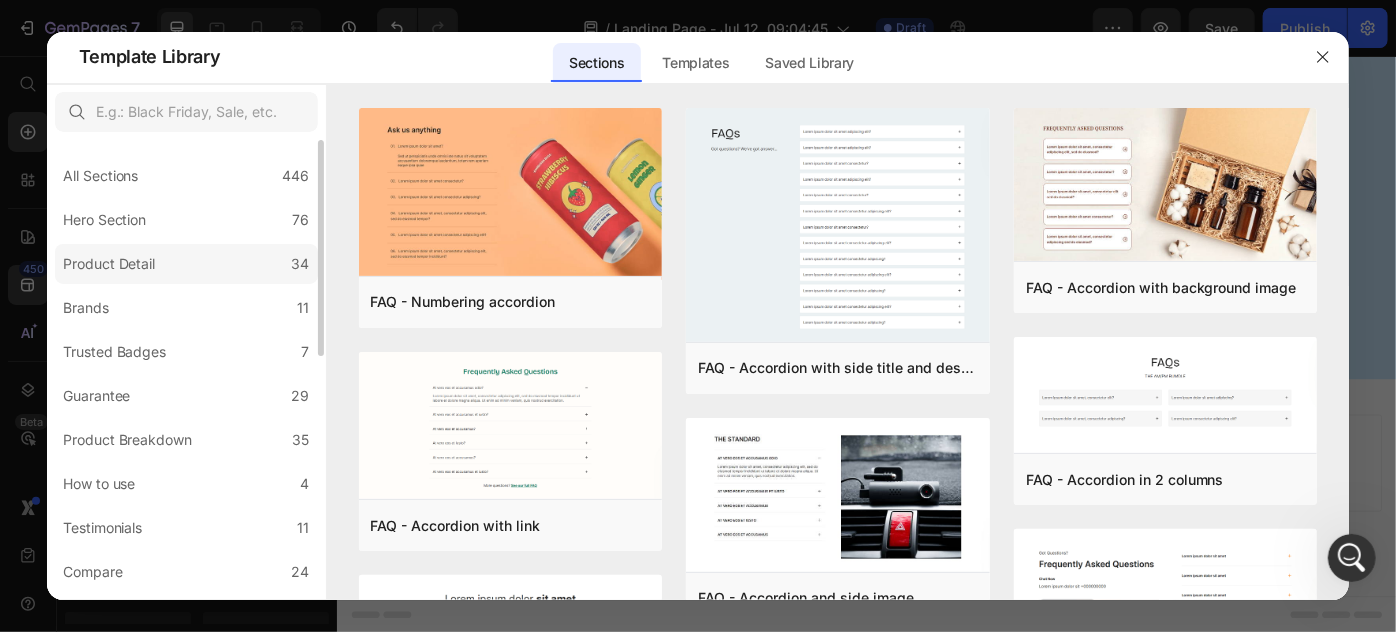 click on "Product Detail 34" 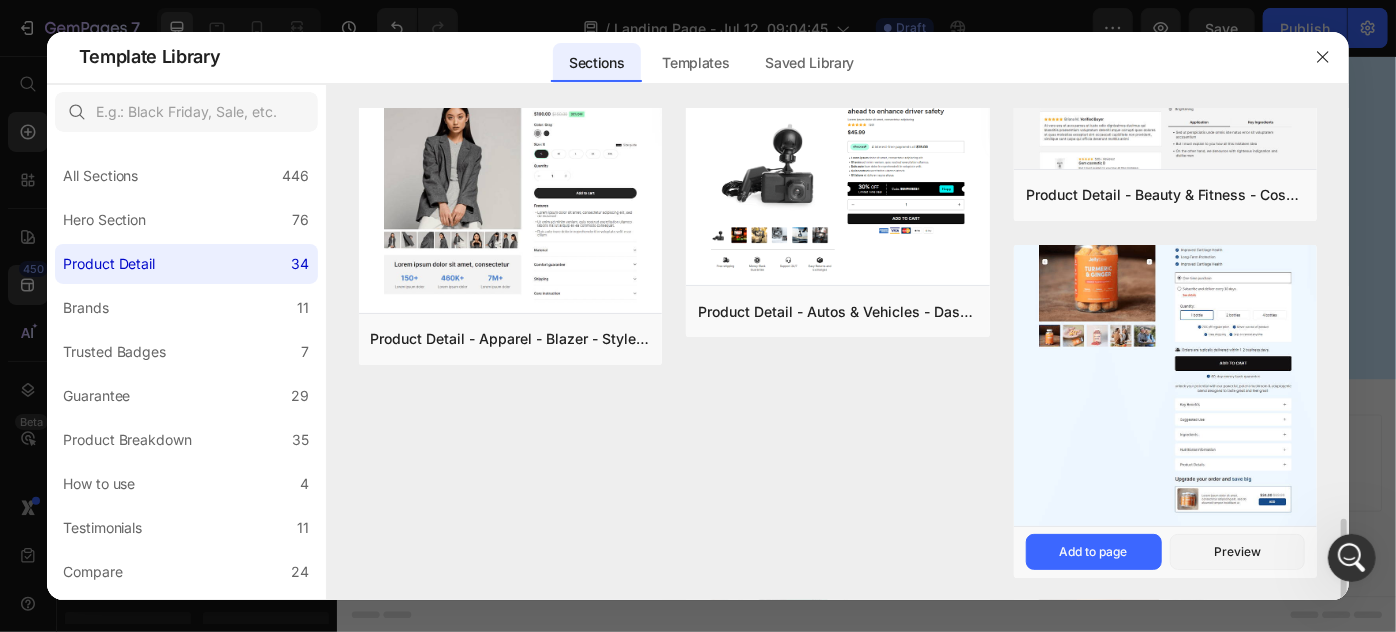 scroll, scrollTop: 1504, scrollLeft: 0, axis: vertical 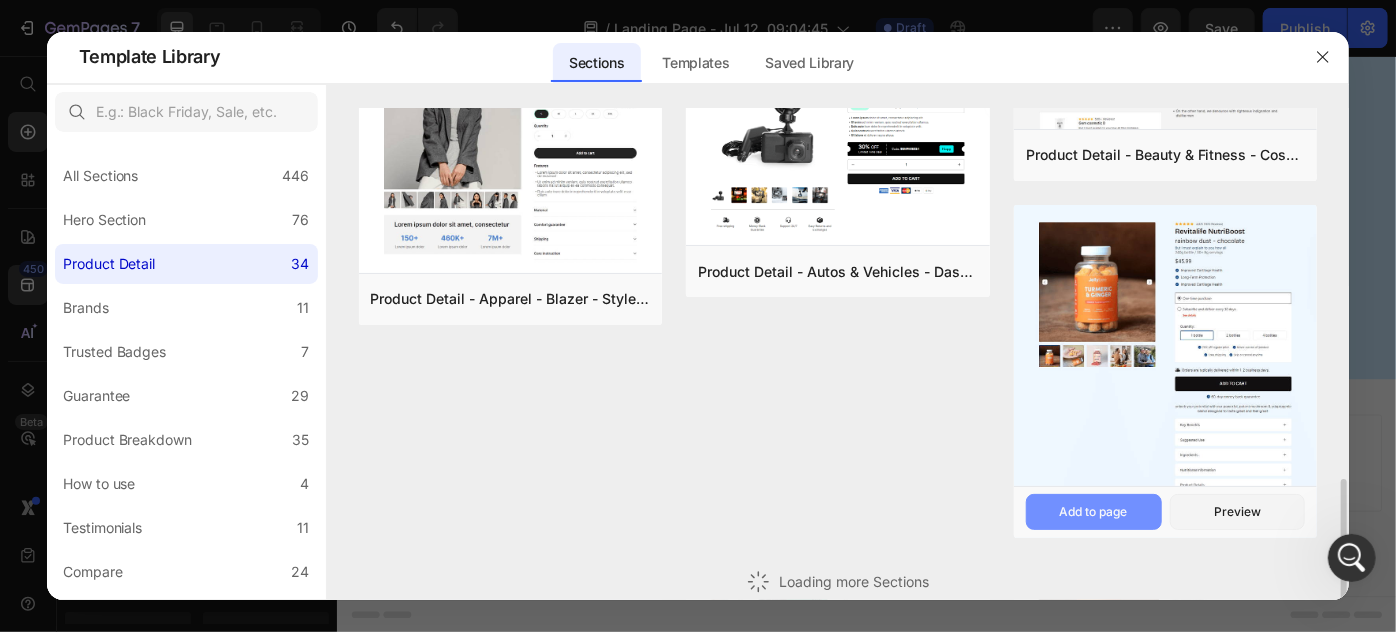 click on "Add to page" at bounding box center (1094, 512) 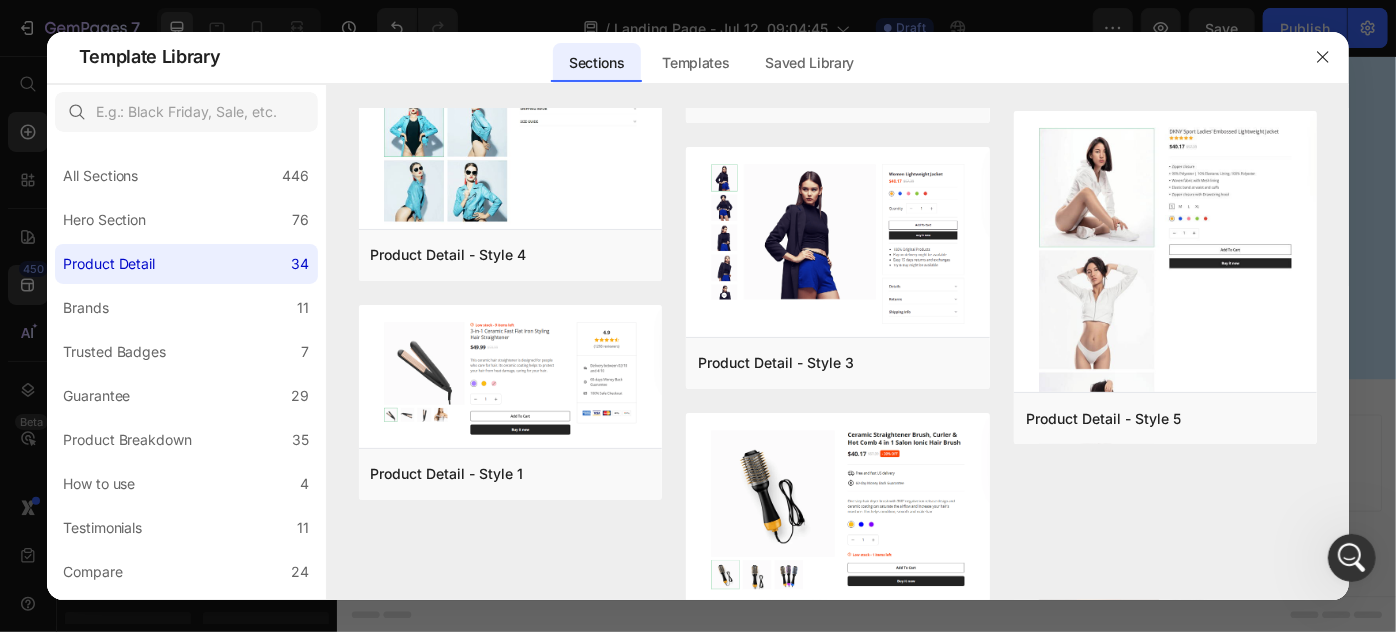 scroll, scrollTop: 3090, scrollLeft: 0, axis: vertical 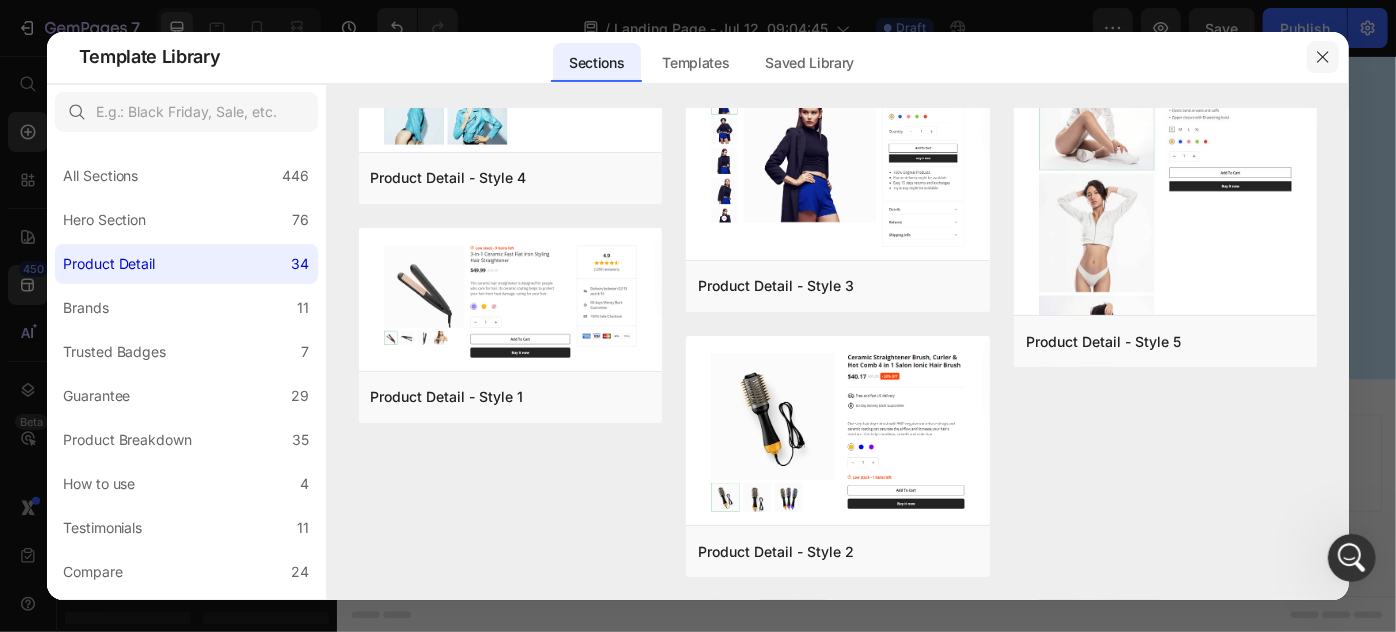 click 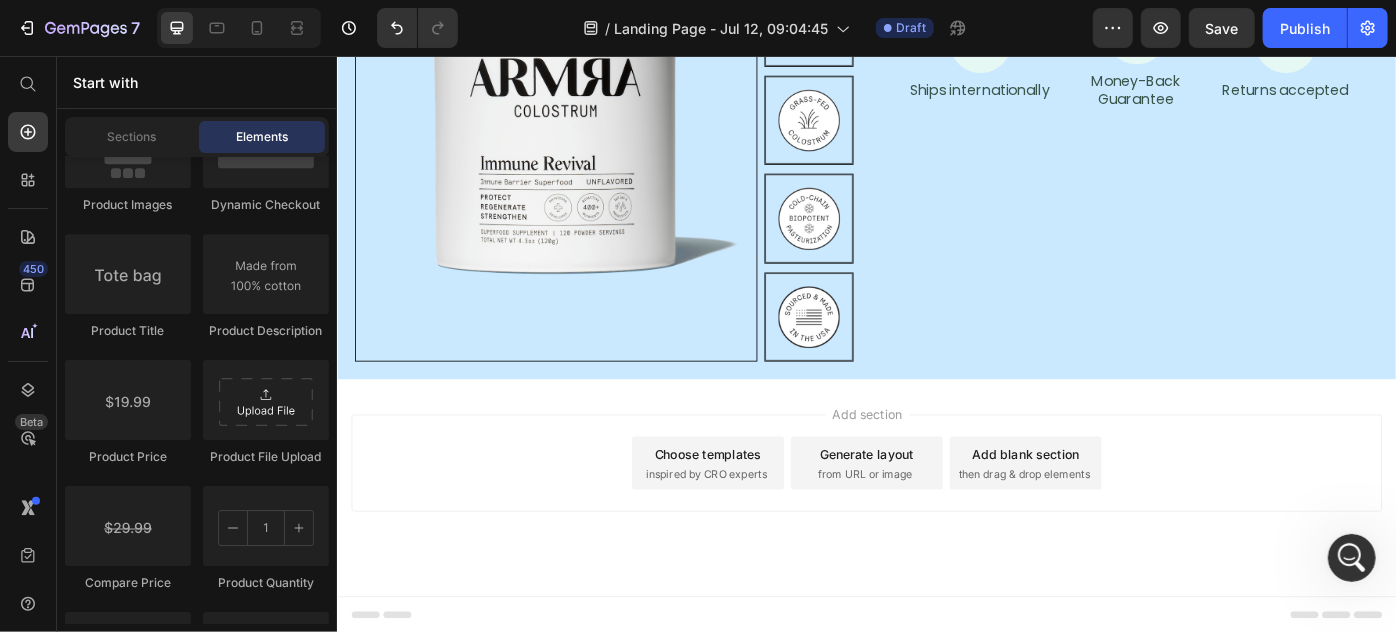 click on "Choose templates inspired by CRO experts" at bounding box center [756, 516] 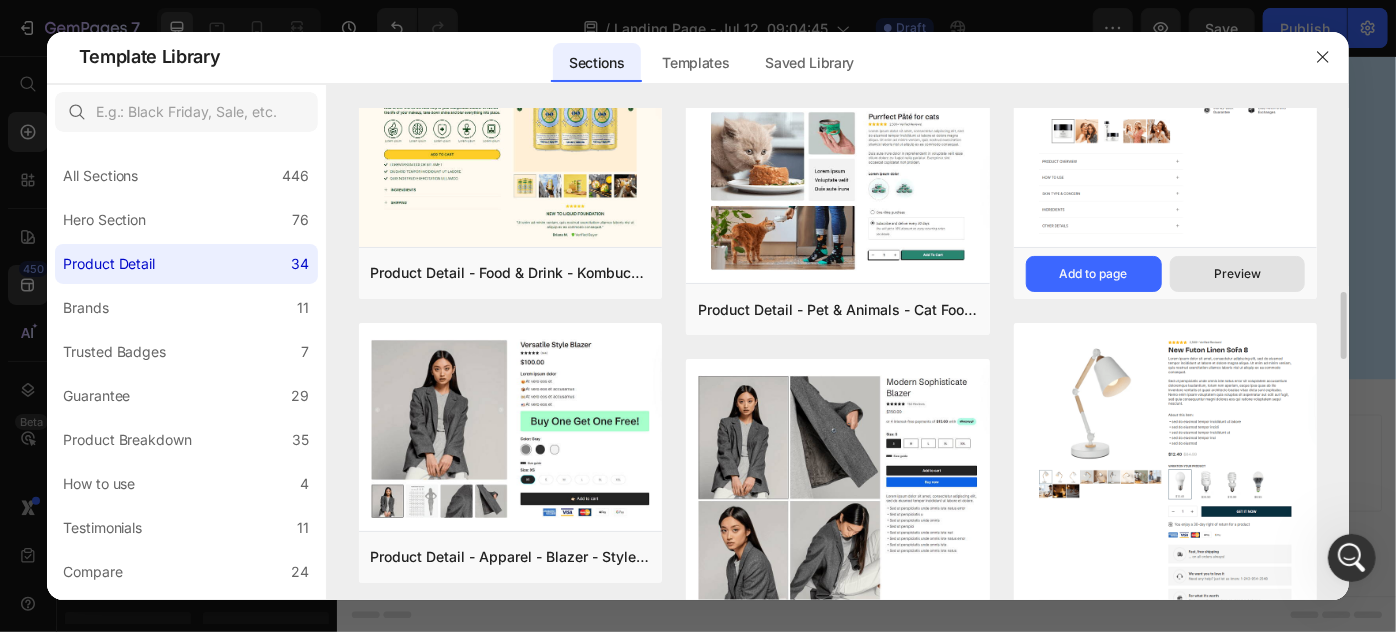 scroll, scrollTop: 1996, scrollLeft: 0, axis: vertical 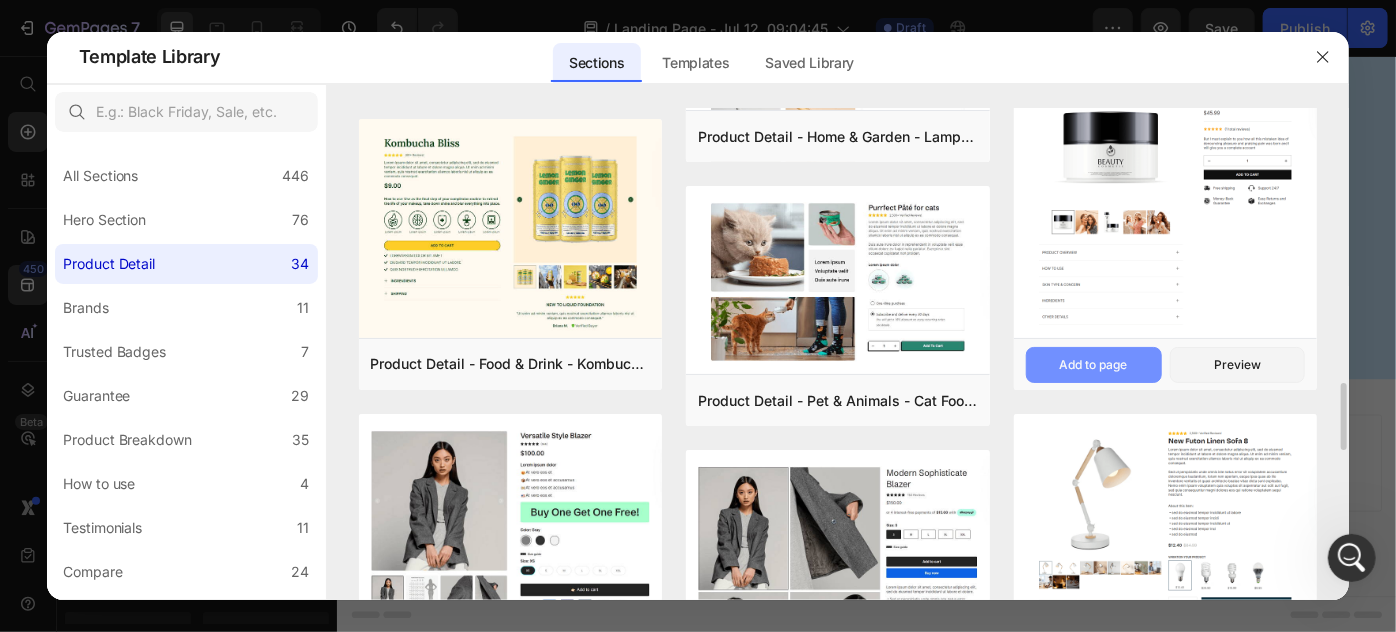 click on "Add to page" at bounding box center (1094, 365) 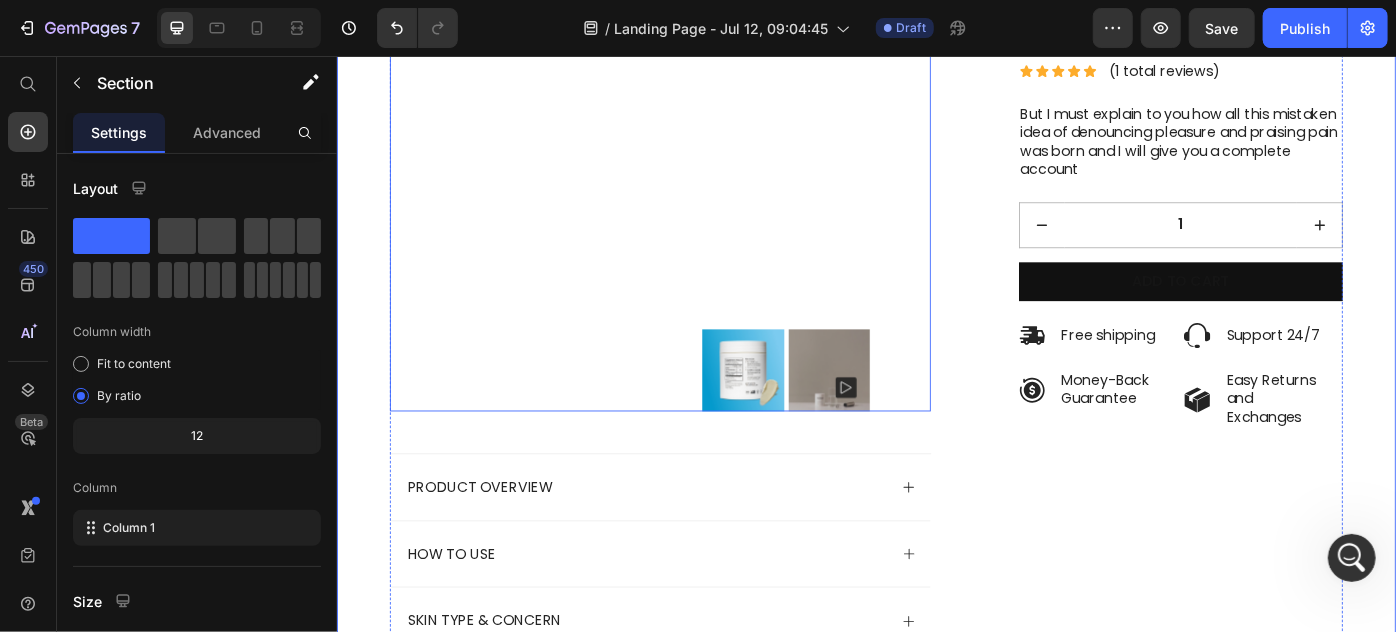 scroll, scrollTop: 1201, scrollLeft: 0, axis: vertical 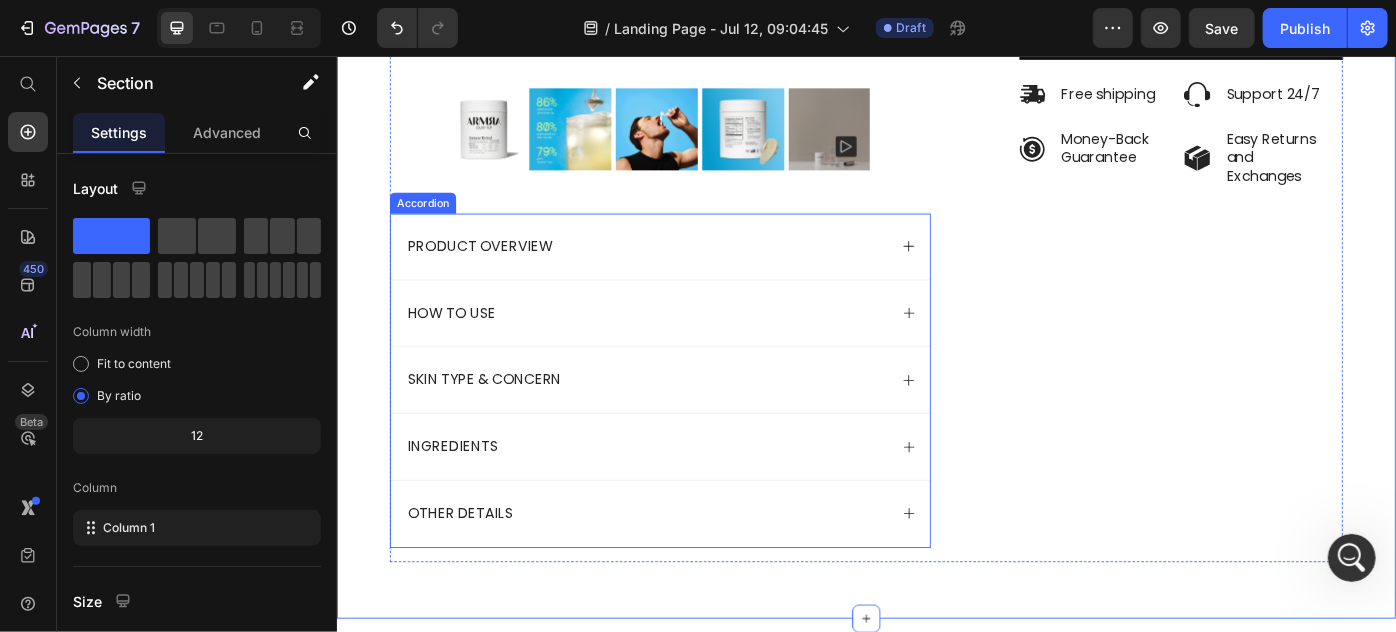 click on "Product Overview" at bounding box center [702, 270] 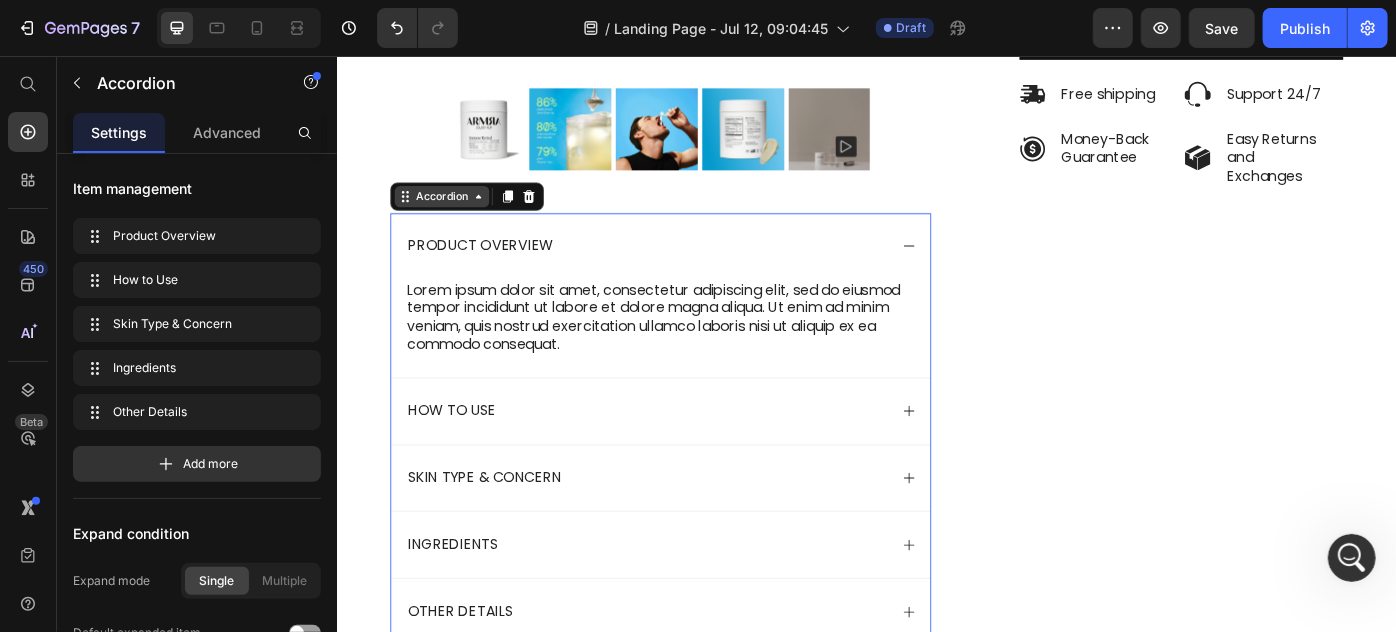 click on "Accordion" at bounding box center (454, 214) 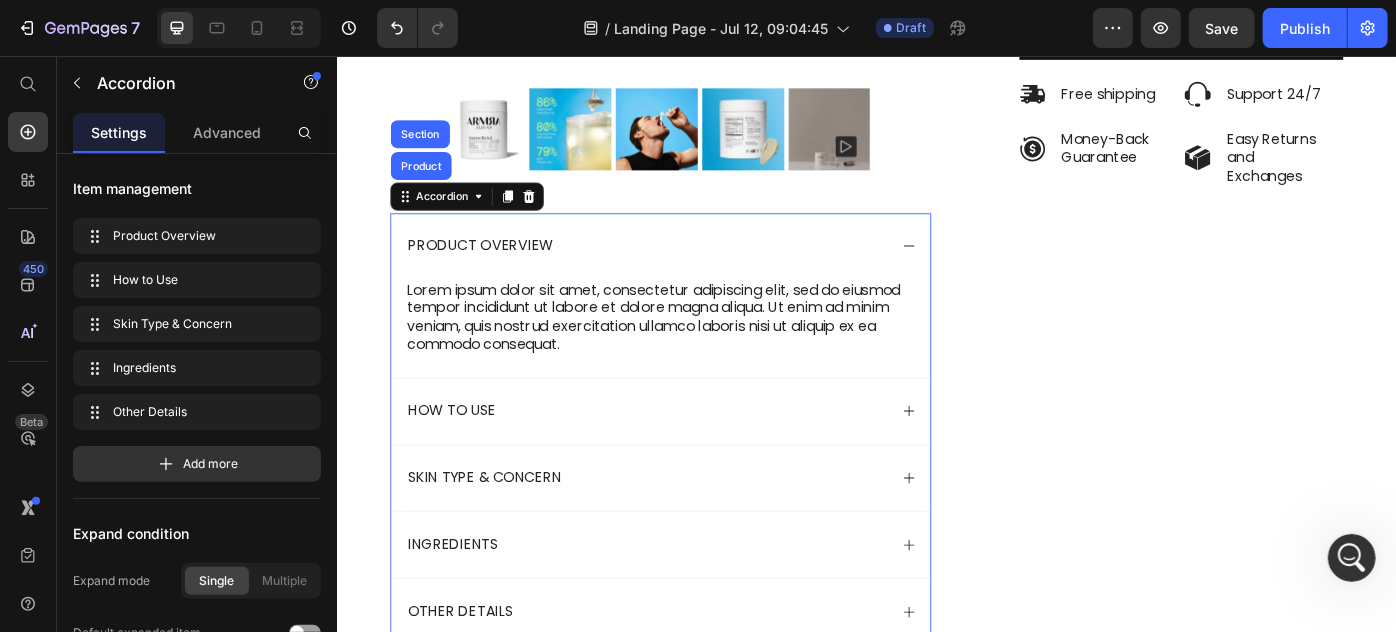 click on "Product Overview" at bounding box center (498, 270) 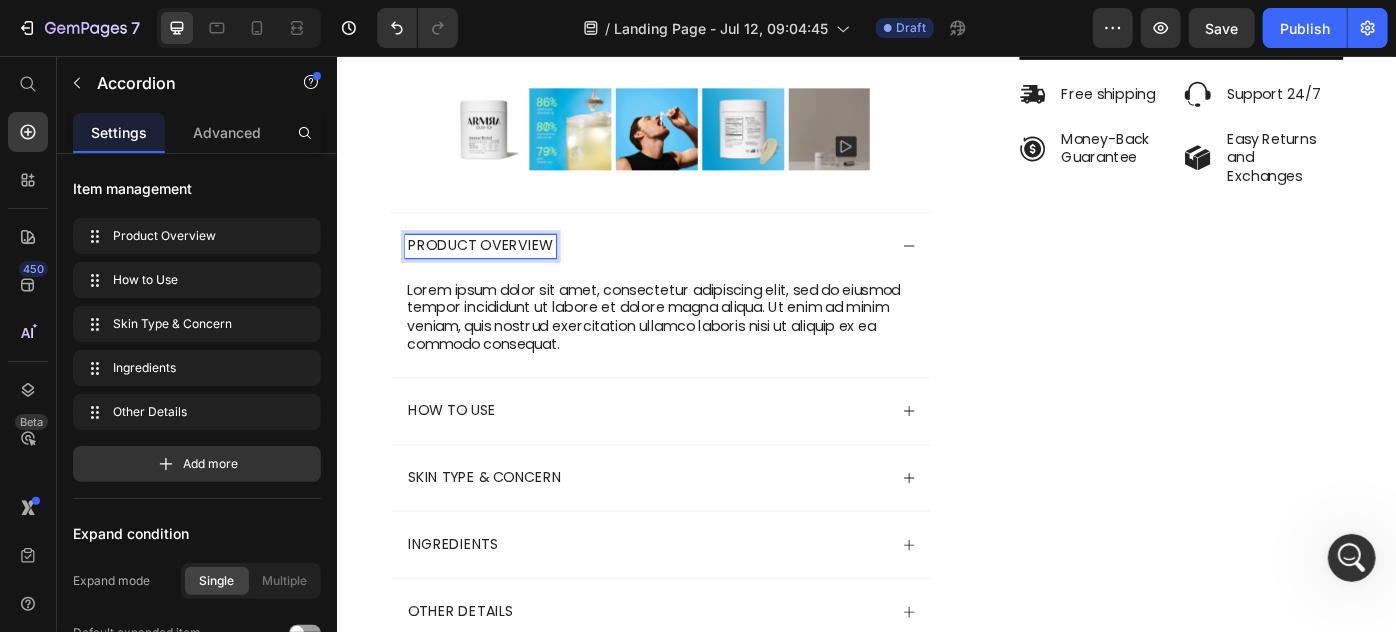 click on "Product Overview" at bounding box center [702, 270] 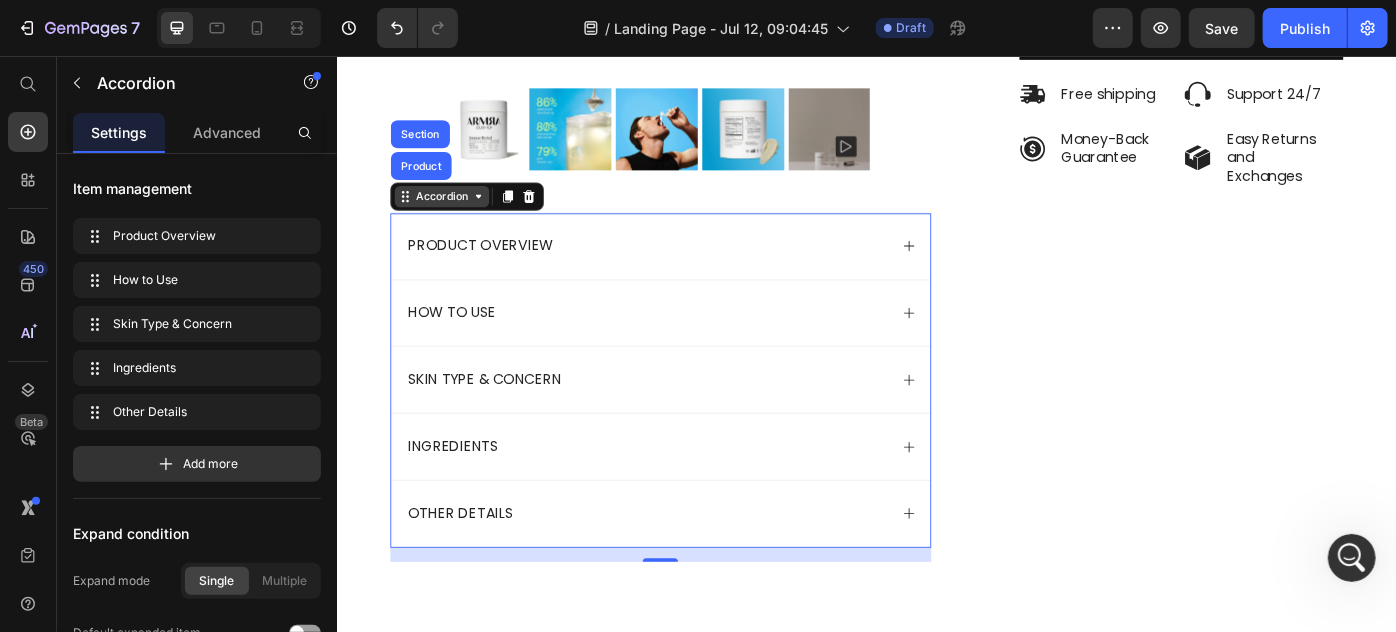 drag, startPoint x: 424, startPoint y: 202, endPoint x: 412, endPoint y: 214, distance: 16.970562 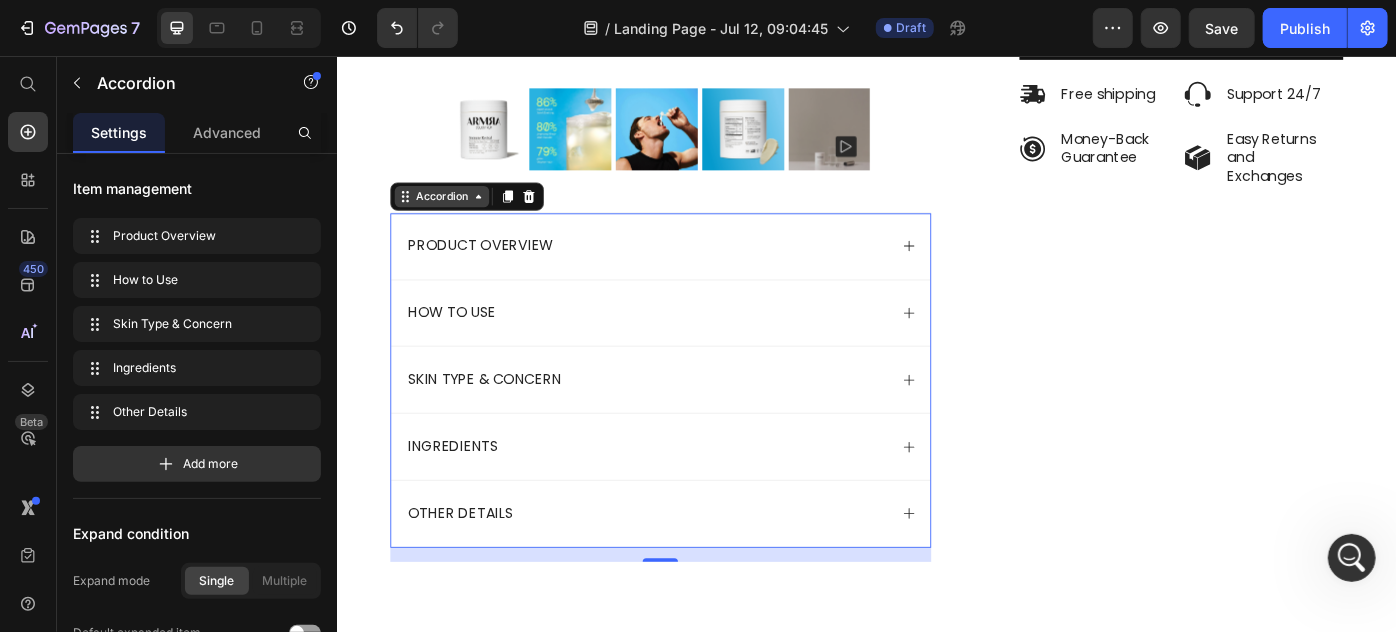 click on "Accordion" at bounding box center [454, 214] 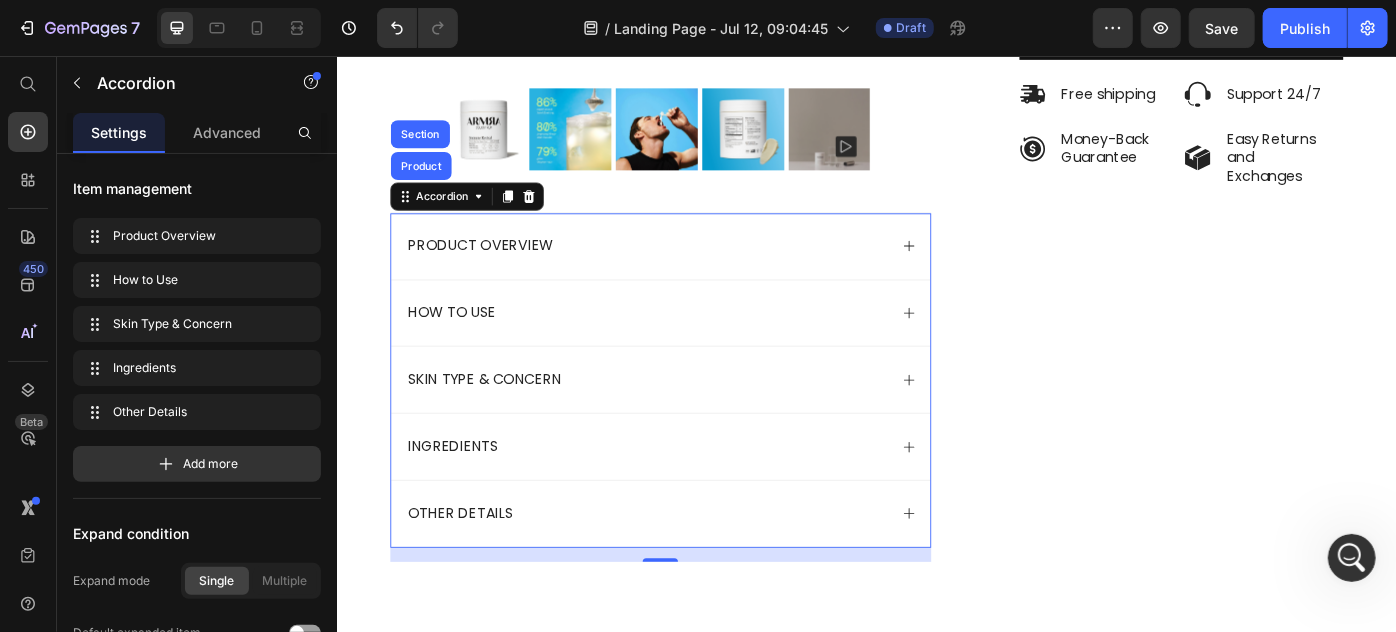 drag, startPoint x: 412, startPoint y: 213, endPoint x: 438, endPoint y: 220, distance: 26.925823 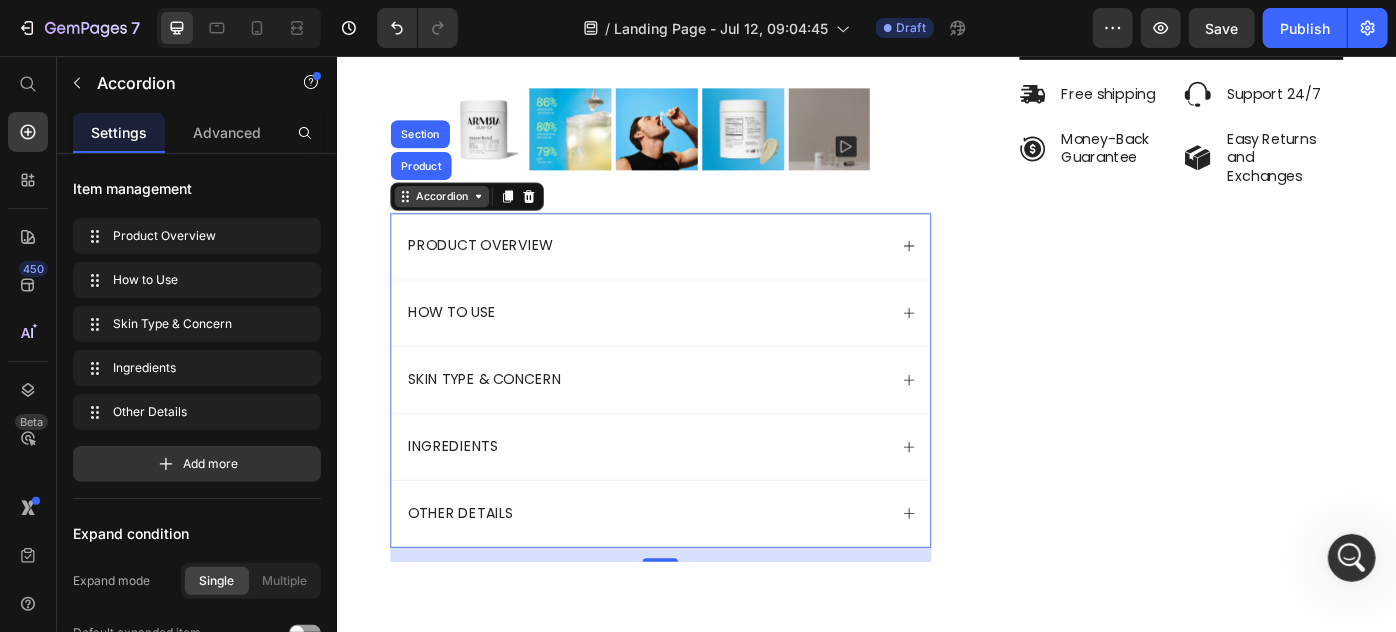 click 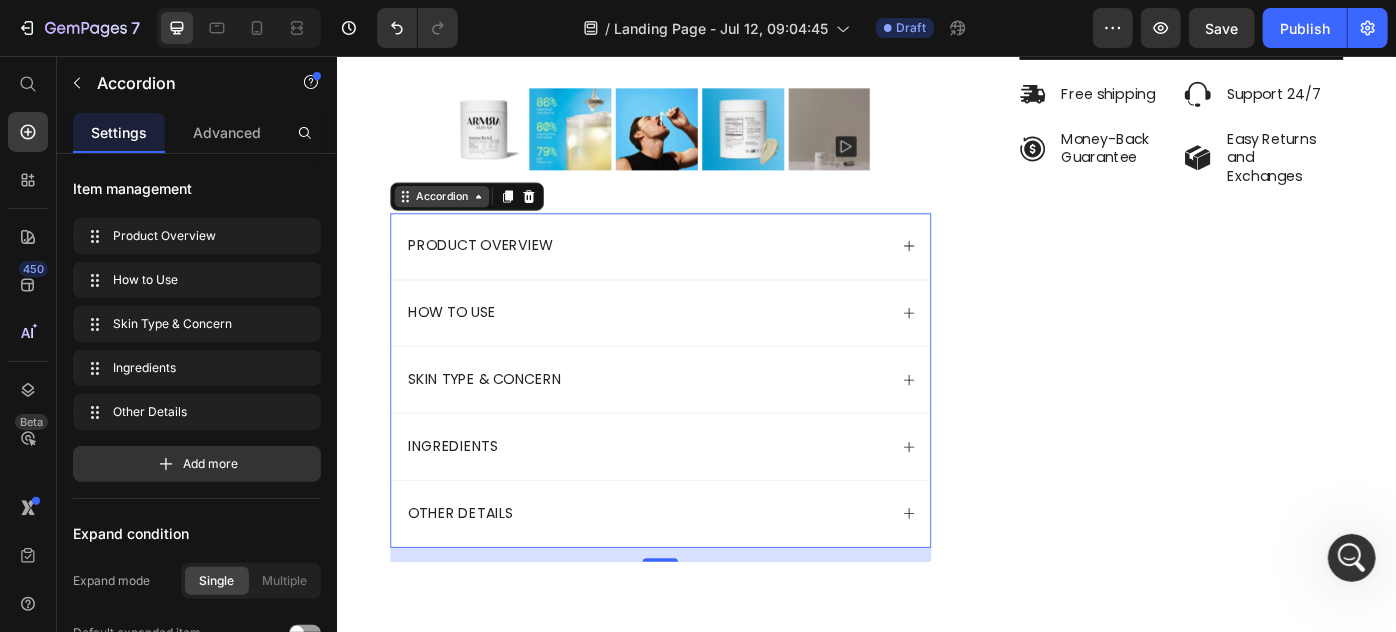drag, startPoint x: 411, startPoint y: 210, endPoint x: 463, endPoint y: 212, distance: 52.03845 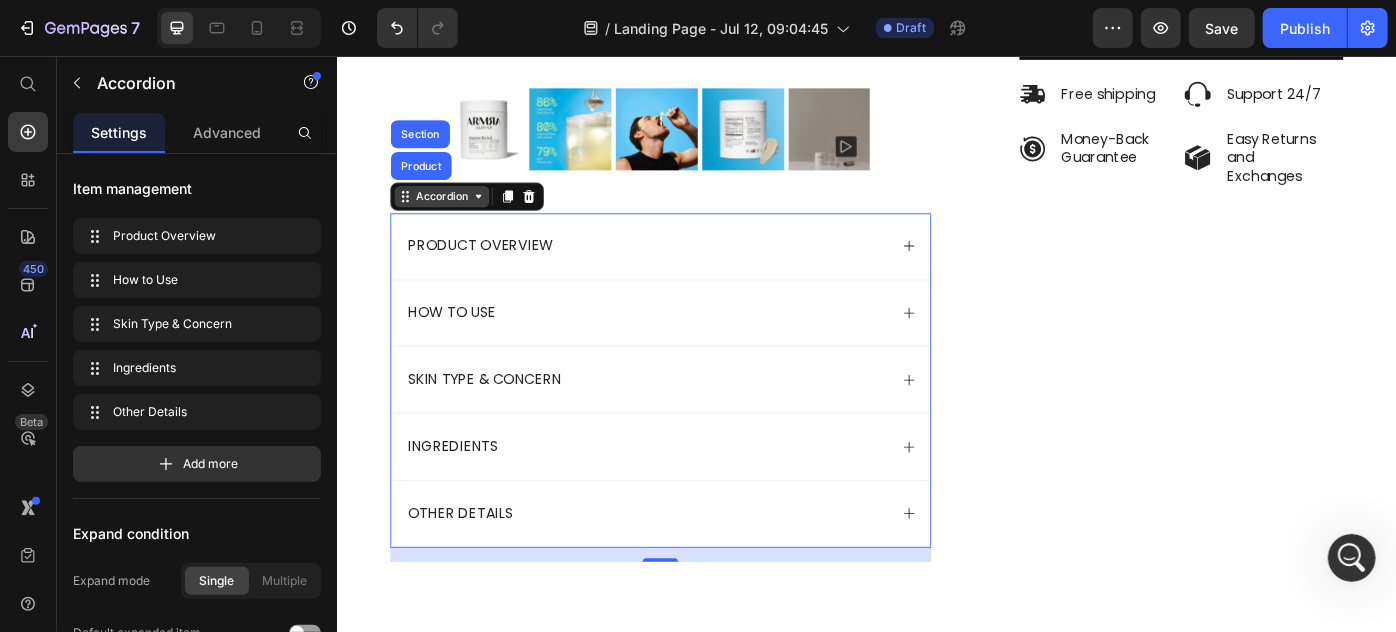 click on "Accordion" at bounding box center (454, 214) 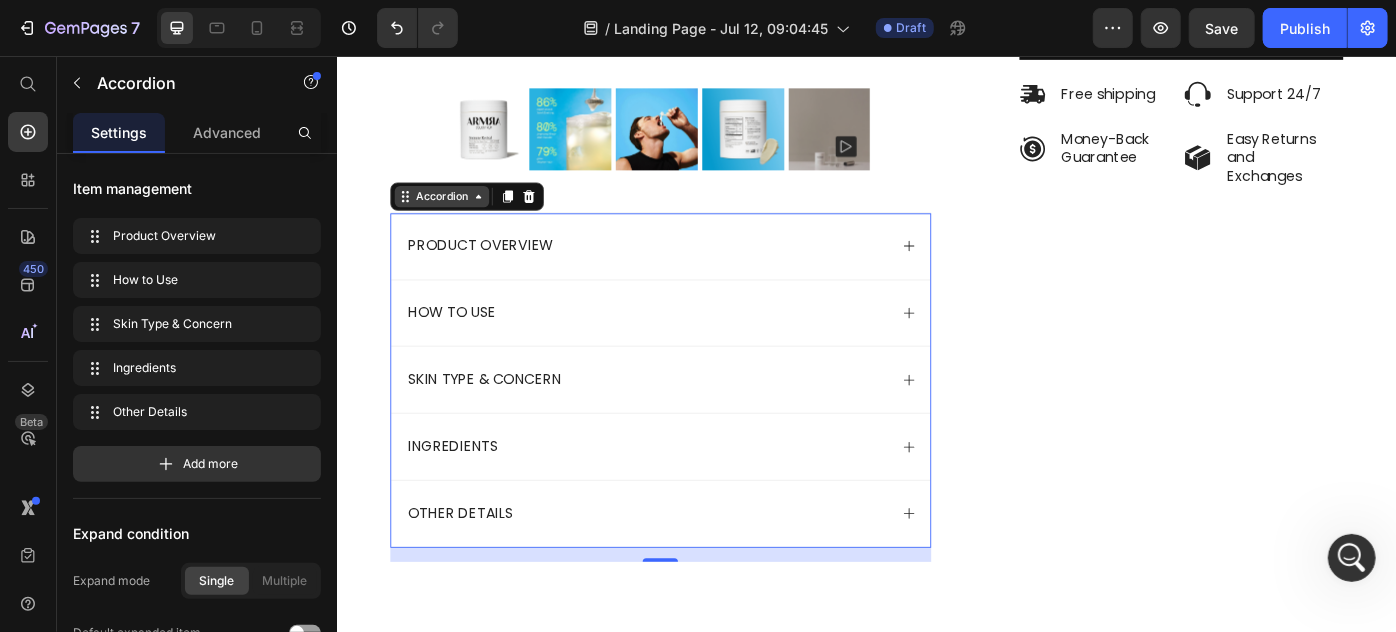 click on "Accordion" at bounding box center [454, 214] 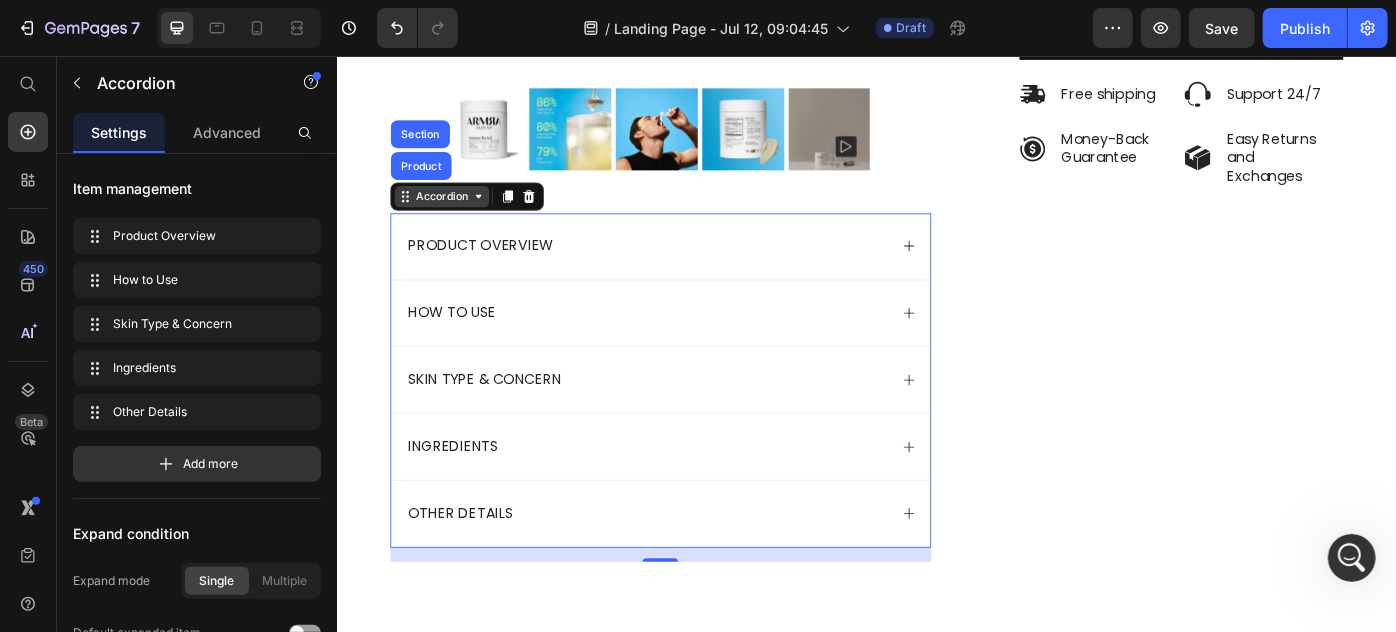 click on "Accordion" at bounding box center (454, 214) 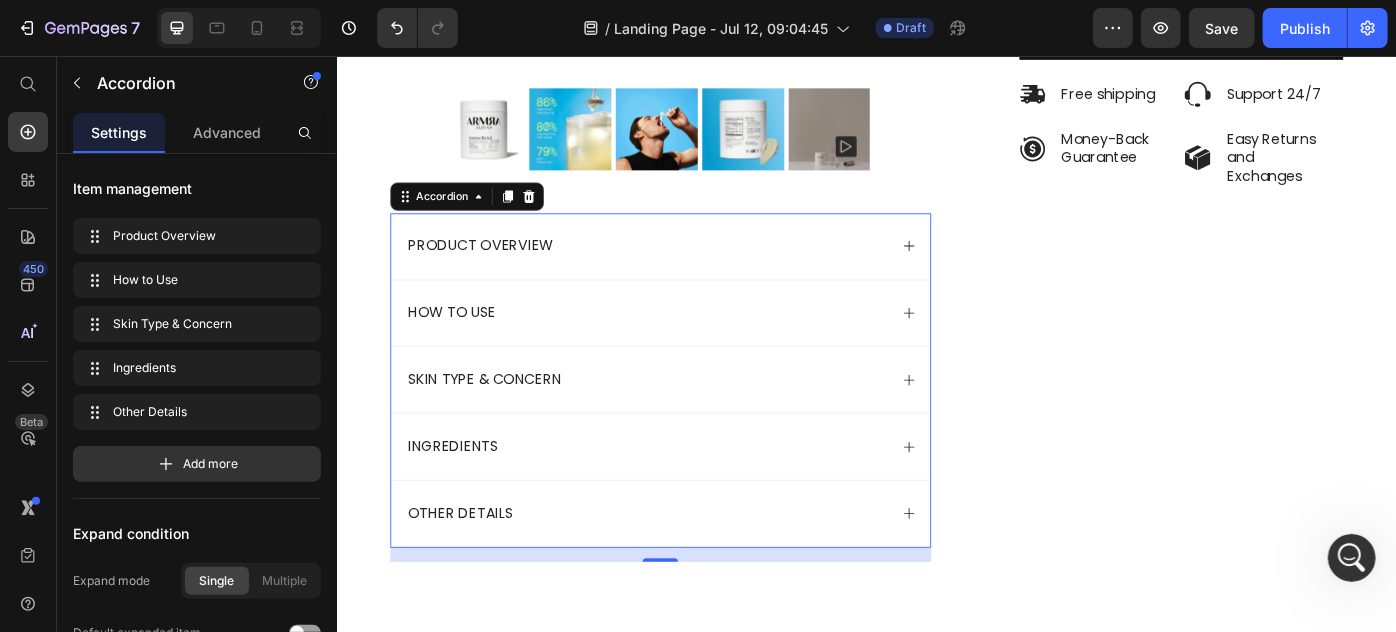drag, startPoint x: 462, startPoint y: 212, endPoint x: 472, endPoint y: 326, distance: 114.43776 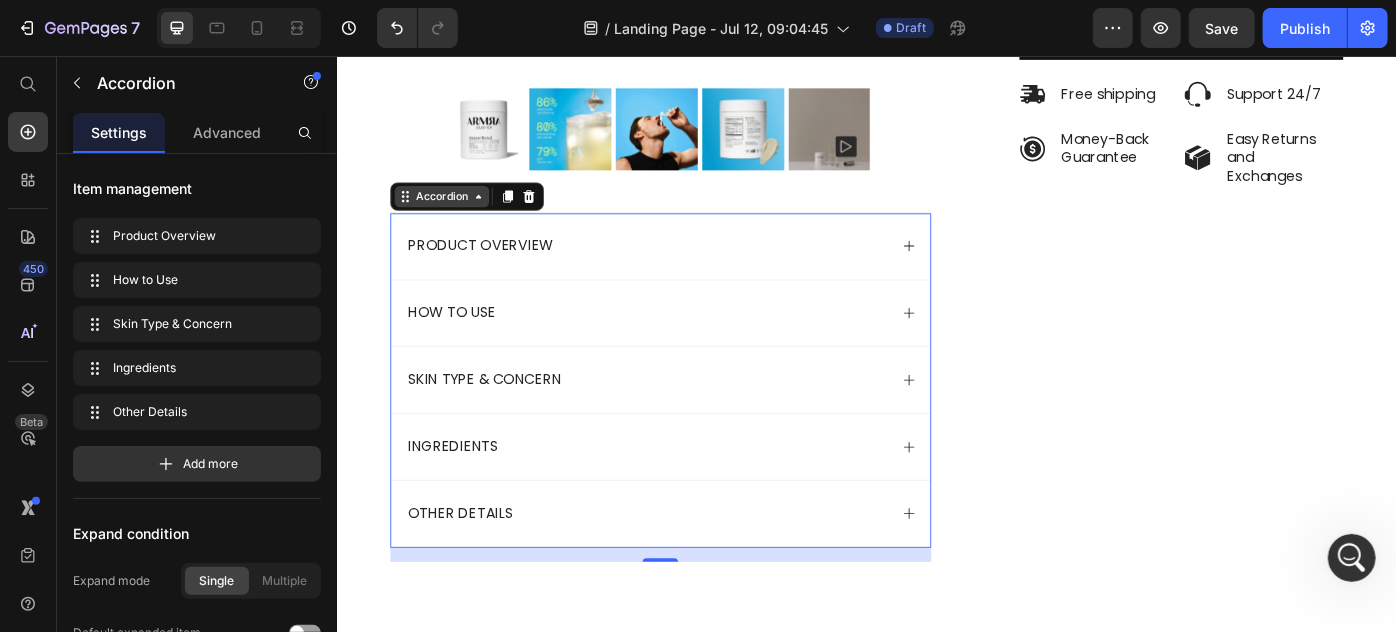 click 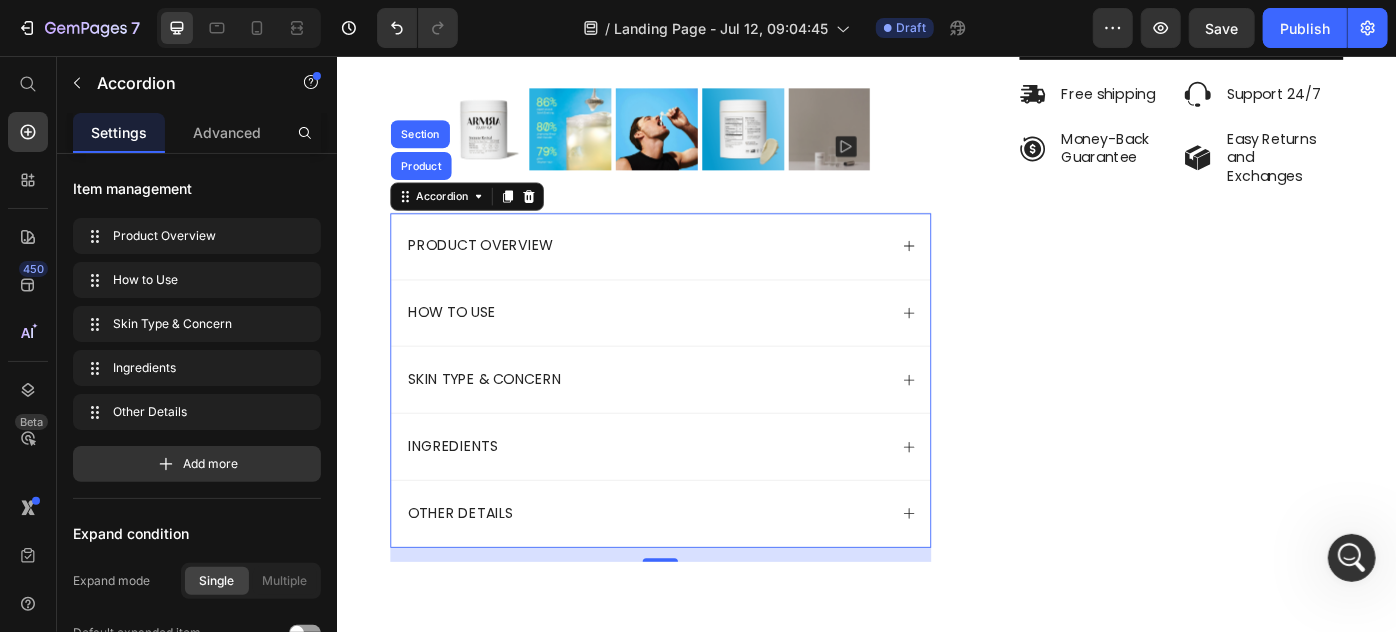 drag, startPoint x: 419, startPoint y: 206, endPoint x: 470, endPoint y: 224, distance: 54.08327 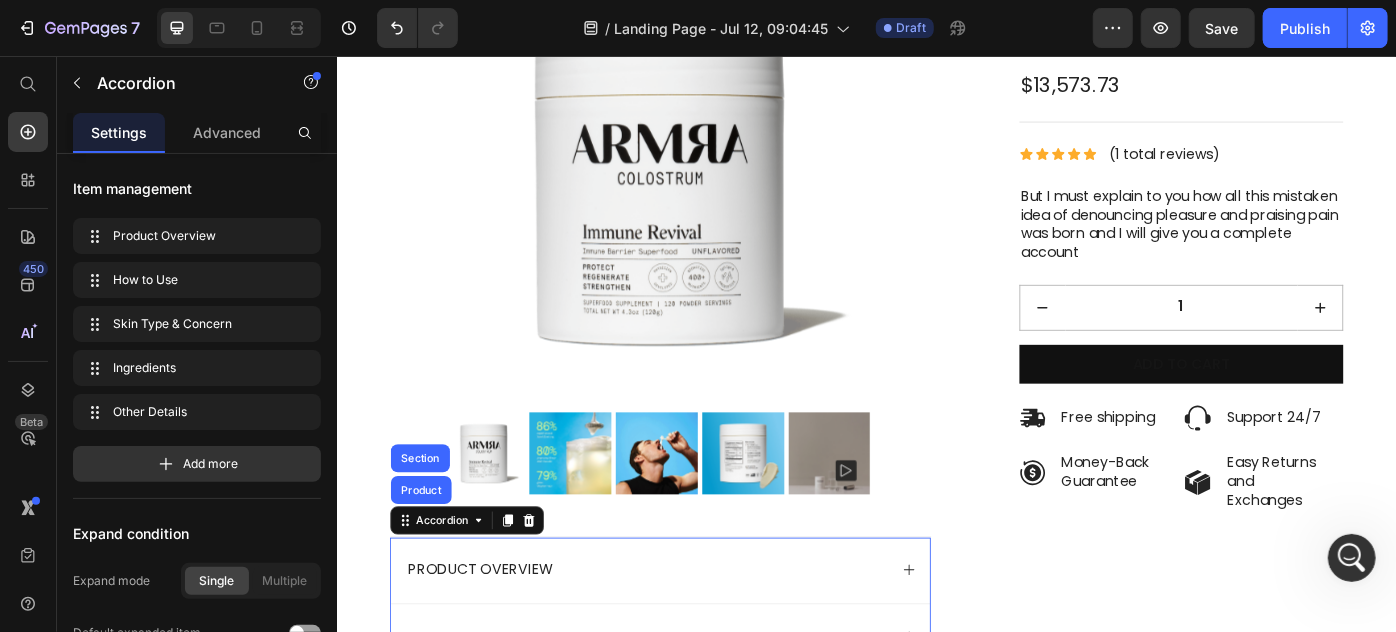 scroll, scrollTop: 746, scrollLeft: 0, axis: vertical 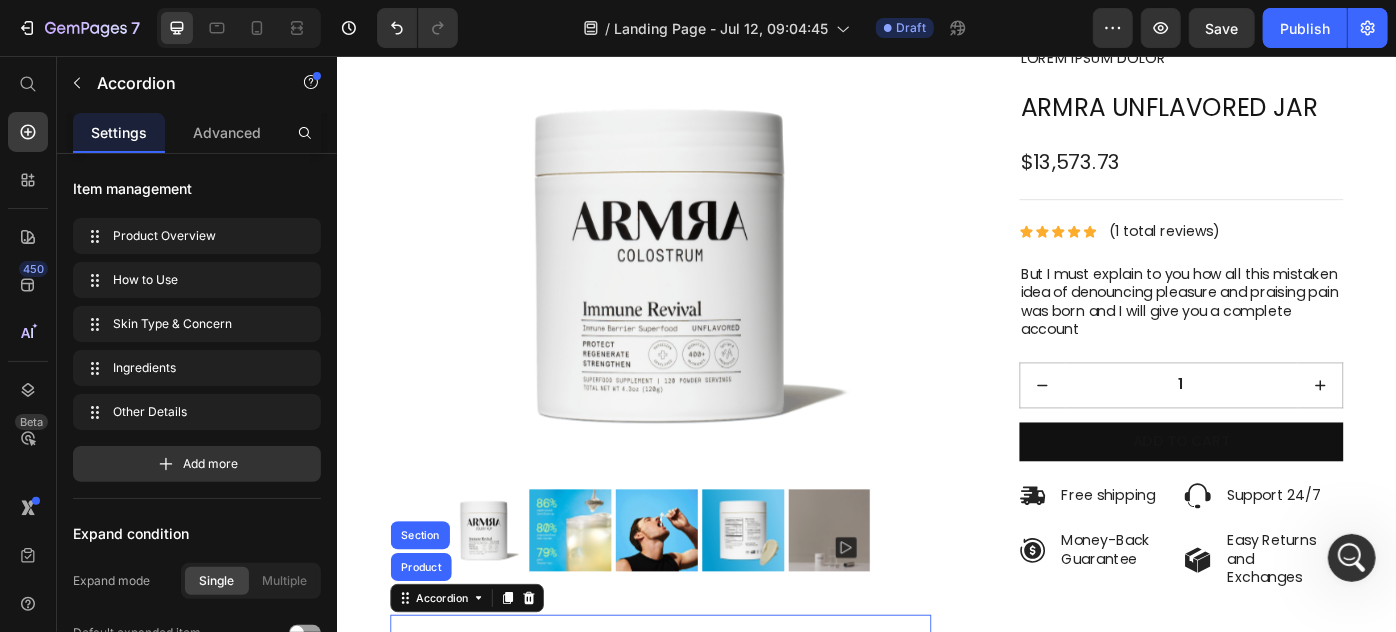 click at bounding box center (702, 291) 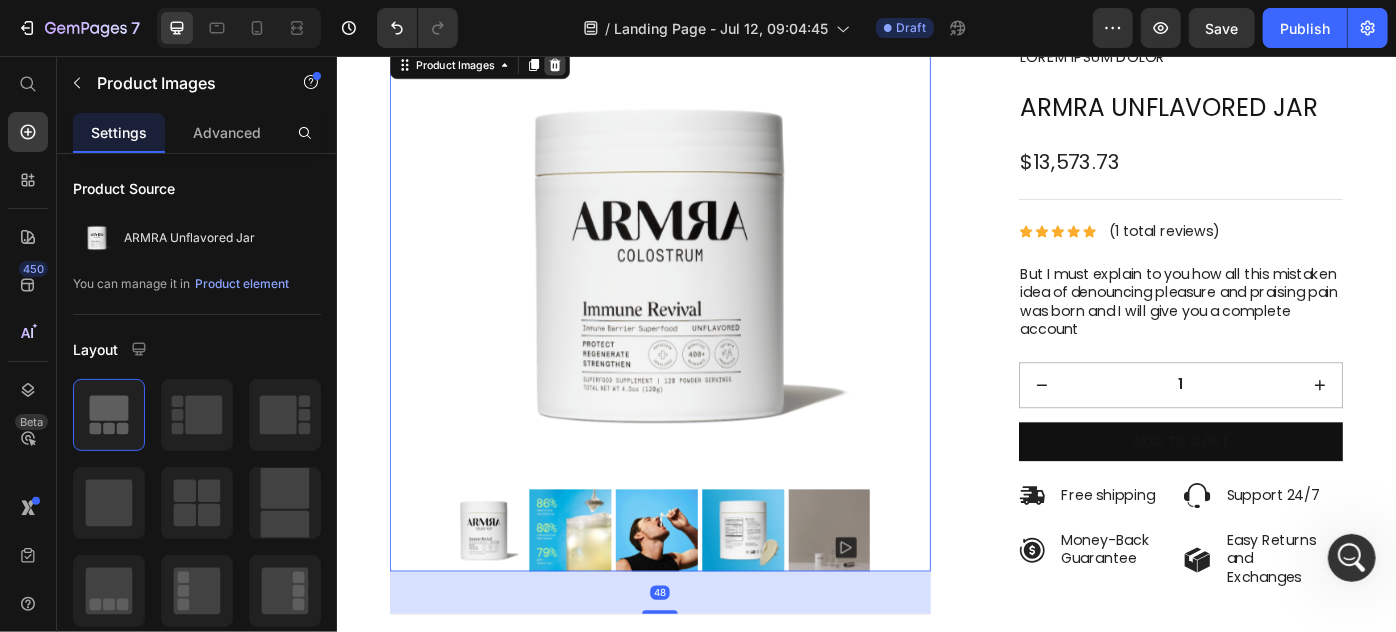 click 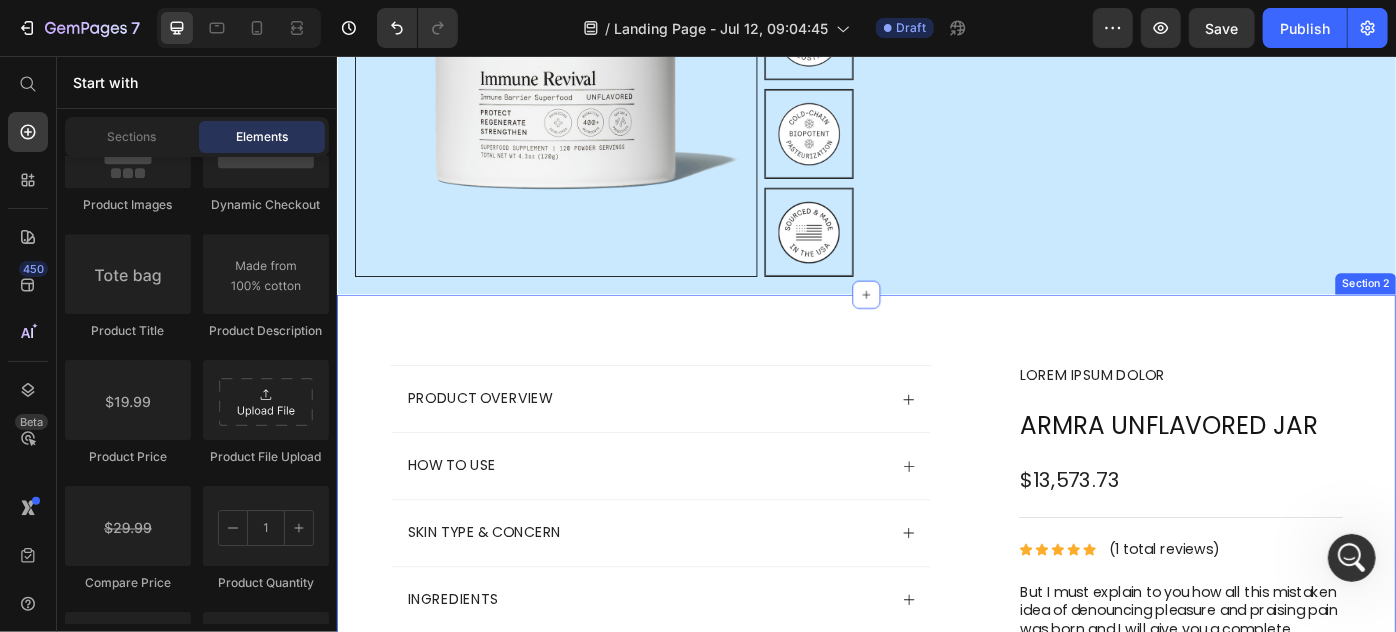 scroll, scrollTop: 658, scrollLeft: 0, axis: vertical 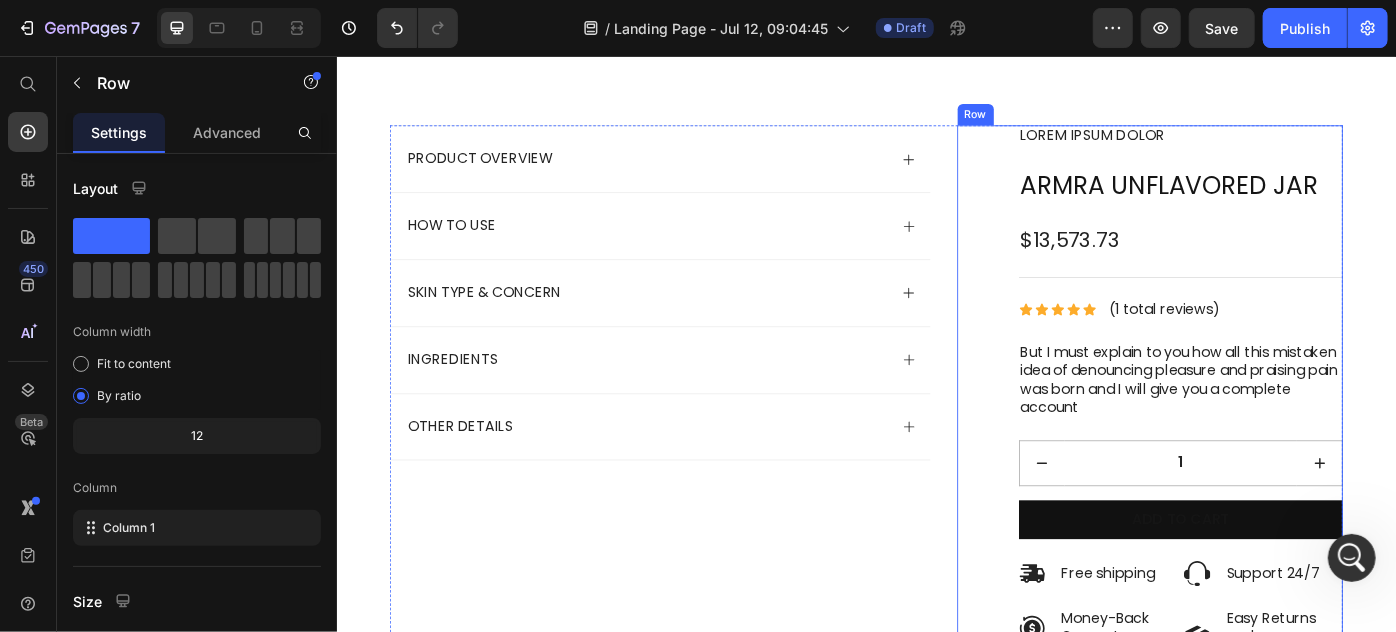 click on "Lorem ipsum dolor Text Block Icon Icon Icon Icon Icon Icon List (1 total reviews) Text Block Row ARMRA Unflavored Jar Product Title $13,573.73 Product Price Icon Icon Icon Icon Icon Icon List (1 total reviews) Text Block Row But I must explain to you how all this mistaken idea of denouncing pleasure and praising pain was born and I will give you a complete account Text Block 1 Product Quantity Add to cart Add to Cart
Icon Free shipping  Text Block Row
Icon Support 24/7 Text Block Row Row
Icon Money-Back Guarantee Text Block Row
Icon Easy Returns and Exchanges Text Block Row Row Row" at bounding box center (1258, 439) 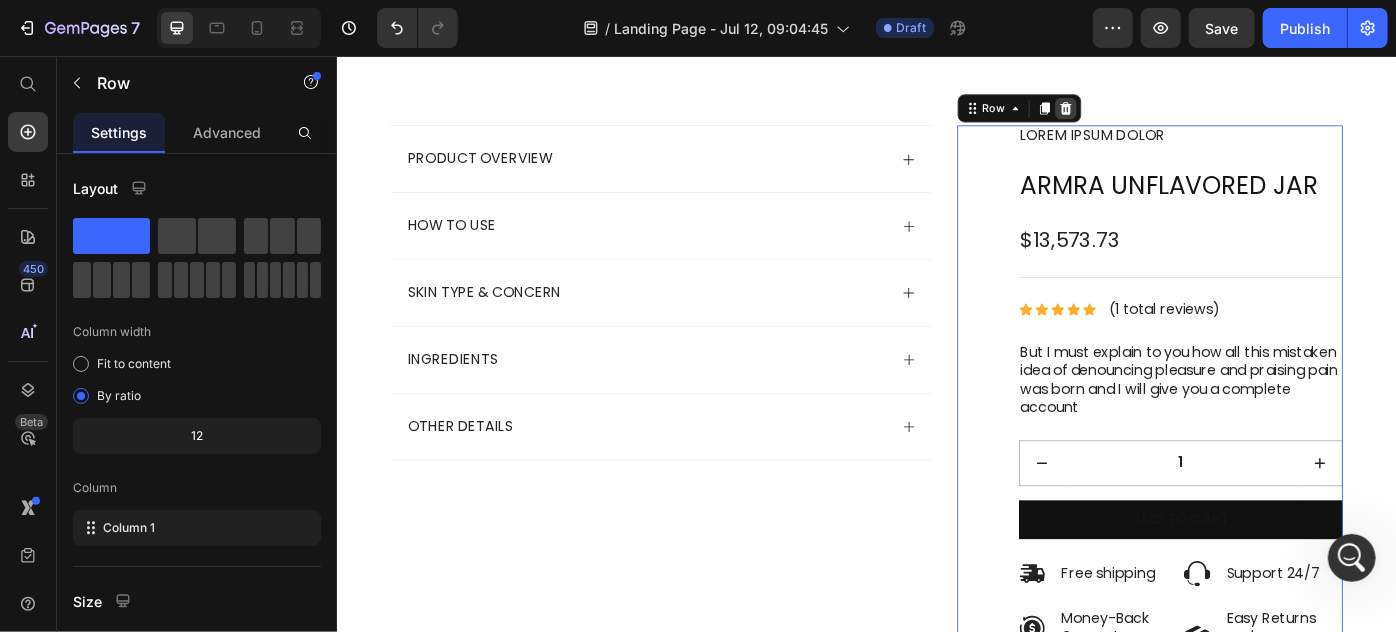 click 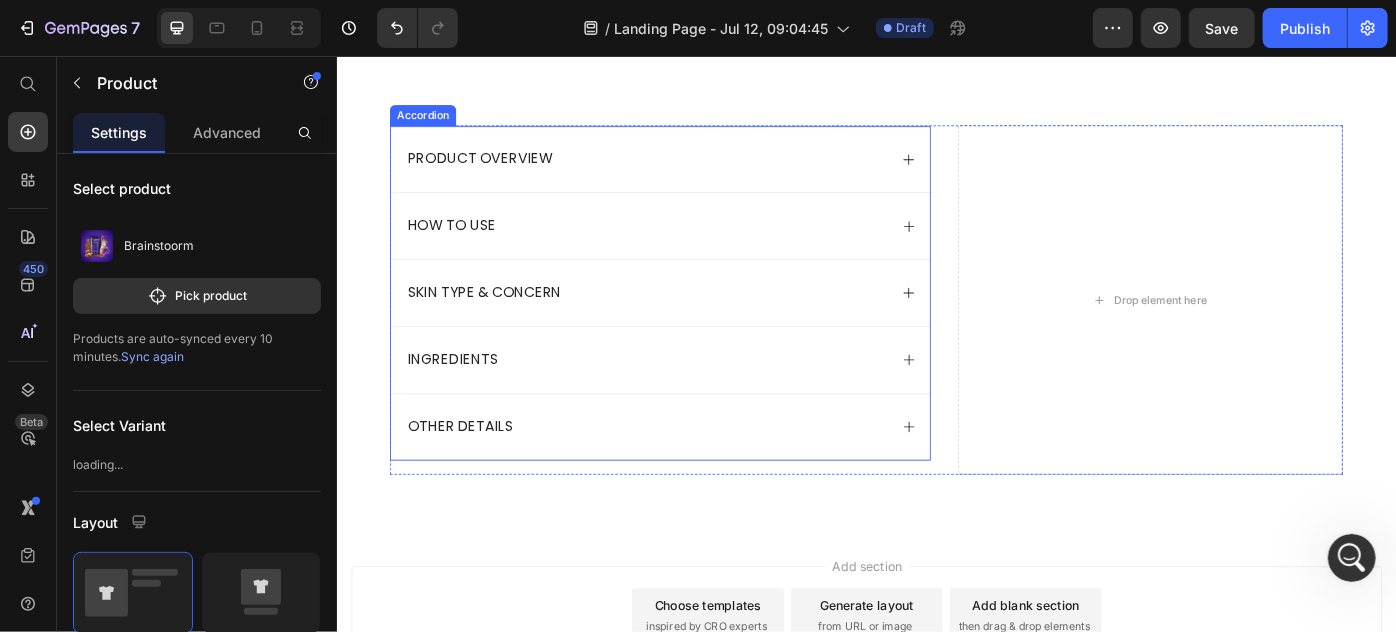 click on "Product Overview" at bounding box center [686, 171] 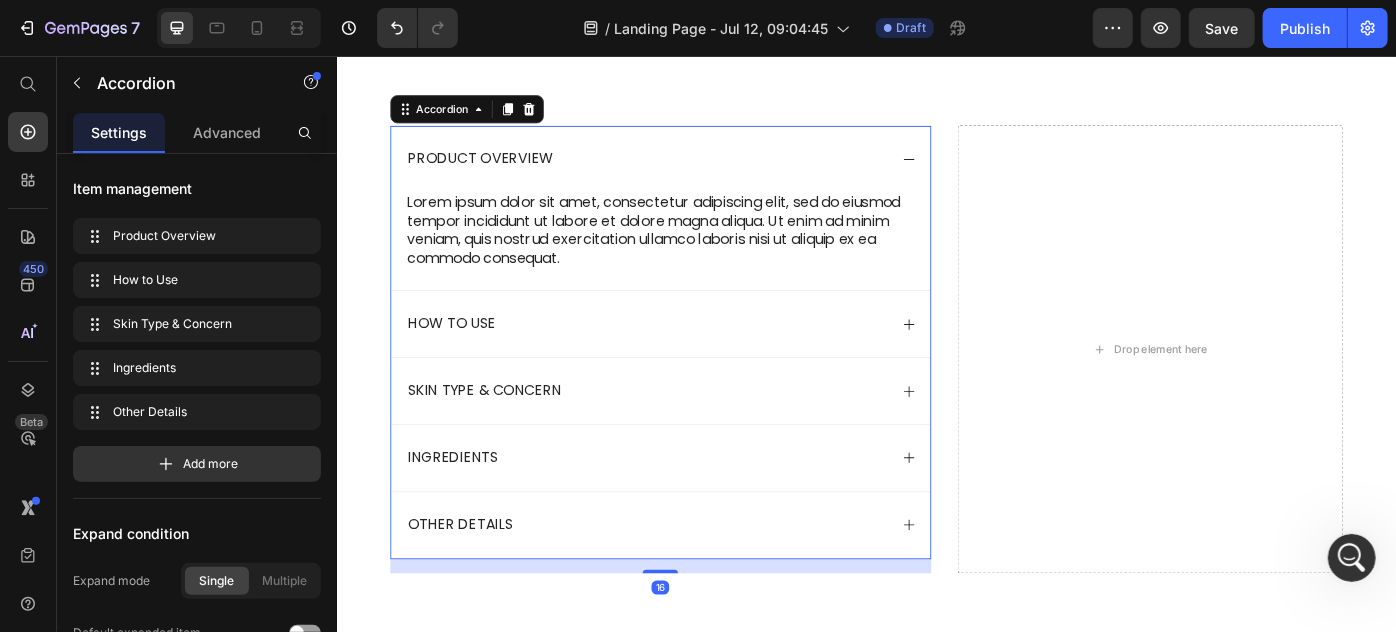 click on "Product Overview" at bounding box center [702, 171] 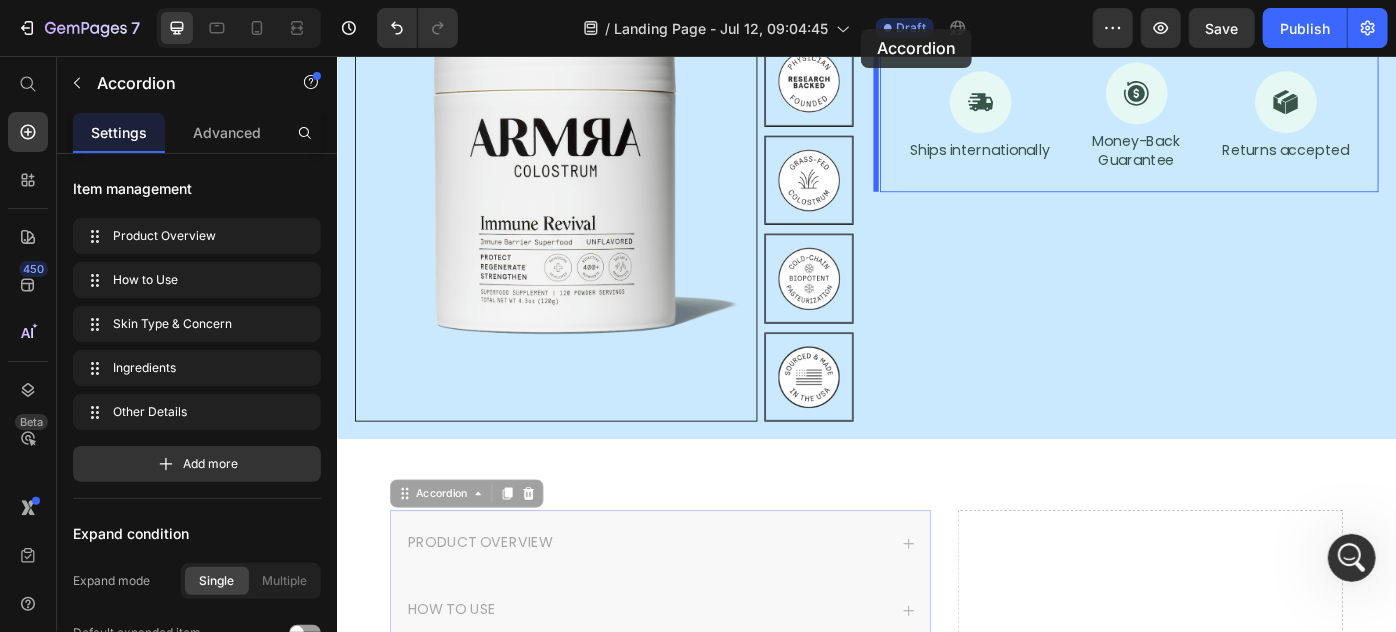 scroll, scrollTop: 0, scrollLeft: 0, axis: both 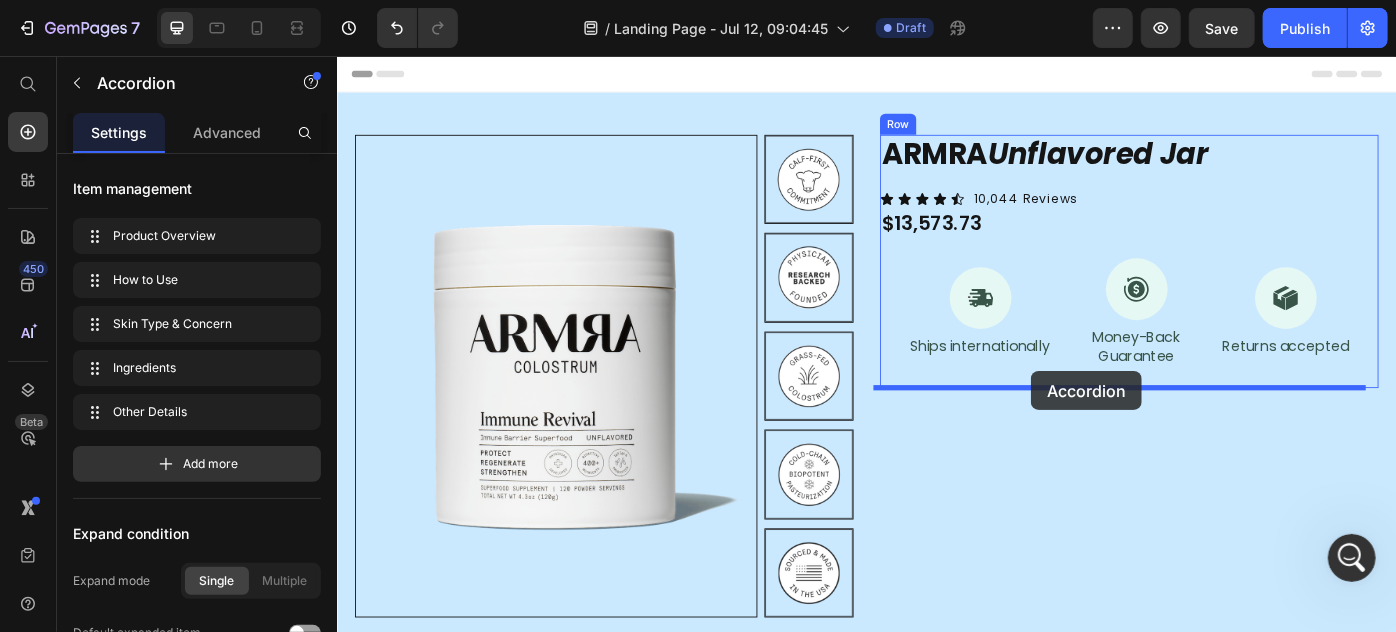 drag, startPoint x: 417, startPoint y: 110, endPoint x: 1122, endPoint y: 412, distance: 766.9609 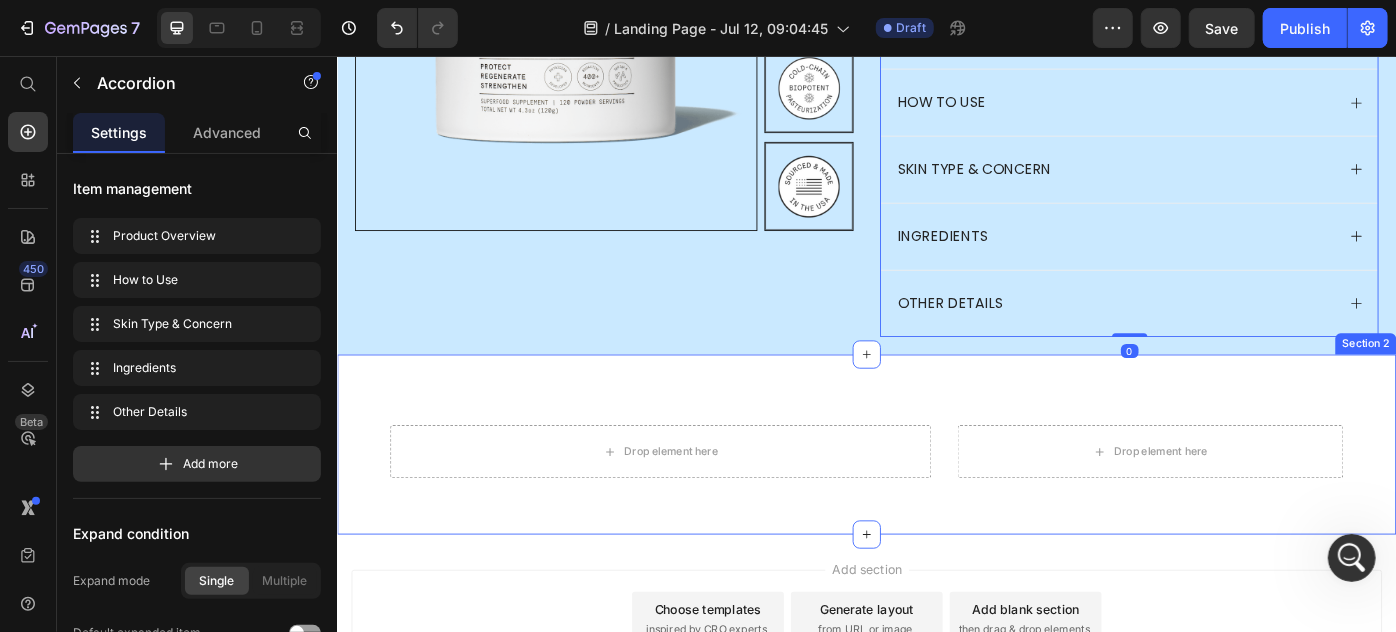 scroll, scrollTop: 545, scrollLeft: 0, axis: vertical 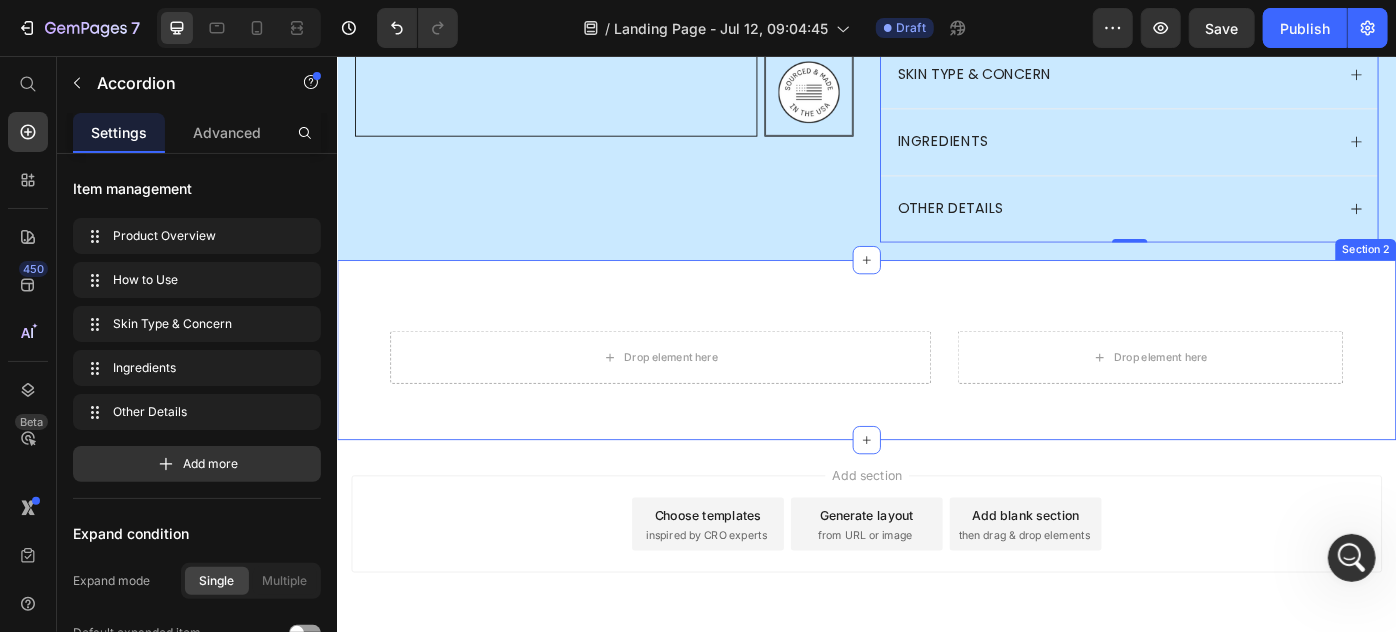 click on "Drop element here
Drop element here Product Section 2" at bounding box center [936, 388] 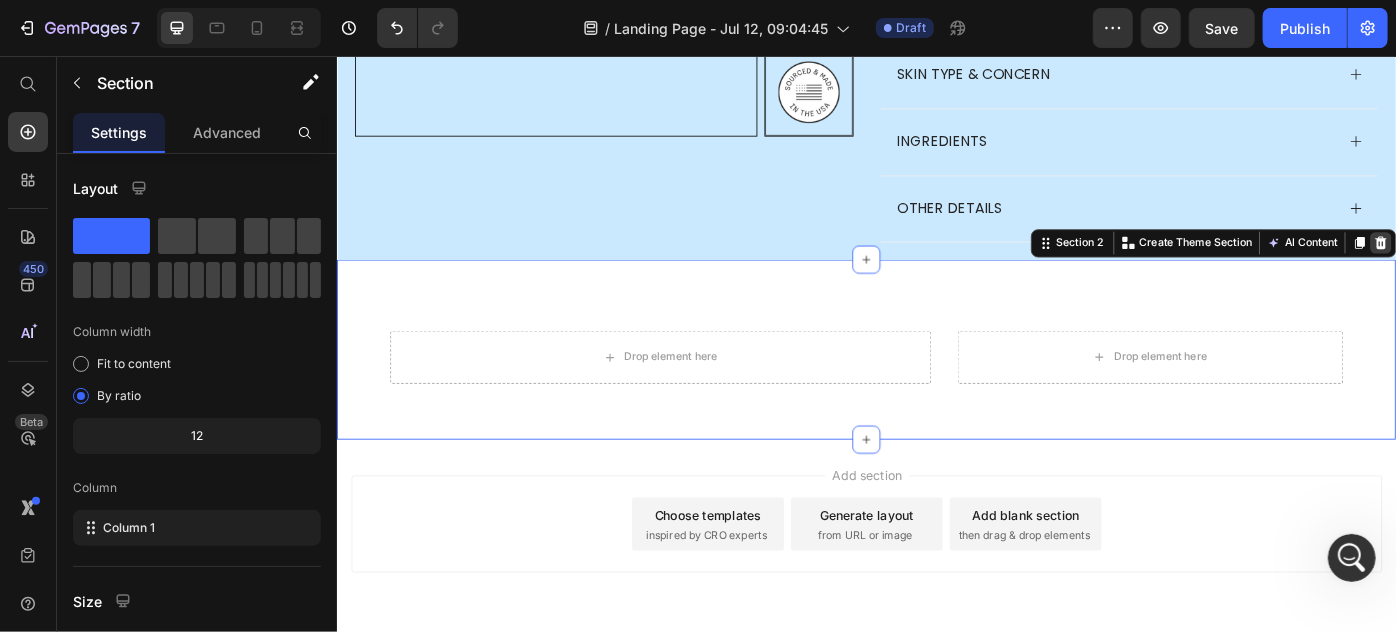 click 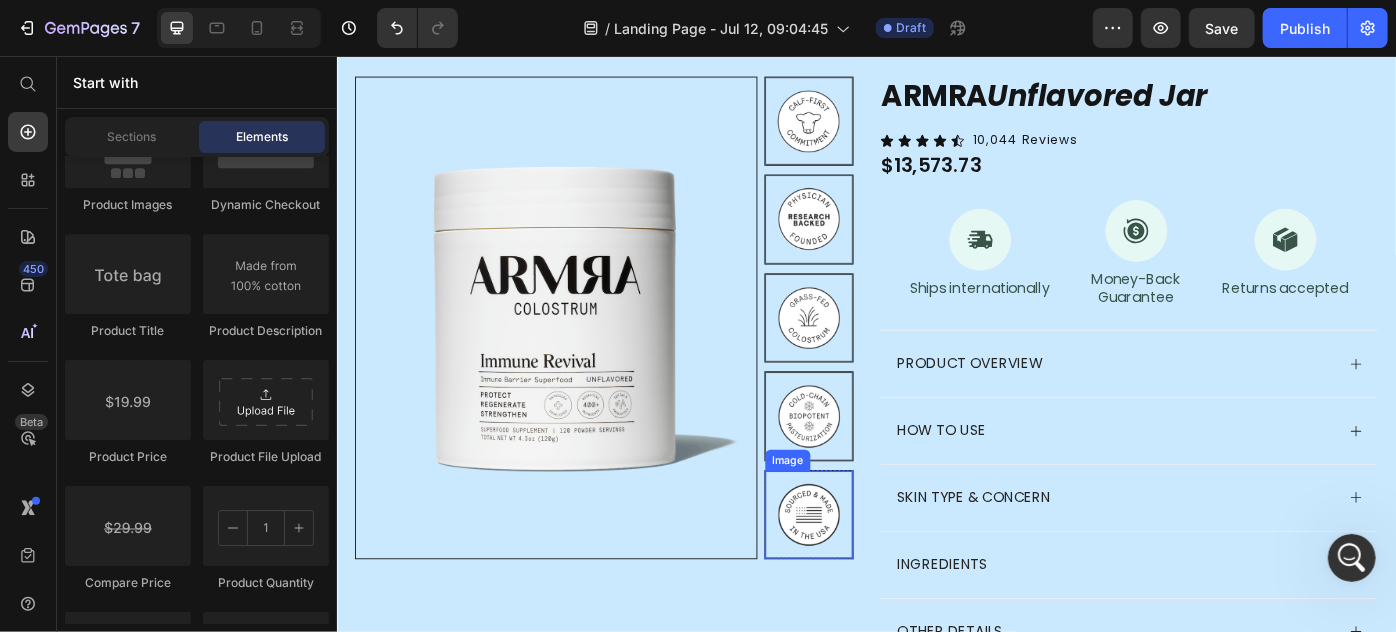 scroll, scrollTop: 42, scrollLeft: 0, axis: vertical 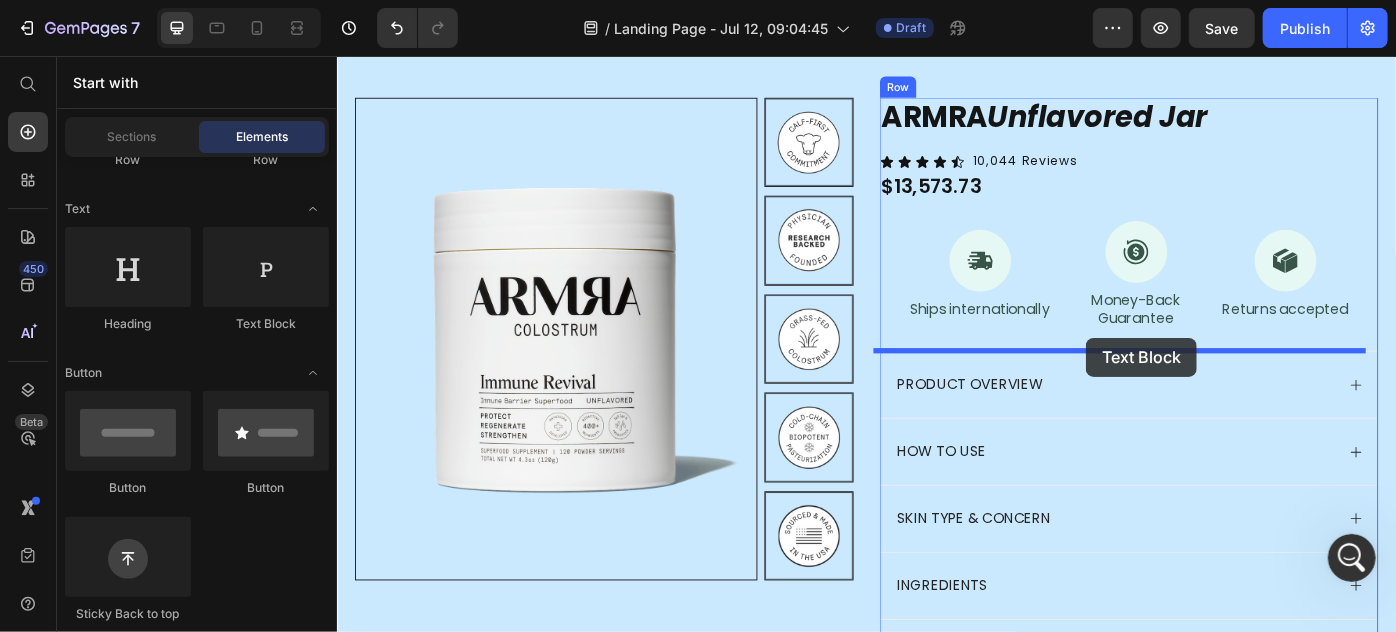 drag, startPoint x: 627, startPoint y: 314, endPoint x: 1185, endPoint y: 374, distance: 561.21655 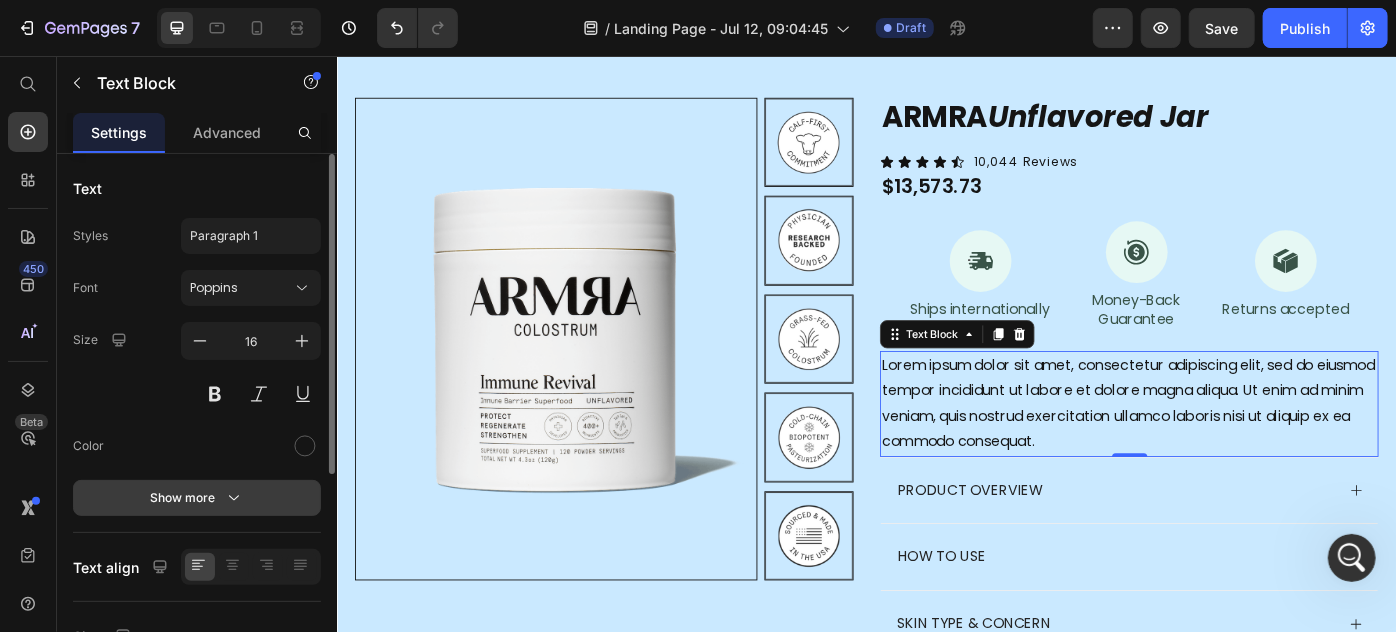 click on "Show more" at bounding box center [197, 498] 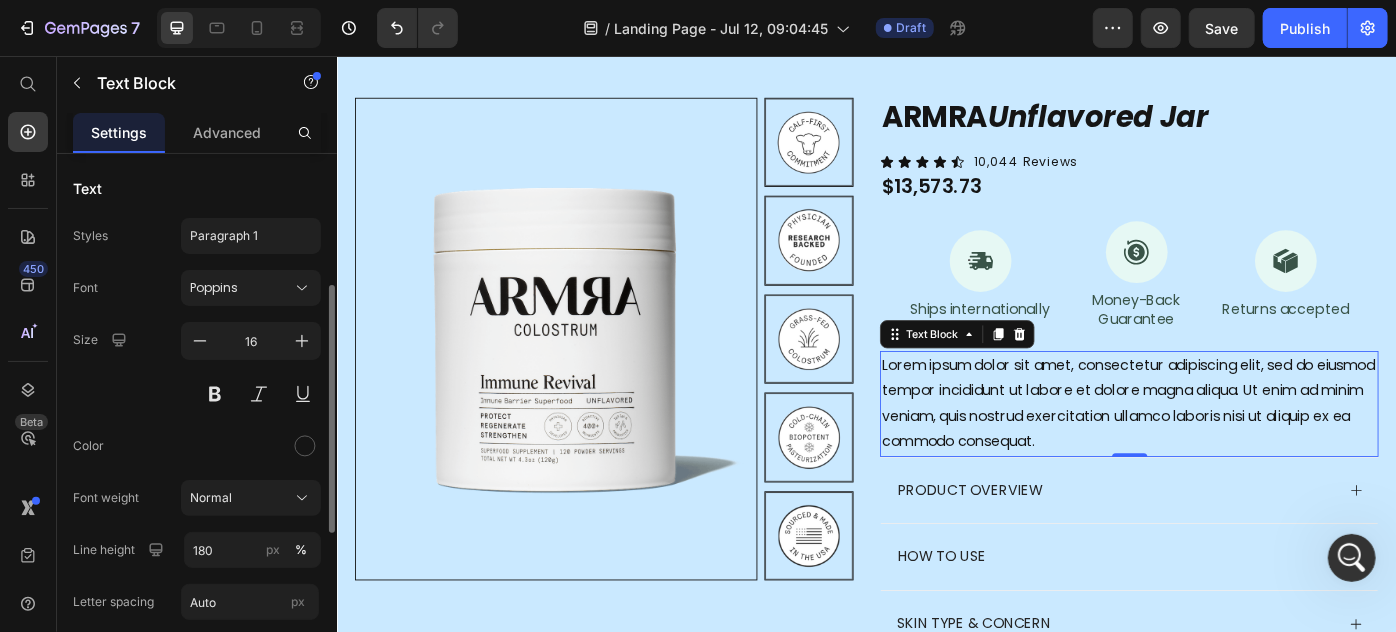 scroll, scrollTop: 90, scrollLeft: 0, axis: vertical 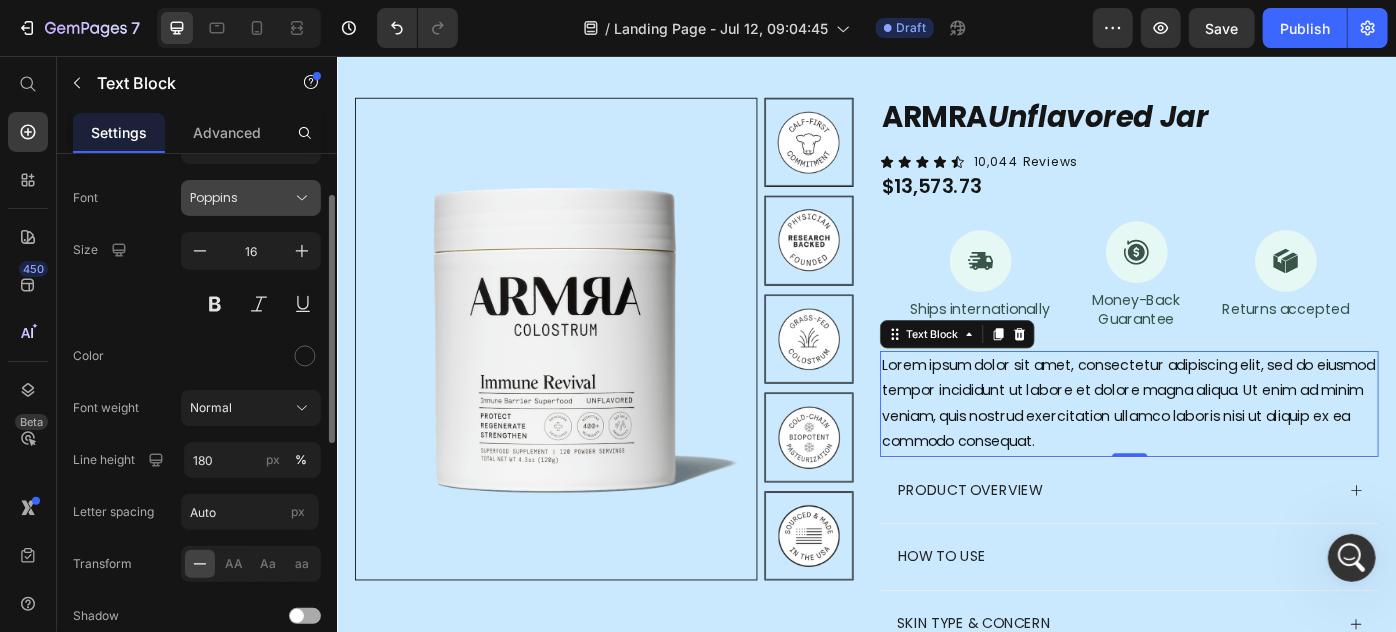 click on "Poppins" at bounding box center (251, 198) 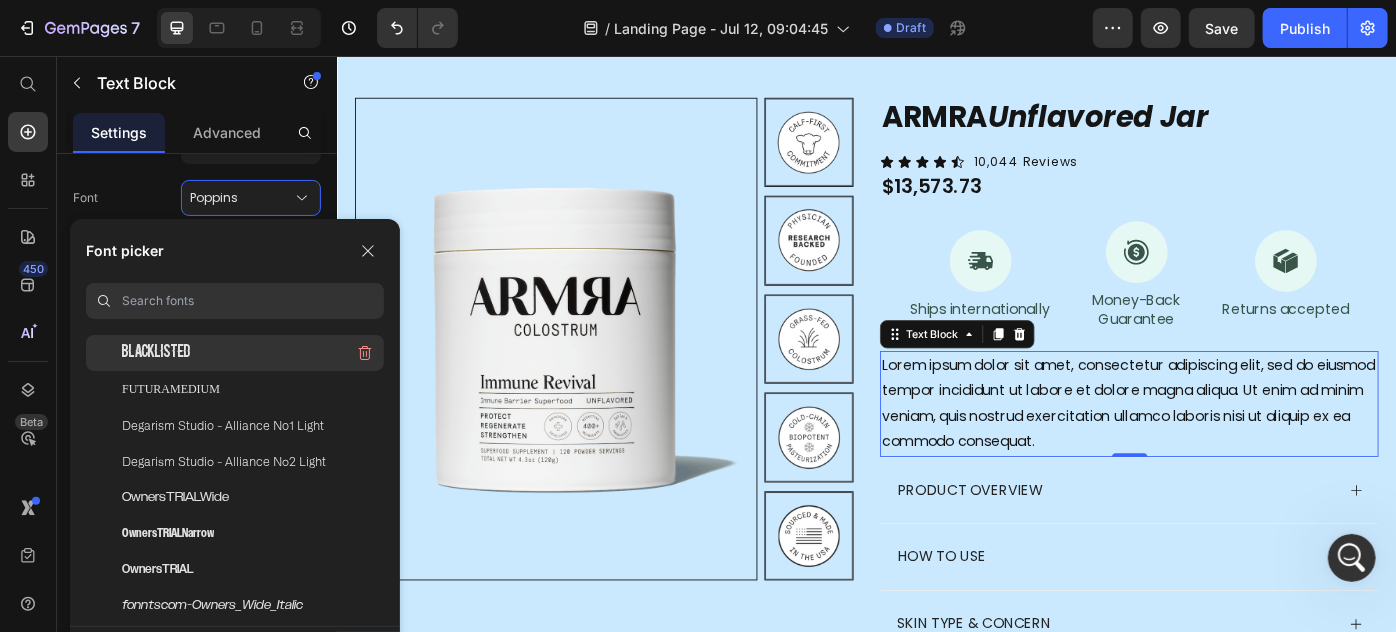 scroll, scrollTop: 272, scrollLeft: 0, axis: vertical 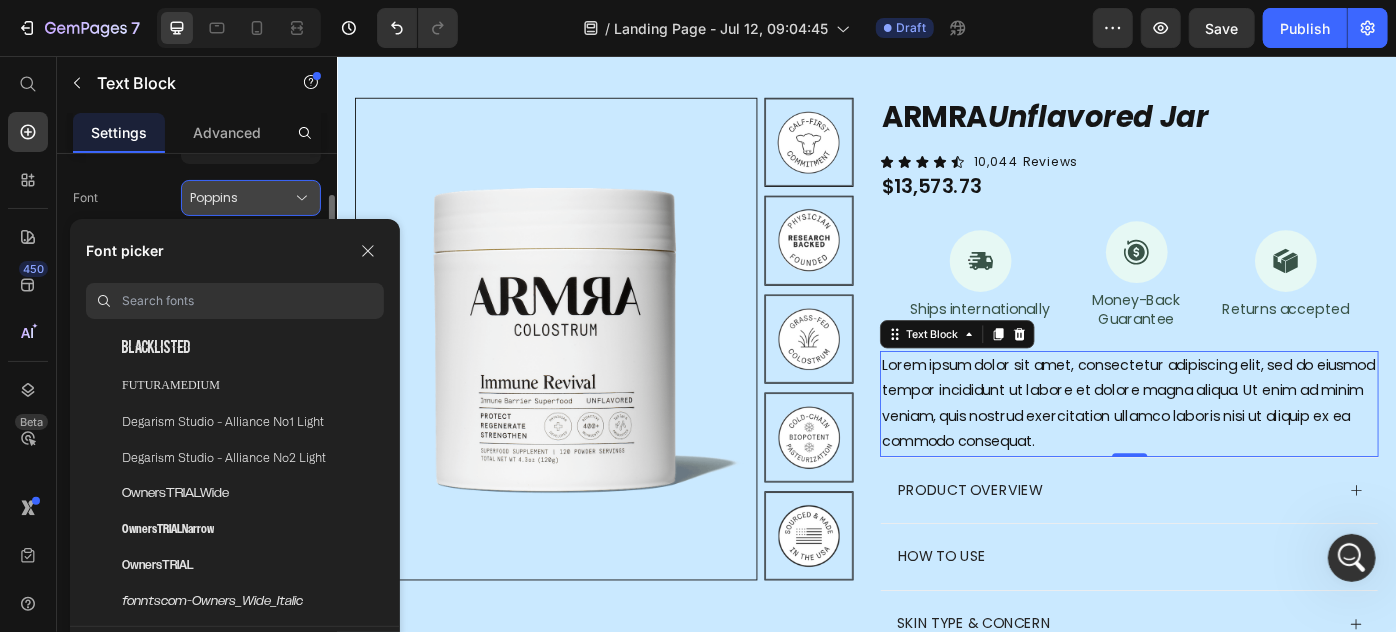 click on "Poppins" at bounding box center (241, 198) 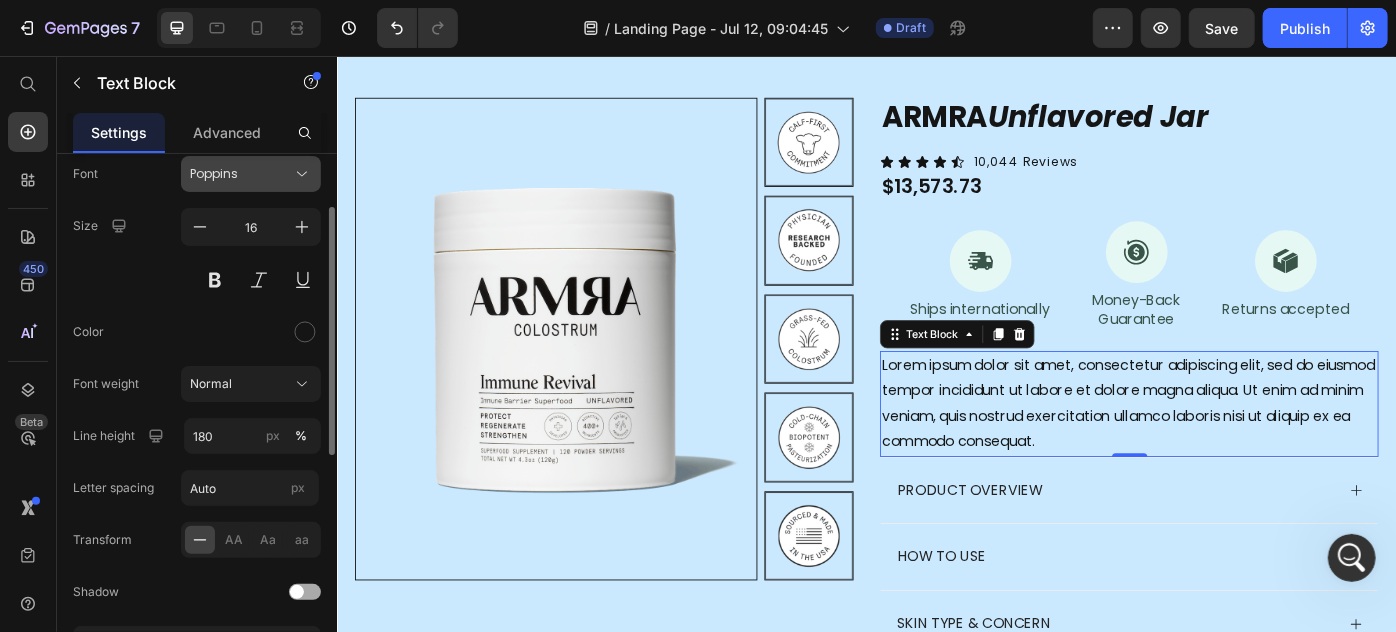 scroll, scrollTop: 114, scrollLeft: 0, axis: vertical 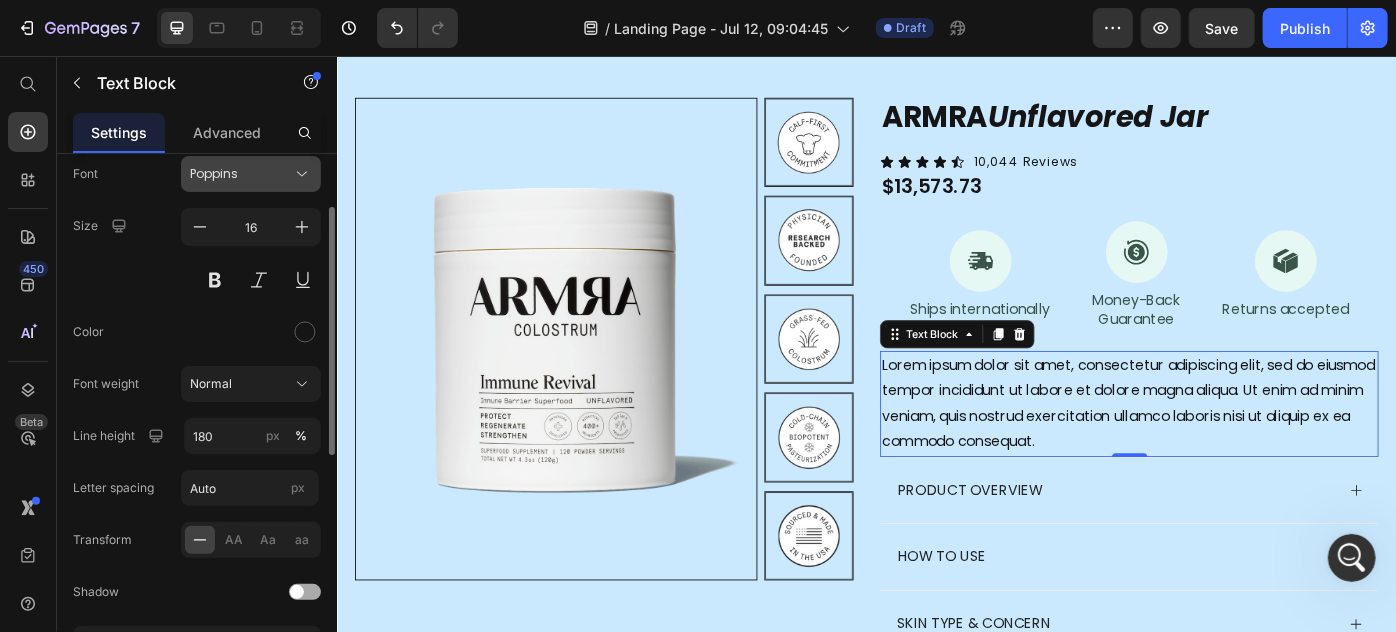 click on "Poppins" at bounding box center [241, 174] 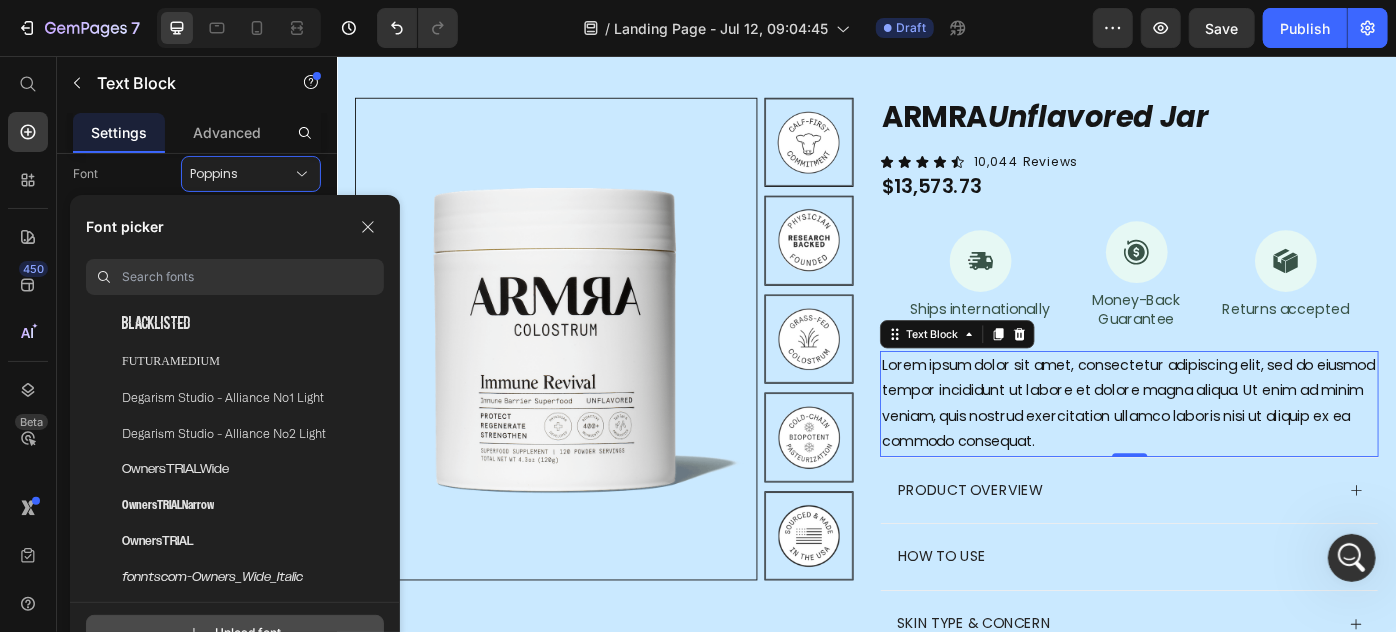 click 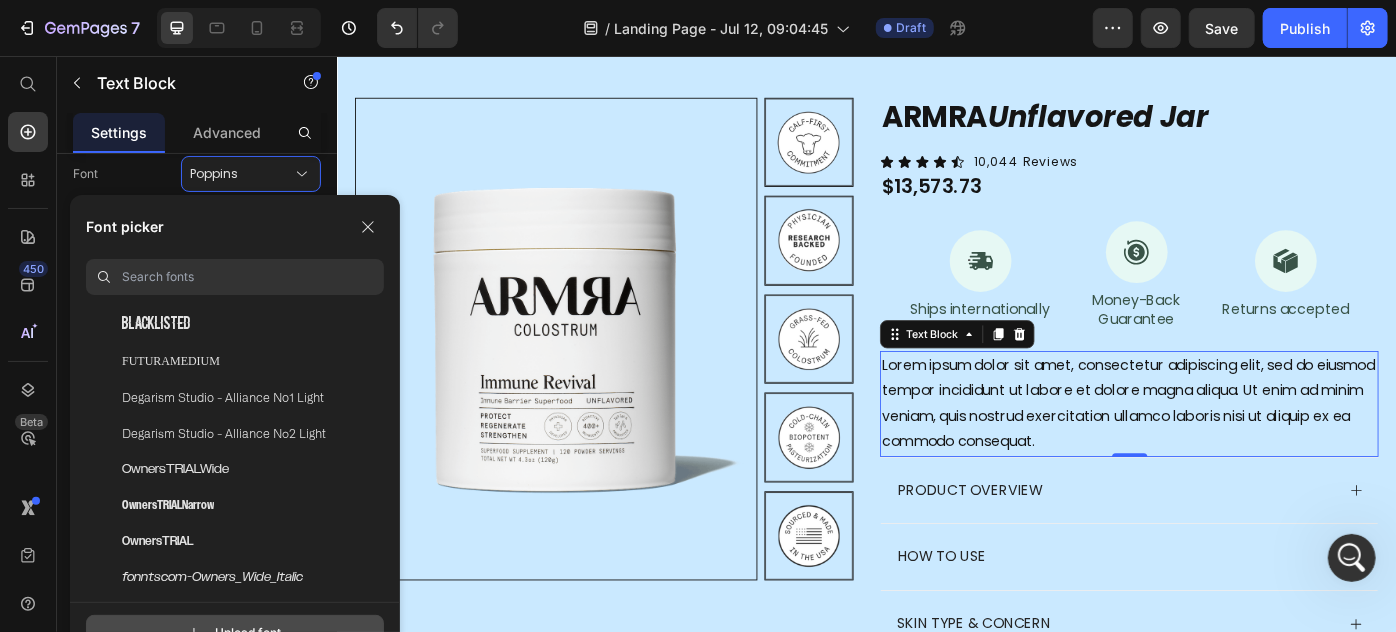 type on "C:\fakepath\relative-book.ttf" 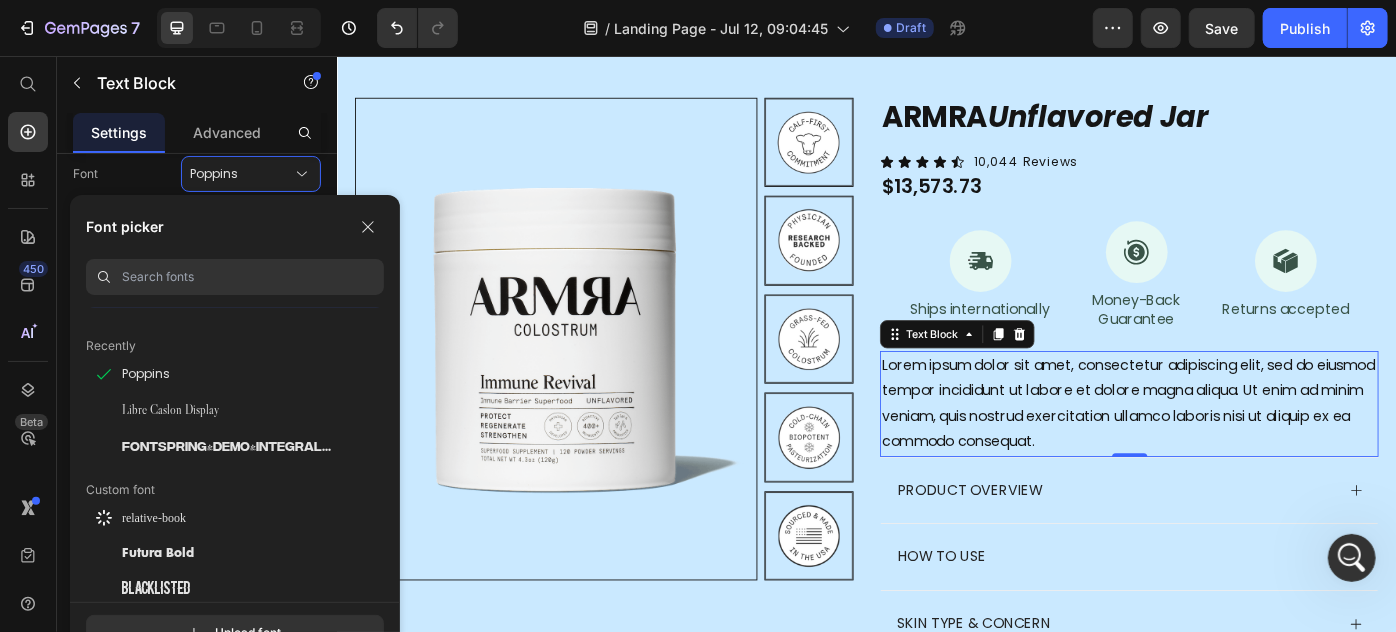 scroll, scrollTop: 0, scrollLeft: 0, axis: both 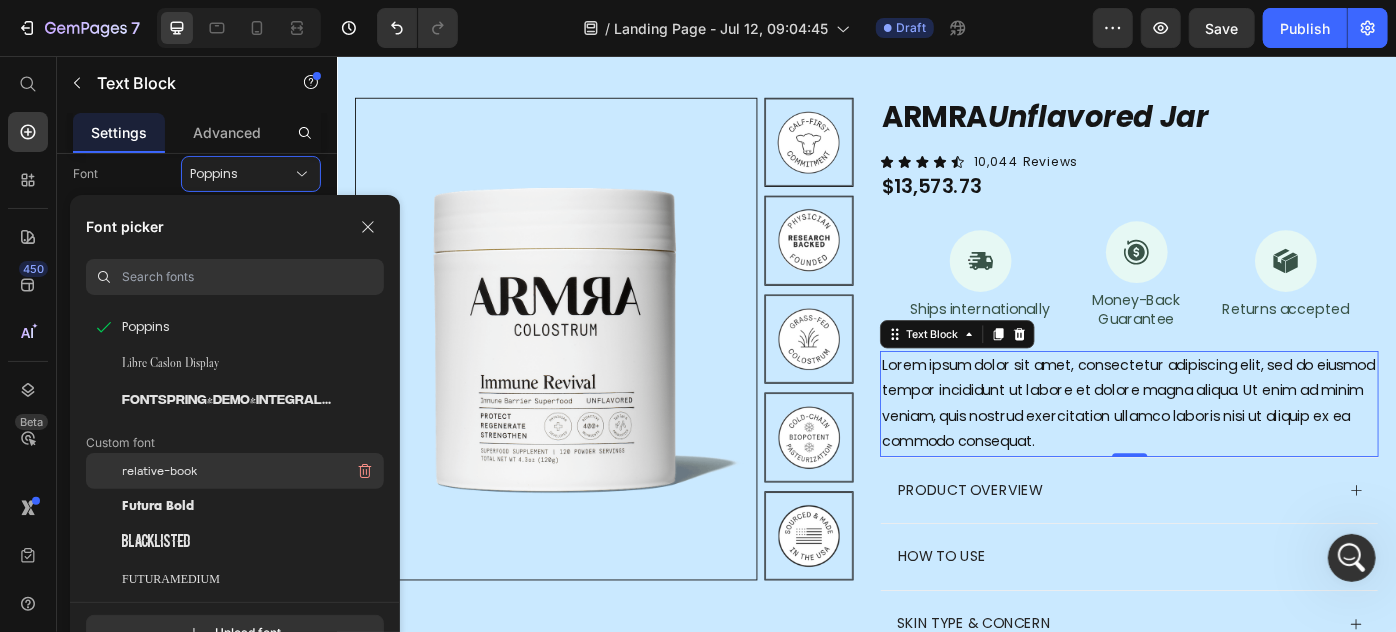 click on "relative-book" 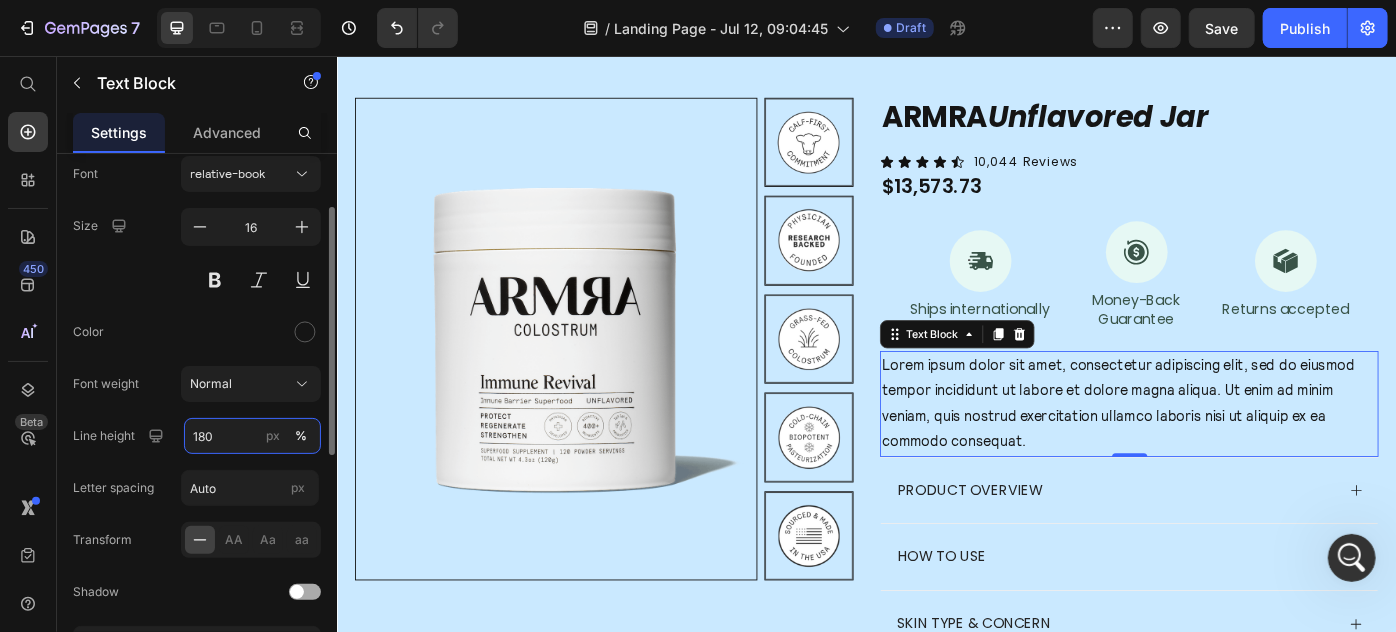 click on "180" at bounding box center (252, 436) 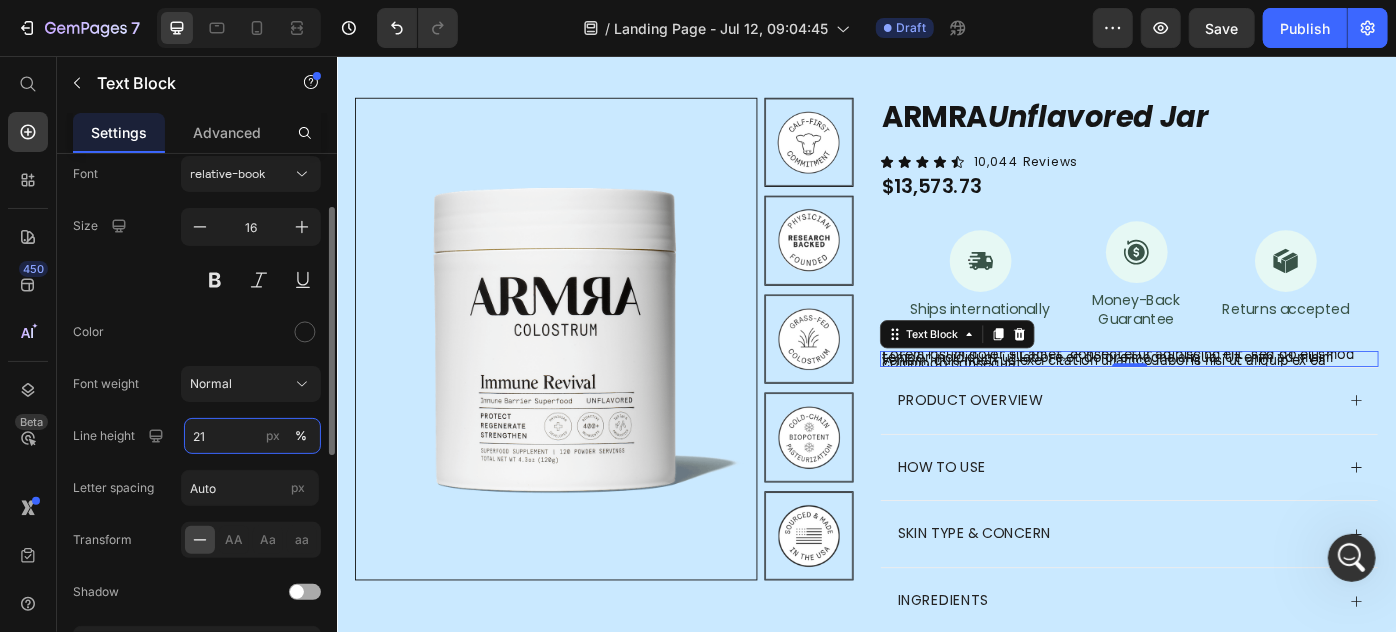 type on "21" 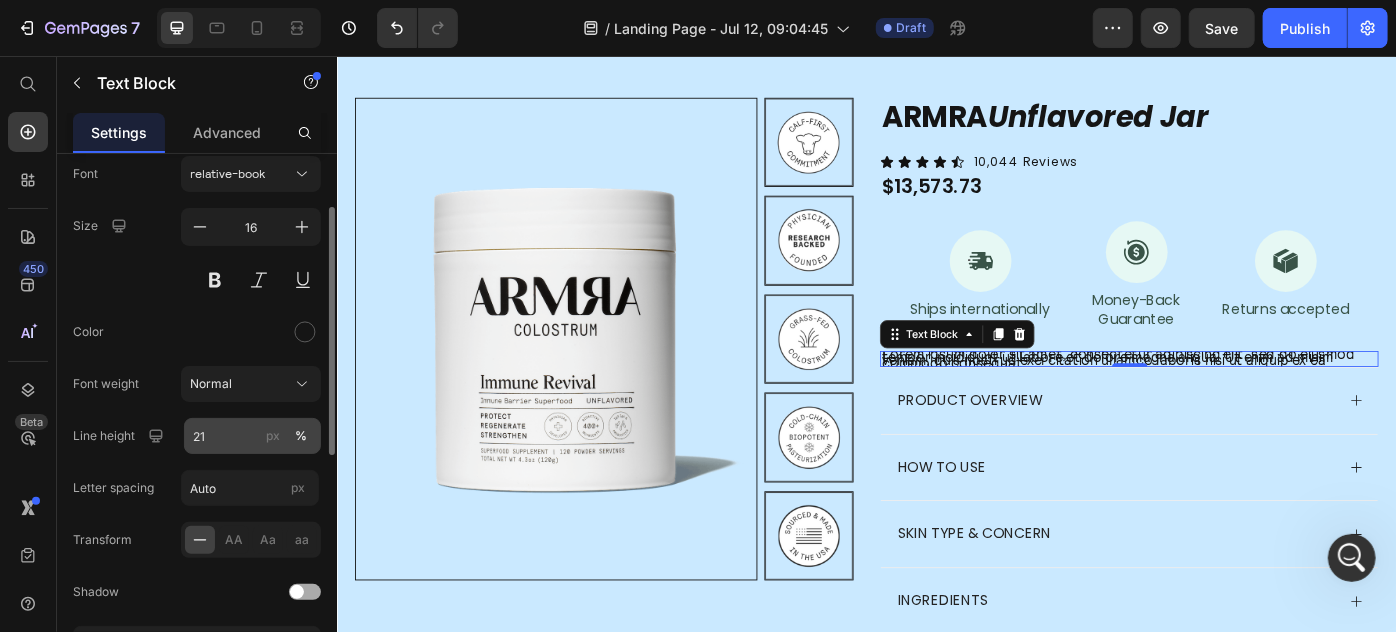 click on "px" at bounding box center (273, 436) 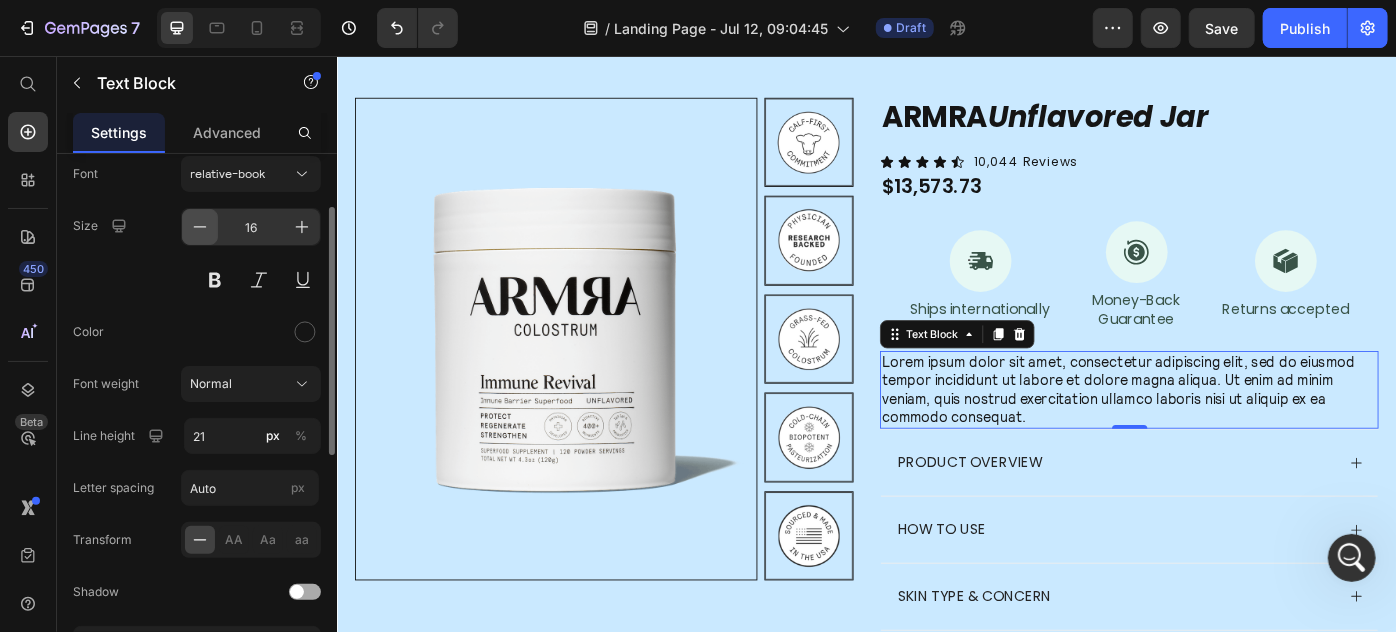click 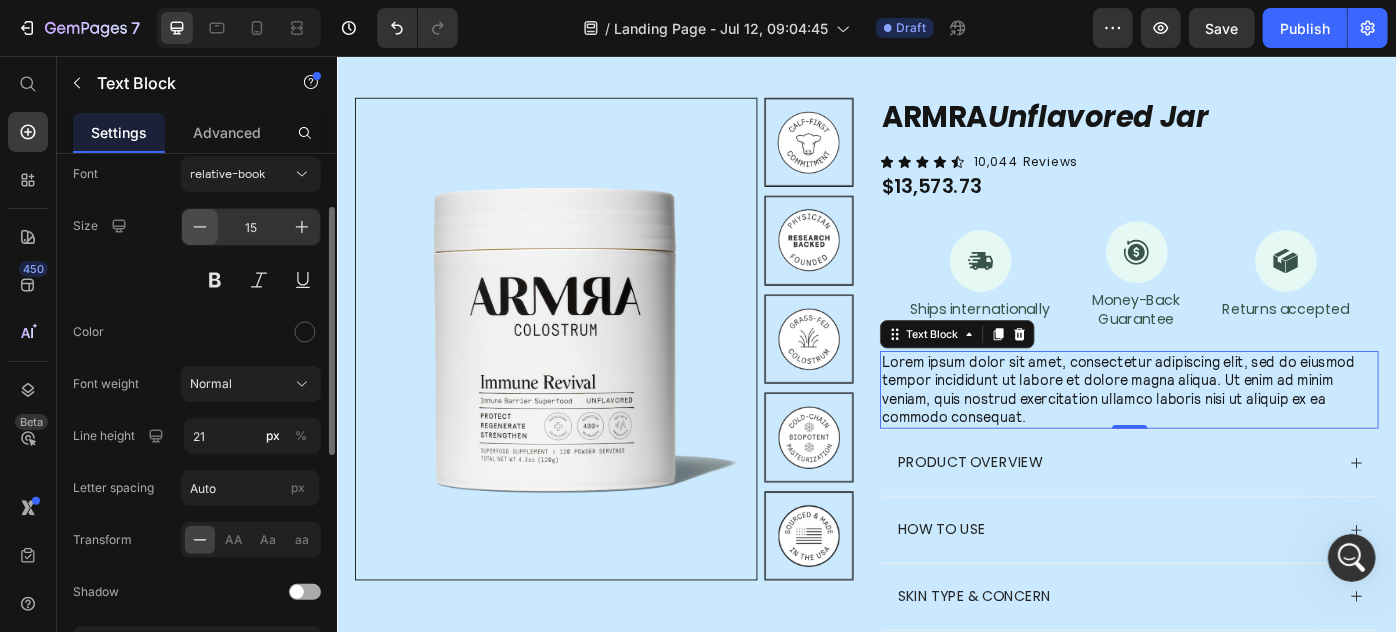 click 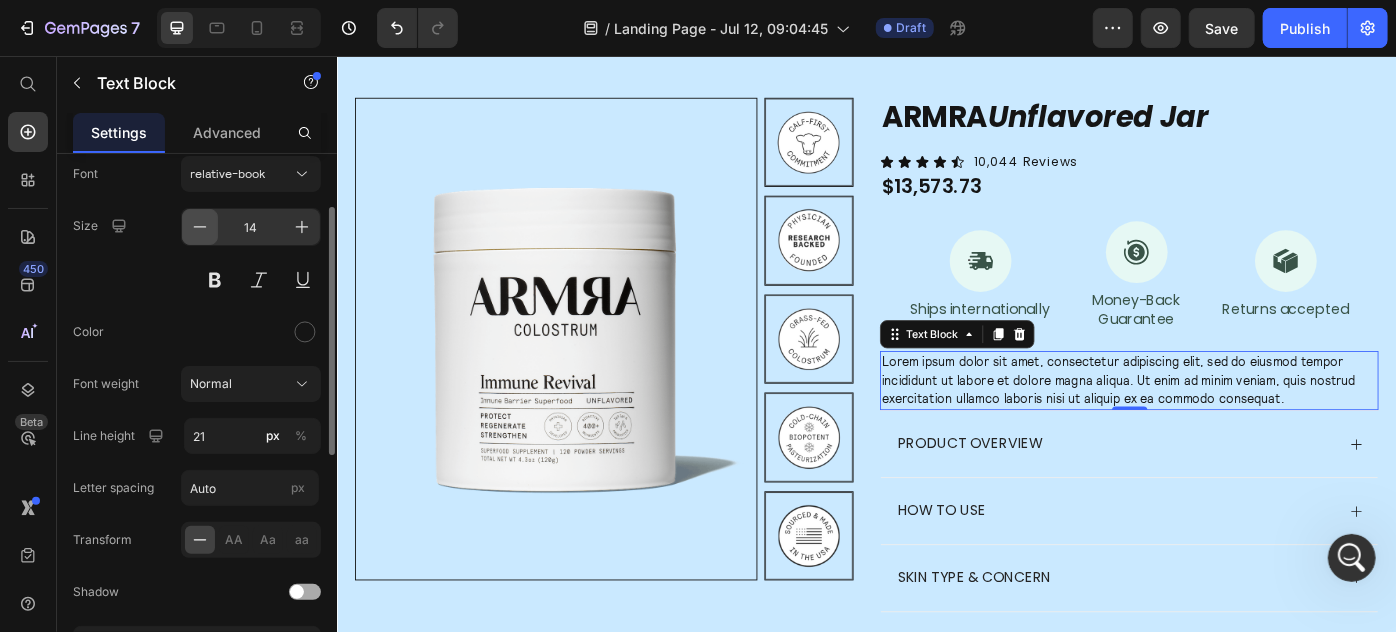 click 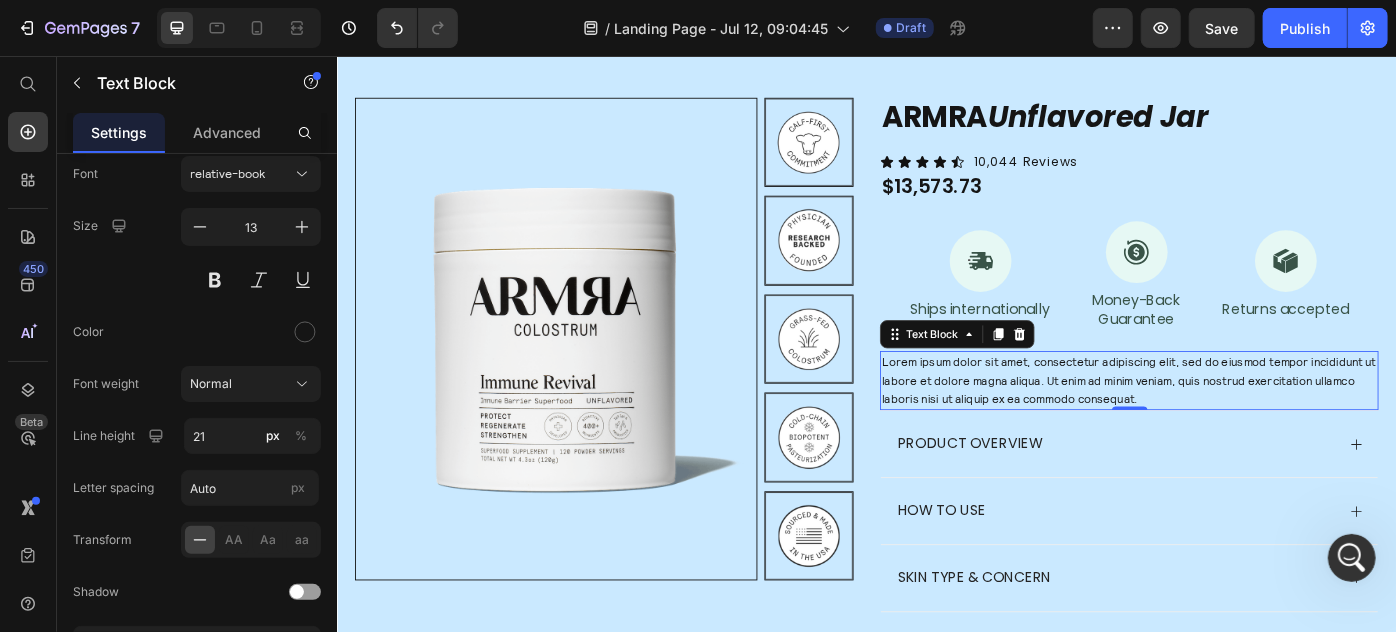 click on "Lorem ipsum dolor sit amet, consectetur adipiscing elit, sed do eiusmod tempor incididunt ut labore et dolore magna aliqua. Ut enim ad minim veniam, quis nostrud exercitation ullamco laboris nisi ut aliquip ex ea commodo consequat." at bounding box center [1233, 422] 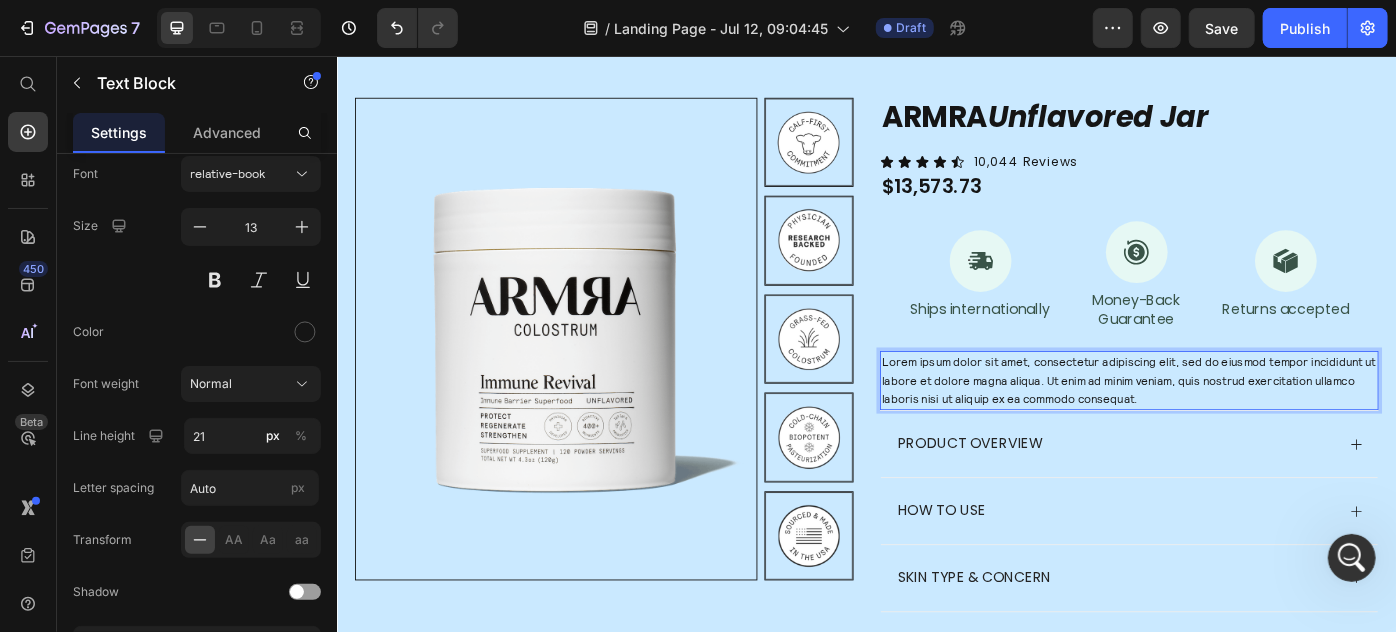 click on "Lorem ipsum dolor sit amet, consectetur adipiscing elit, sed do eiusmod tempor incididunt ut labore et dolore magna aliqua. Ut enim ad minim veniam, quis nostrud exercitation ullamco laboris nisi ut aliquip ex ea commodo consequat." at bounding box center [1233, 422] 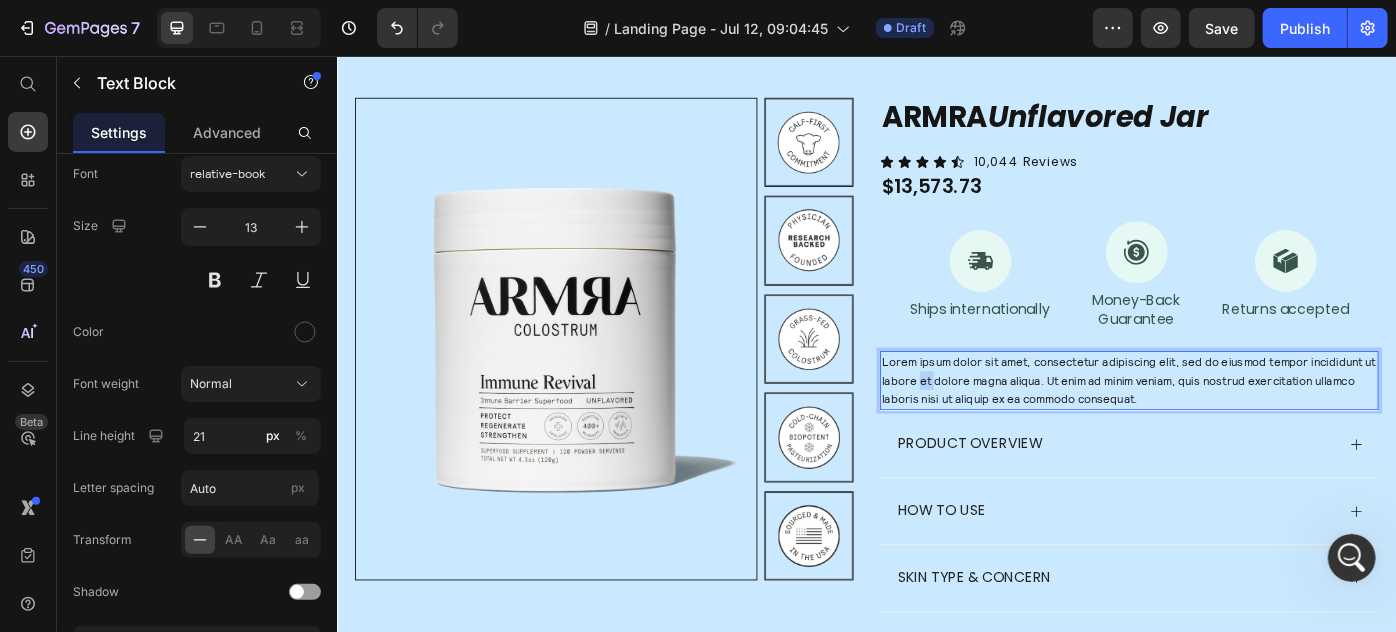 click on "Lorem ipsum dolor sit amet, consectetur adipiscing elit, sed do eiusmod tempor incididunt ut labore et dolore magna aliqua. Ut enim ad minim veniam, quis nostrud exercitation ullamco laboris nisi ut aliquip ex ea commodo consequat." at bounding box center [1233, 422] 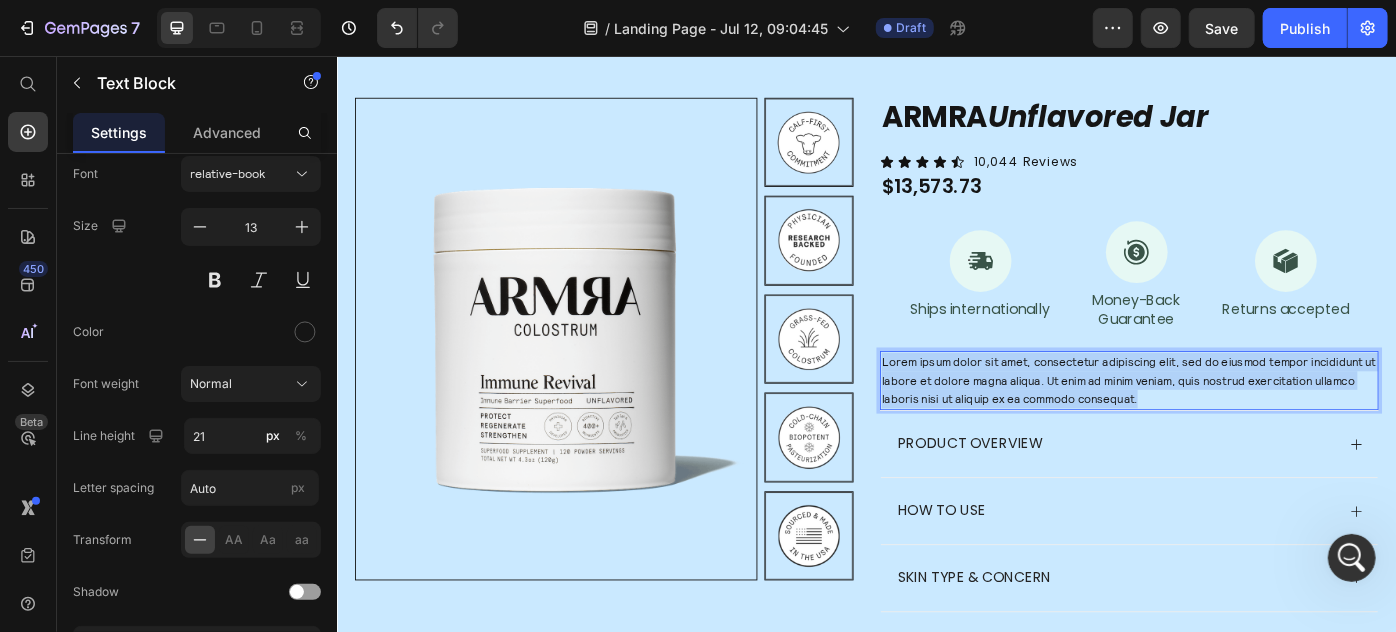 click on "Lorem ipsum dolor sit amet, consectetur adipiscing elit, sed do eiusmod tempor incididunt ut labore et dolore magna aliqua. Ut enim ad minim veniam, quis nostrud exercitation ullamco laboris nisi ut aliquip ex ea commodo consequat." at bounding box center [1233, 422] 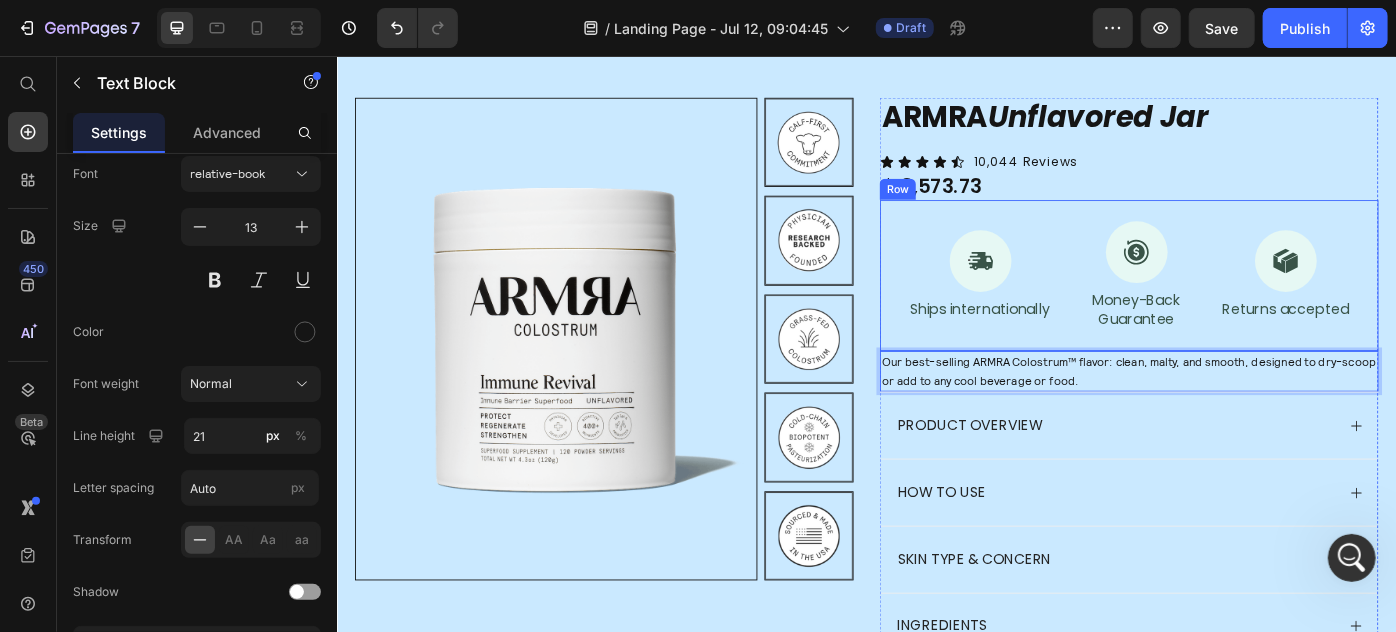 click on "Icon Ships internationally Text Block" at bounding box center (1064, 304) 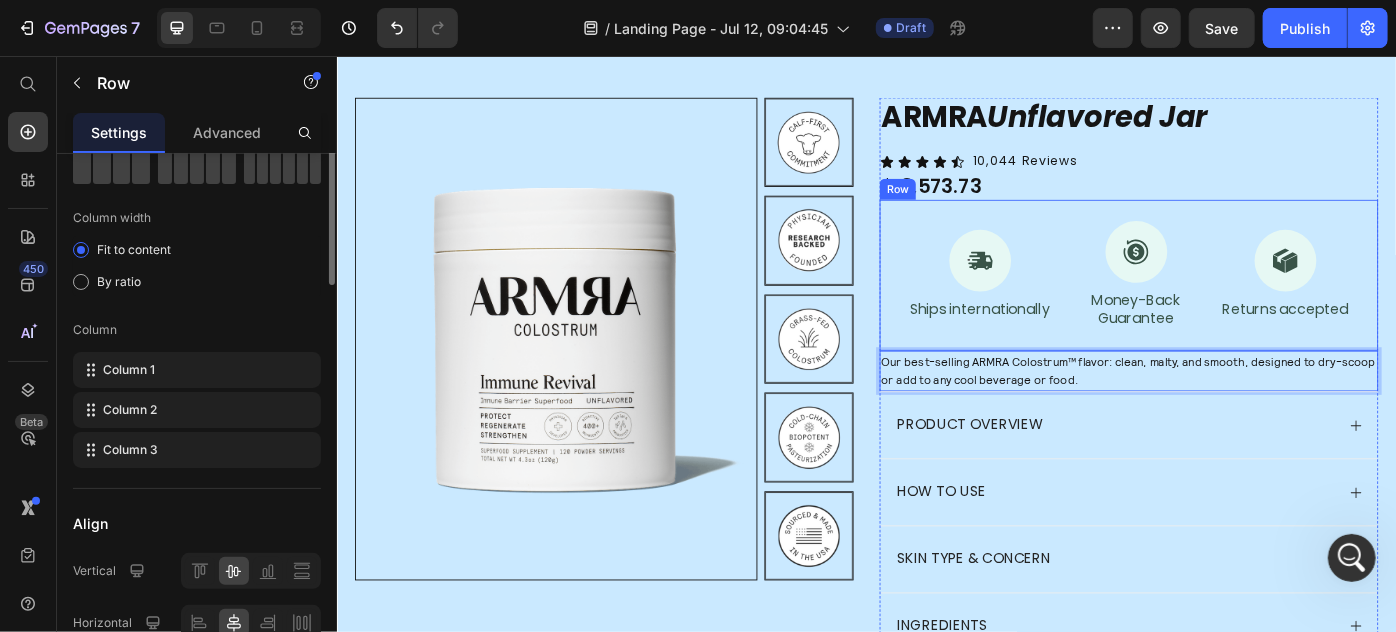 scroll, scrollTop: 0, scrollLeft: 0, axis: both 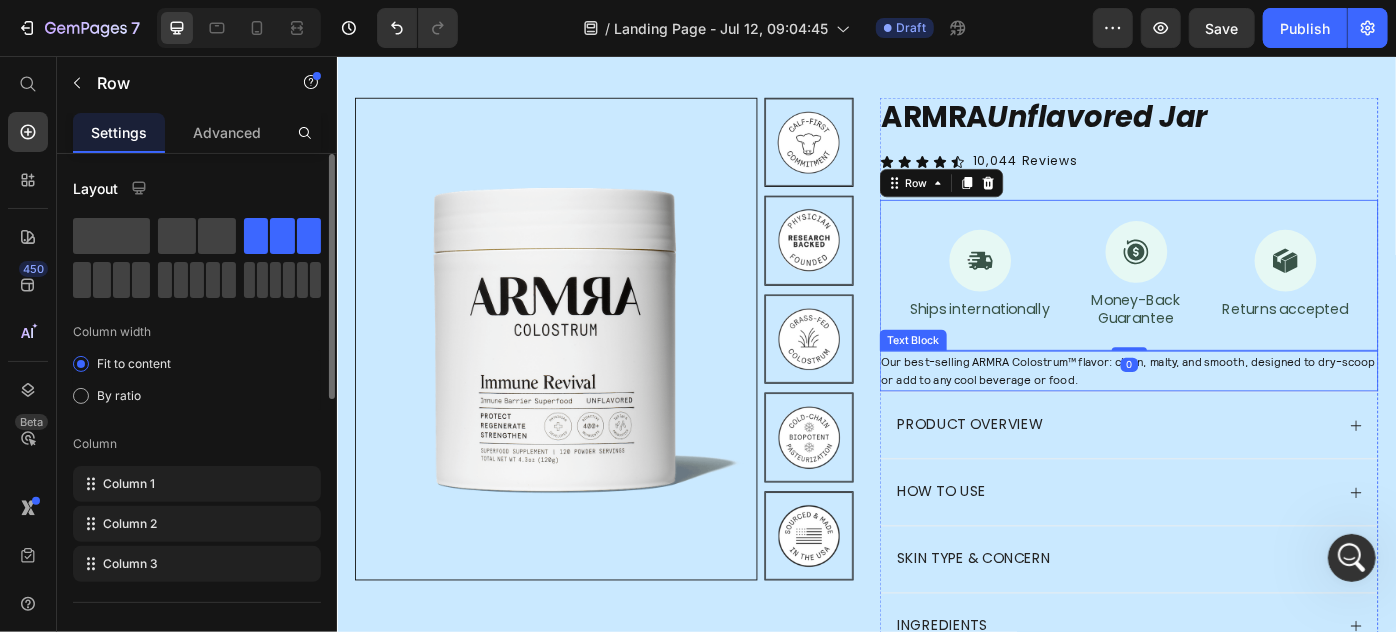 click on "Our best-selling ARMRA Colostrum™ flavor: clean, malty, and smooth, designed to dry-scoop or add to any cool beverage or food." at bounding box center [1233, 412] 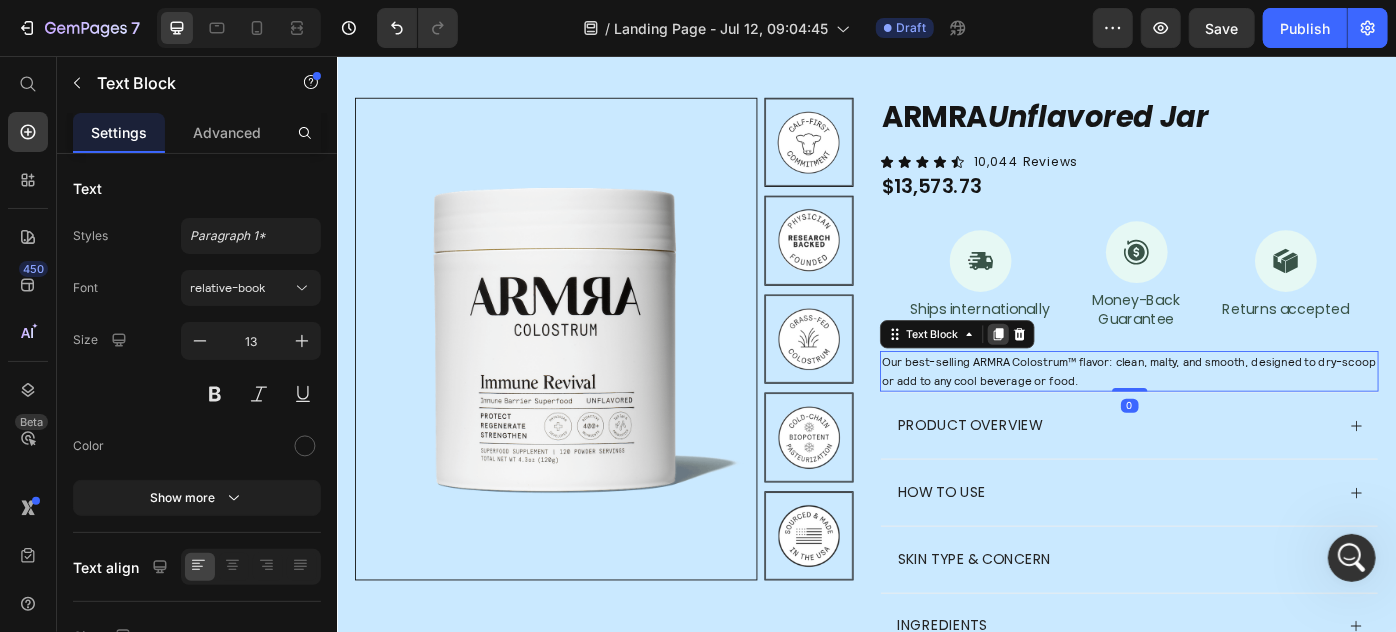 click 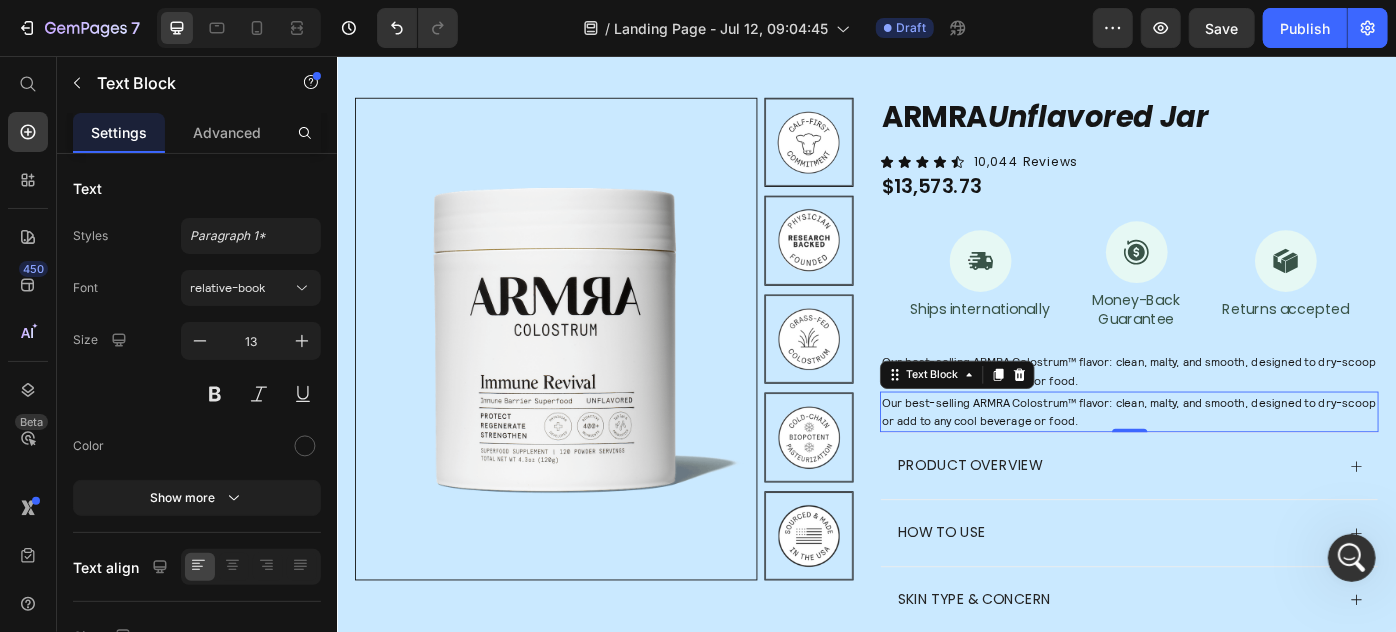 click on "Our best-selling ARMRA Colostrum™ flavor: clean, malty, and smooth, designed to dry-scoop or add to any cool beverage or food." at bounding box center [1233, 458] 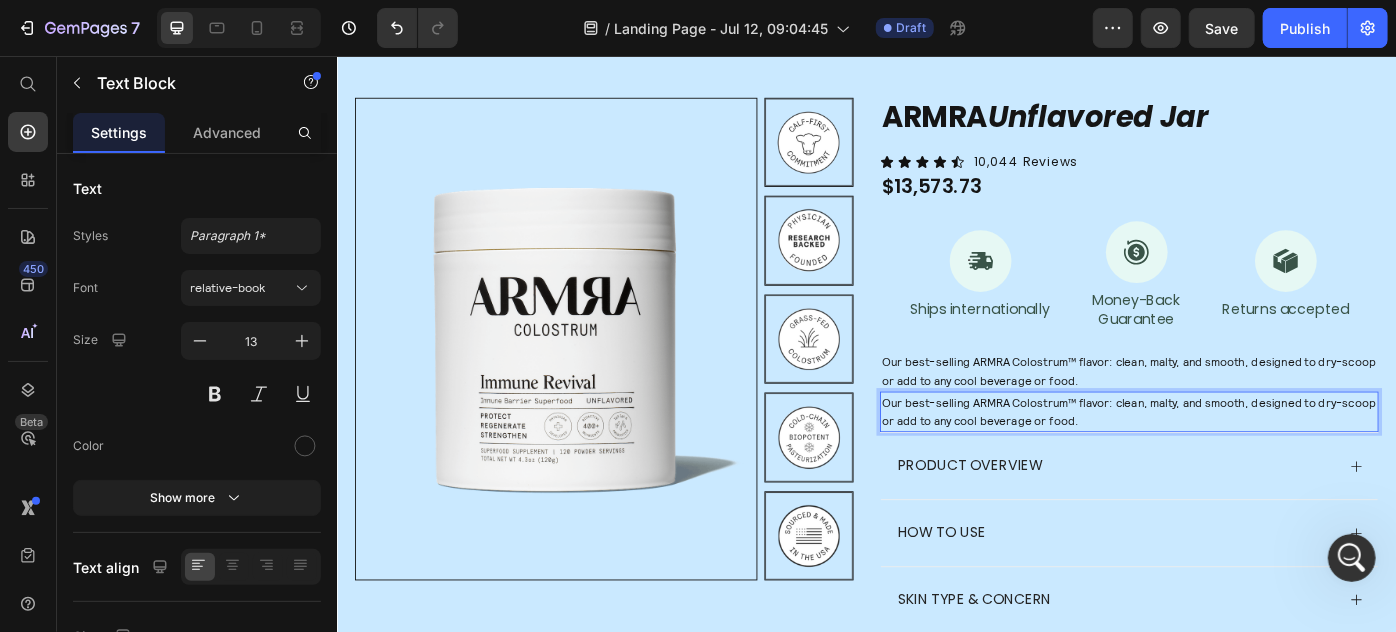 click on "Our best-selling ARMRA Colostrum™ flavor: clean, malty, and smooth, designed to dry-scoop or add to any cool beverage or food." at bounding box center [1233, 458] 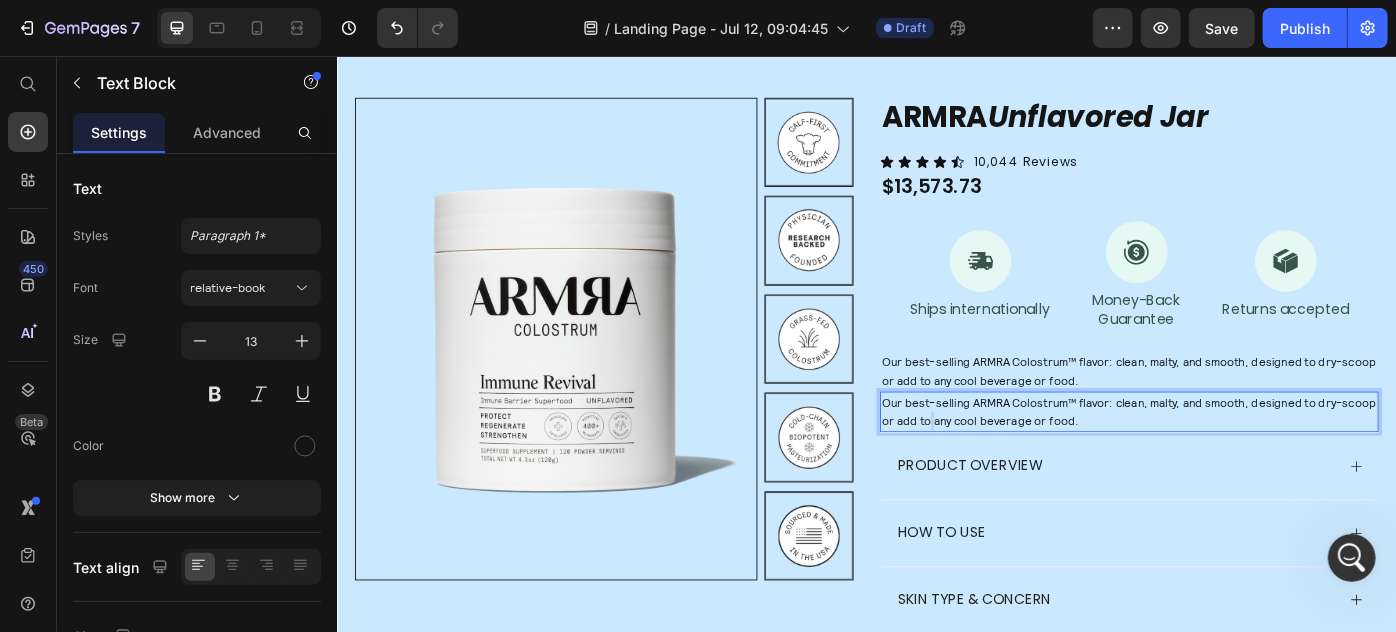 click on "Our best-selling ARMRA Colostrum™ flavor: clean, malty, and smooth, designed to dry-scoop or add to any cool beverage or food." at bounding box center [1233, 458] 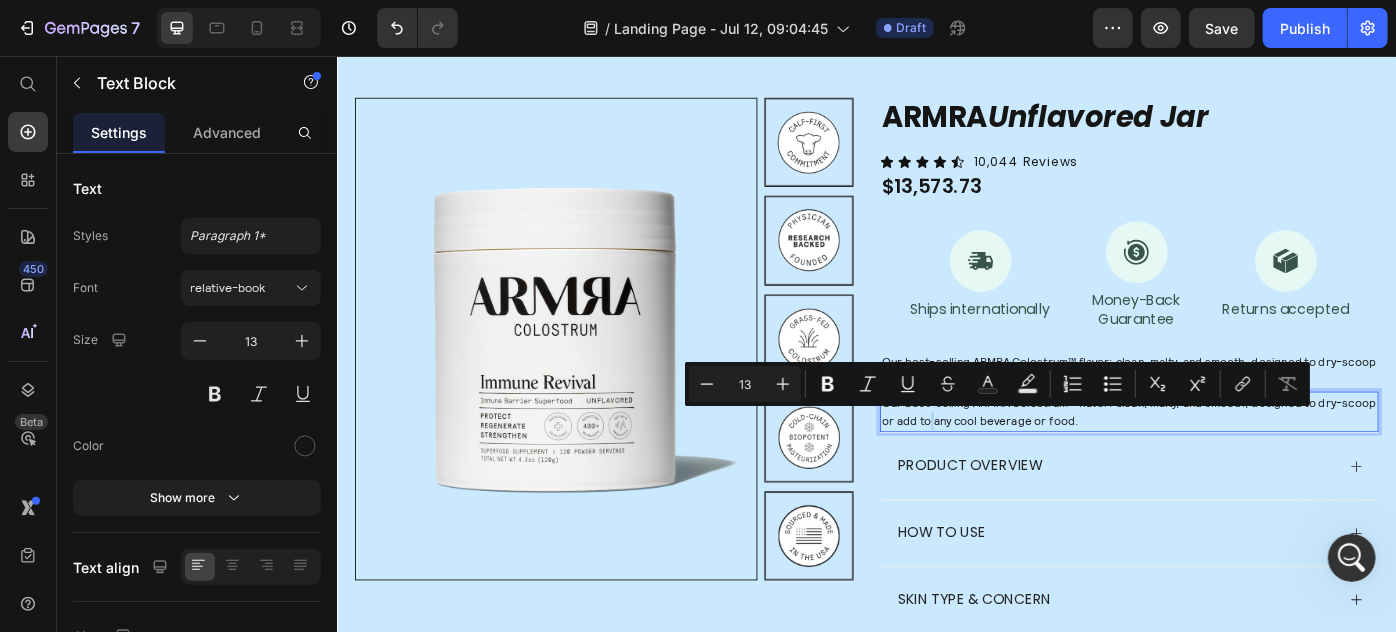 click on "Our best-selling ARMRA Colostrum™ flavor: clean, malty, and smooth, designed to dry-scoop or add to any cool beverage or food." at bounding box center (1233, 458) 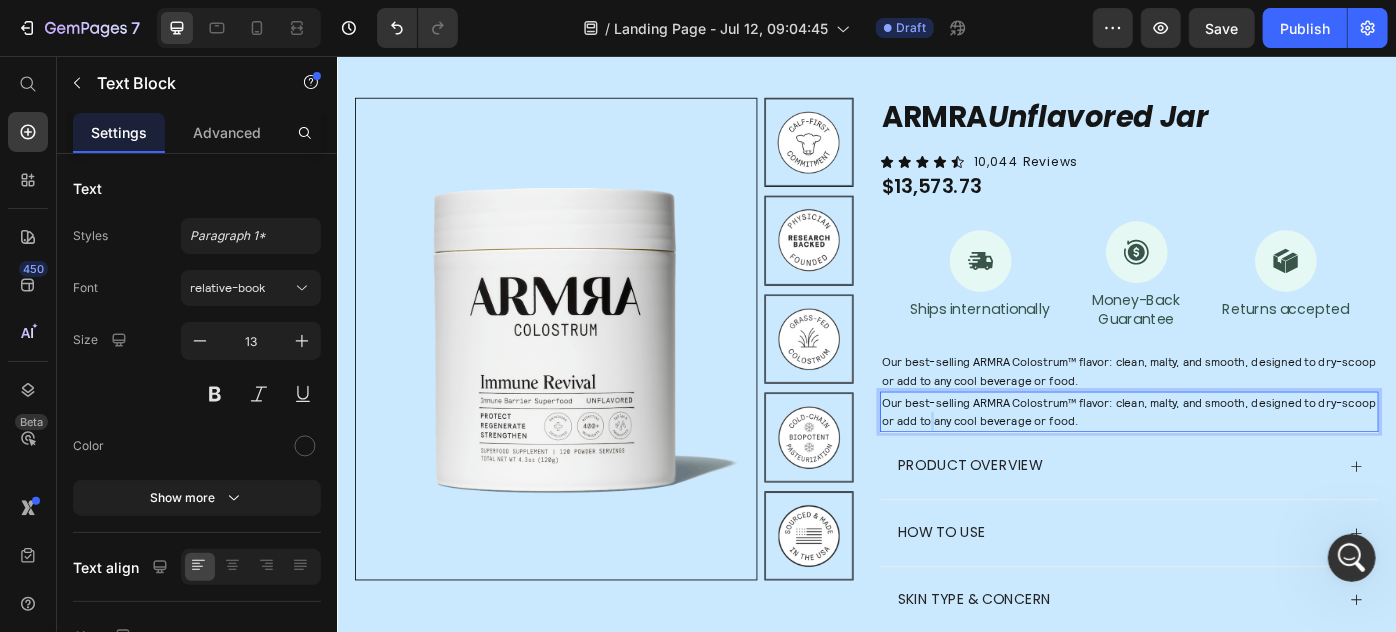 click on "Our best-selling ARMRA Colostrum™ flavor: clean, malty, and smooth, designed to dry-scoop or add to any cool beverage or food." at bounding box center (1233, 458) 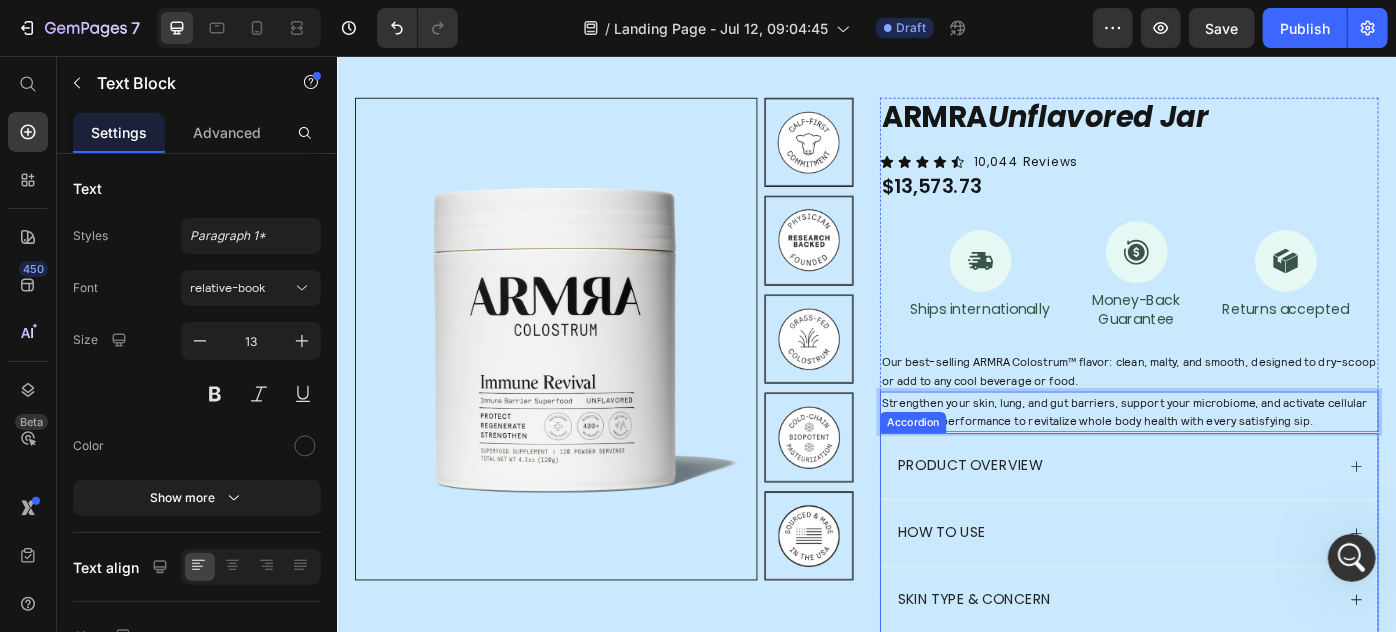 click on "Product Overview" at bounding box center (1053, 519) 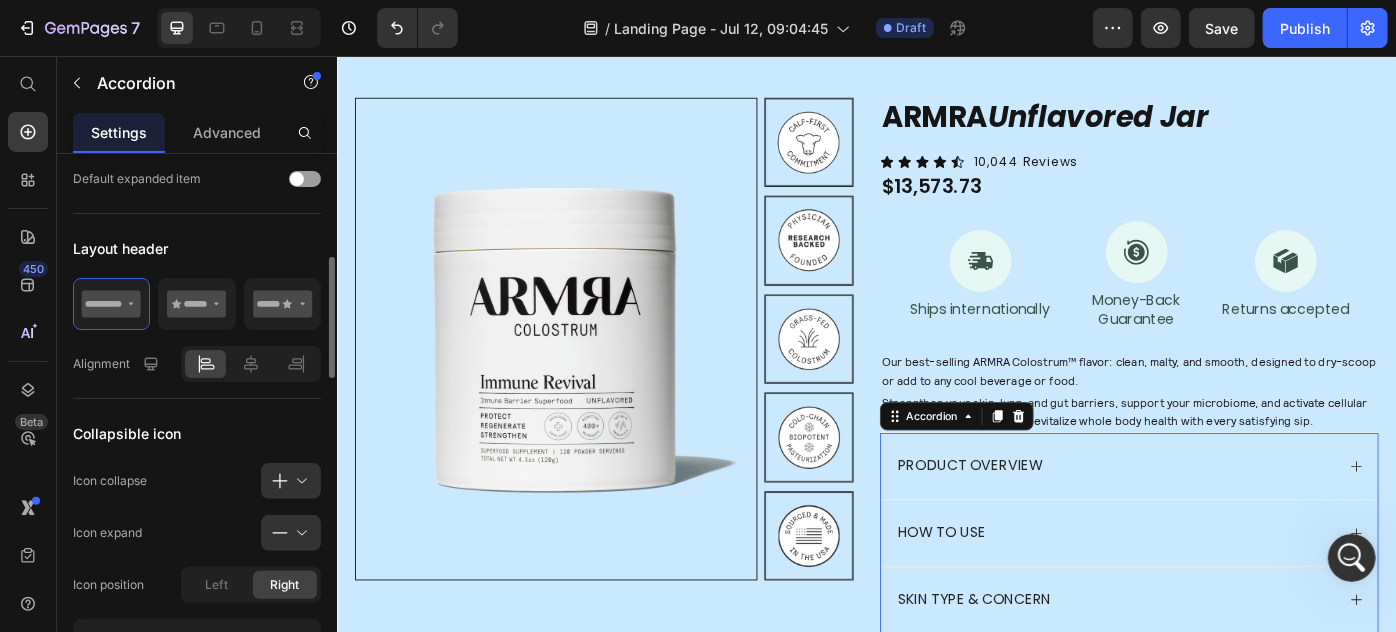 scroll, scrollTop: 727, scrollLeft: 0, axis: vertical 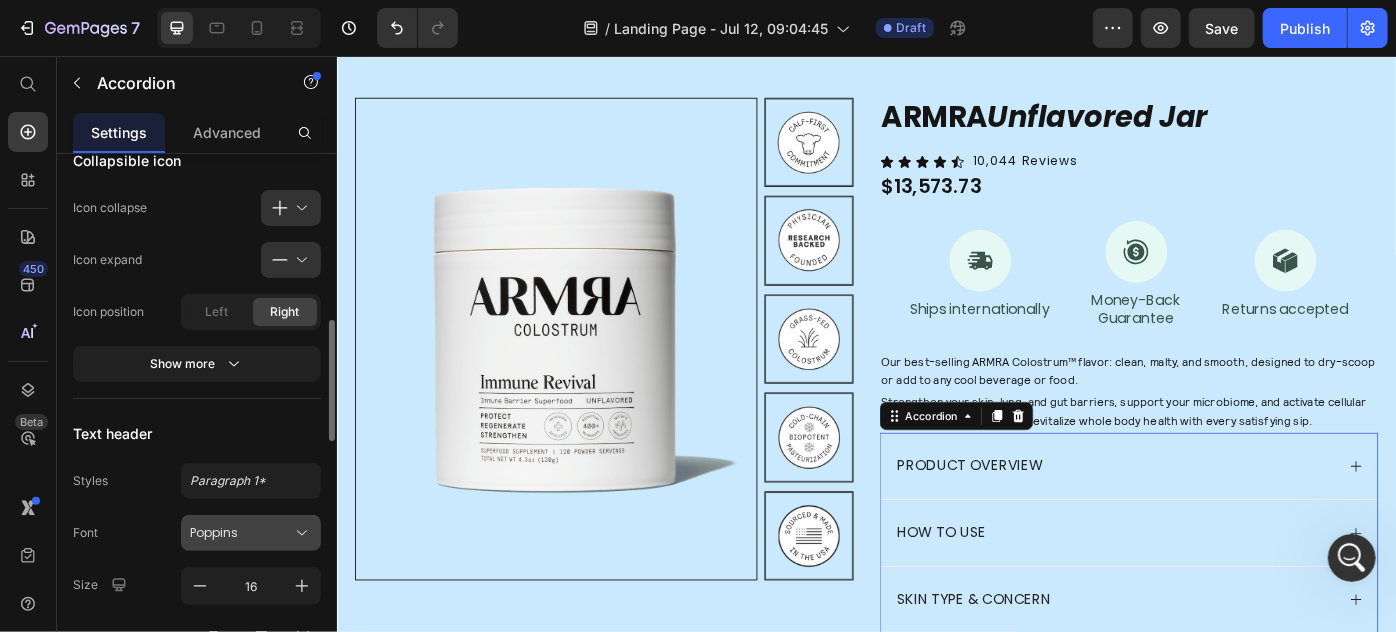 click on "Poppins" at bounding box center [241, 533] 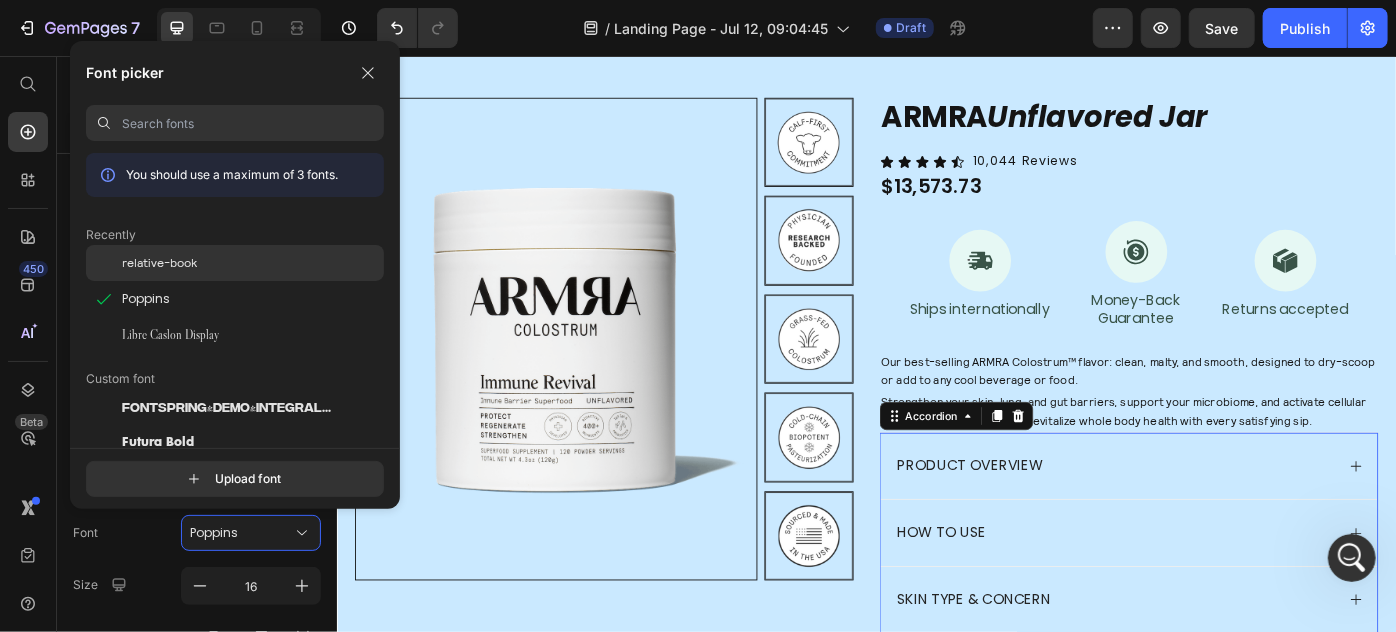 click on "relative-book" 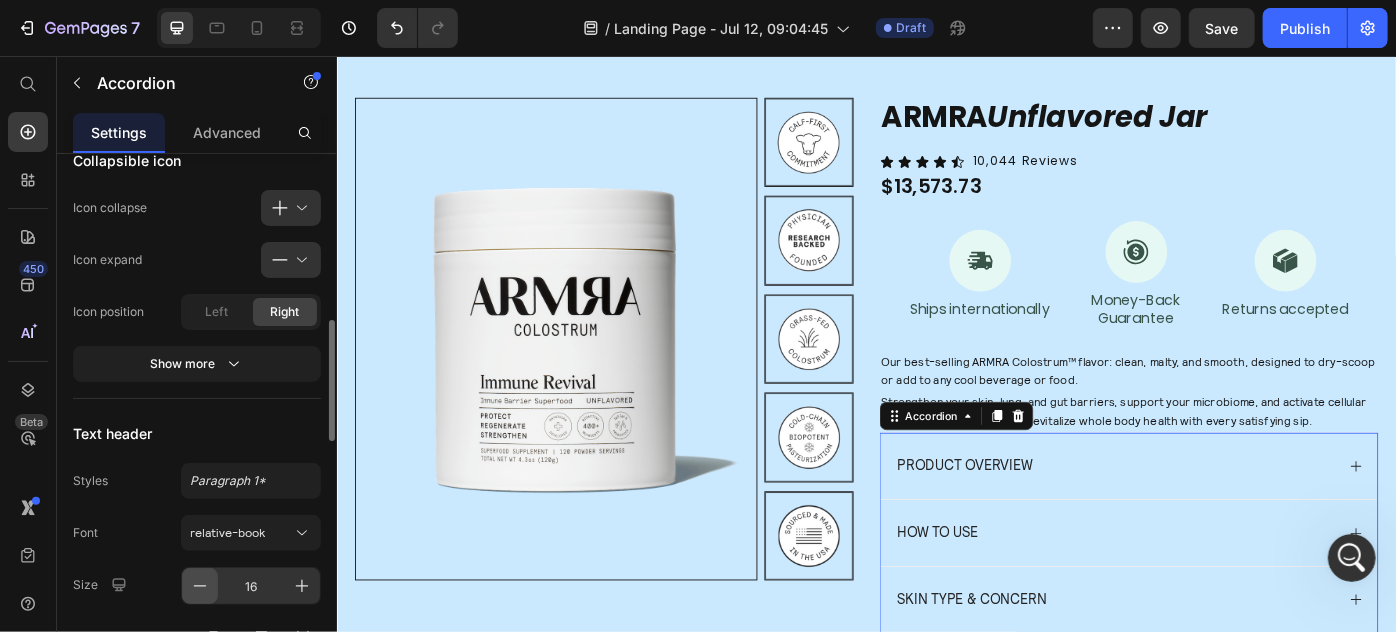 click 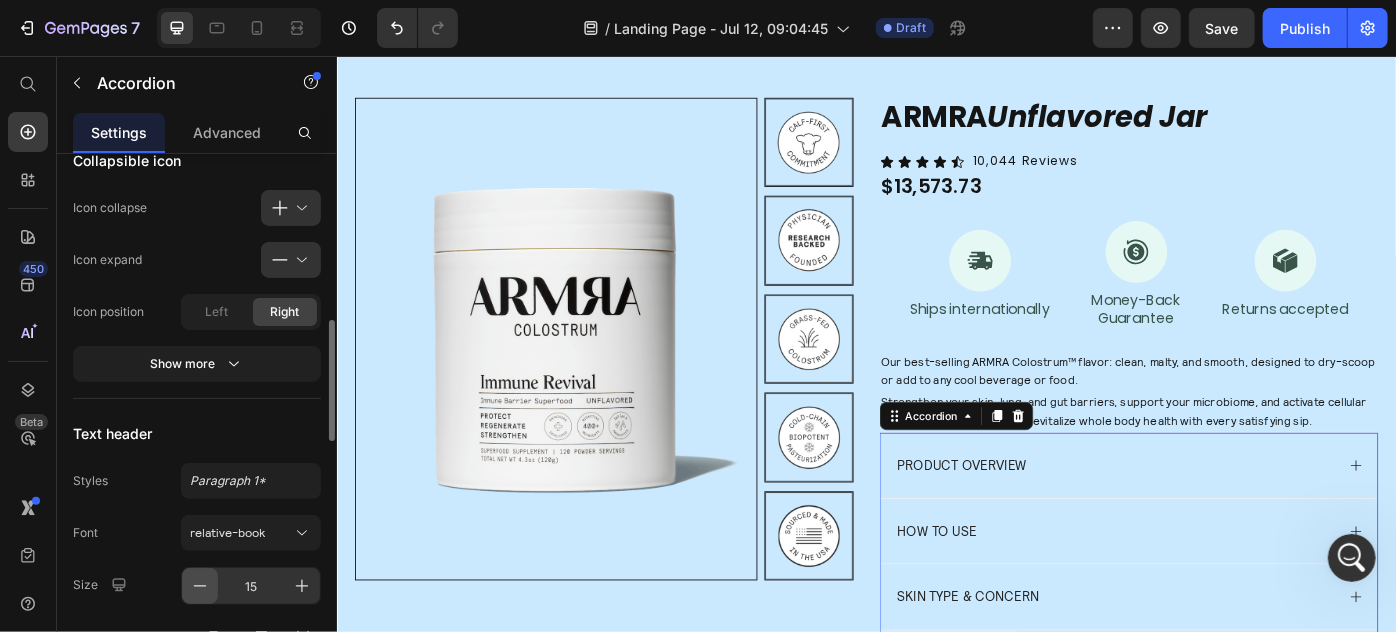 click 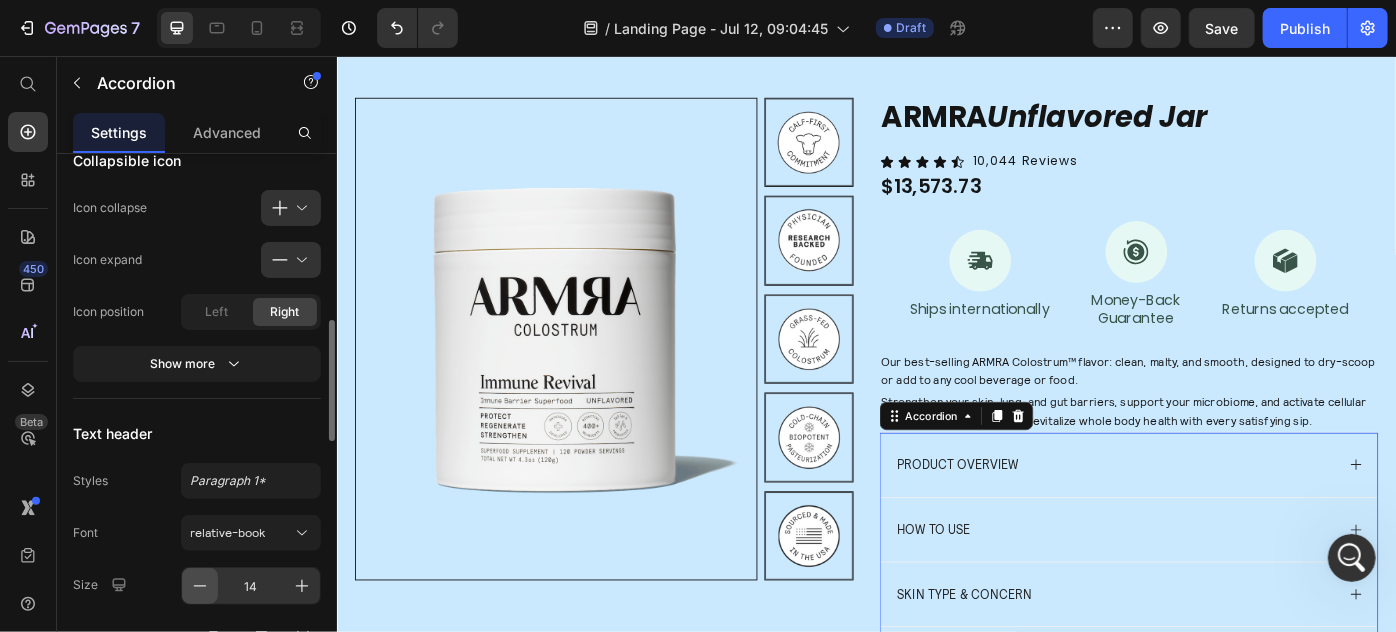click 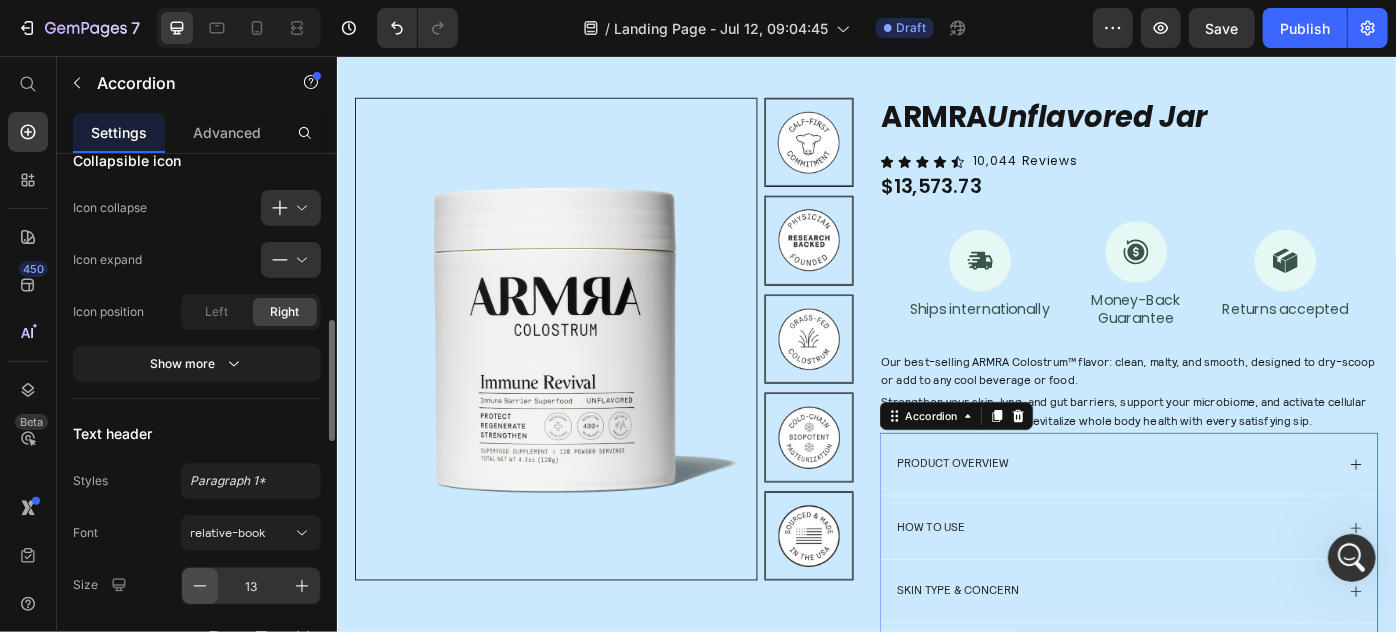 scroll, scrollTop: 909, scrollLeft: 0, axis: vertical 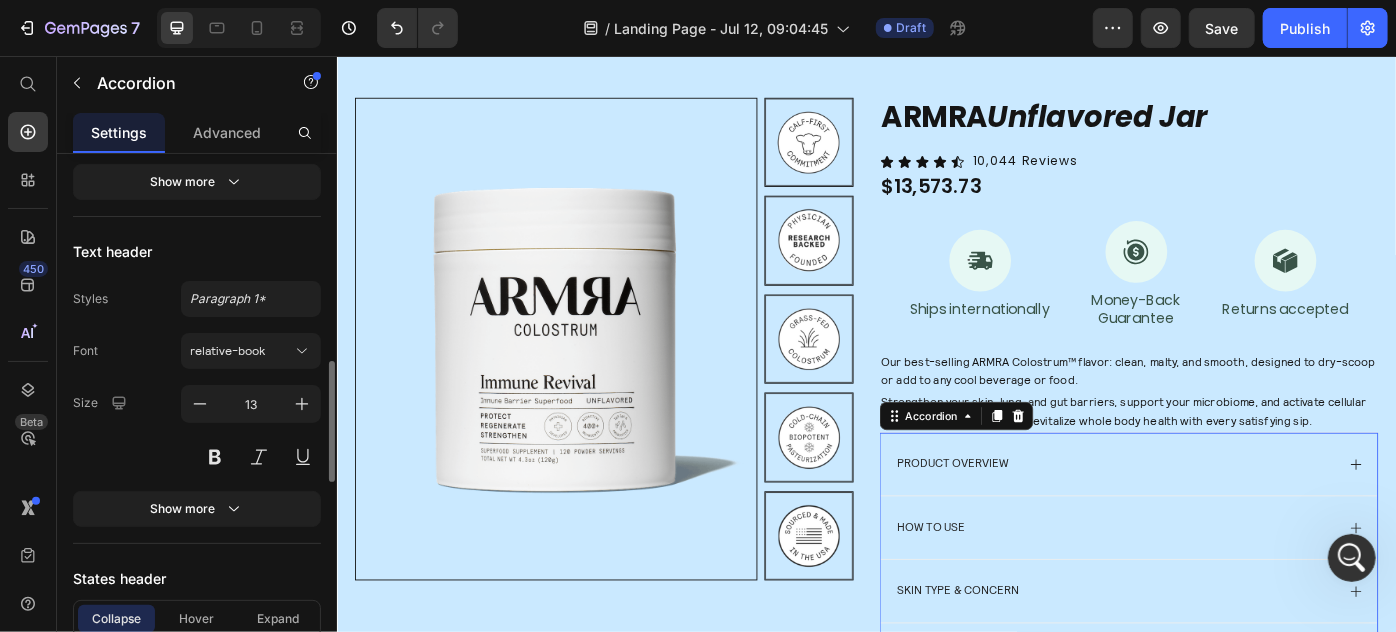 drag, startPoint x: 210, startPoint y: 510, endPoint x: 221, endPoint y: 539, distance: 31.016125 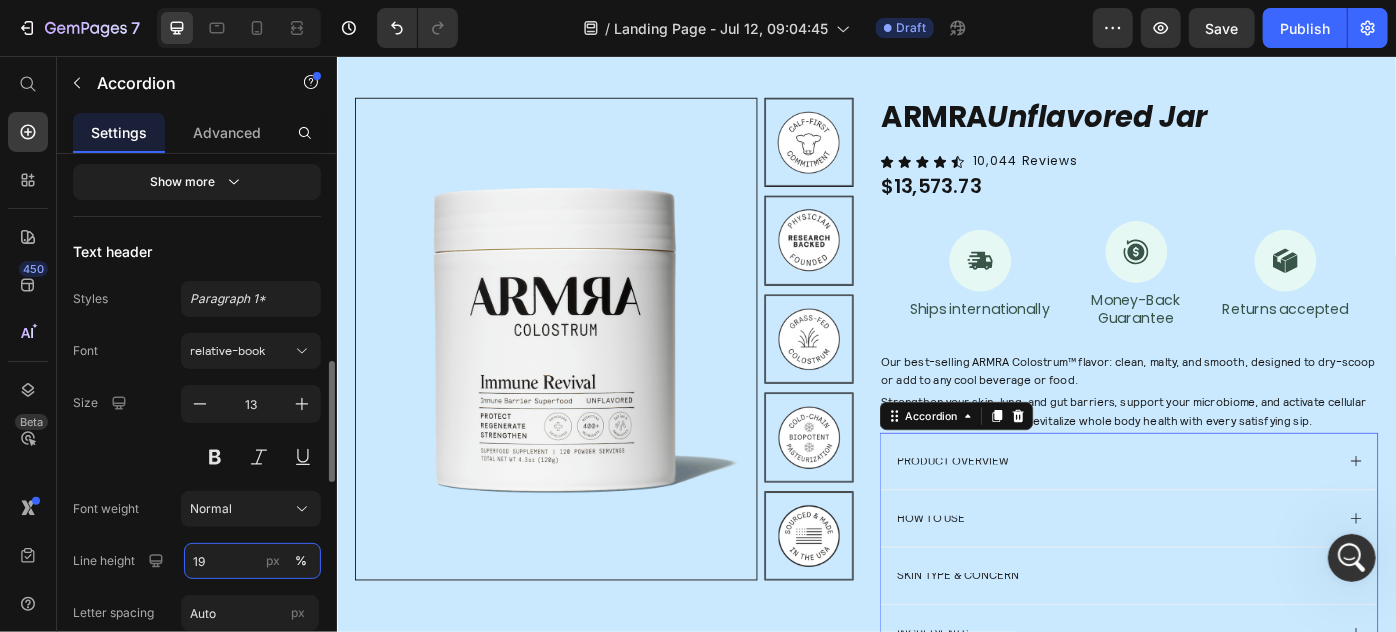 type on "19" 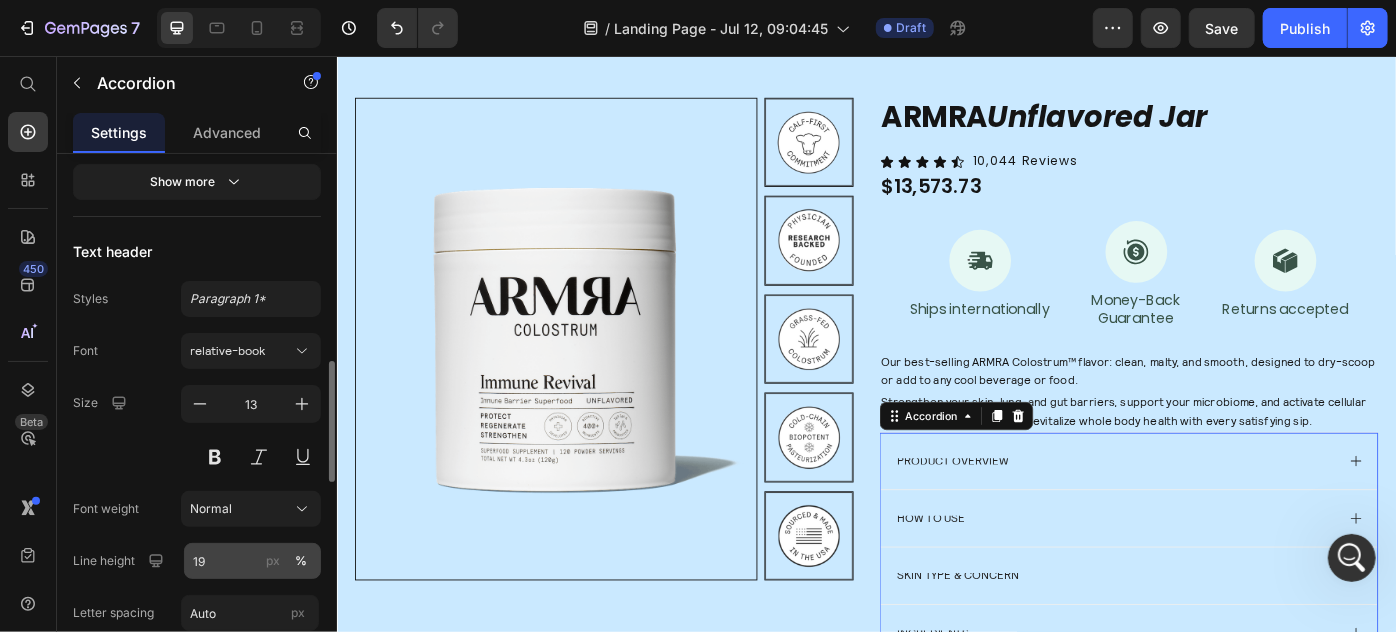 click on "px" at bounding box center [273, 561] 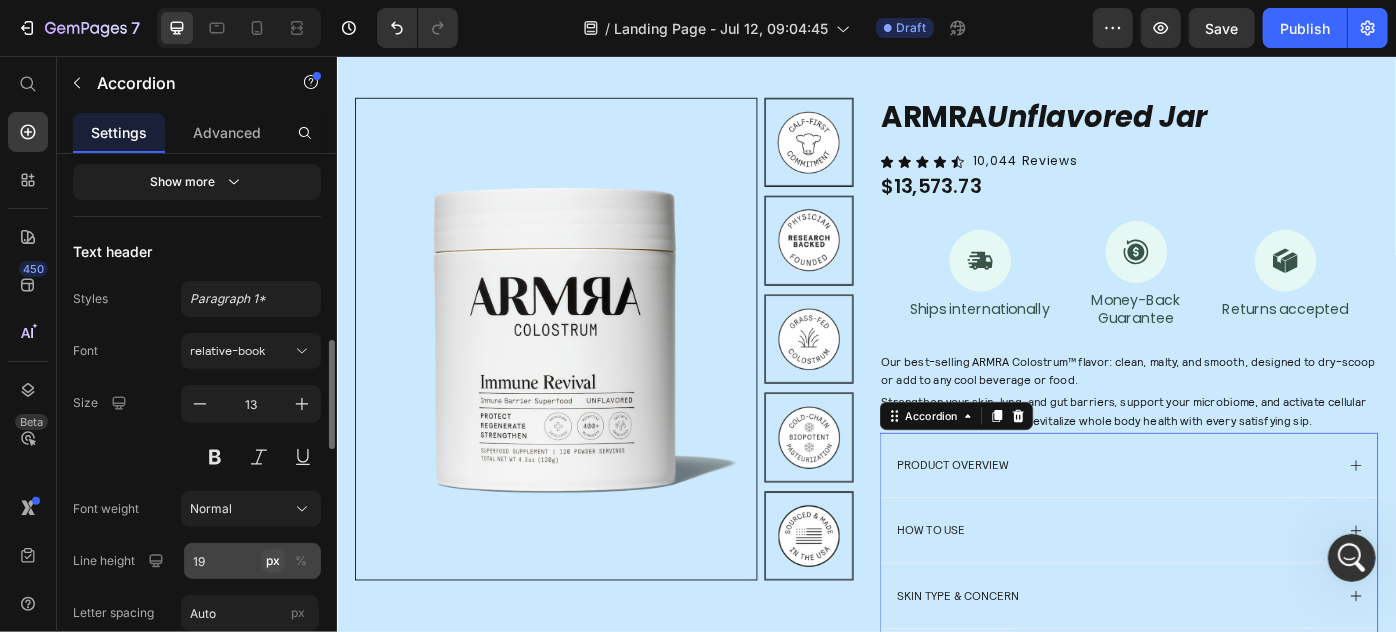 scroll, scrollTop: 1000, scrollLeft: 0, axis: vertical 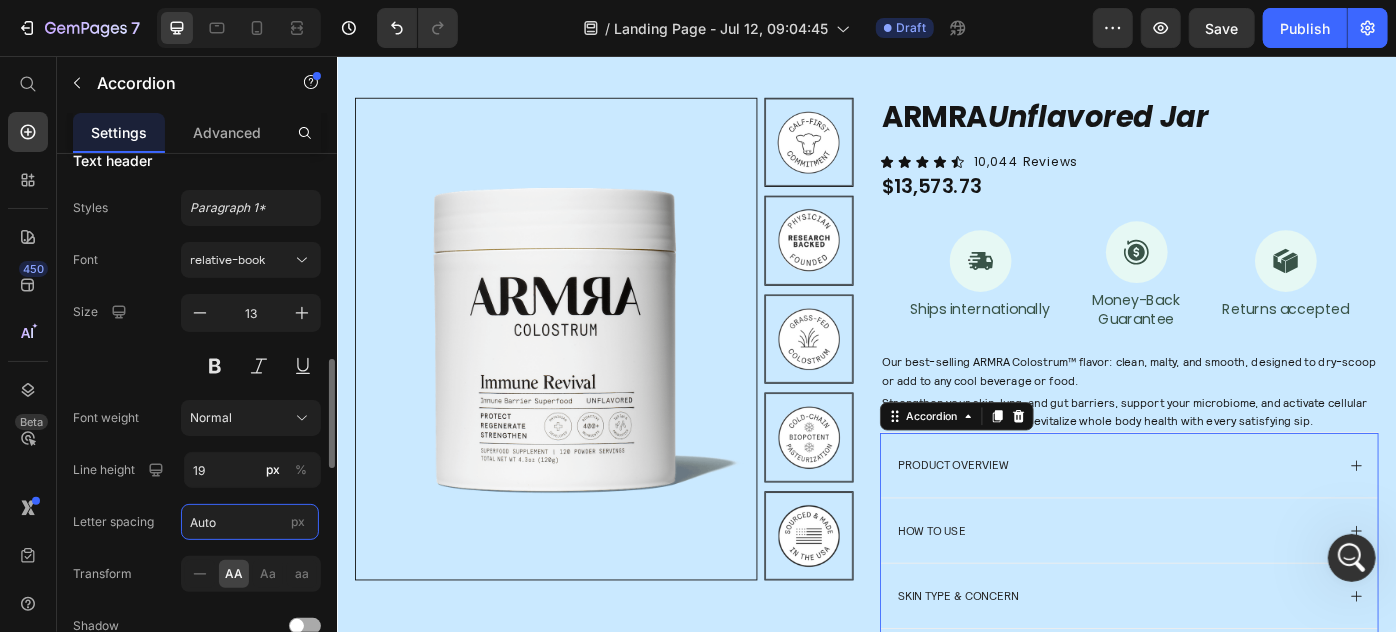 click on "Auto" at bounding box center (250, 522) 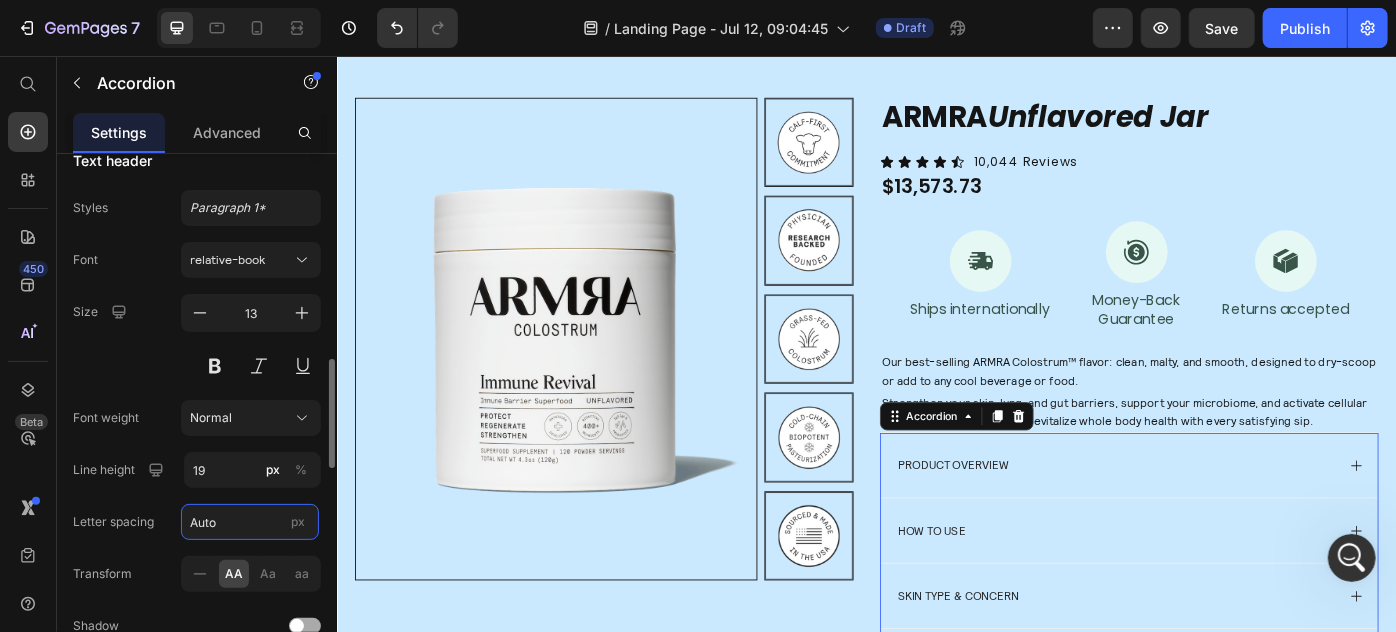 paste on "0.65 px" 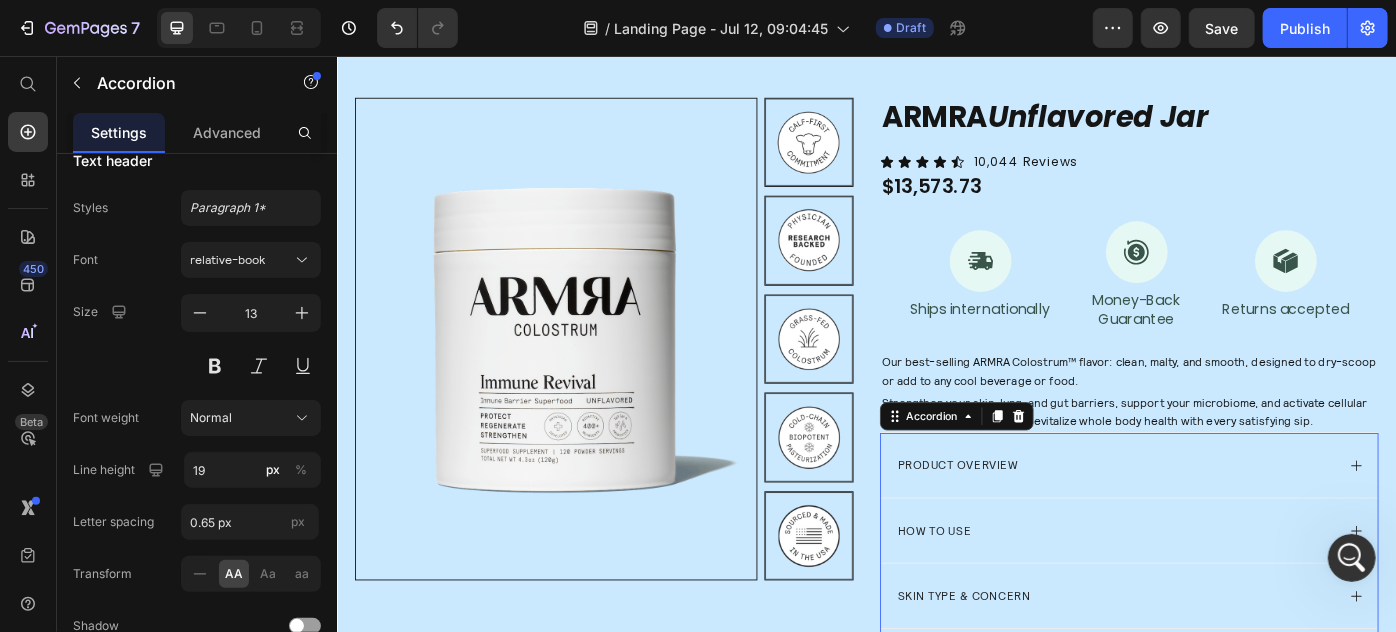 type on "0.65" 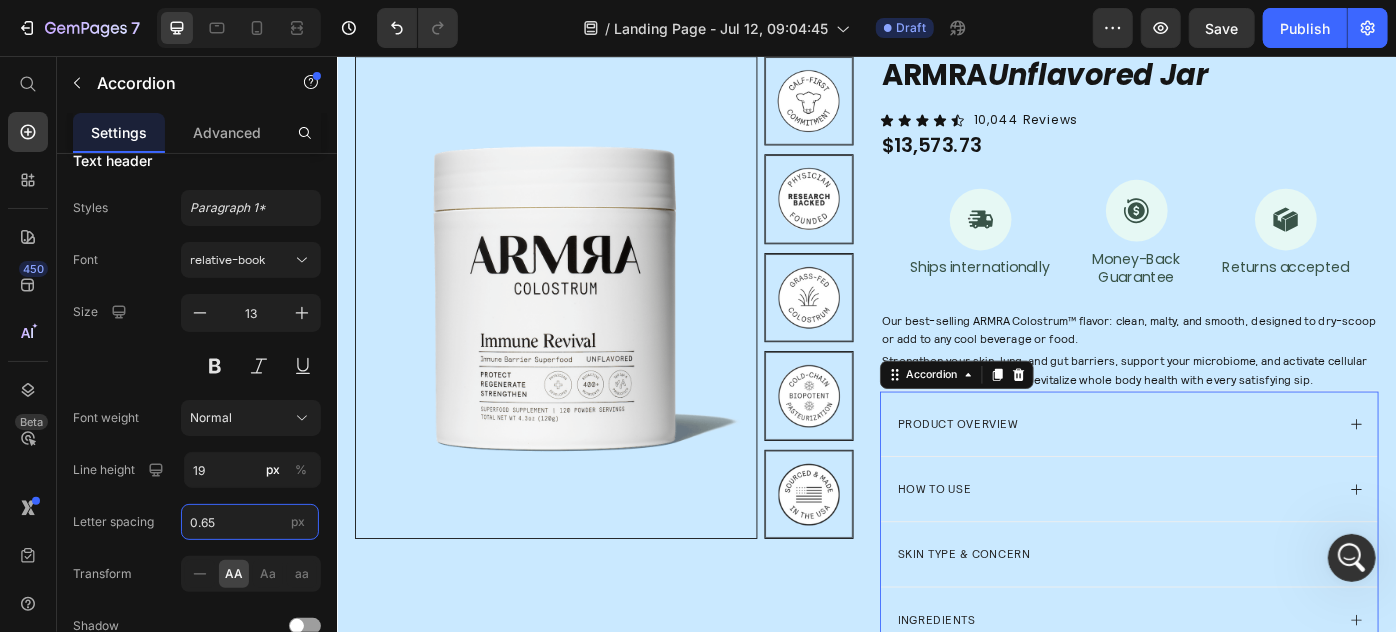 scroll, scrollTop: 133, scrollLeft: 0, axis: vertical 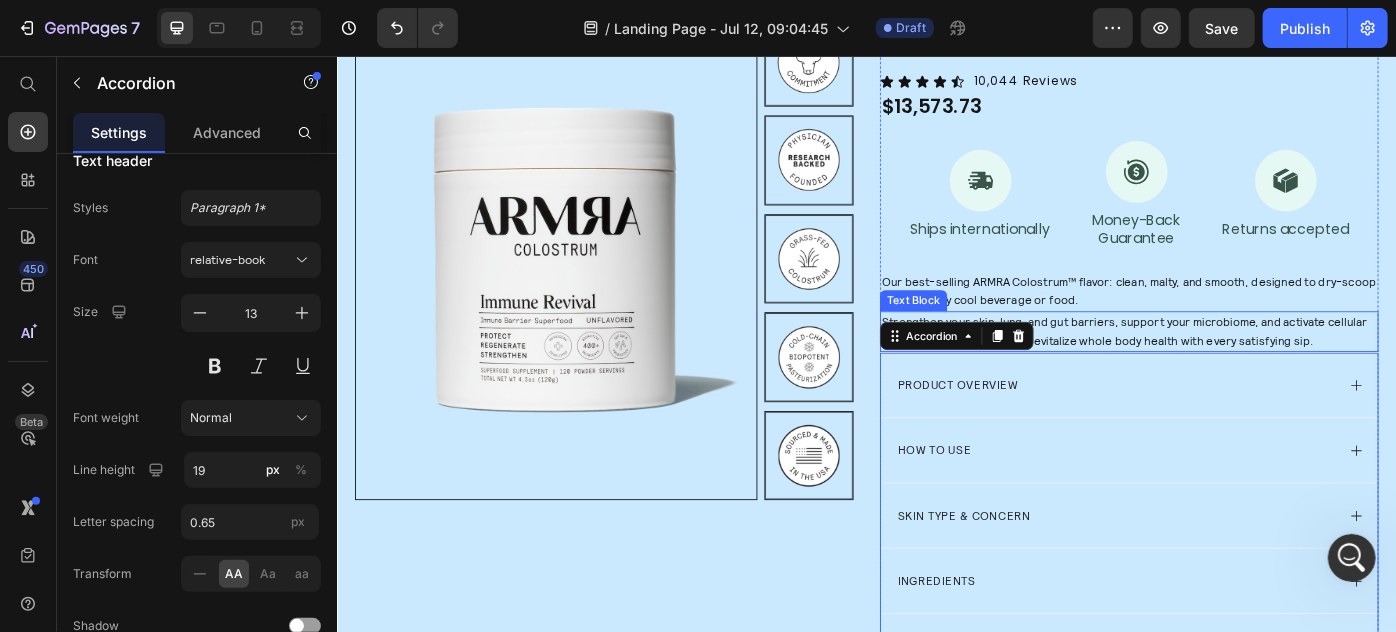 click on "Strengthen your skin, lung, and gut barriers, support your microbiome, and activate cellular health and performance to revitalize whole body health with every satisfying sip." at bounding box center [1233, 367] 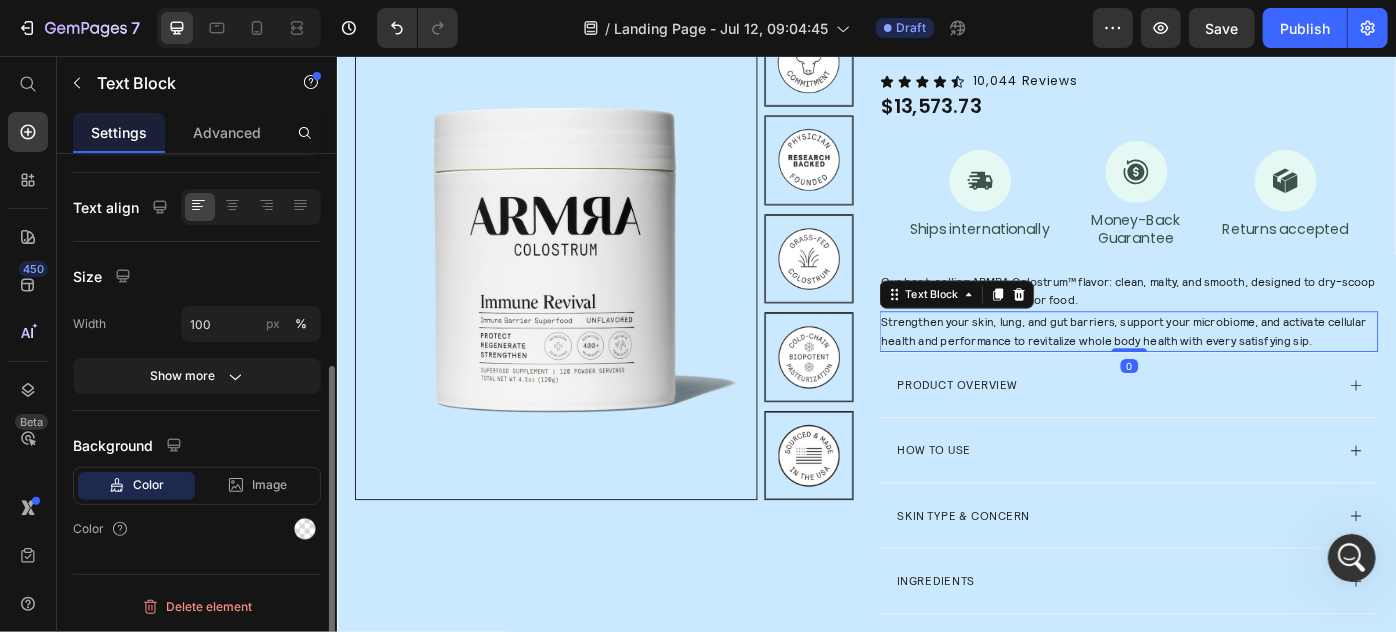 scroll, scrollTop: 0, scrollLeft: 0, axis: both 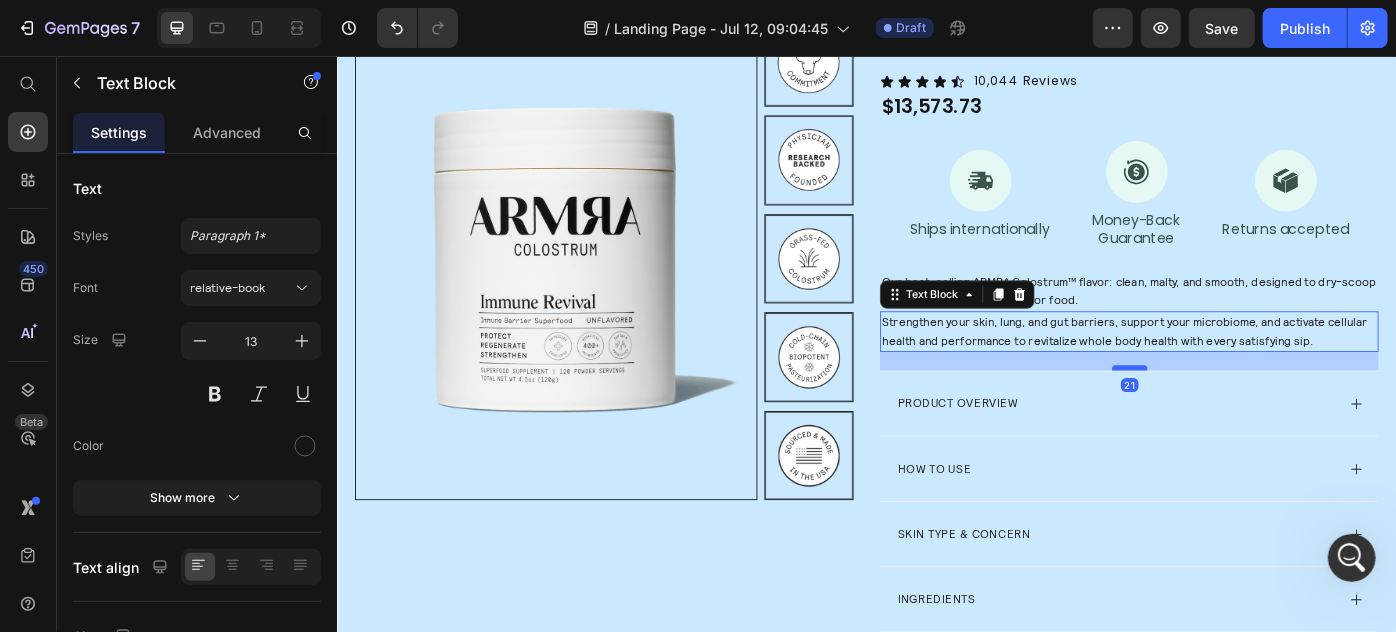 drag, startPoint x: 1210, startPoint y: 386, endPoint x: 1208, endPoint y: 407, distance: 21.095022 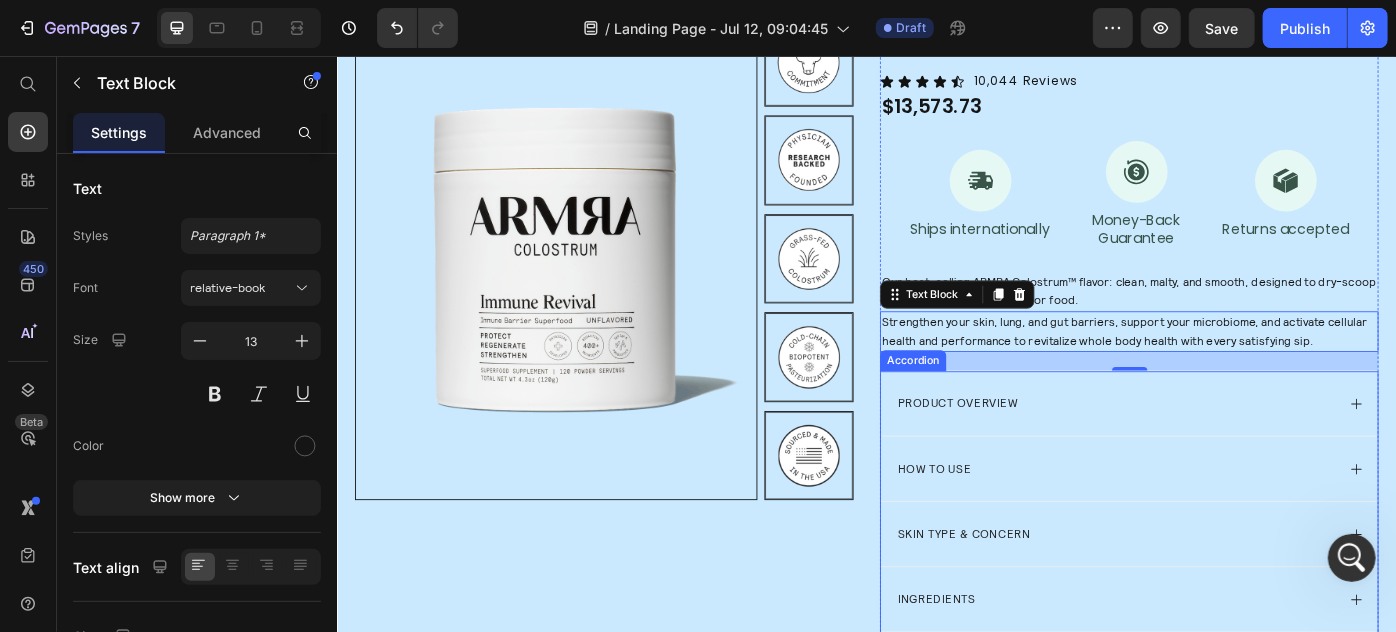 click on "Product Overview" at bounding box center [1039, 448] 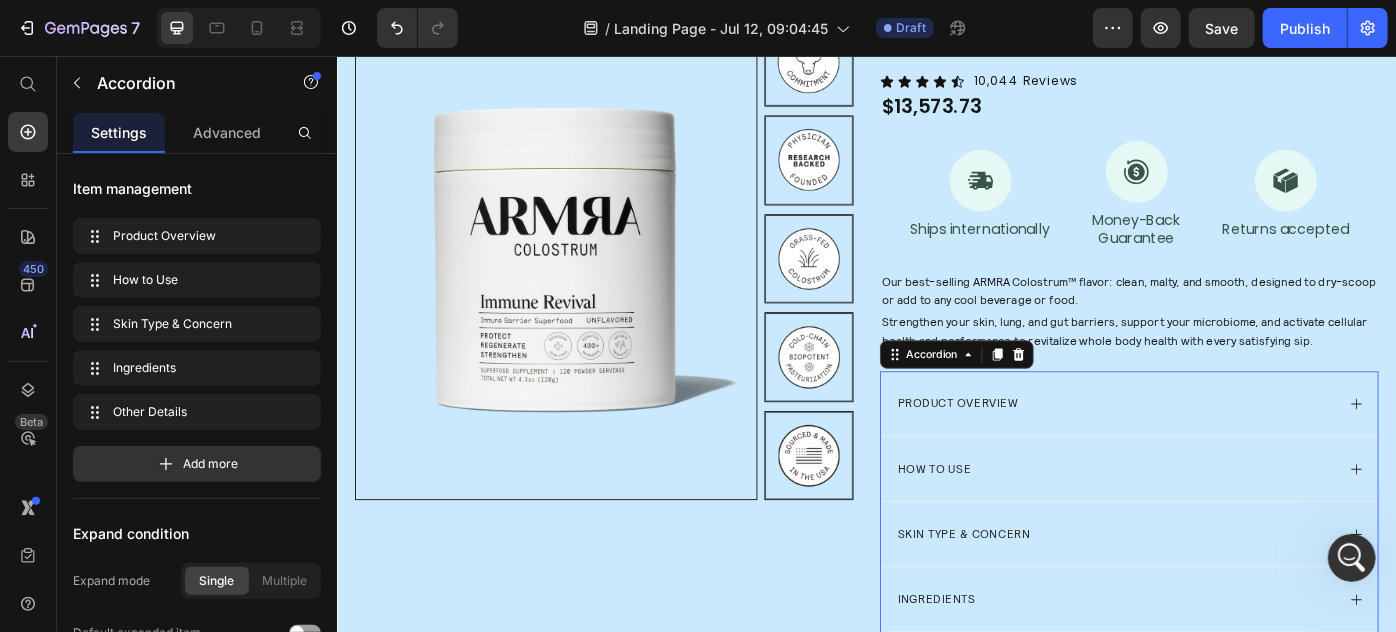 click on "Product Overview" at bounding box center (1039, 448) 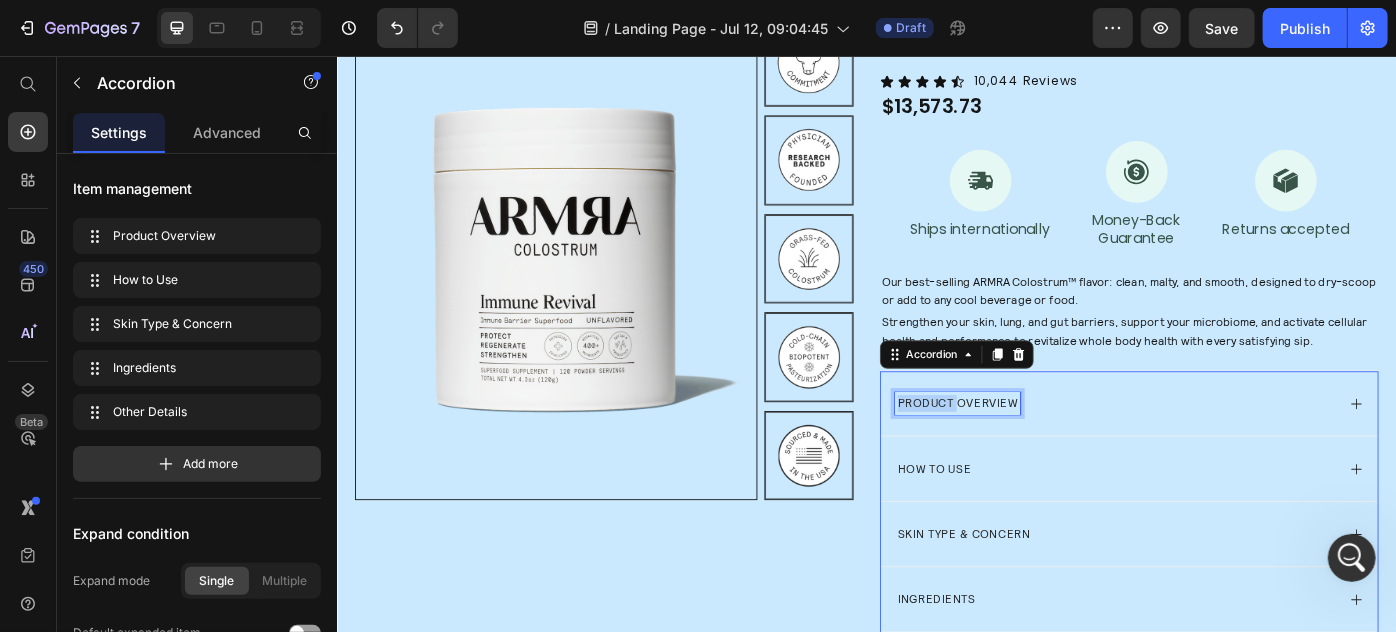 click on "Product Overview" at bounding box center [1039, 448] 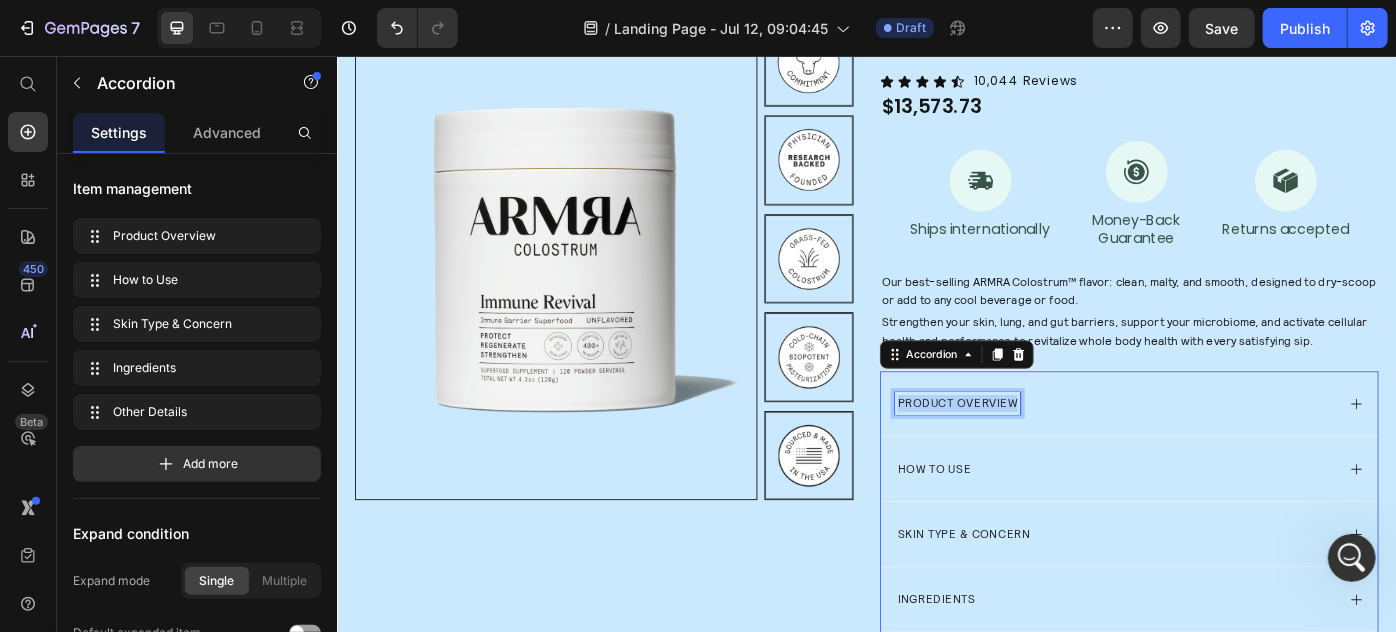 click on "Product Overview" at bounding box center [1039, 448] 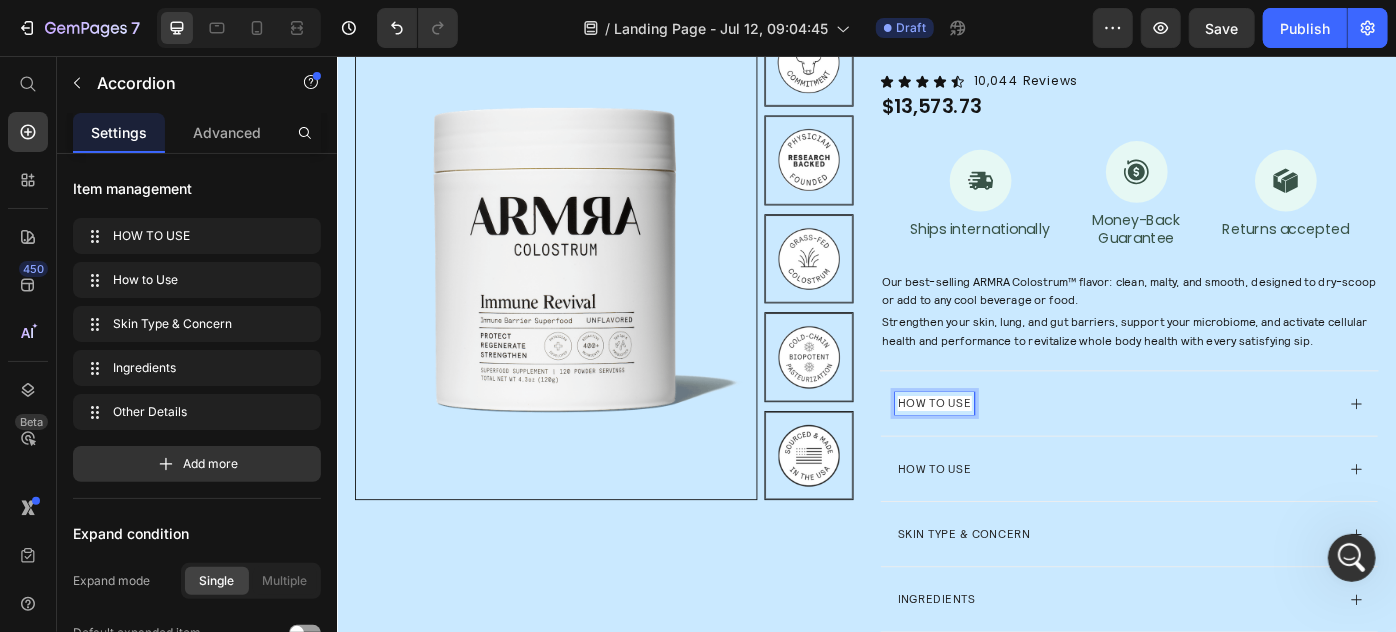 click on "HOW TO USE" at bounding box center [1013, 448] 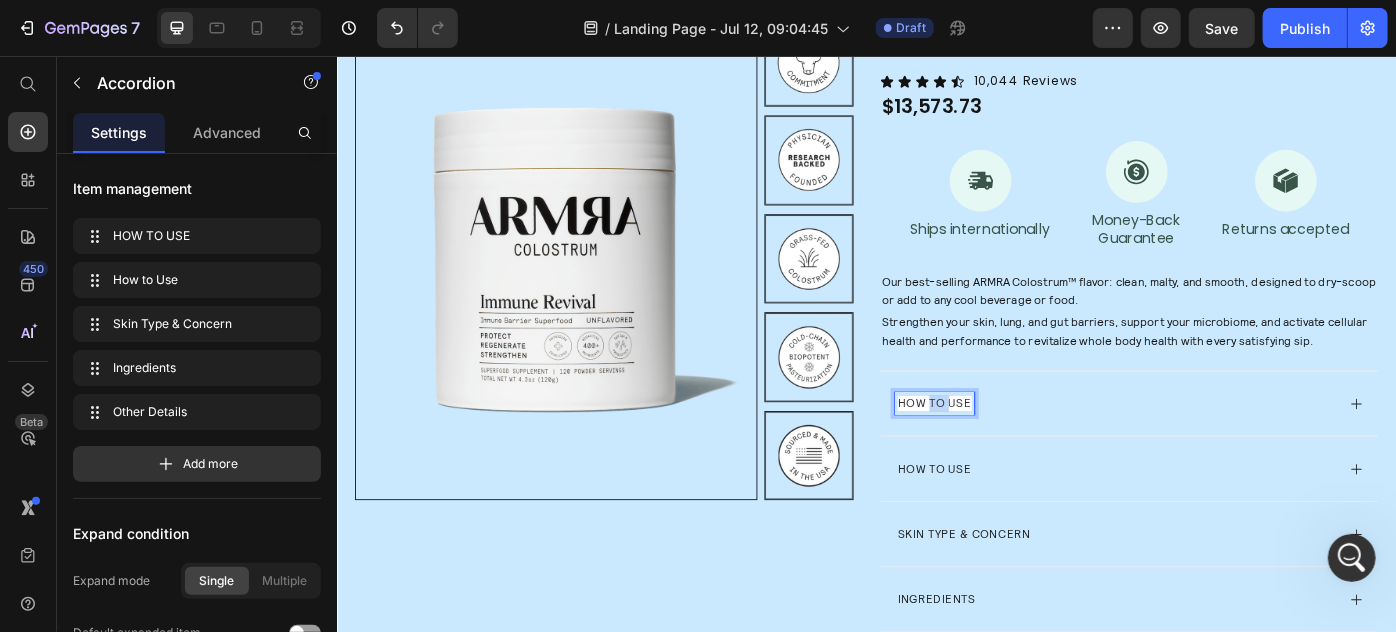 click on "HOW TO USE" at bounding box center [1013, 448] 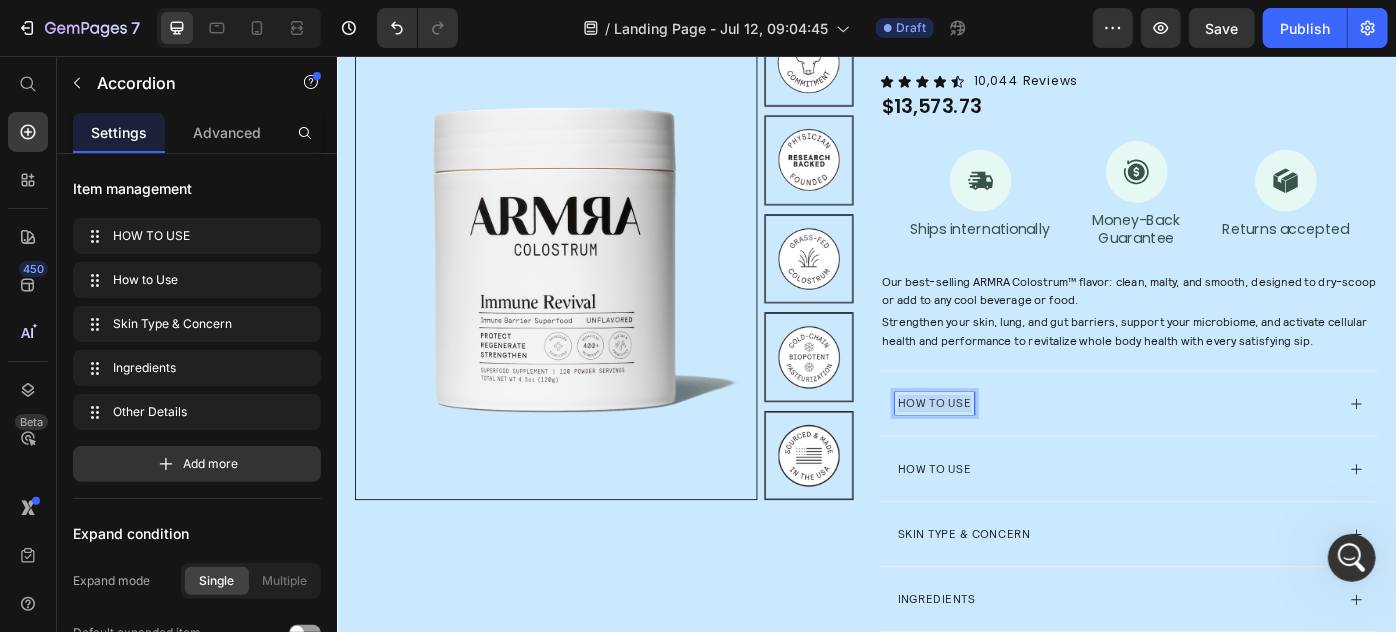 click on "HOW TO USE" at bounding box center [1013, 448] 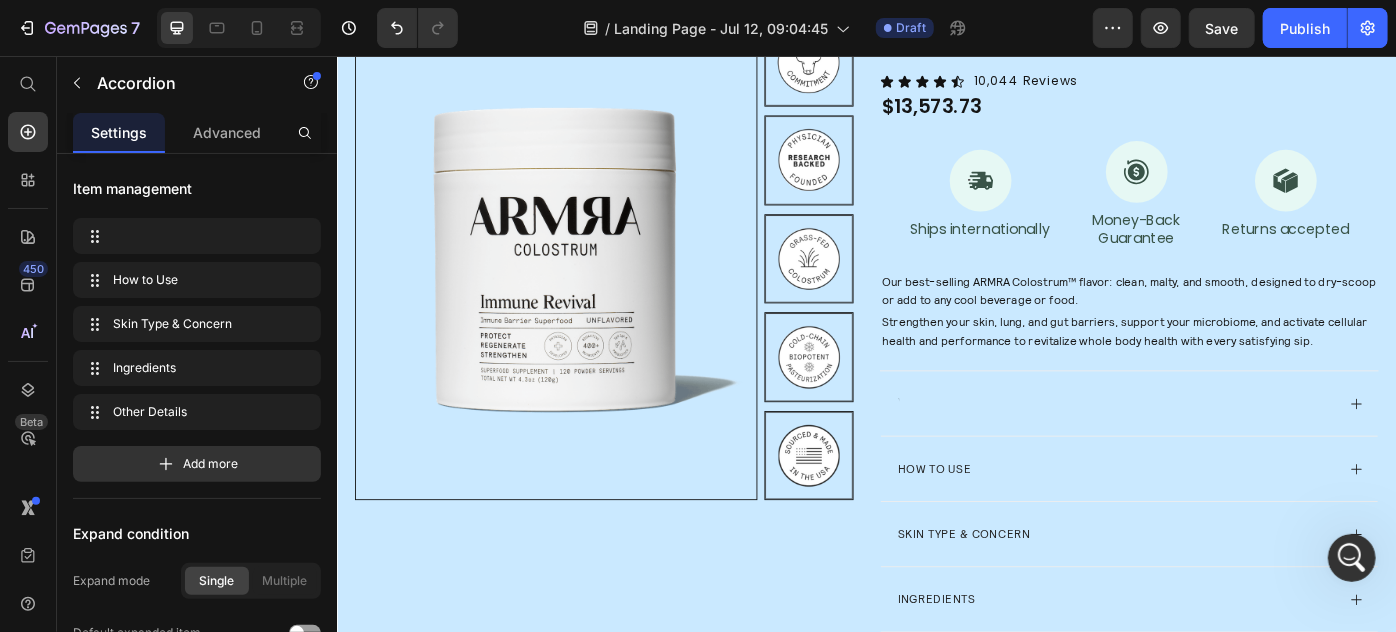 scroll, scrollTop: 128, scrollLeft: 0, axis: vertical 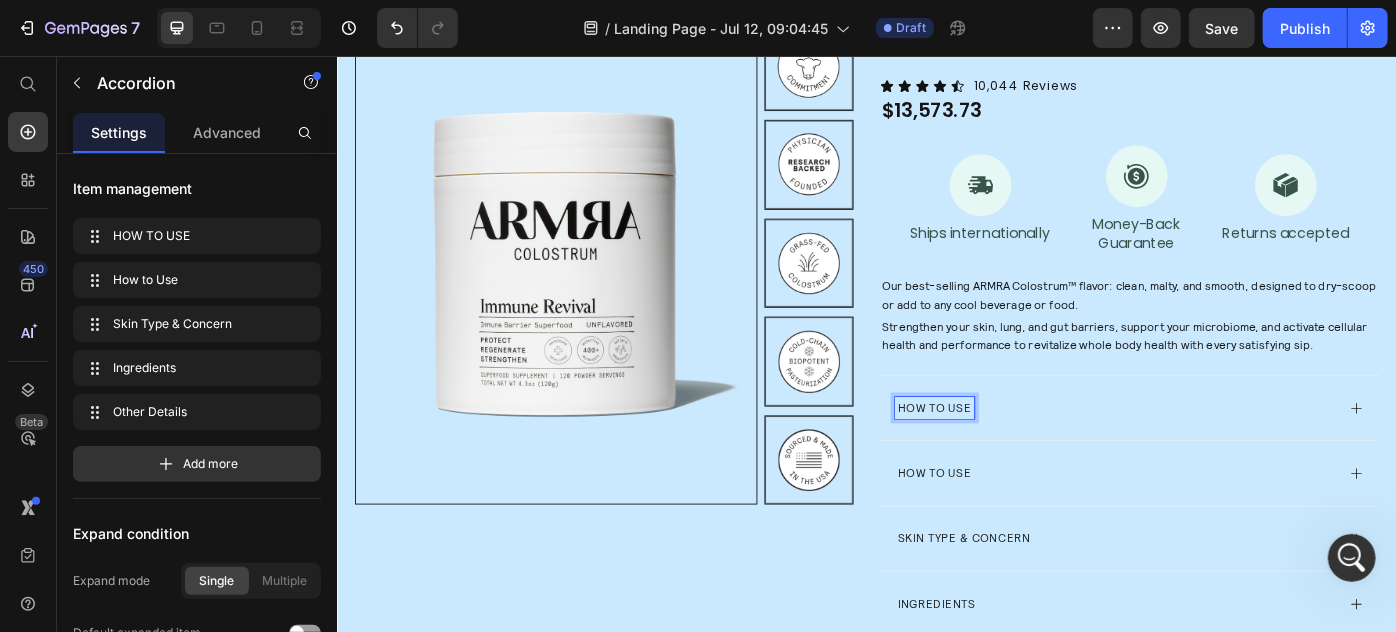 click on "HOW TO USE" at bounding box center [1233, 453] 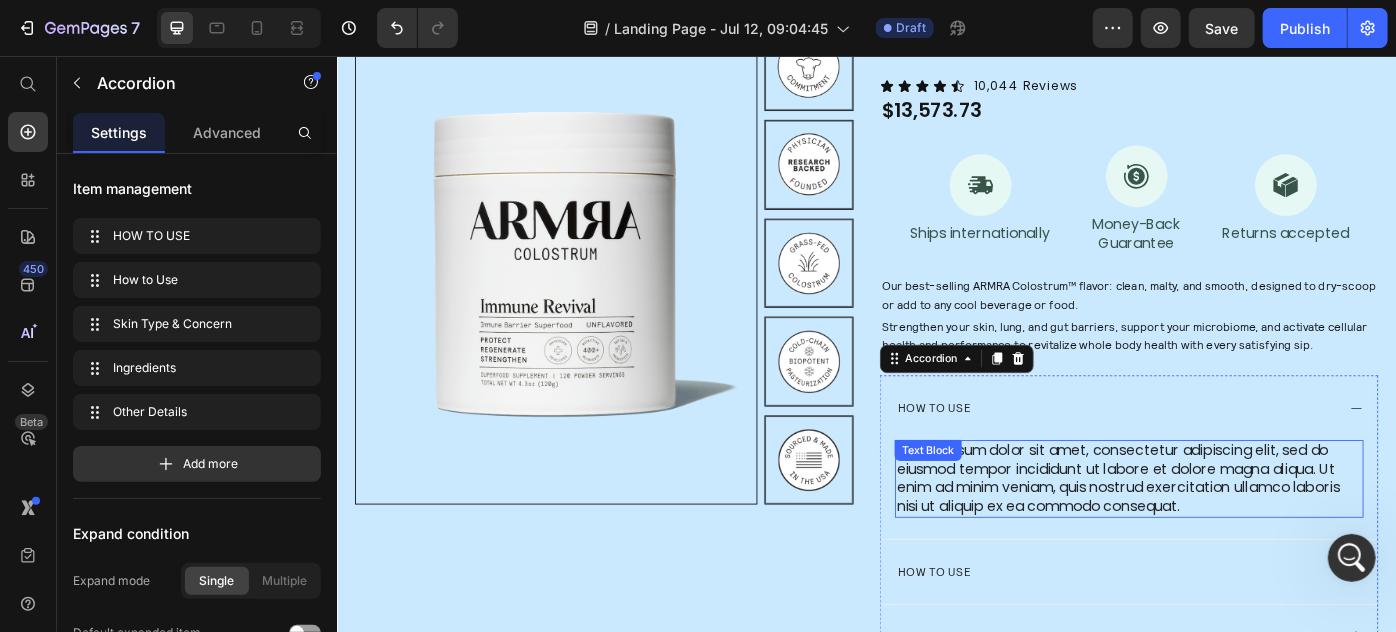 click on "Lorem ipsum dolor sit amet, consectetur adipiscing elit, sed do eiusmod tempor incididunt ut labore et dolore magna aliqua. Ut enim ad minim veniam, quis nostrud exercitation ullamco laboris nisi ut aliquip ex ea commodo consequat." at bounding box center (1233, 533) 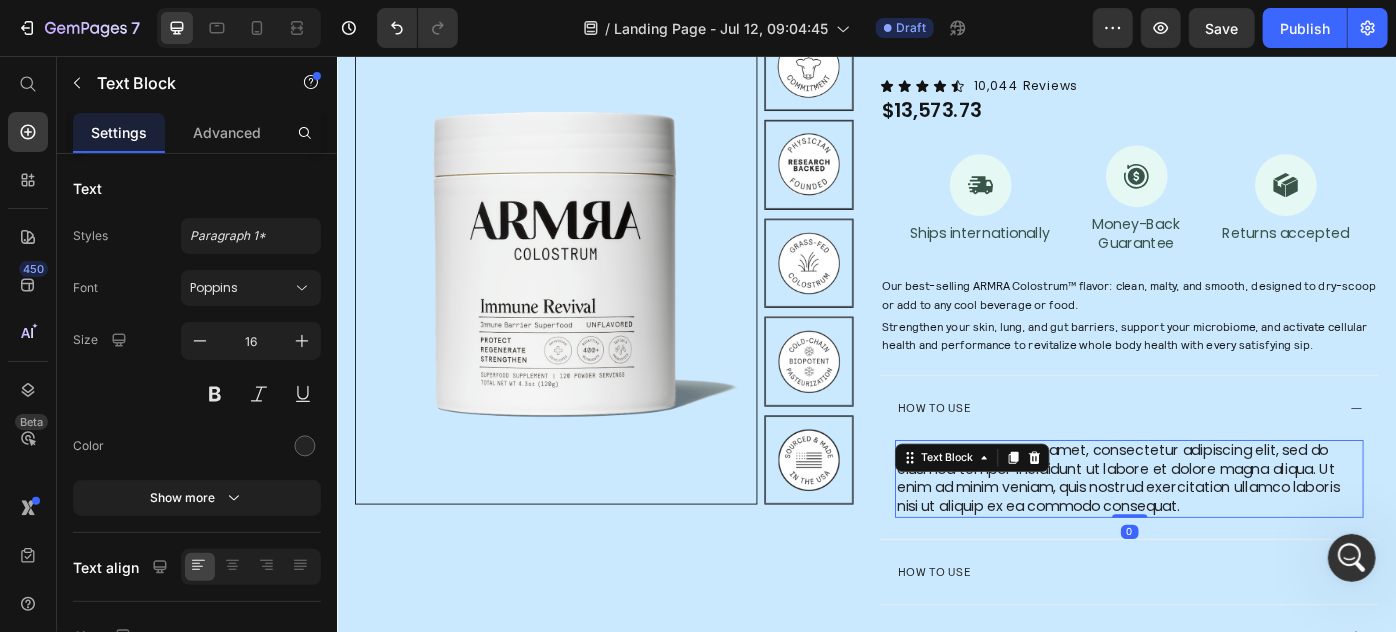 click on "Lorem ipsum dolor sit amet, consectetur adipiscing elit, sed do eiusmod tempor incididunt ut labore et dolore magna aliqua. Ut enim ad minim veniam, quis nostrud exercitation ullamco laboris nisi ut aliquip ex ea commodo consequat." at bounding box center [1233, 533] 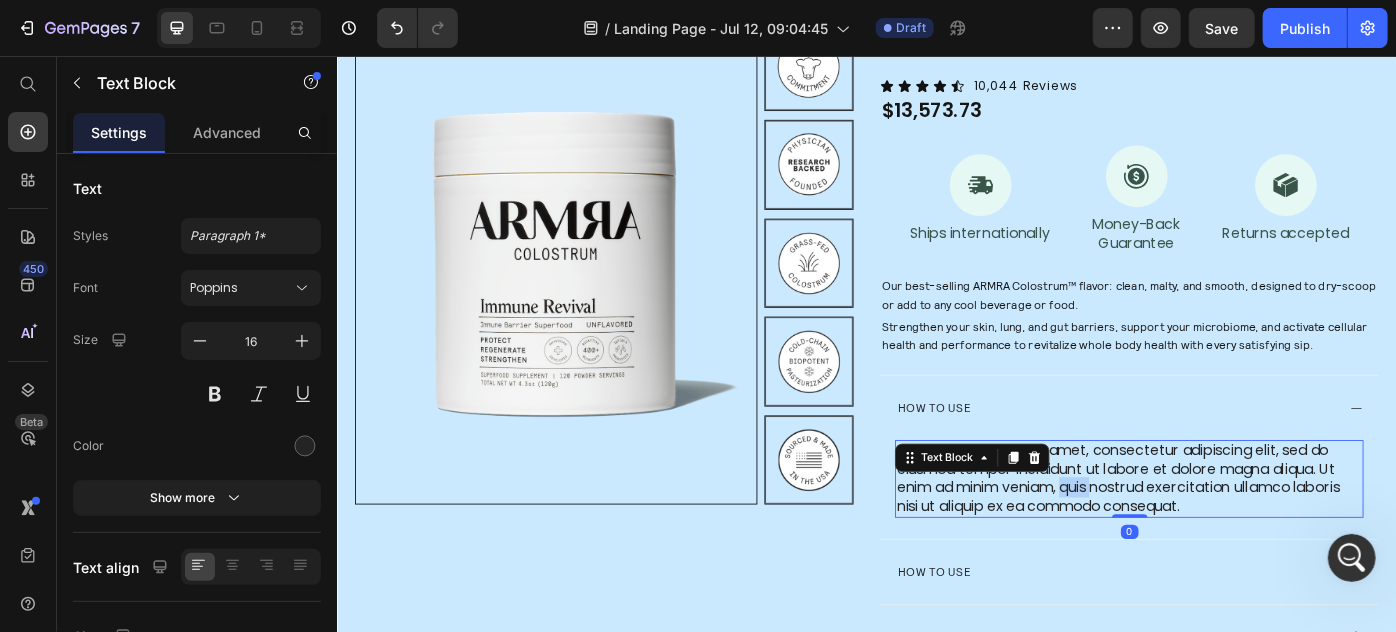 click on "Lorem ipsum dolor sit amet, consectetur adipiscing elit, sed do eiusmod tempor incididunt ut labore et dolore magna aliqua. Ut enim ad minim veniam, quis nostrud exercitation ullamco laboris nisi ut aliquip ex ea commodo consequat." at bounding box center [1233, 533] 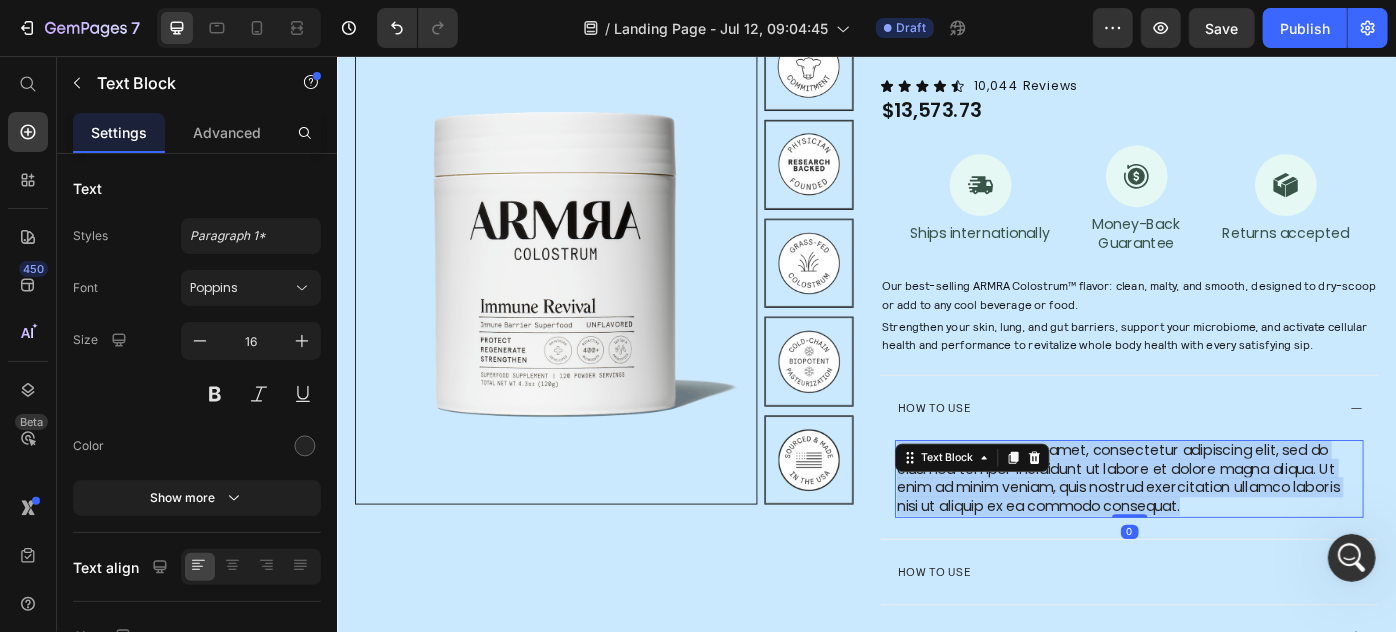 click on "Lorem ipsum dolor sit amet, consectetur adipiscing elit, sed do eiusmod tempor incididunt ut labore et dolore magna aliqua. Ut enim ad minim veniam, quis nostrud exercitation ullamco laboris nisi ut aliquip ex ea commodo consequat." at bounding box center (1233, 533) 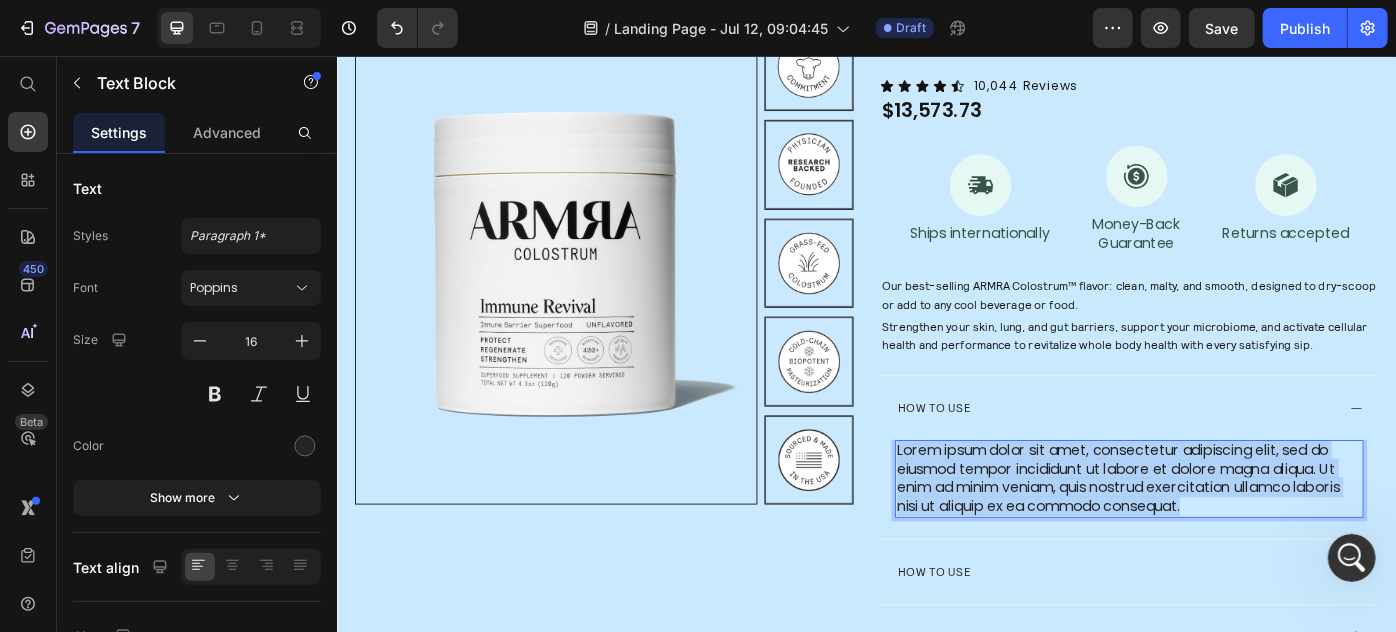 click on "Lorem ipsum dolor sit amet, consectetur adipiscing elit, sed do eiusmod tempor incididunt ut labore et dolore magna aliqua. Ut enim ad minim veniam, quis nostrud exercitation ullamco laboris nisi ut aliquip ex ea commodo consequat." at bounding box center (1233, 533) 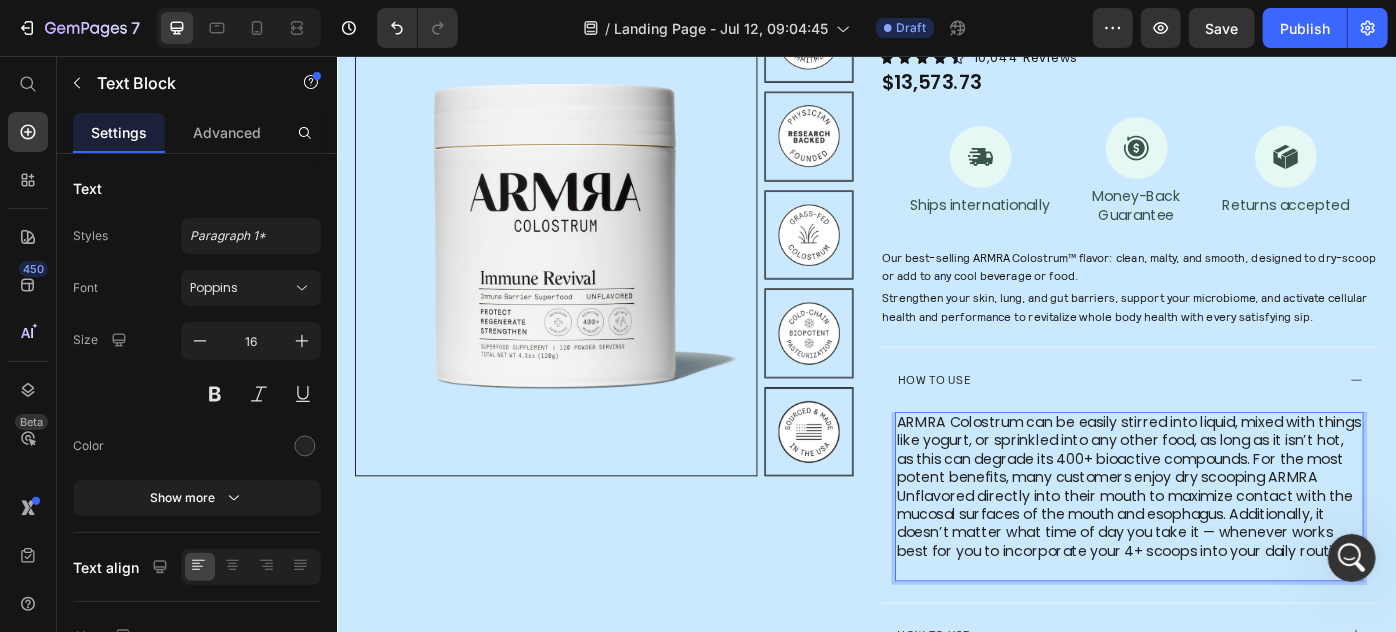 scroll, scrollTop: 198, scrollLeft: 0, axis: vertical 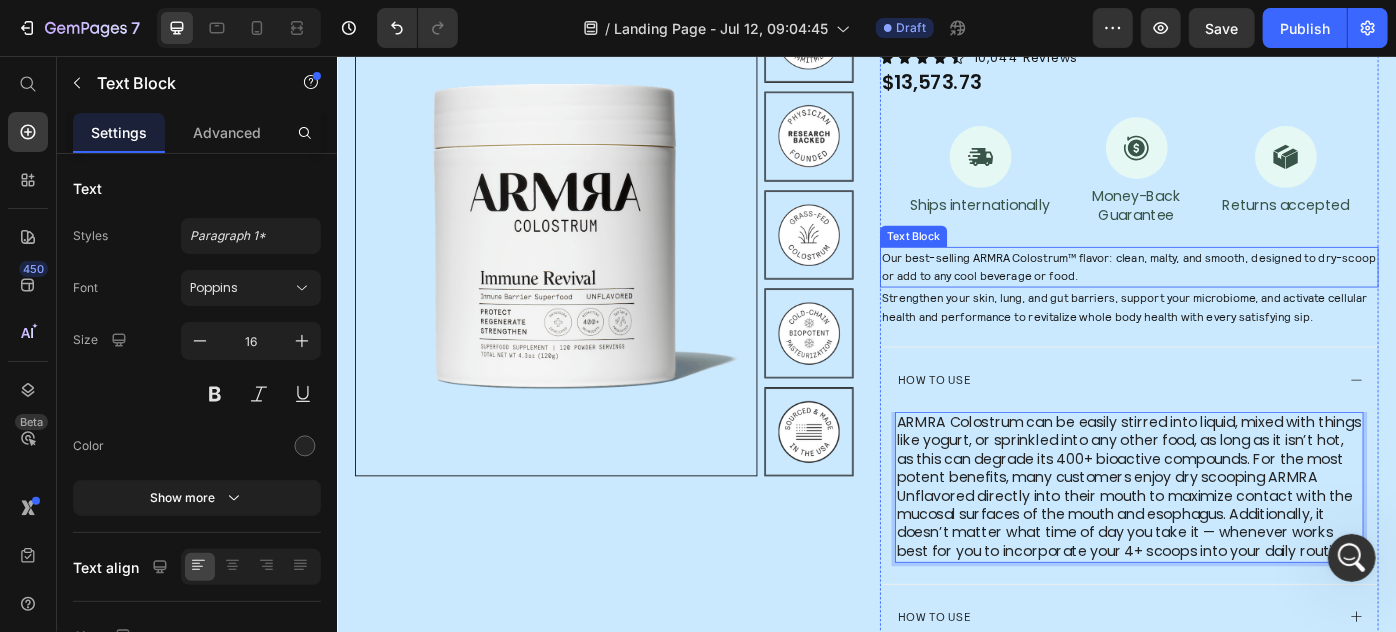 click on "Our best-selling ARMRA Colostrum™ flavor: clean, malty, and smooth, designed to dry-scoop or add to any cool beverage or food." at bounding box center (1233, 294) 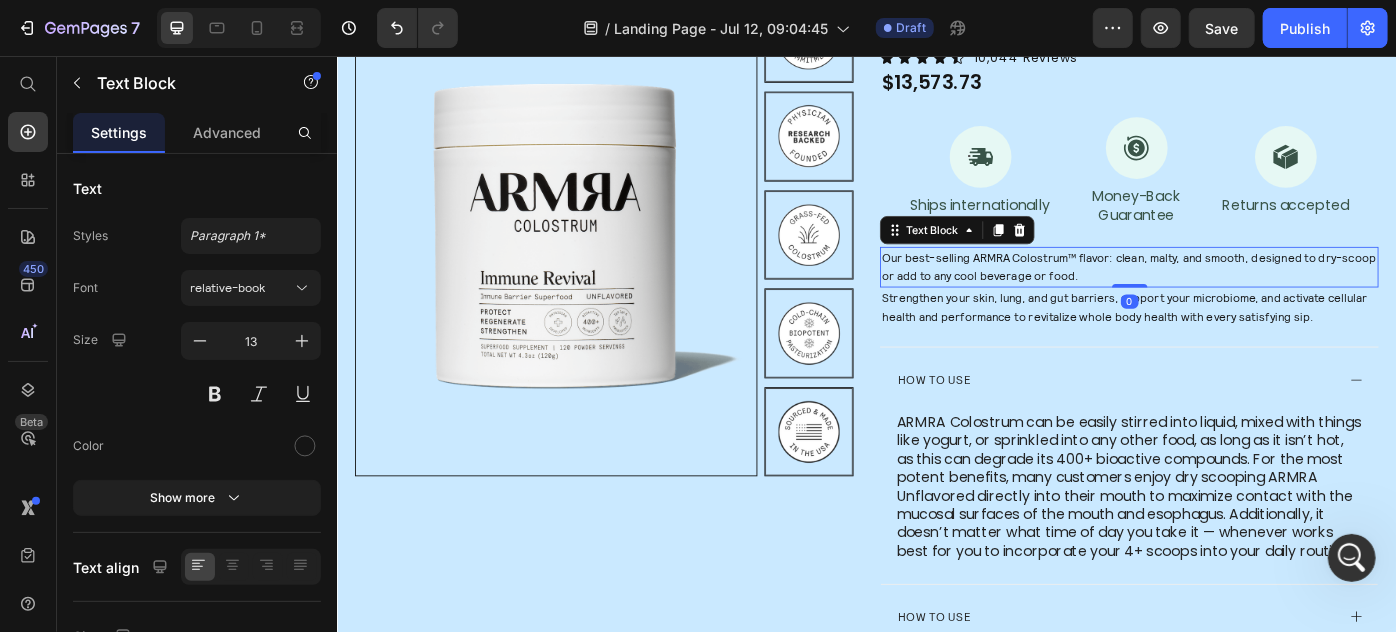 scroll, scrollTop: 0, scrollLeft: 0, axis: both 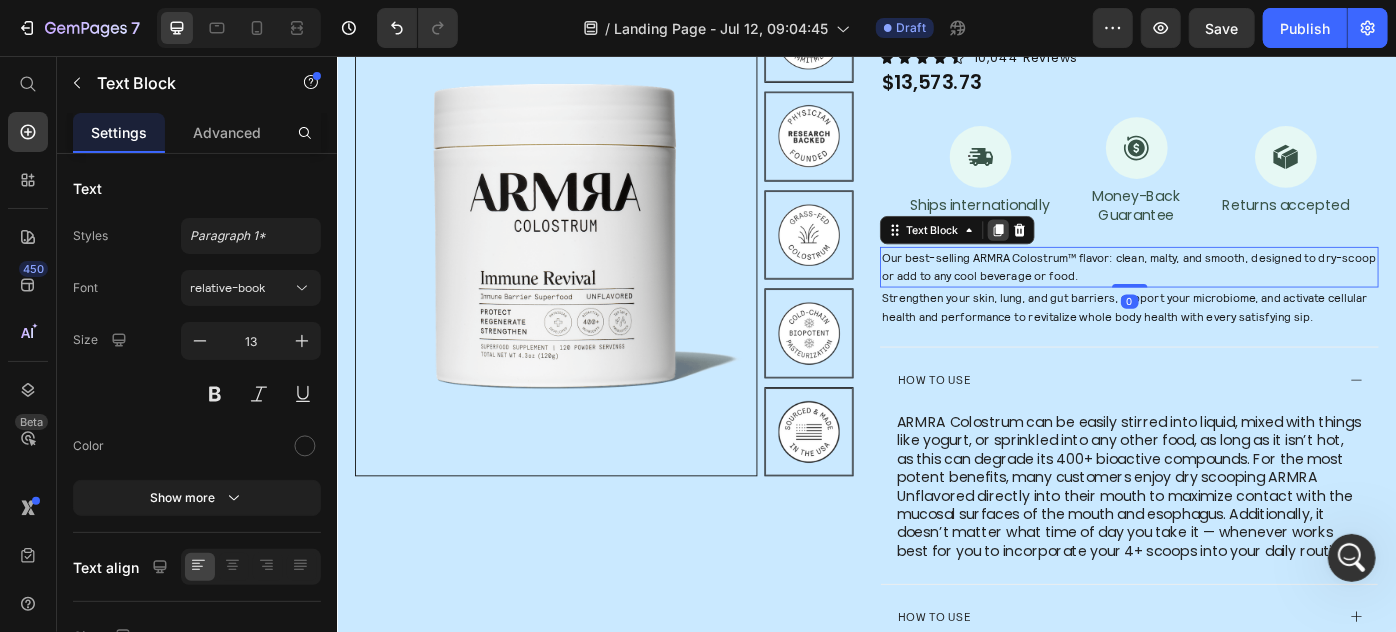 click at bounding box center (1085, 252) 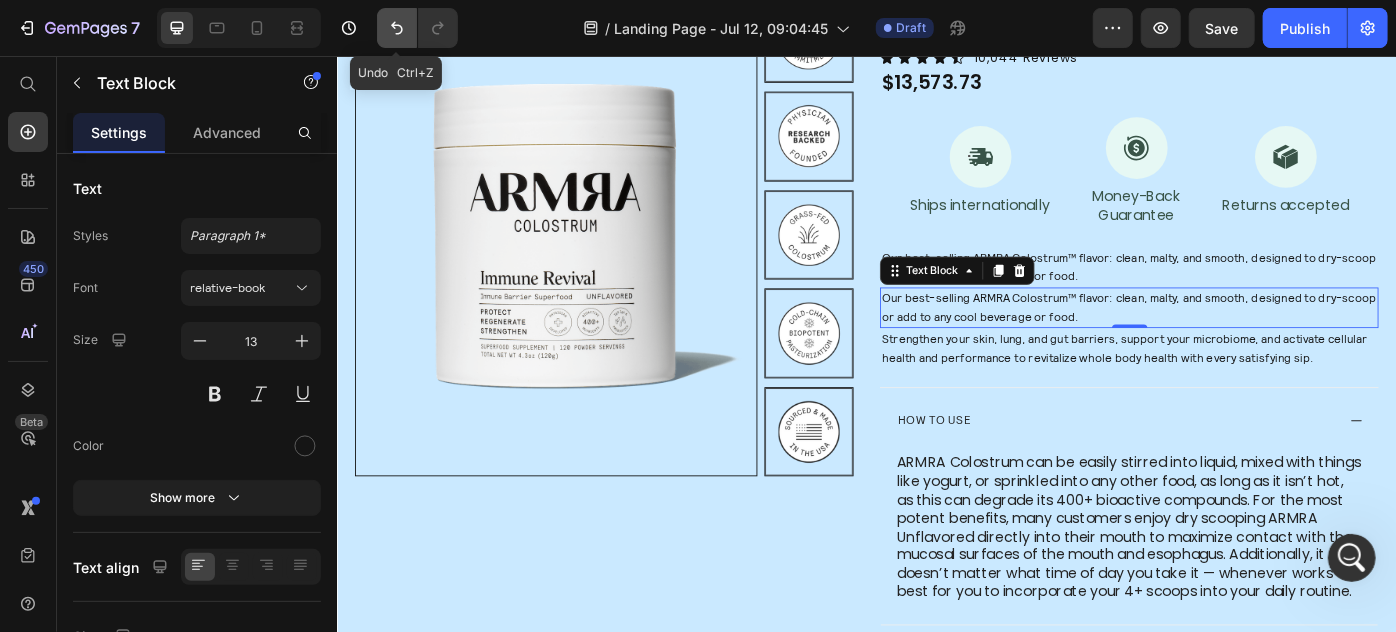 click 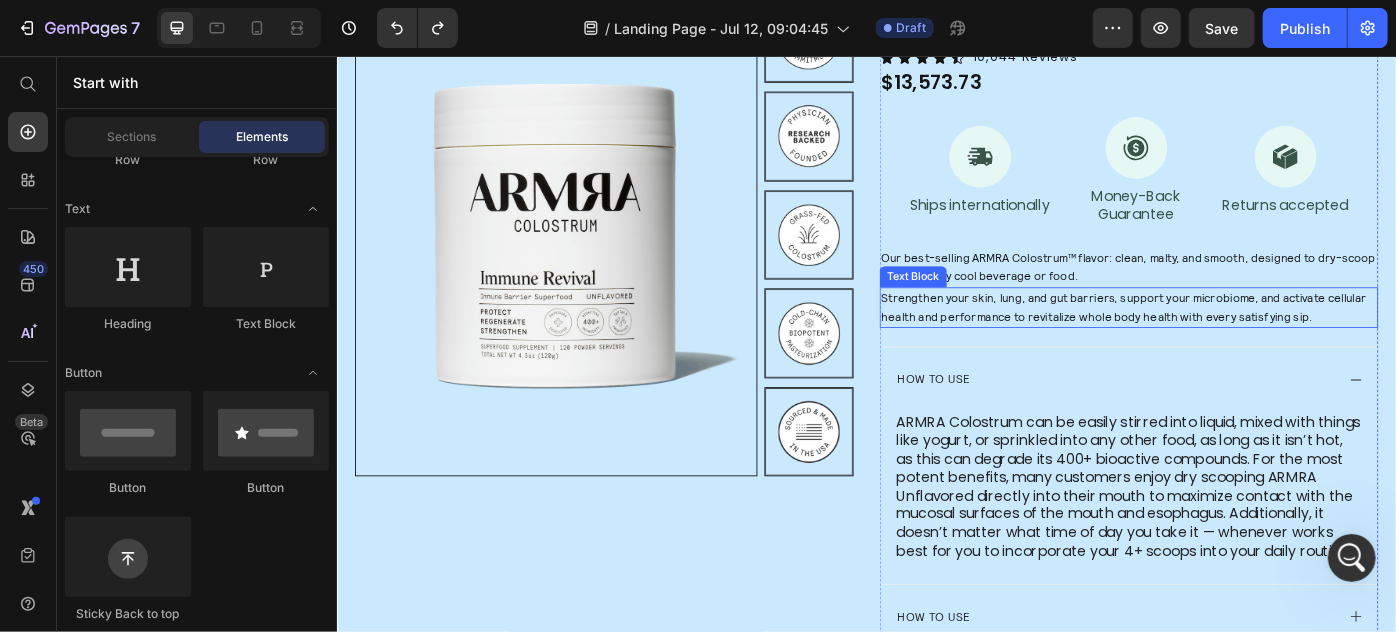 click on "Strengthen your skin, lung, and gut barriers, support your microbiome, and activate cellular health and performance to revitalize whole body health with every satisfying sip." at bounding box center [1233, 340] 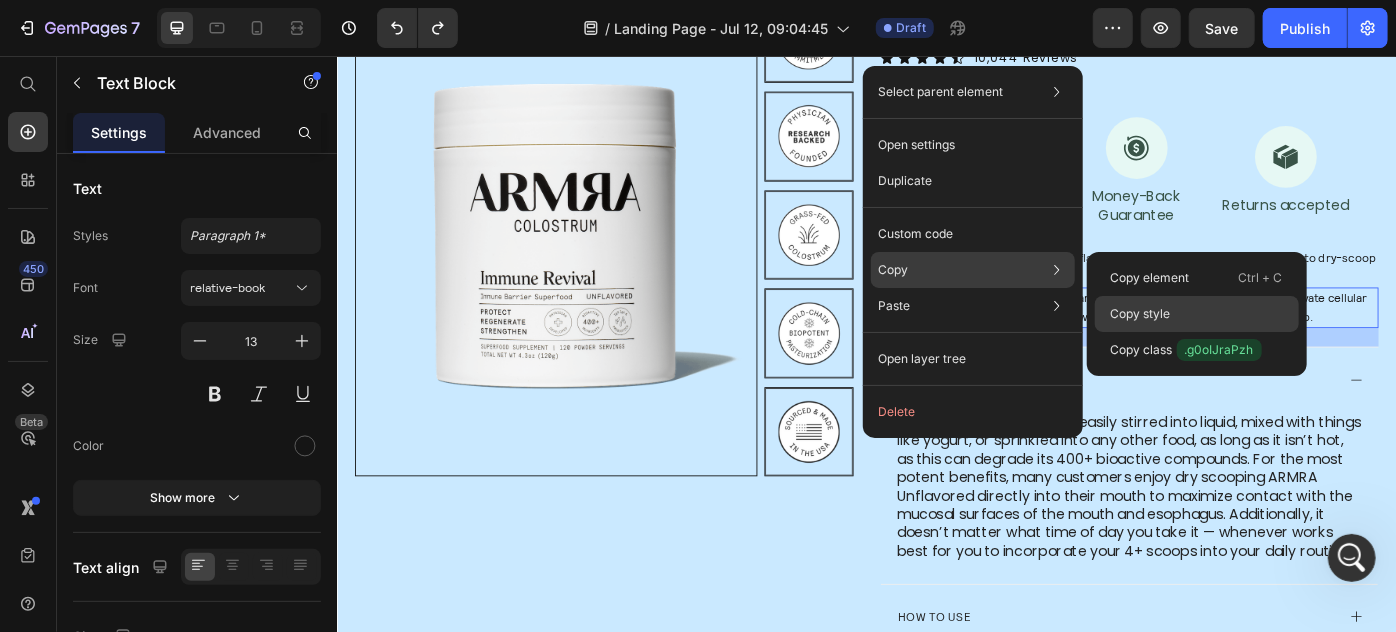click on "Copy style" 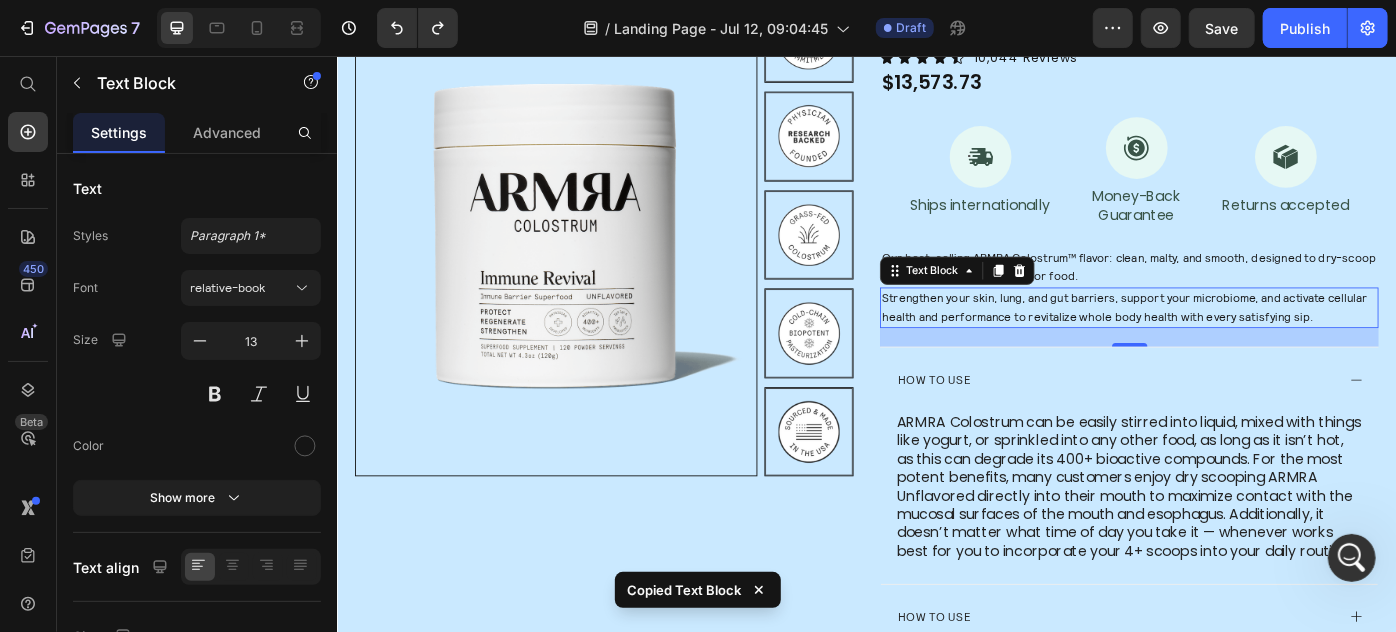 click on "ARMRA Colostrum can be easily stirred into liquid, mixed with things like yogurt, or sprinkled into any other food, as long as it isn’t hot, as this can degrade its 400+ bioactive compounds. For the most potent benefits, many customers enjoy dry scooping ARMRA Unflavored directly into their mouth to maximize contact with the mucosal surfaces of the mouth and esophagus. Additionally, it doesn’t matter what time of day you take it — whenever works best for you to incorporate your 4+ scoops into your daily routine." at bounding box center [1233, 543] 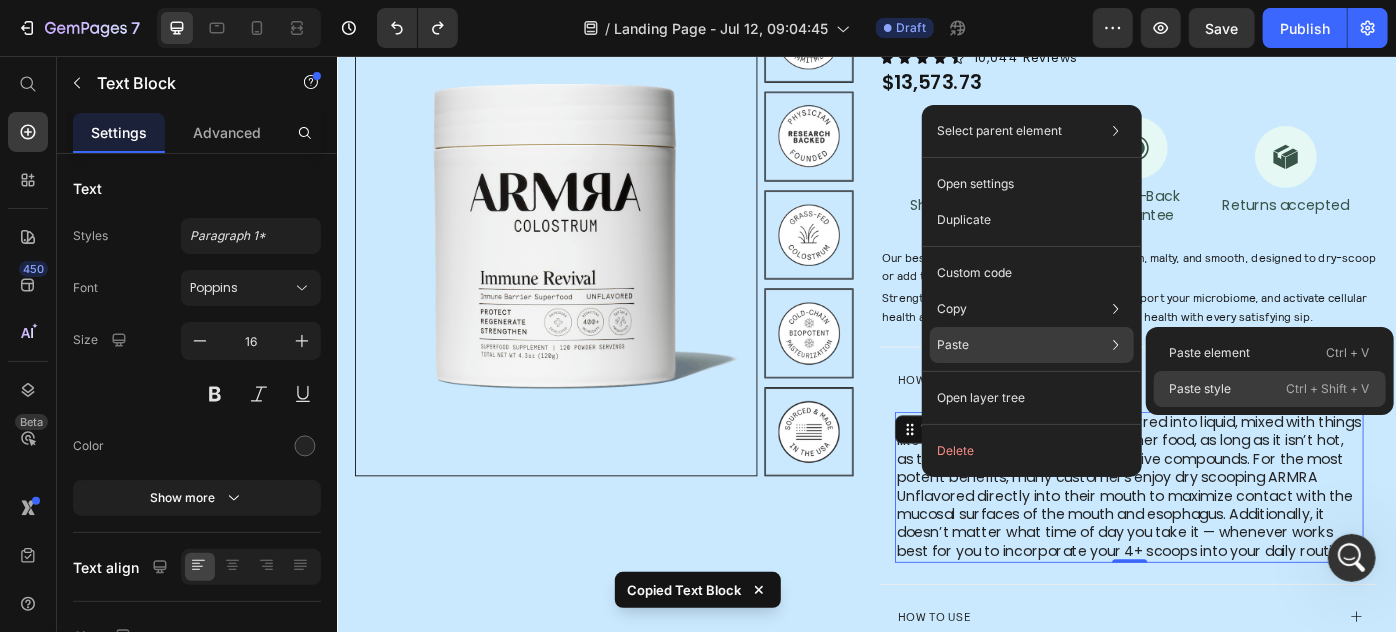 click on "Paste style  Ctrl + Shift + V" 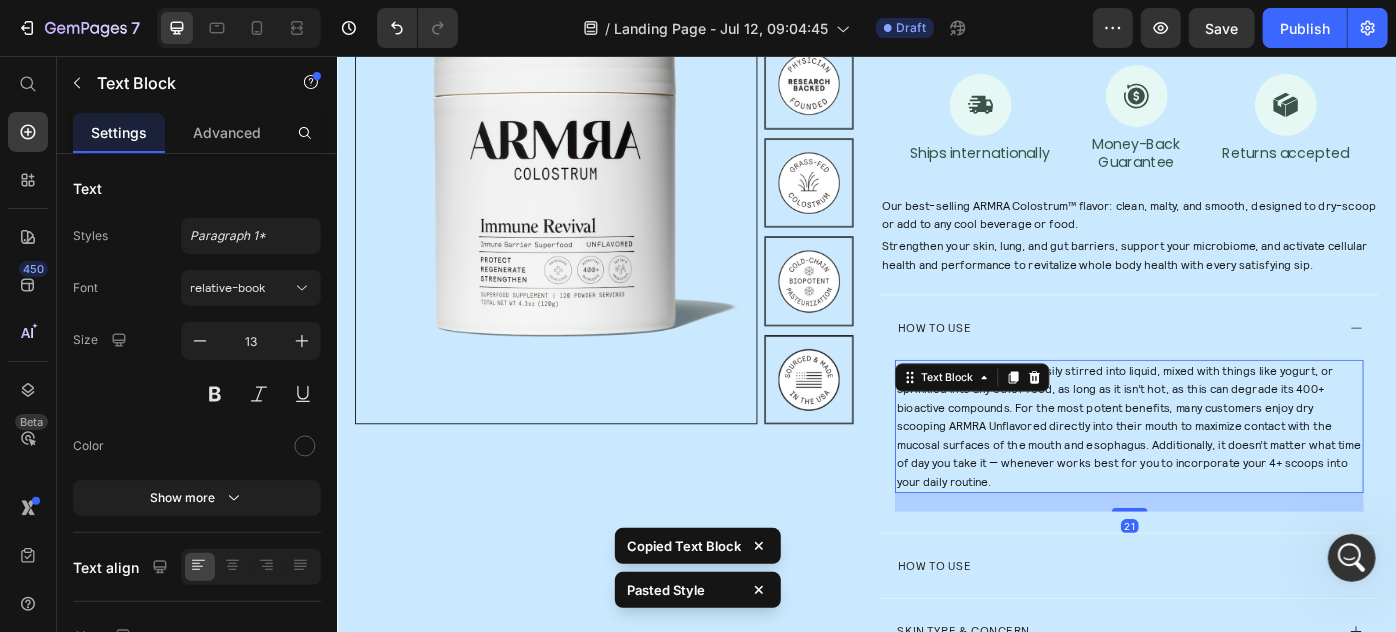 scroll, scrollTop: 251, scrollLeft: 0, axis: vertical 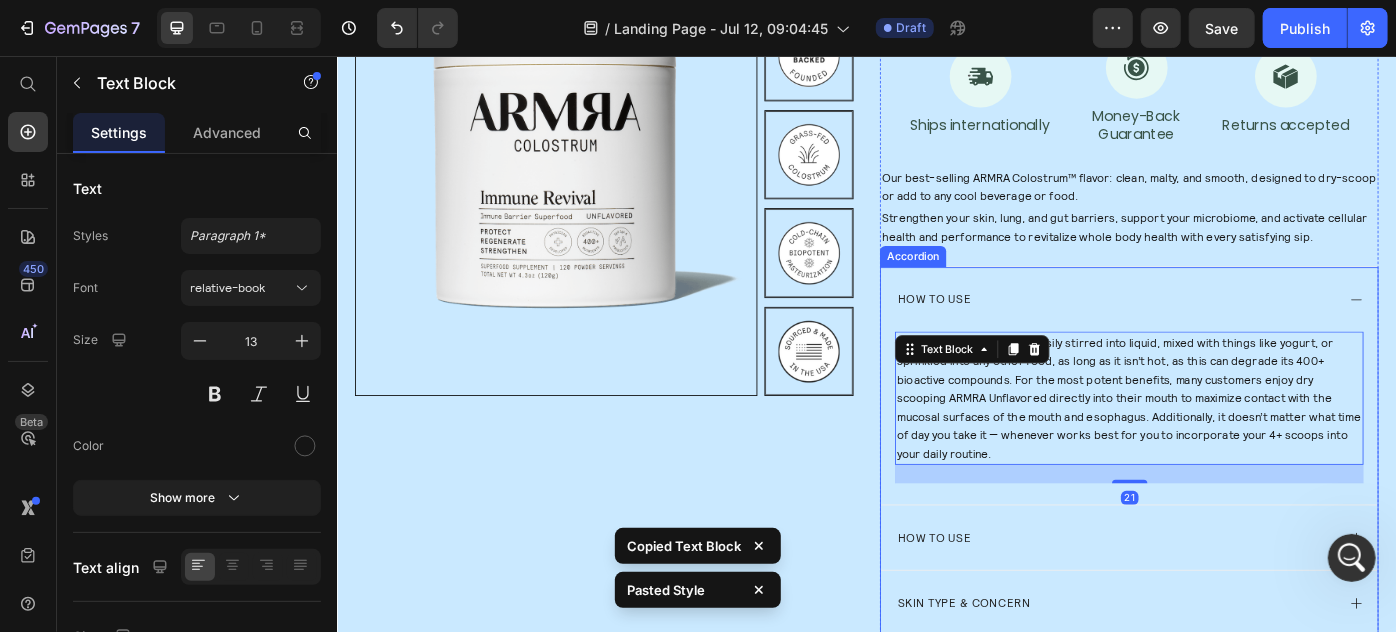 click on "HOW TO USE" at bounding box center (1217, 330) 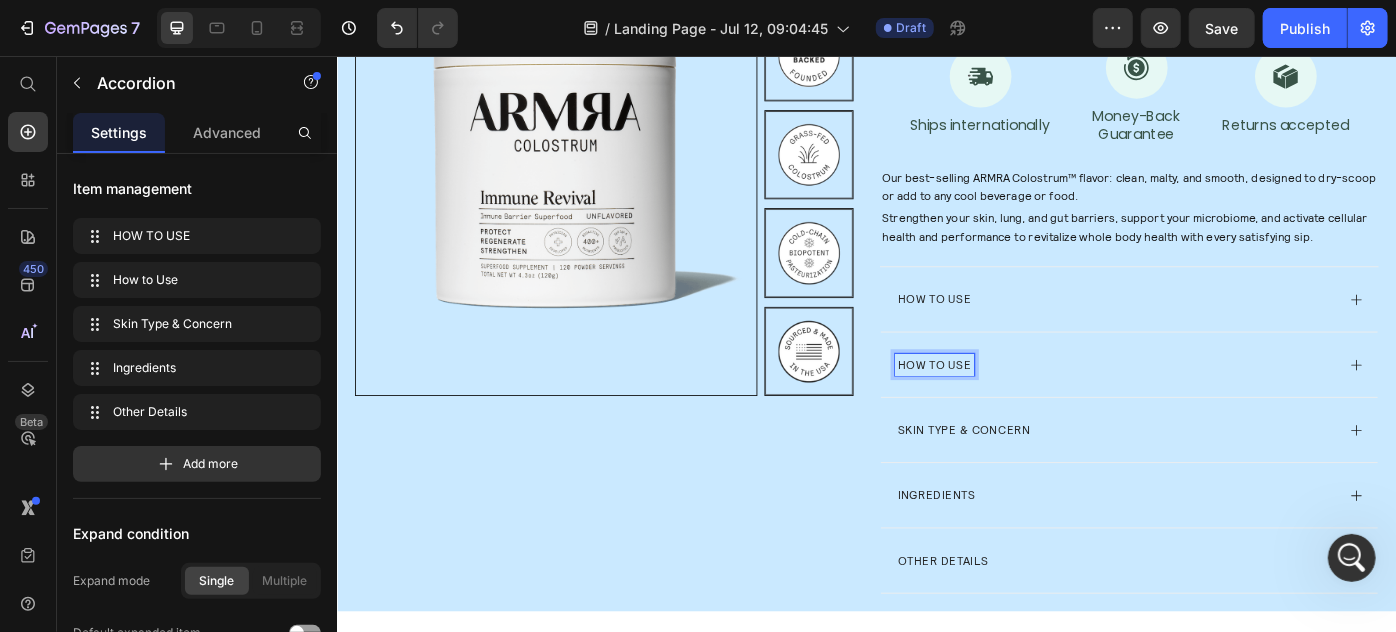 click on "How to Use" at bounding box center (1013, 404) 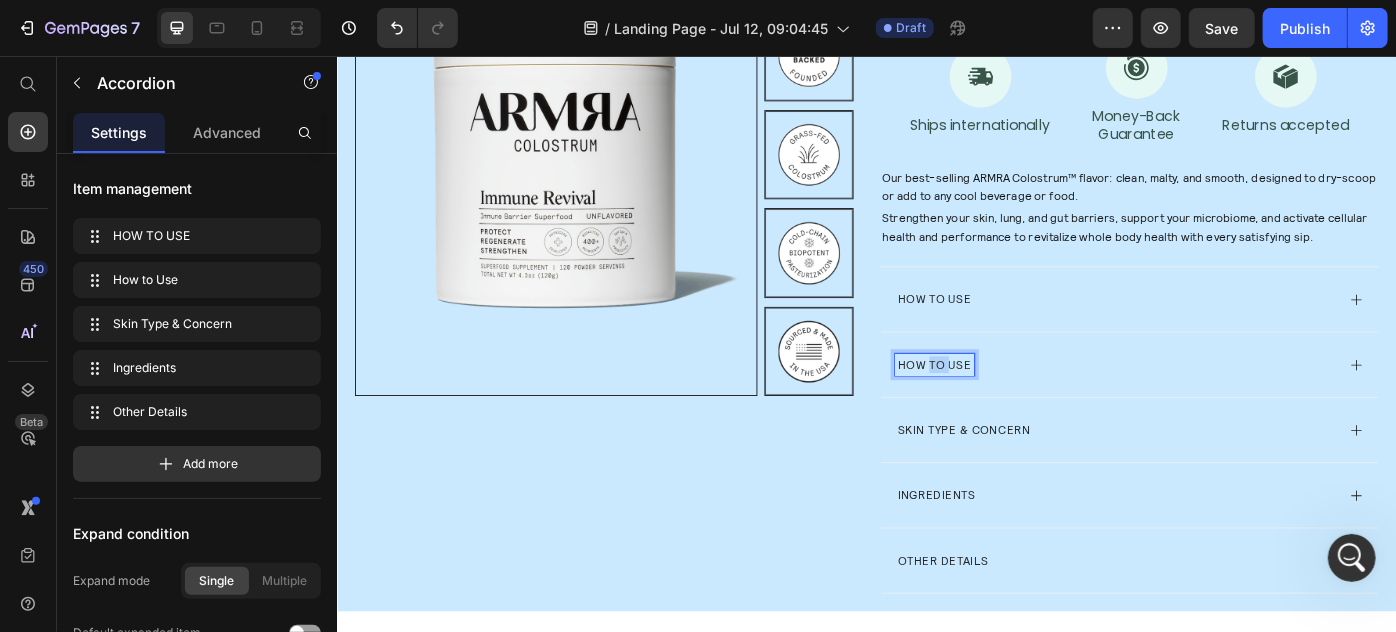 click on "How to Use" at bounding box center [1013, 404] 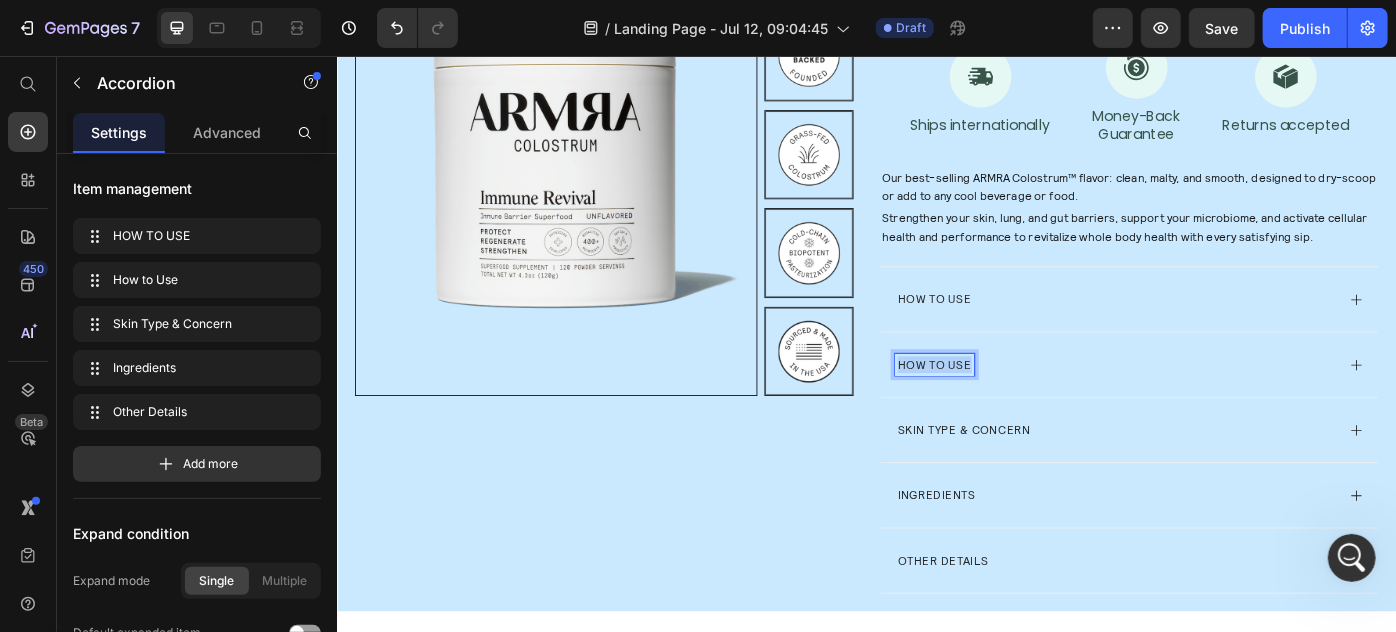 click on "How to Use" at bounding box center [1013, 404] 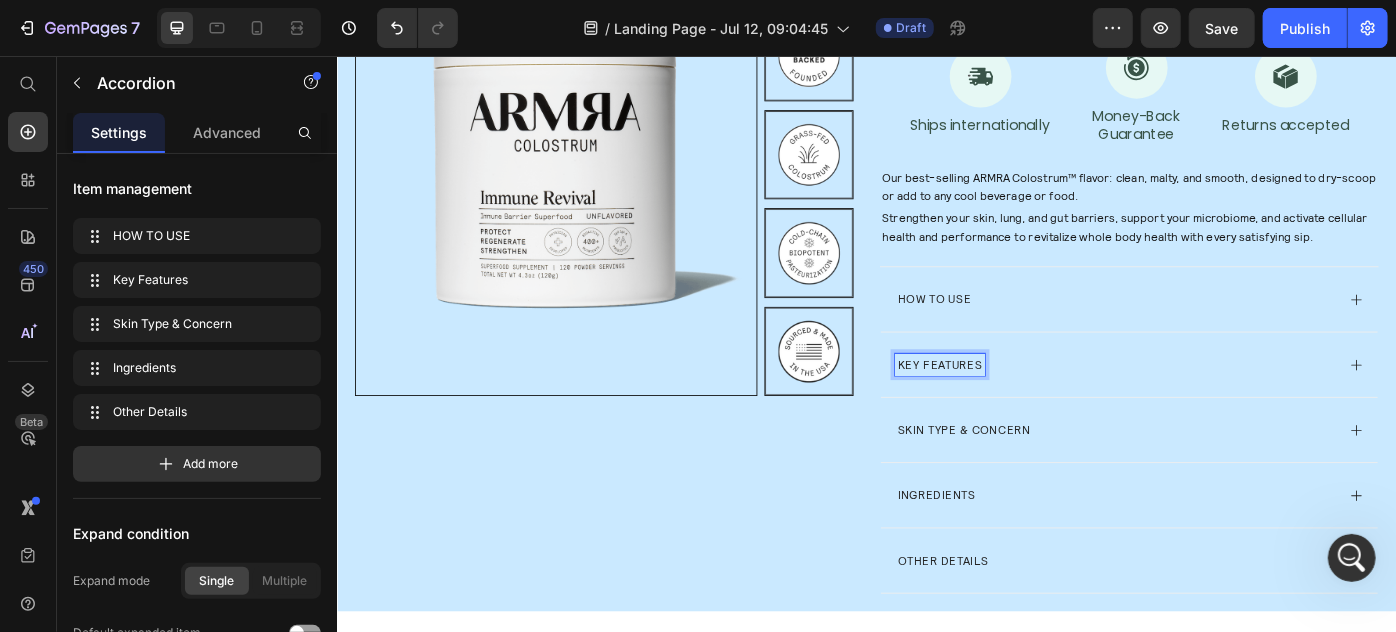 click on "Key Features" at bounding box center (1217, 404) 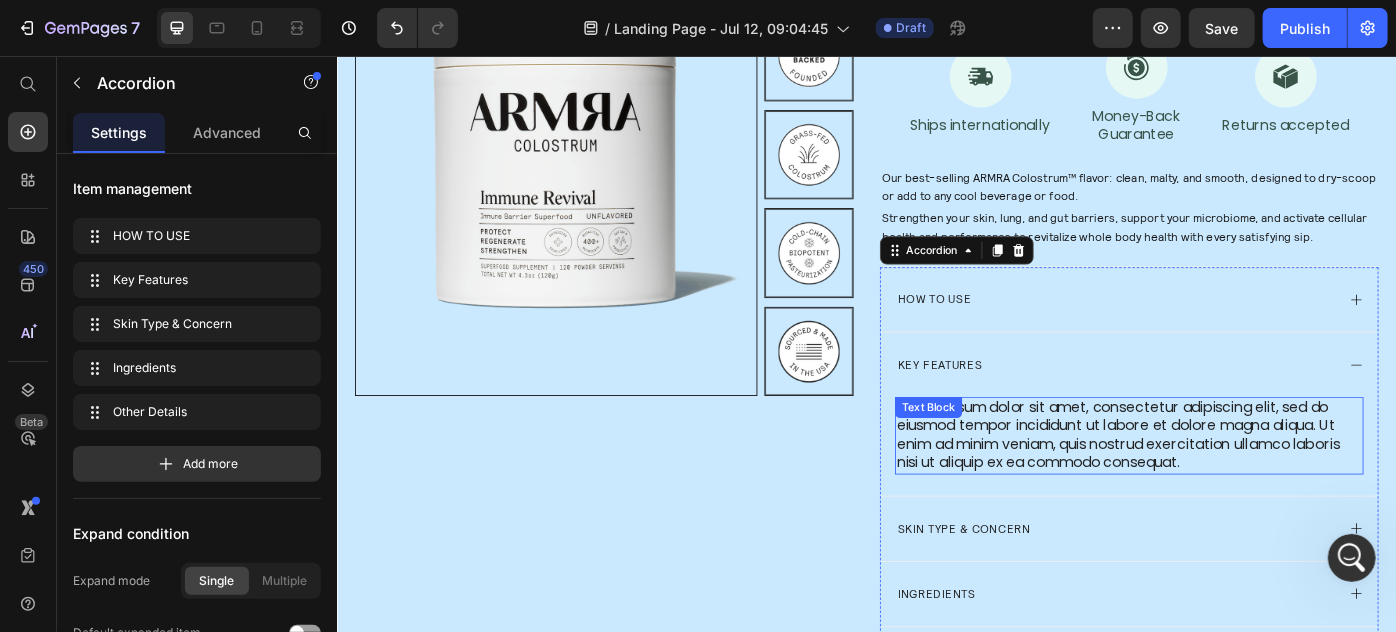 click on "Lorem ipsum dolor sit amet, consectetur adipiscing elit, sed do eiusmod tempor incididunt ut labore et dolore magna aliqua. Ut enim ad minim veniam, quis nostrud exercitation ullamco laboris nisi ut aliquip ex ea commodo consequat." at bounding box center [1233, 484] 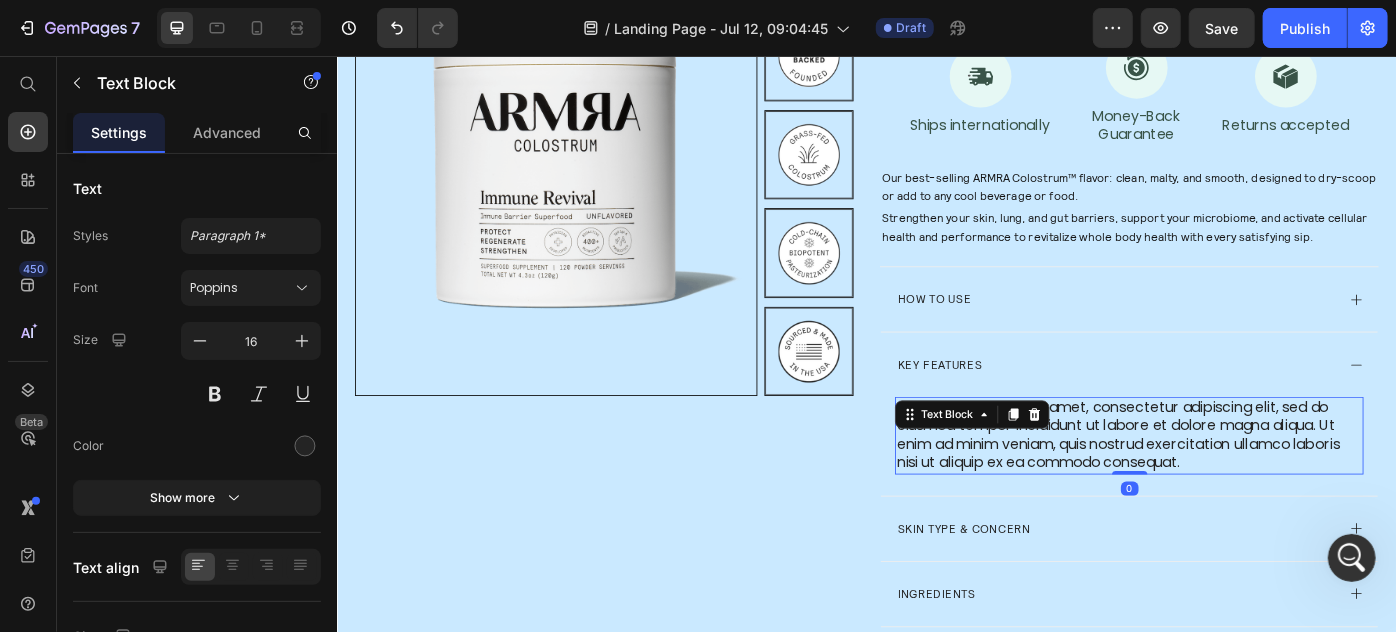 click on "Lorem ipsum dolor sit amet, consectetur adipiscing elit, sed do eiusmod tempor incididunt ut labore et dolore magna aliqua. Ut enim ad minim veniam, quis nostrud exercitation ullamco laboris nisi ut aliquip ex ea commodo consequat." at bounding box center (1233, 484) 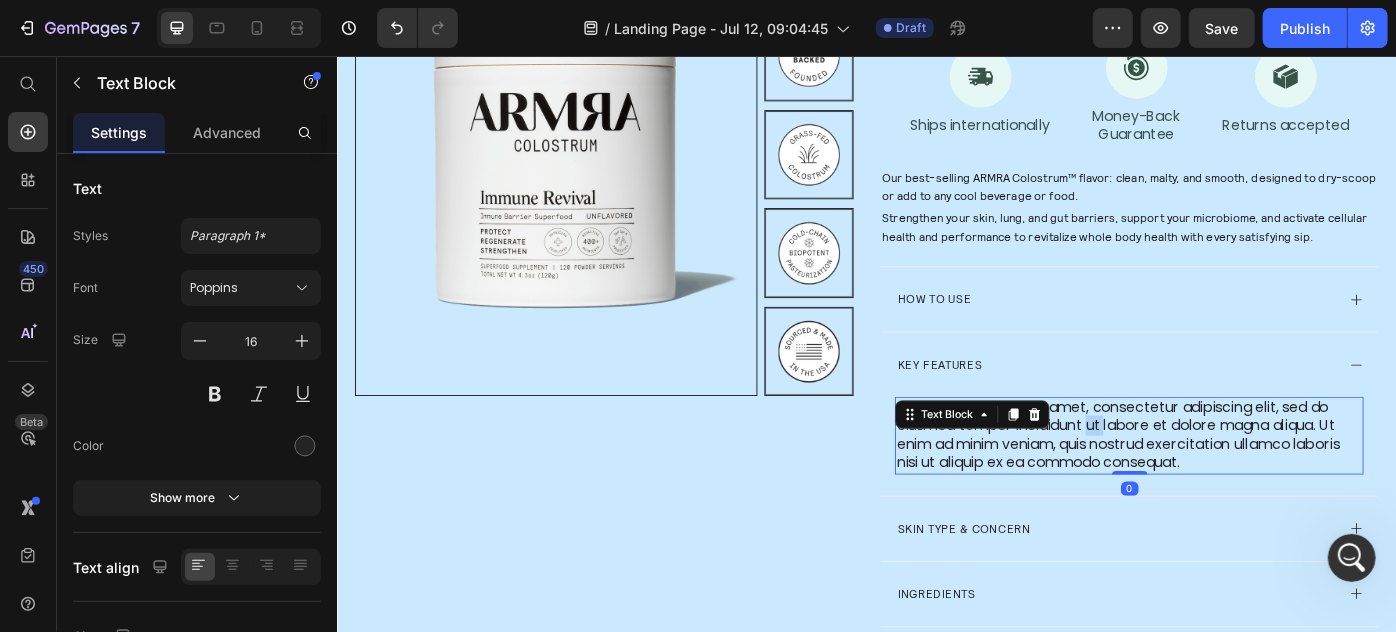 click on "Lorem ipsum dolor sit amet, consectetur adipiscing elit, sed do eiusmod tempor incididunt ut labore et dolore magna aliqua. Ut enim ad minim veniam, quis nostrud exercitation ullamco laboris nisi ut aliquip ex ea commodo consequat." at bounding box center [1233, 484] 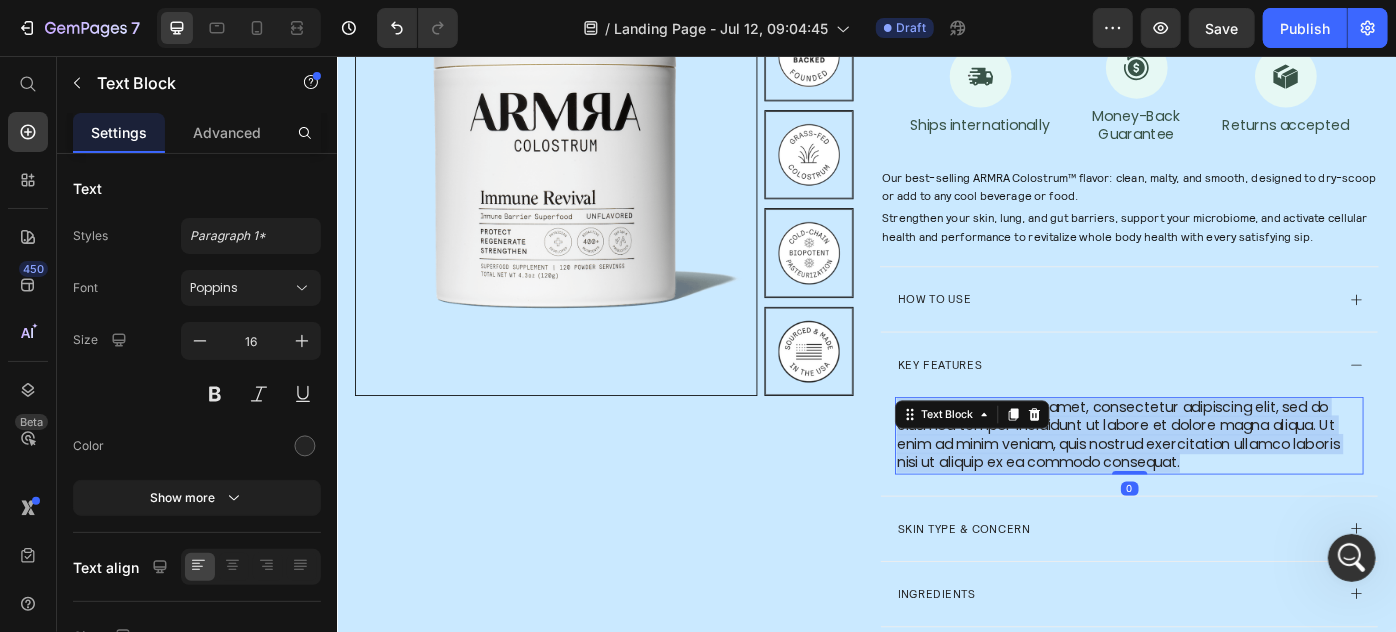 click on "Lorem ipsum dolor sit amet, consectetur adipiscing elit, sed do eiusmod tempor incididunt ut labore et dolore magna aliqua. Ut enim ad minim veniam, quis nostrud exercitation ullamco laboris nisi ut aliquip ex ea commodo consequat." at bounding box center (1233, 484) 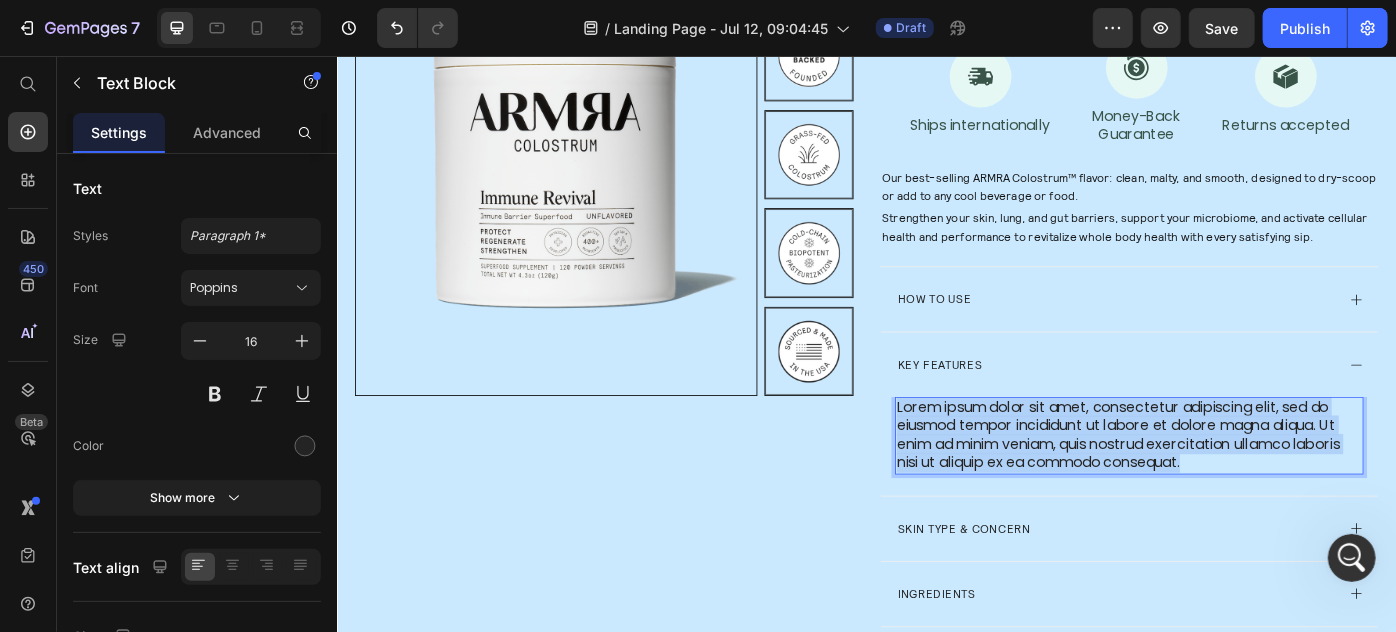 click on "Lorem ipsum dolor sit amet, consectetur adipiscing elit, sed do eiusmod tempor incididunt ut labore et dolore magna aliqua. Ut enim ad minim veniam, quis nostrud exercitation ullamco laboris nisi ut aliquip ex ea commodo consequat." at bounding box center [1233, 484] 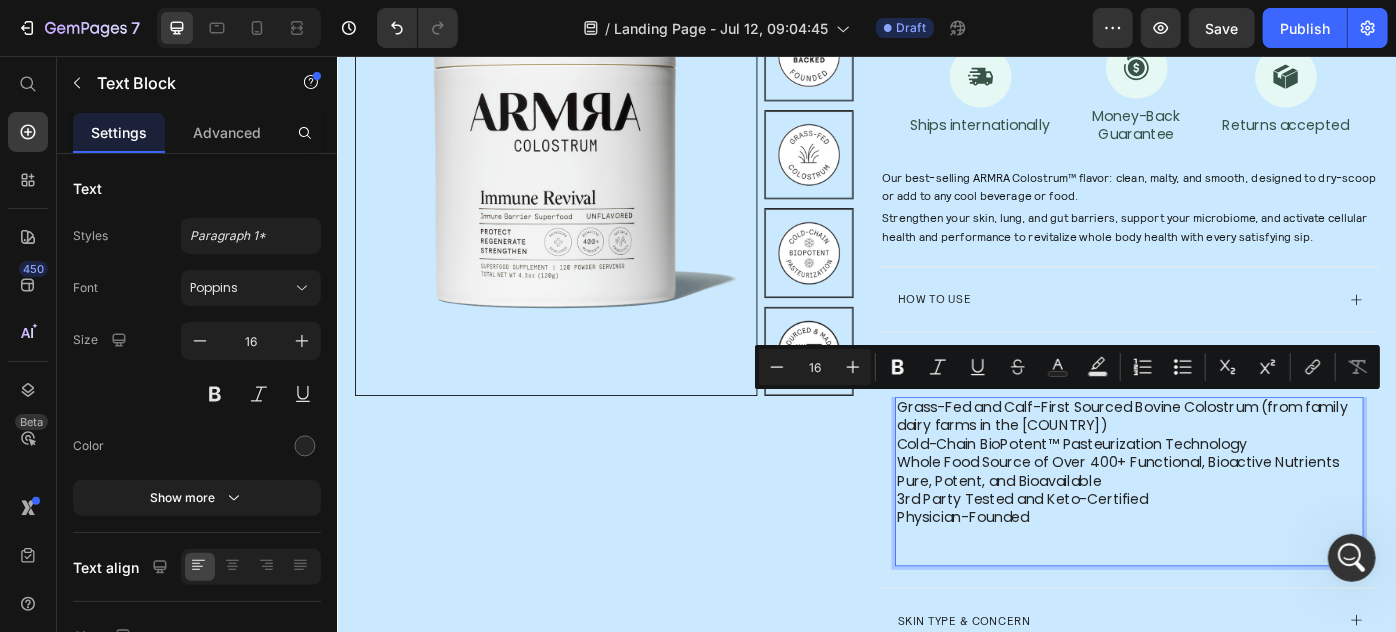 scroll, scrollTop: 16, scrollLeft: 0, axis: vertical 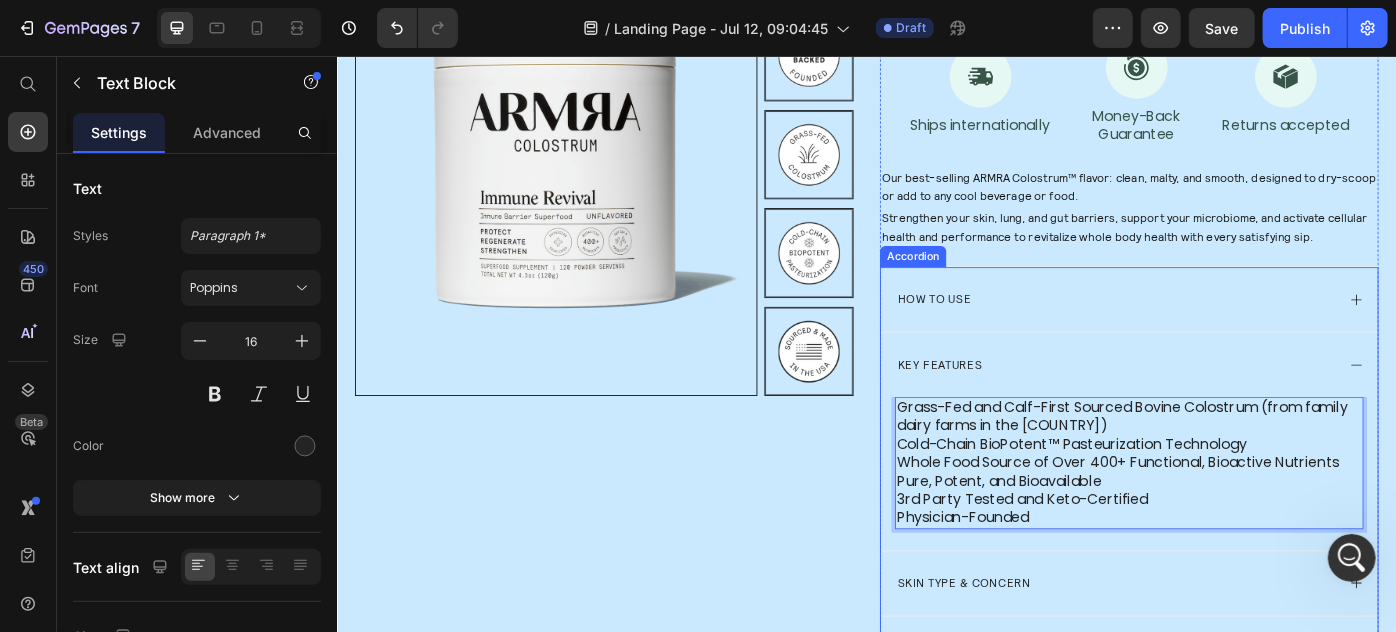click on "HOW TO USE" at bounding box center [1217, 330] 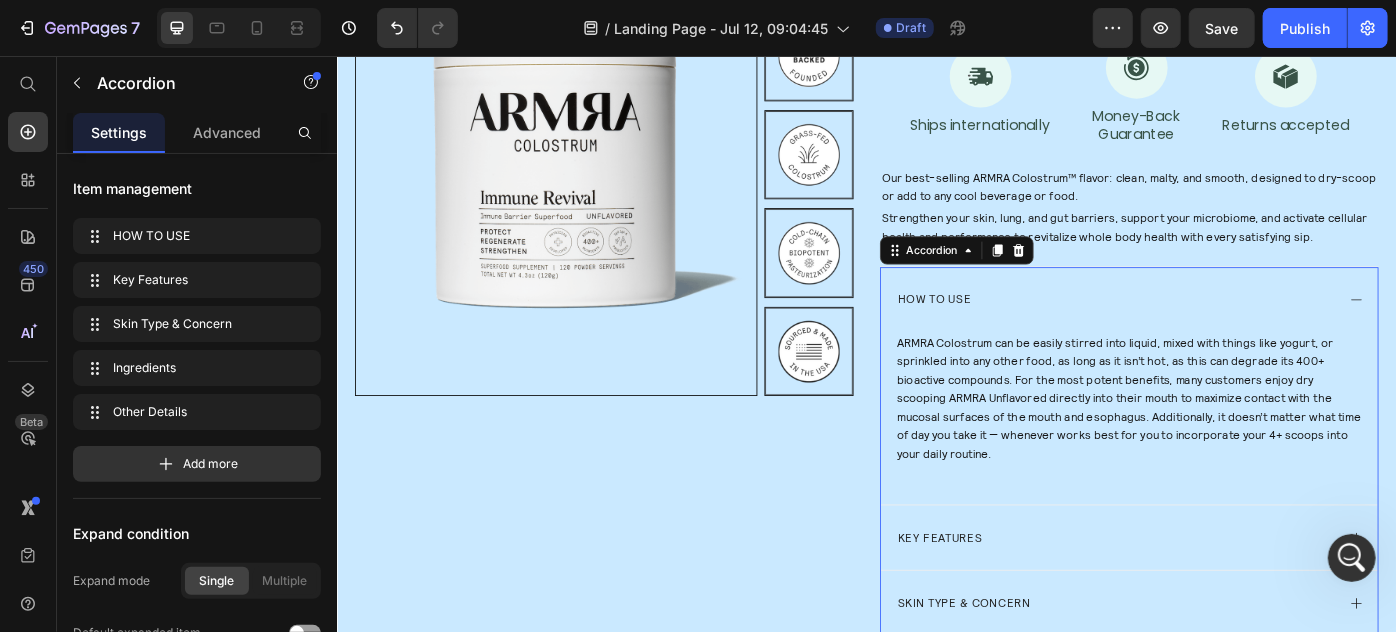 scroll, scrollTop: 0, scrollLeft: 0, axis: both 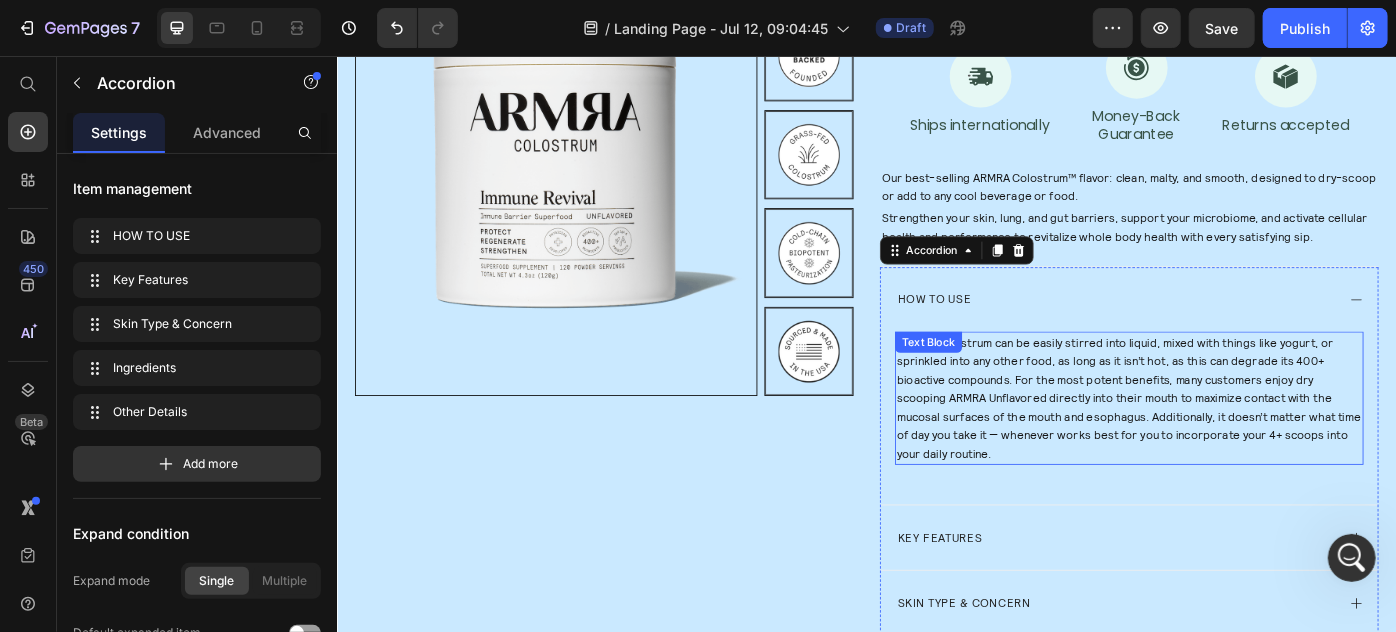 click on "ARMRA Colostrum can be easily stirred into liquid, mixed with things like yogurt, or sprinkled into any other food, as long as it isn’t hot, as this can degrade its 400+ bioactive compounds. For the most potent benefits, many customers enjoy dry scooping ARMRA Unflavored directly into their mouth to maximize contact with the mucosal surfaces of the mouth and esophagus. Additionally, it doesn’t matter what time of day you take it — whenever works best for you to incorporate your 4+ scoops into your daily routine. Text Block" at bounding box center (1233, 442) 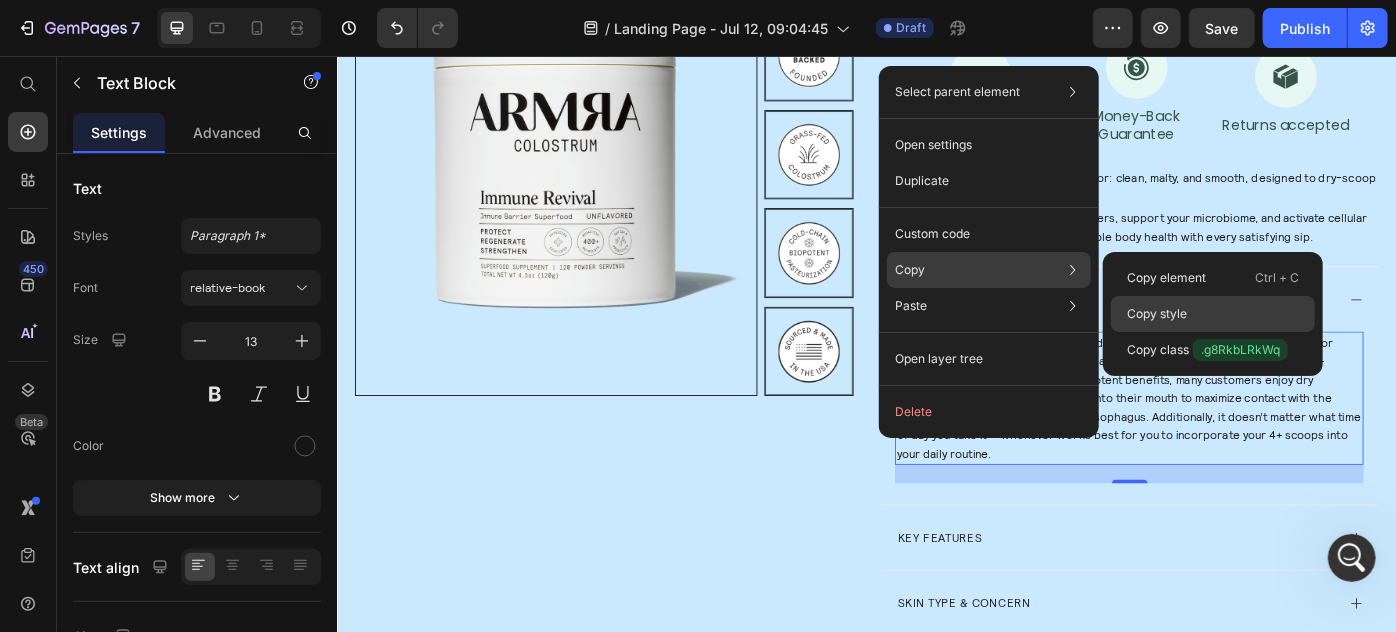 click on "Copy style" at bounding box center [1157, 314] 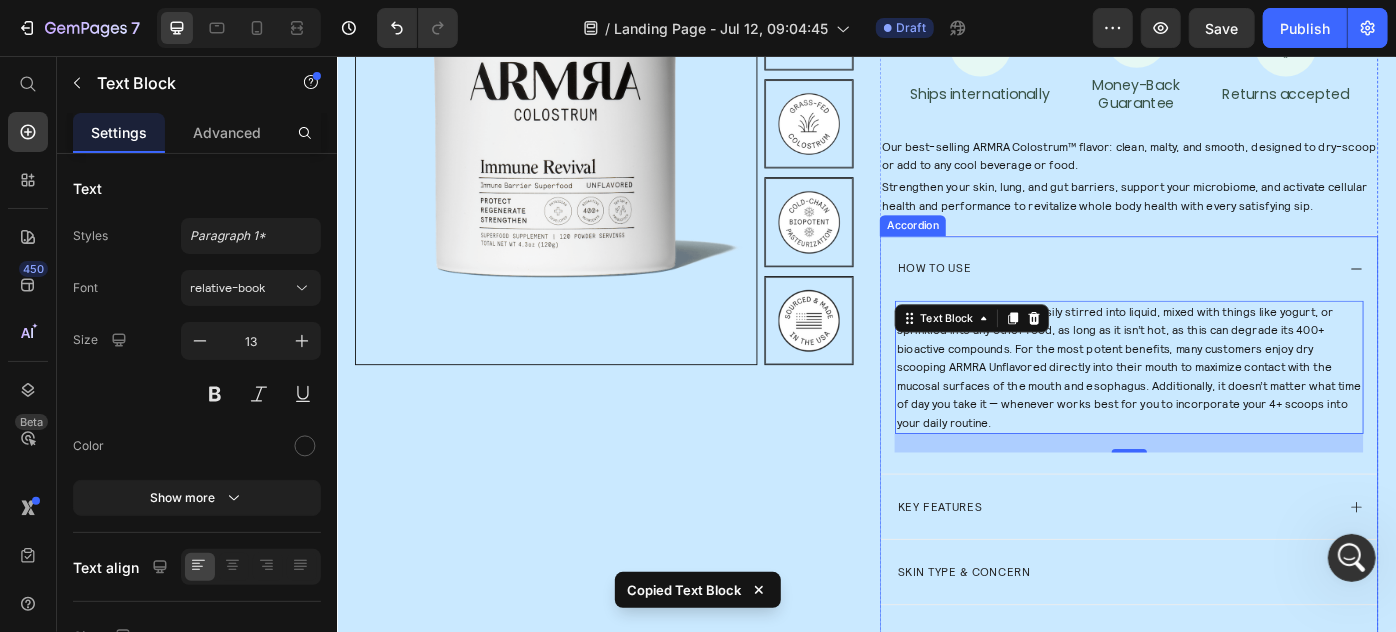 scroll, scrollTop: 342, scrollLeft: 0, axis: vertical 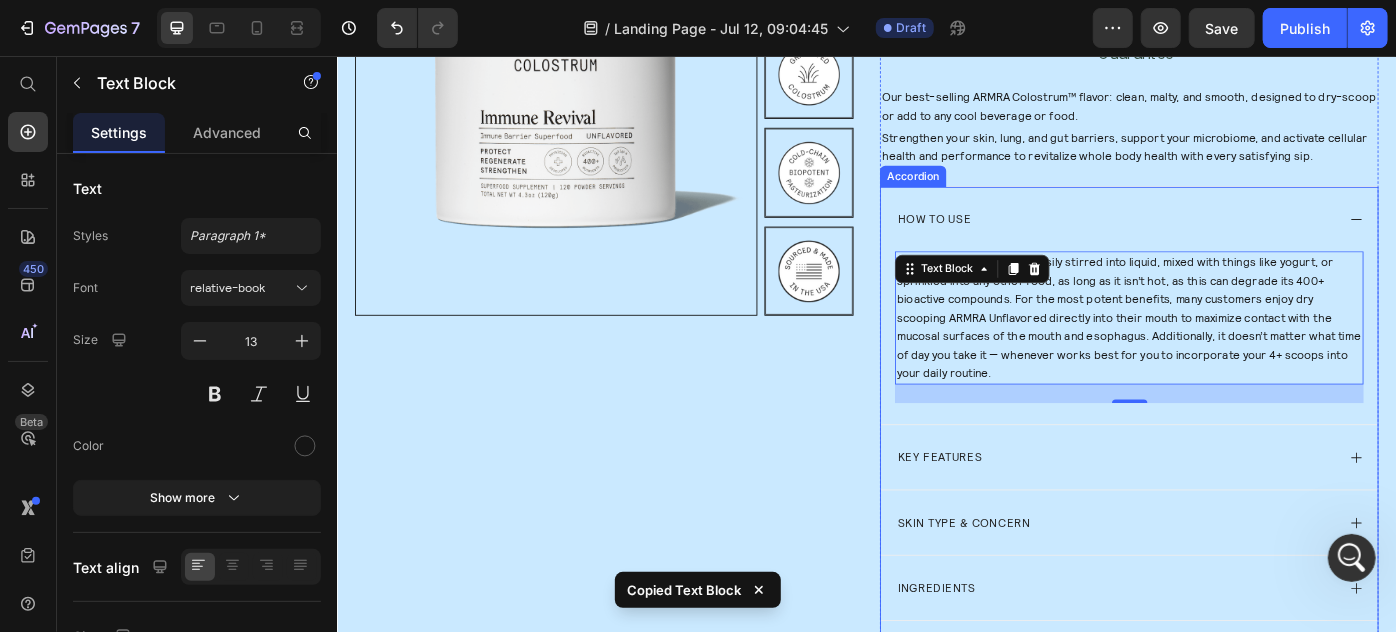 click on "Key Features" at bounding box center (1217, 509) 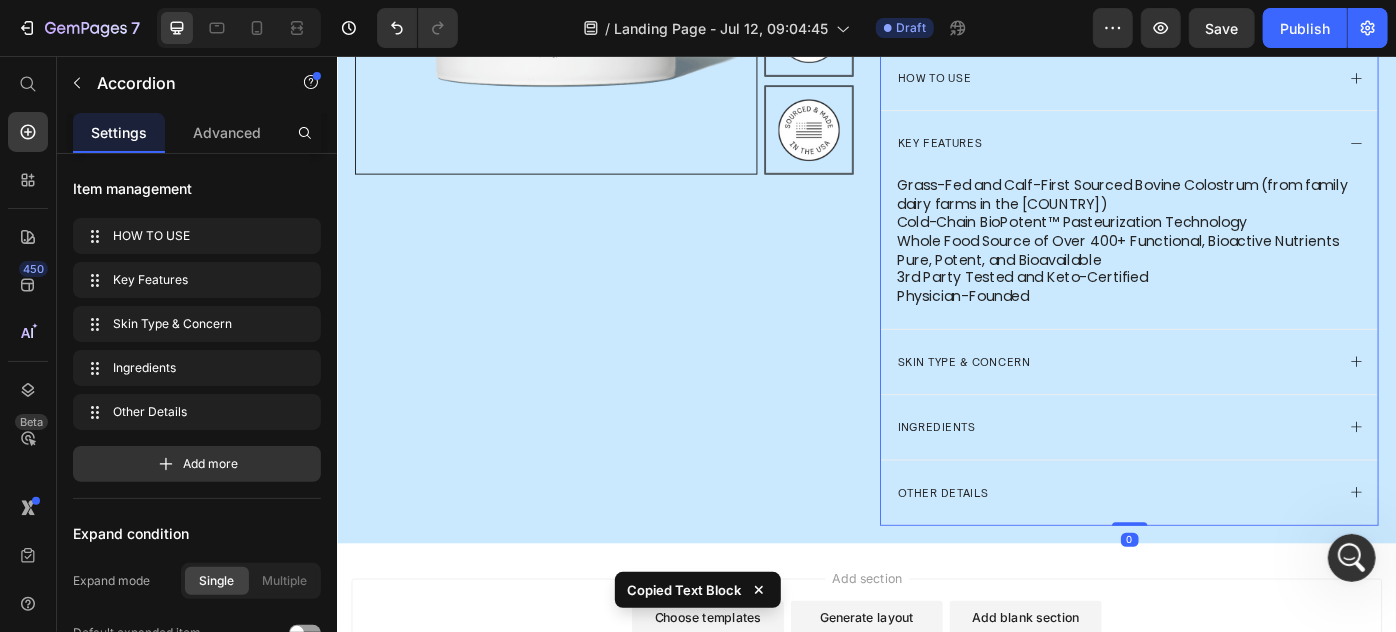 scroll, scrollTop: 524, scrollLeft: 0, axis: vertical 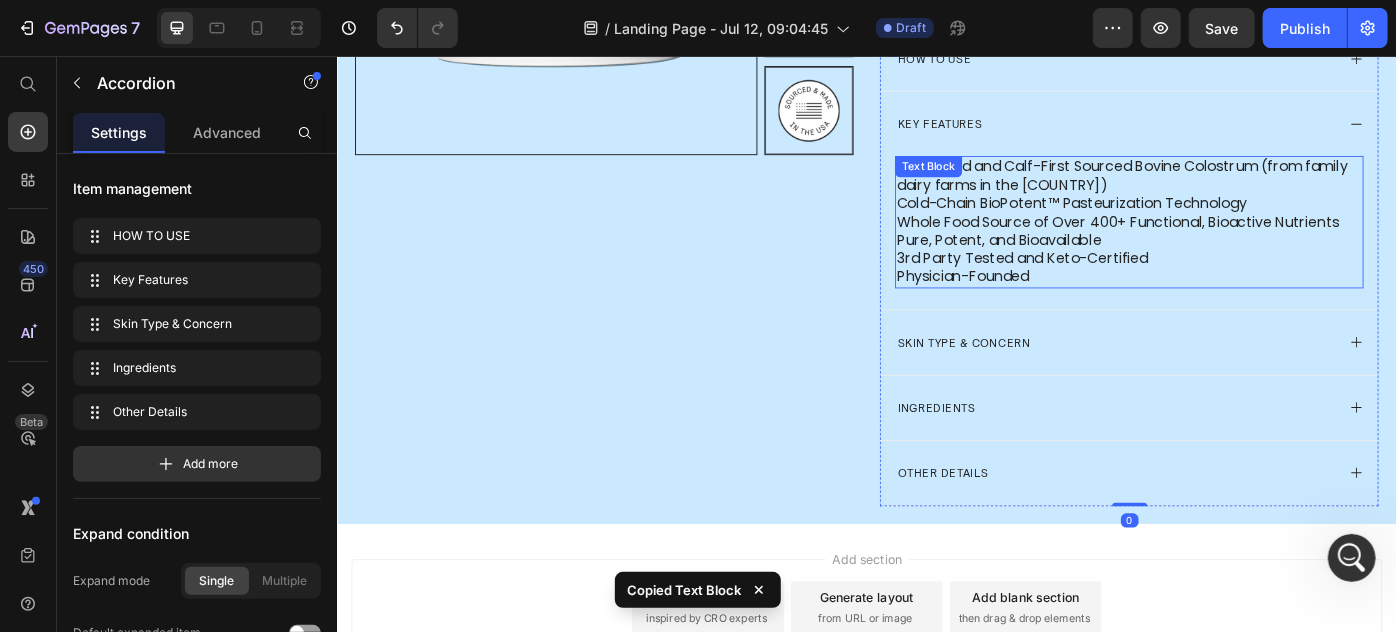 click on "Whole Food Source of Over 400+ Functional, Bioactive Nutrients" at bounding box center [1233, 243] 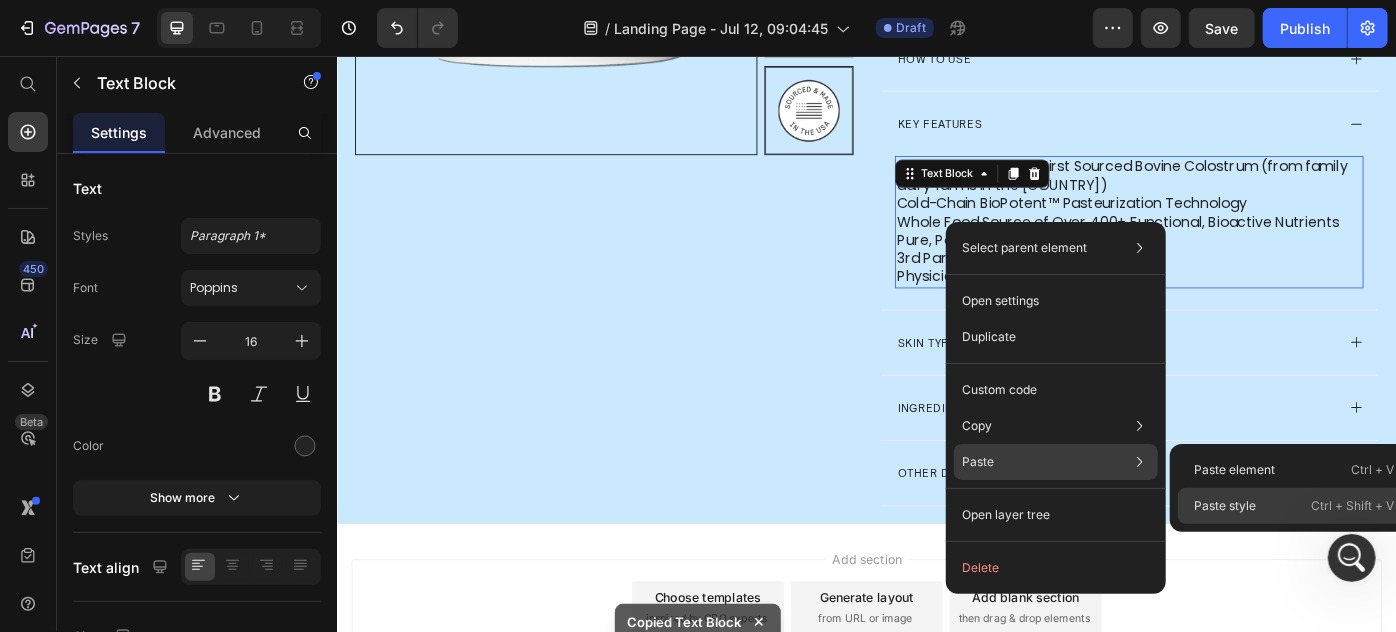 click on "Paste style  Ctrl + Shift + V" 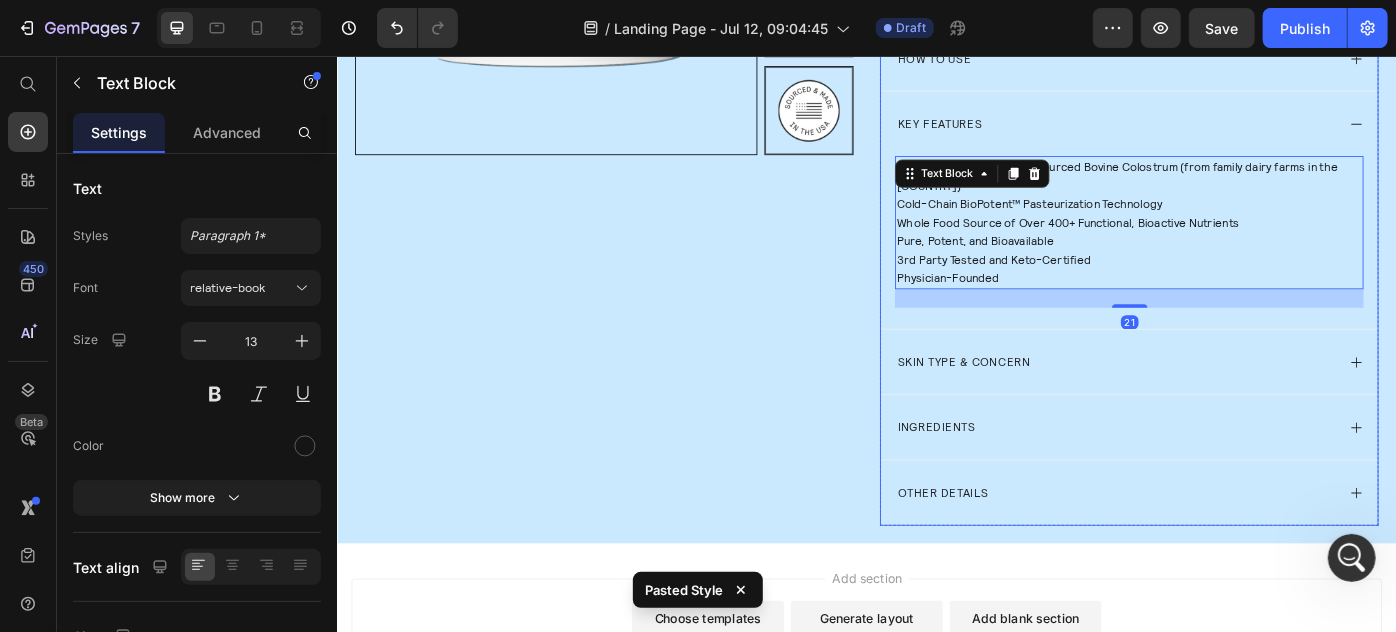 click on "Skin Type & Concern" at bounding box center [1217, 401] 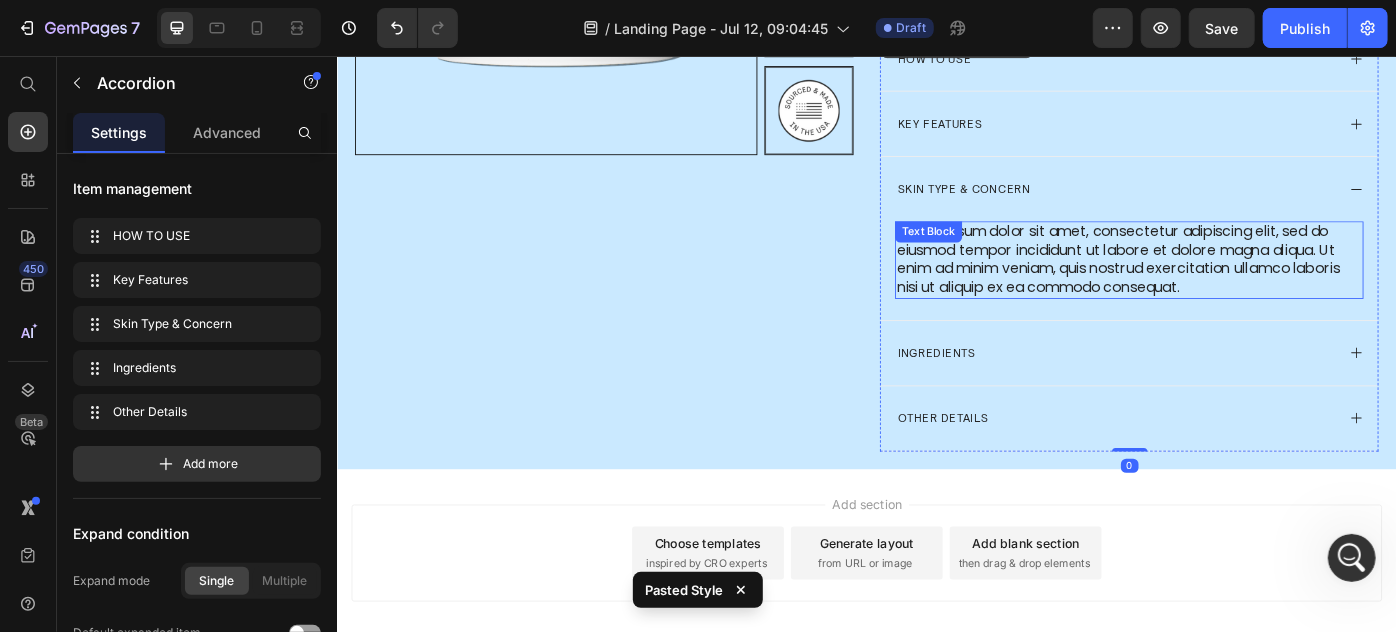 click on "Lorem ipsum dolor sit amet, consectetur adipiscing elit, sed do eiusmod tempor incididunt ut labore et dolore magna aliqua. Ut enim ad minim veniam, quis nostrud exercitation ullamco laboris nisi ut aliquip ex ea commodo consequat." at bounding box center (1233, 285) 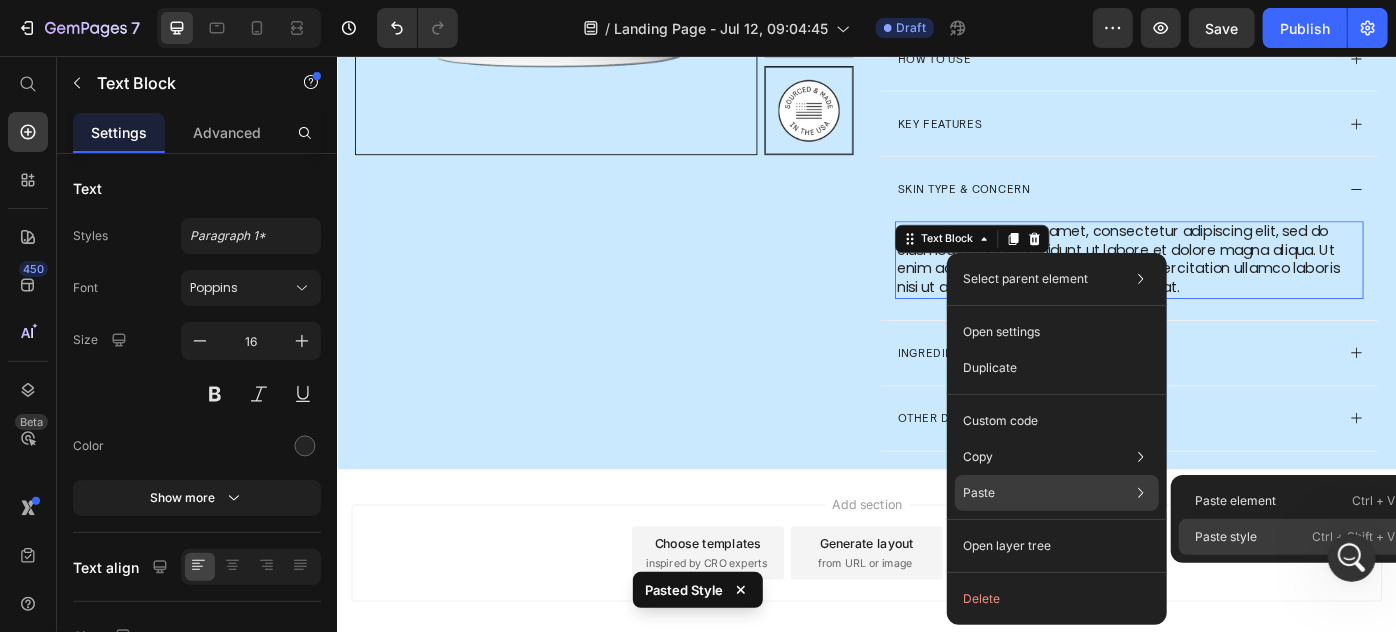 click on "Paste style" at bounding box center [1226, 537] 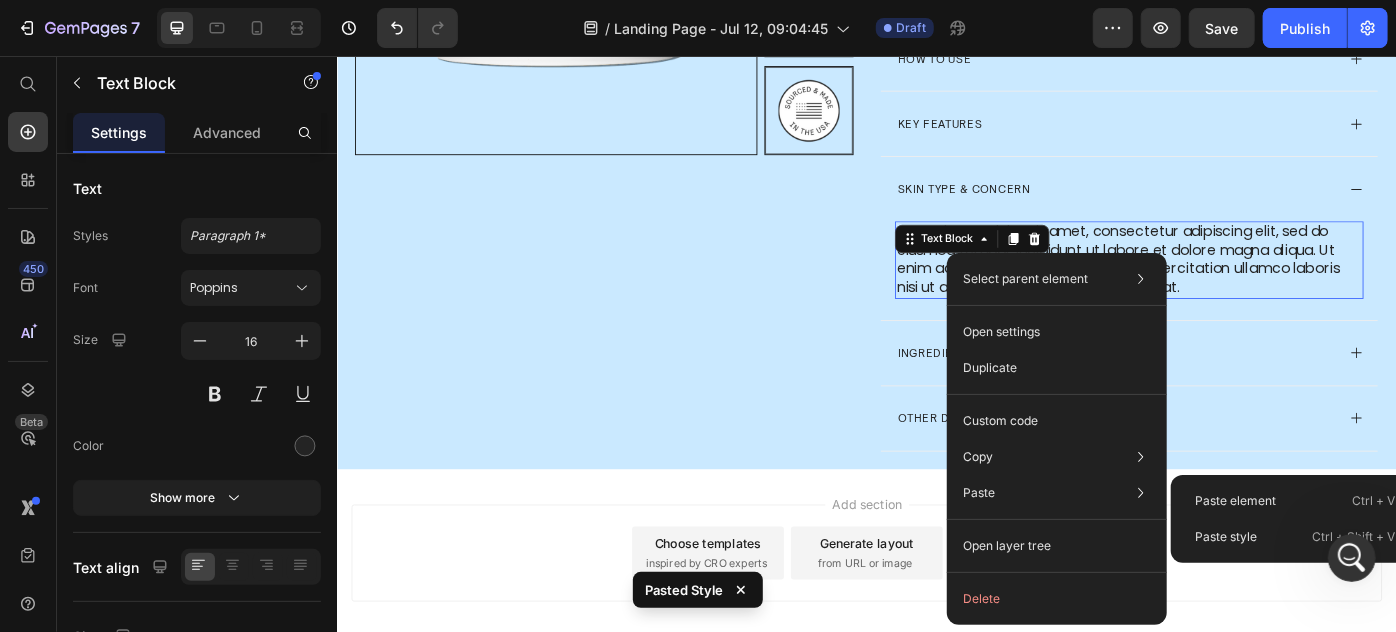 type on "13" 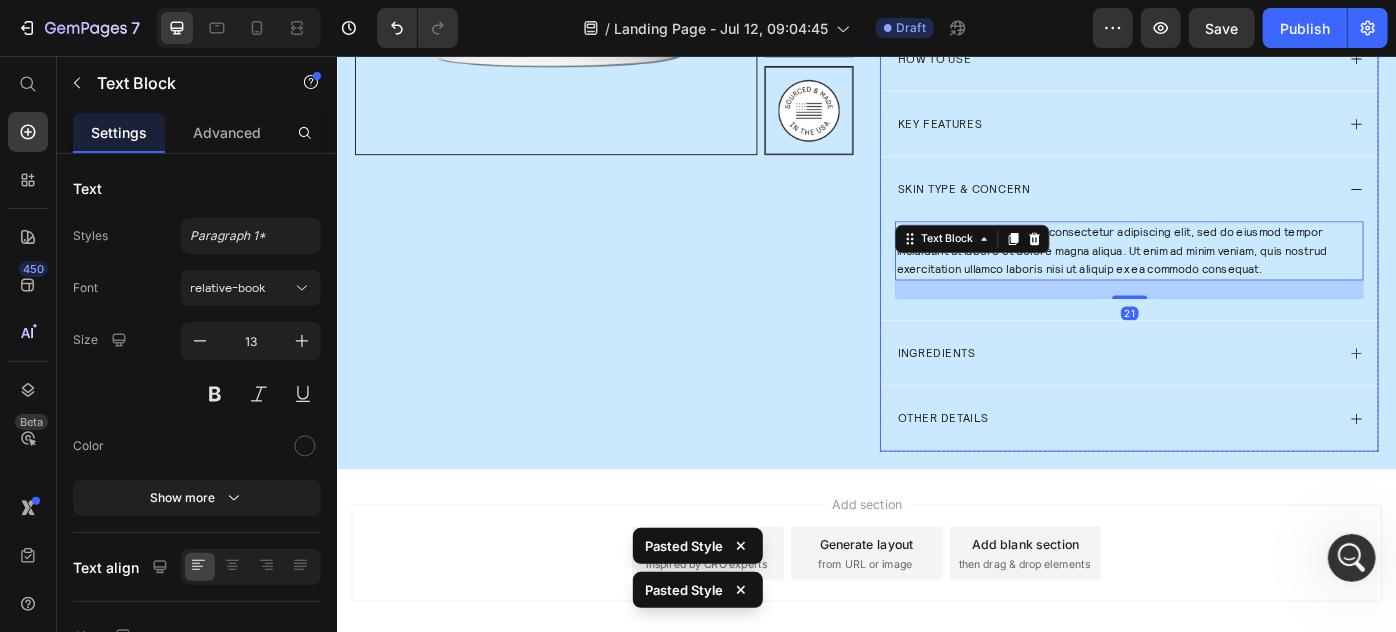 click on "Ingredients" at bounding box center (1233, 391) 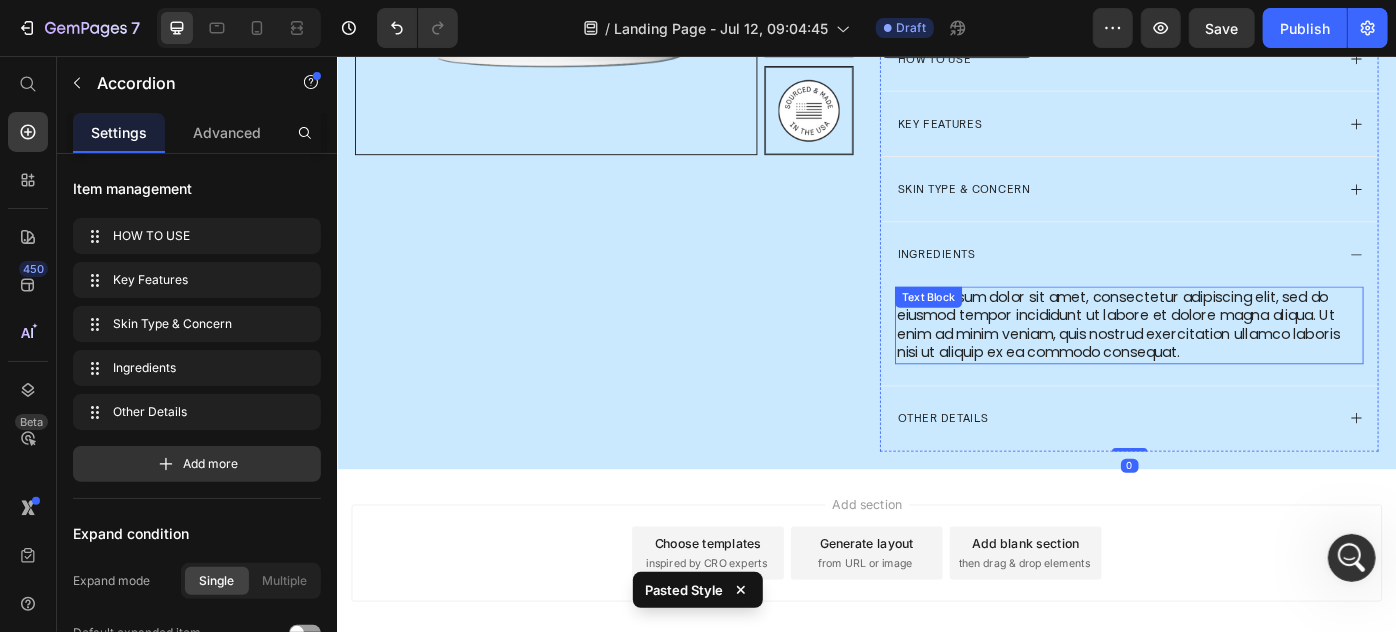 click on "Lorem ipsum dolor sit amet, consectetur adipiscing elit, sed do eiusmod tempor incididunt ut labore et dolore magna aliqua. Ut enim ad minim veniam, quis nostrud exercitation ullamco laboris nisi ut aliquip ex ea commodo consequat." at bounding box center [1233, 359] 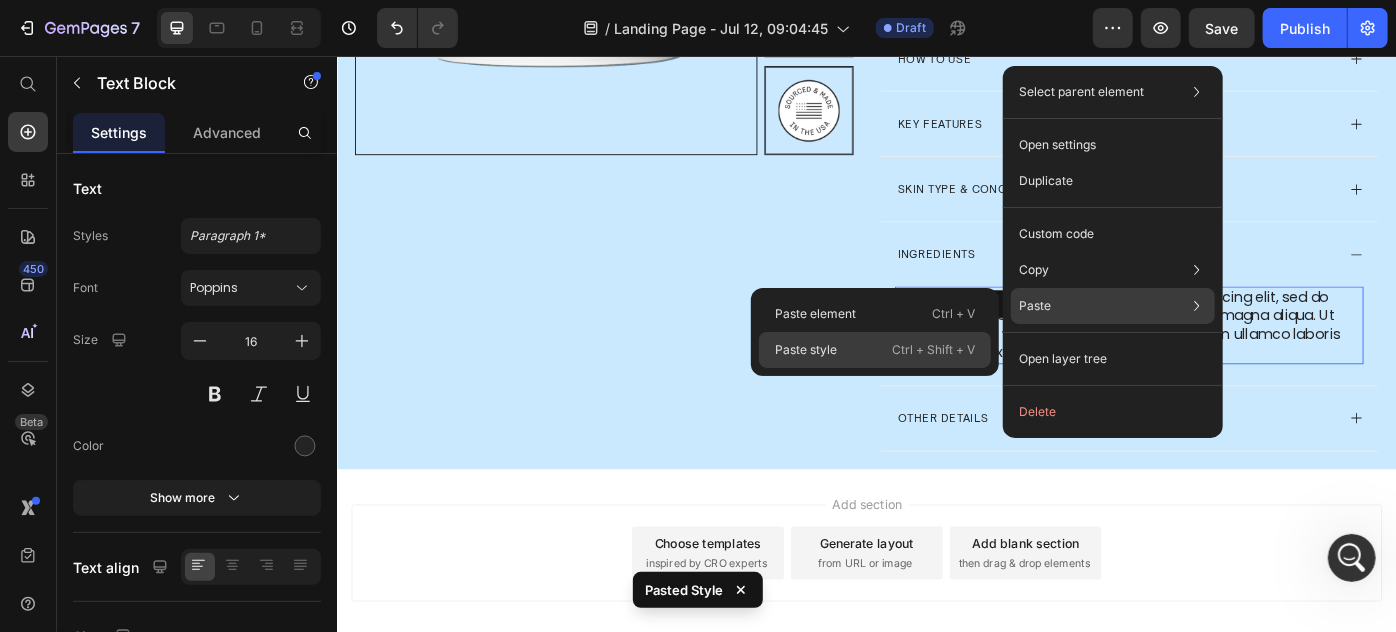 click on "Ctrl + Shift + V" at bounding box center (933, 350) 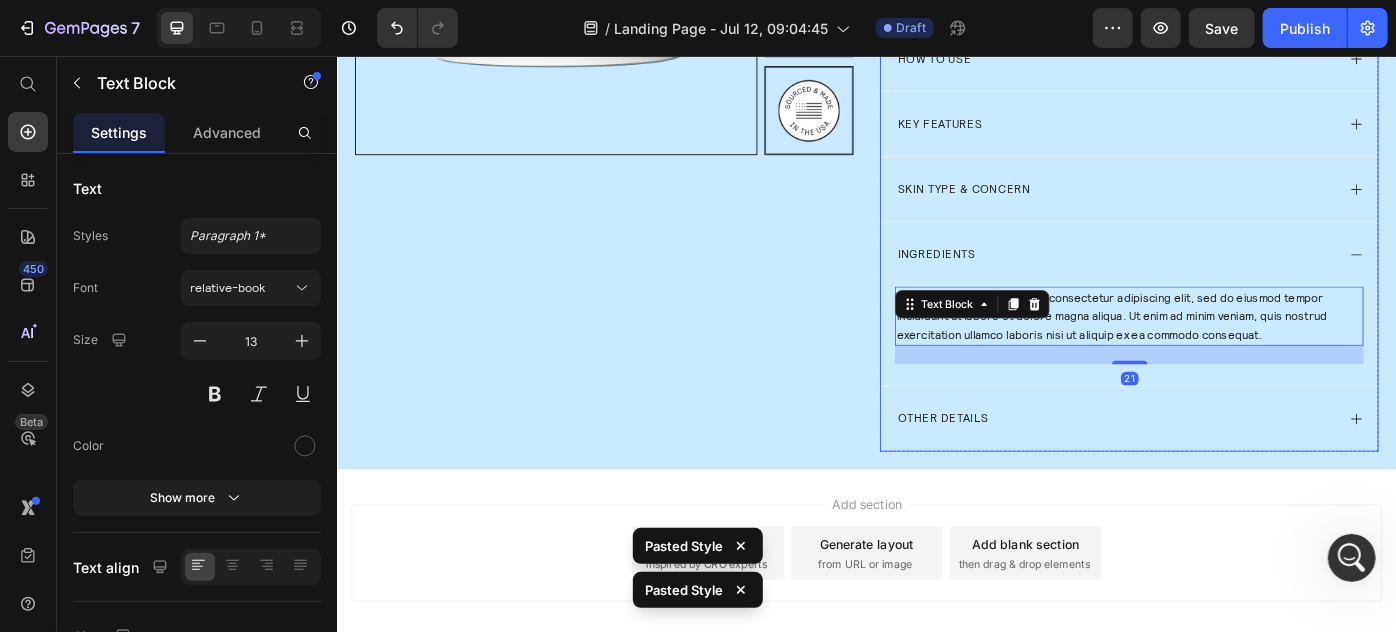 click on "Other Details" at bounding box center [1217, 465] 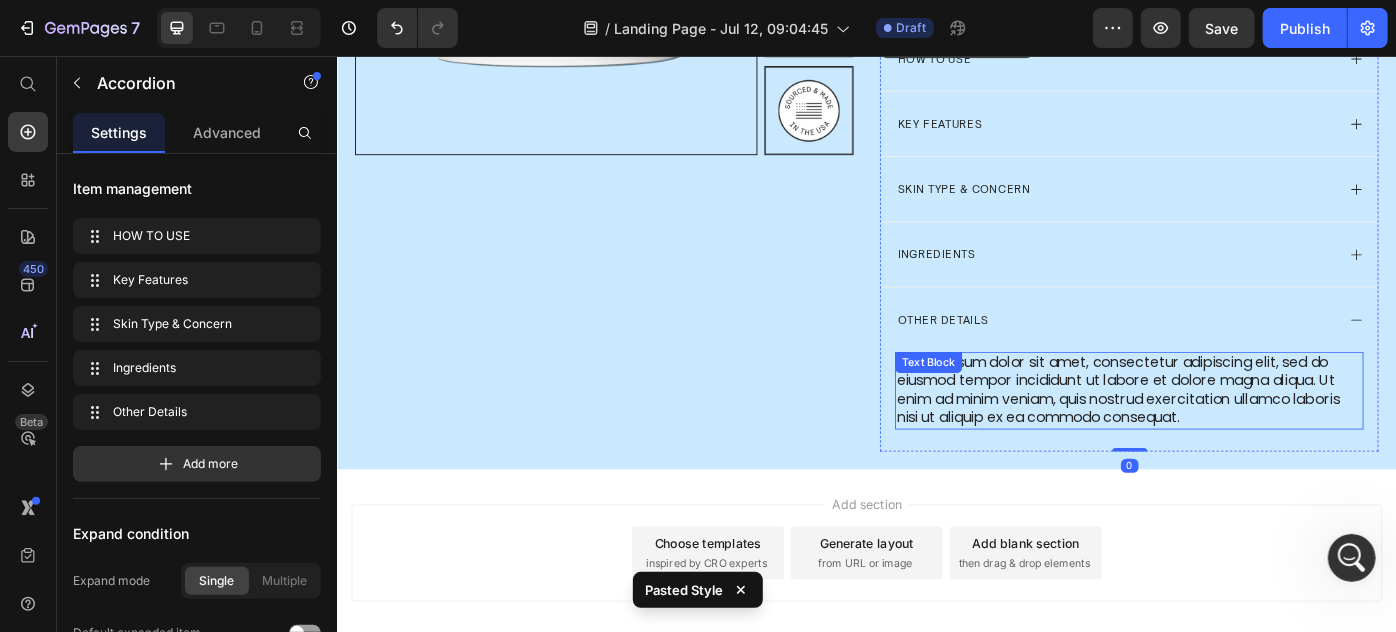 click on "Lorem ipsum dolor sit amet, consectetur adipiscing elit, sed do eiusmod tempor incididunt ut labore et dolore magna aliqua. Ut enim ad minim veniam, quis nostrud exercitation ullamco laboris nisi ut aliquip ex ea commodo consequat." at bounding box center [1233, 433] 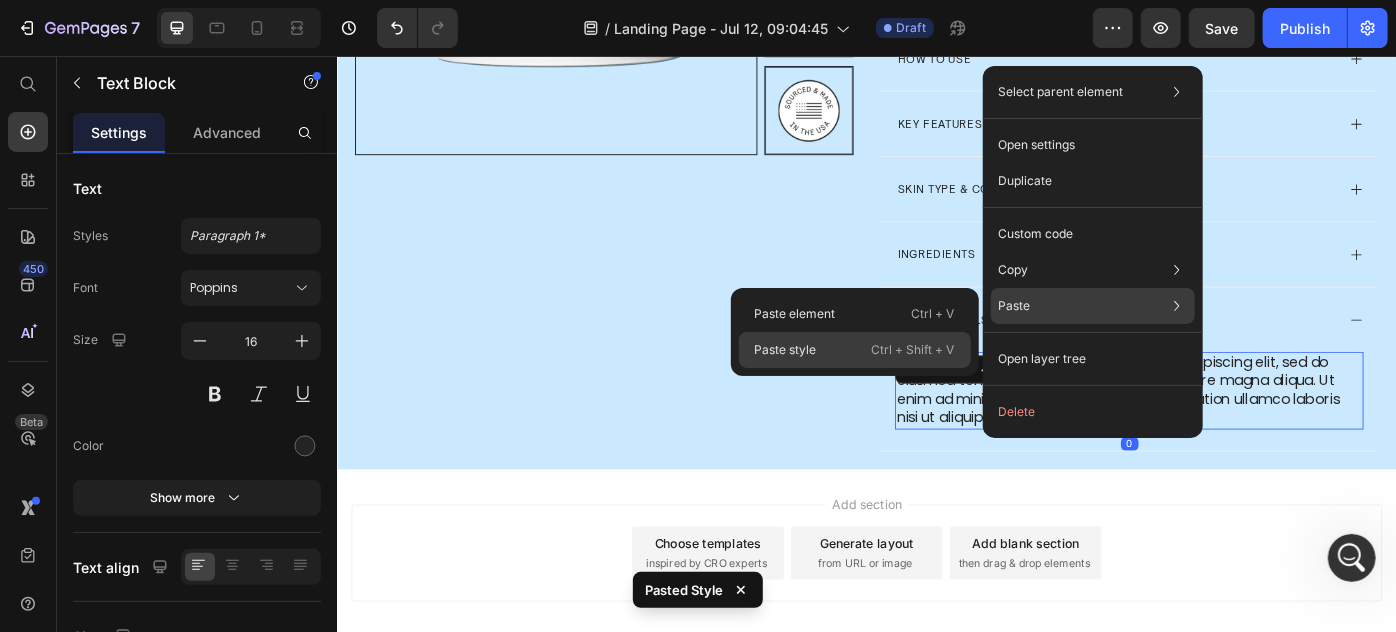 click on "Ctrl + Shift + V" at bounding box center (913, 350) 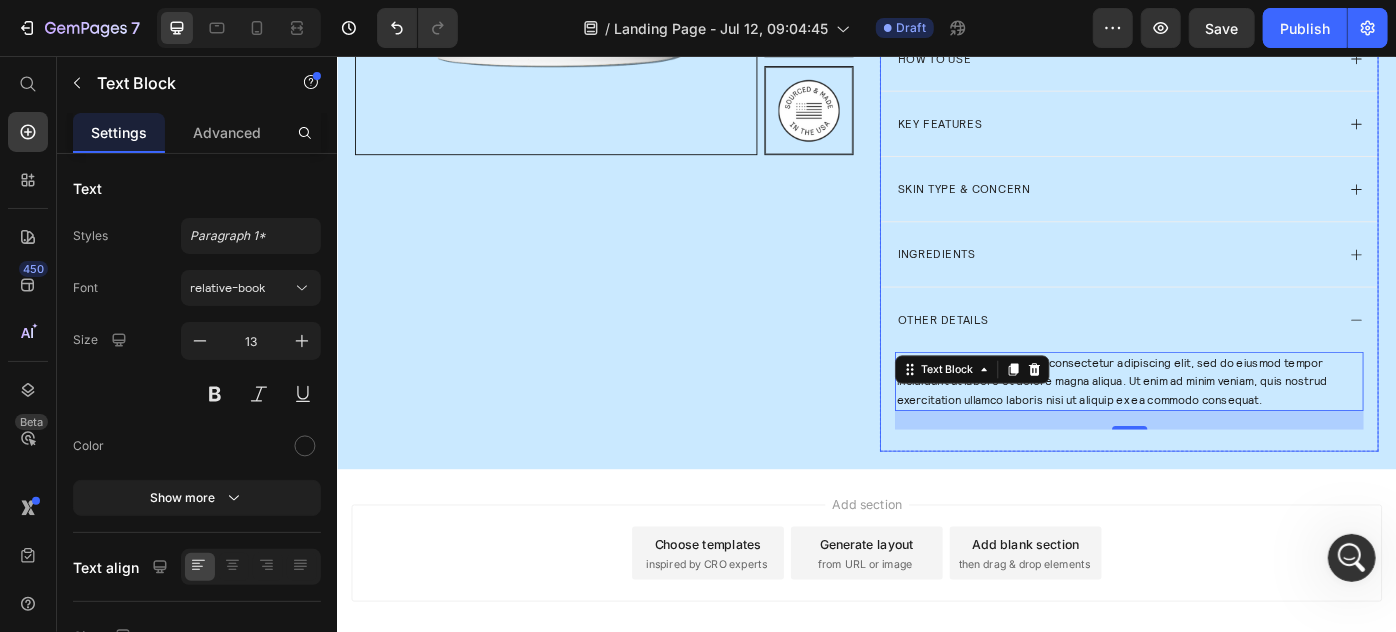 click 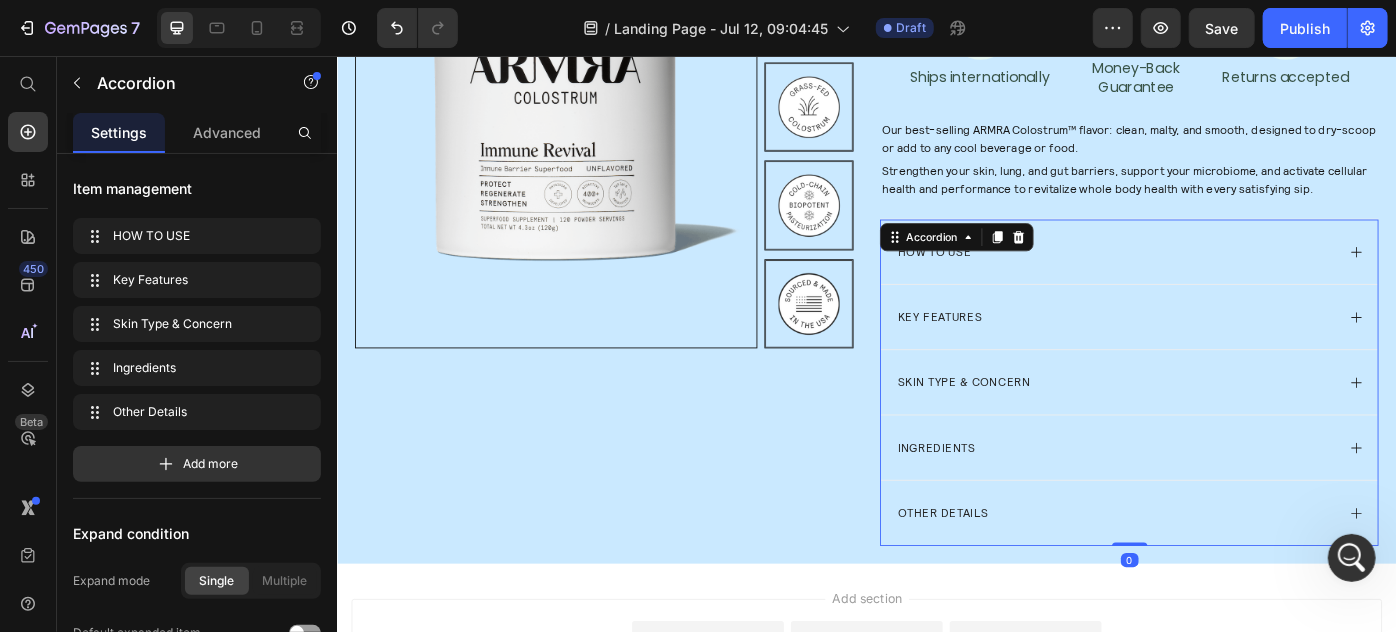 scroll, scrollTop: 237, scrollLeft: 0, axis: vertical 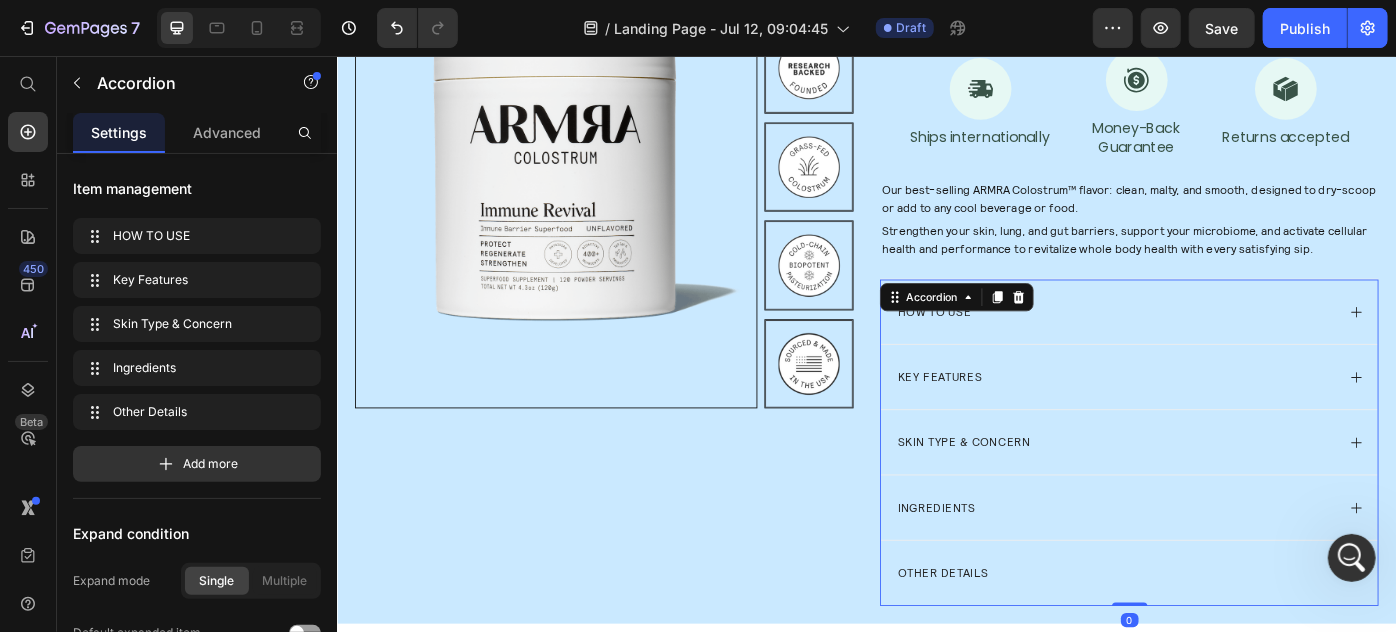 click on "Key Features" at bounding box center [1217, 418] 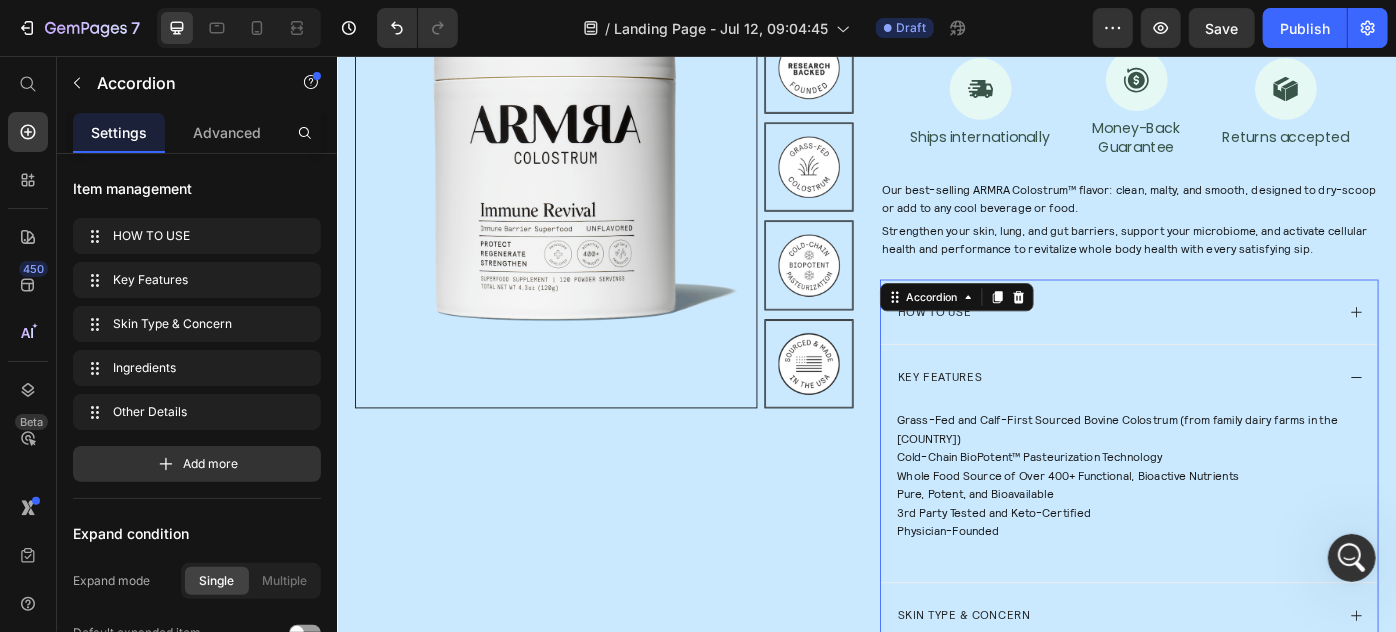 scroll, scrollTop: 328, scrollLeft: 0, axis: vertical 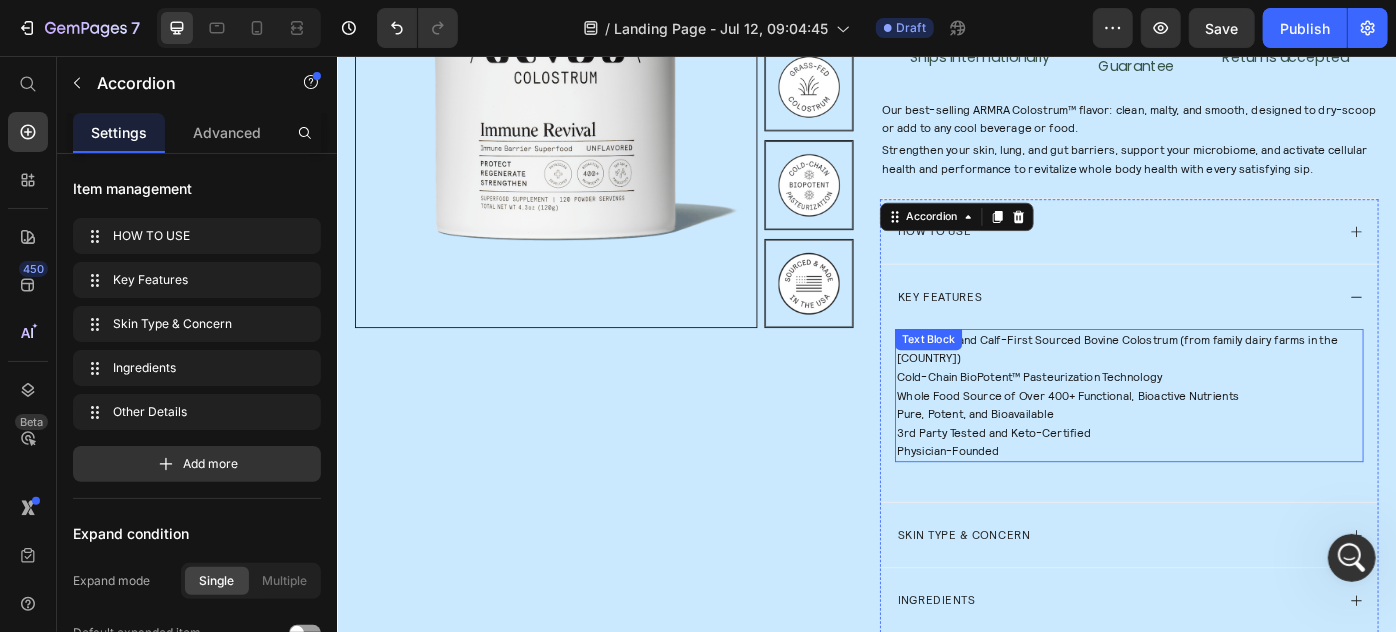 click on "3rd Party Tested and Keto-Certified" at bounding box center [1233, 481] 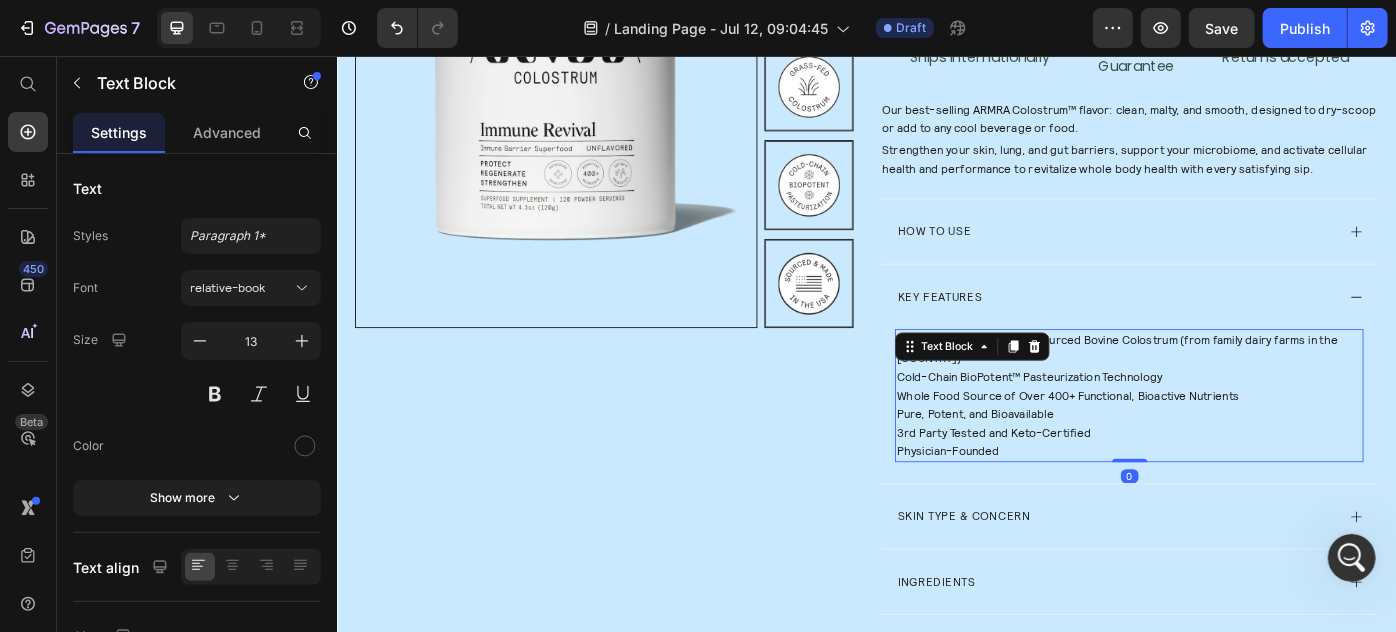 drag, startPoint x: 1223, startPoint y: 528, endPoint x: 1202, endPoint y: 416, distance: 113.951744 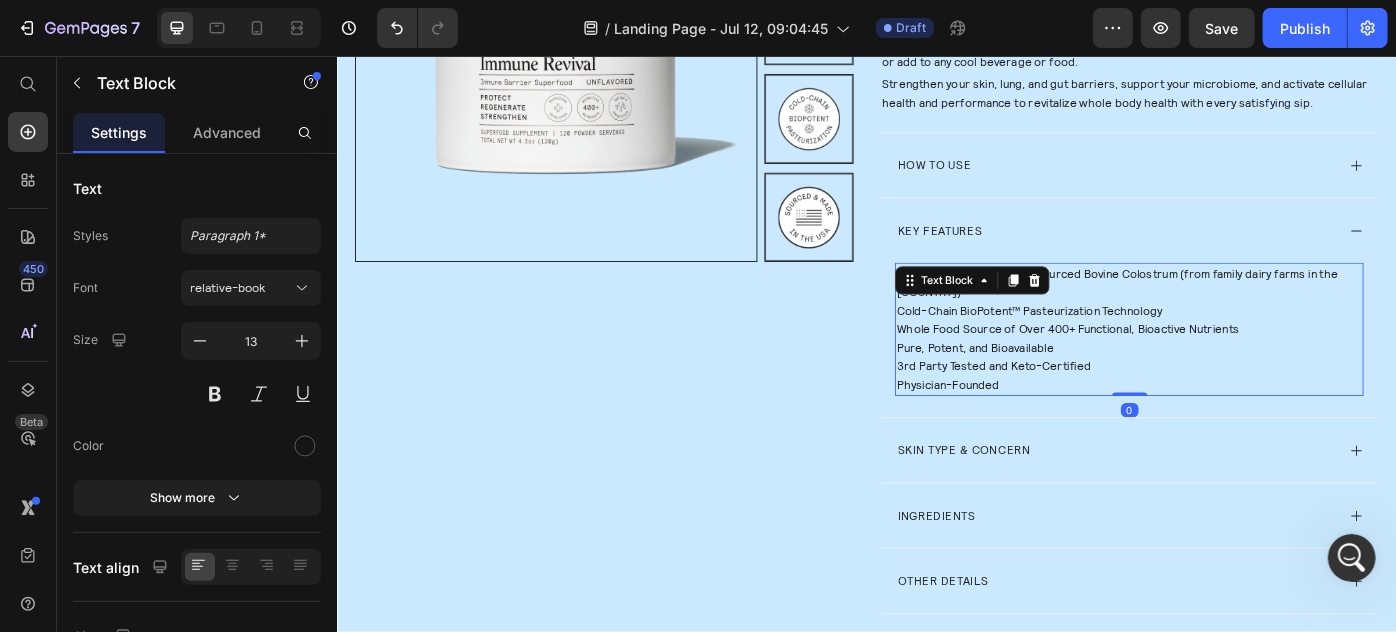 scroll, scrollTop: 510, scrollLeft: 0, axis: vertical 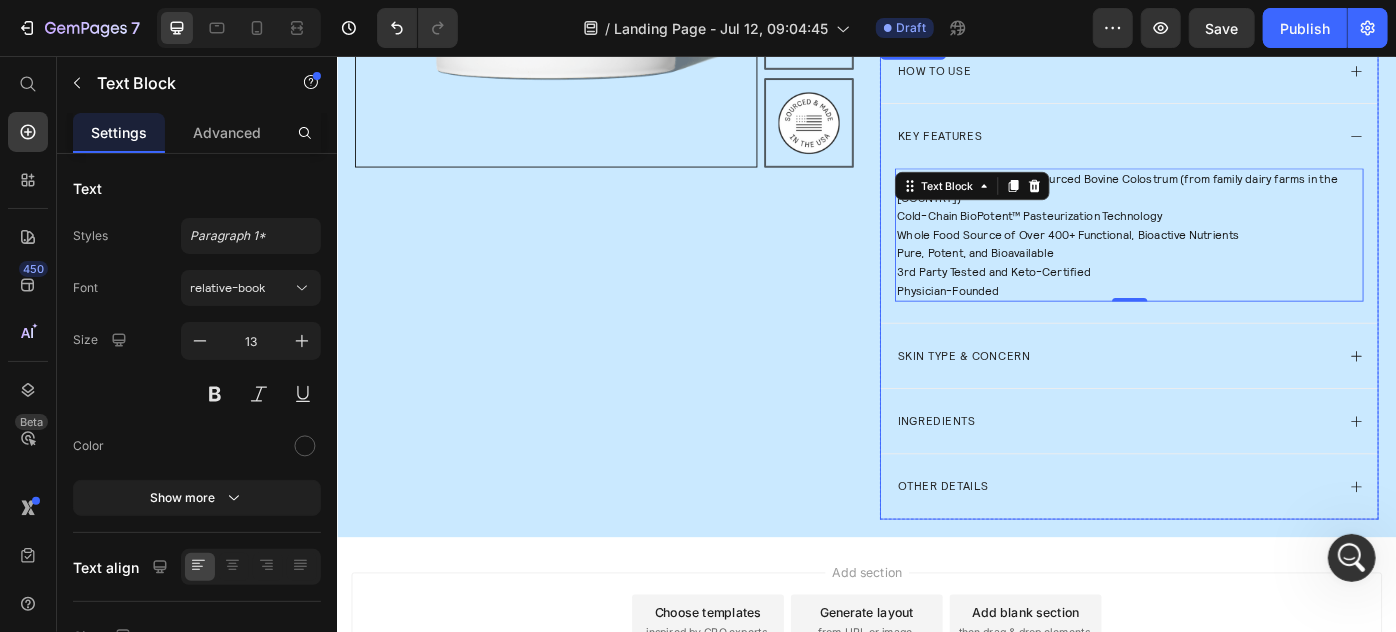click on "Key Features" at bounding box center (1217, 145) 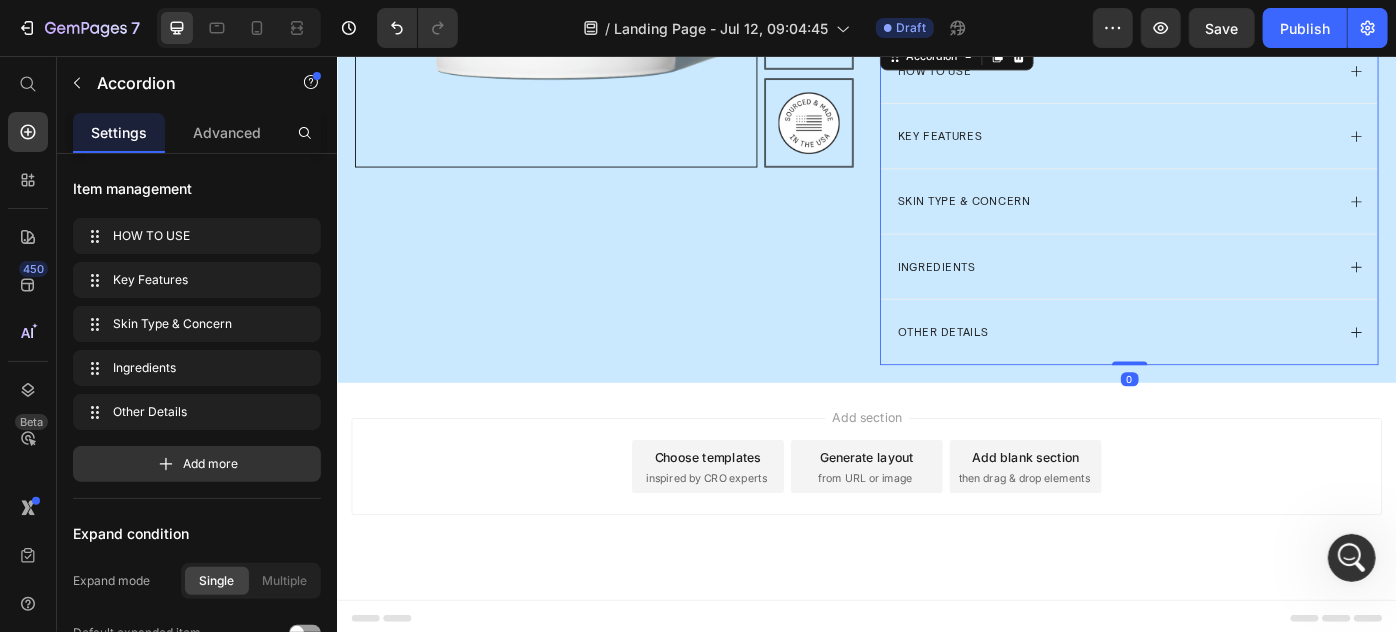 click on "Skin Type & Concern" at bounding box center (1233, 219) 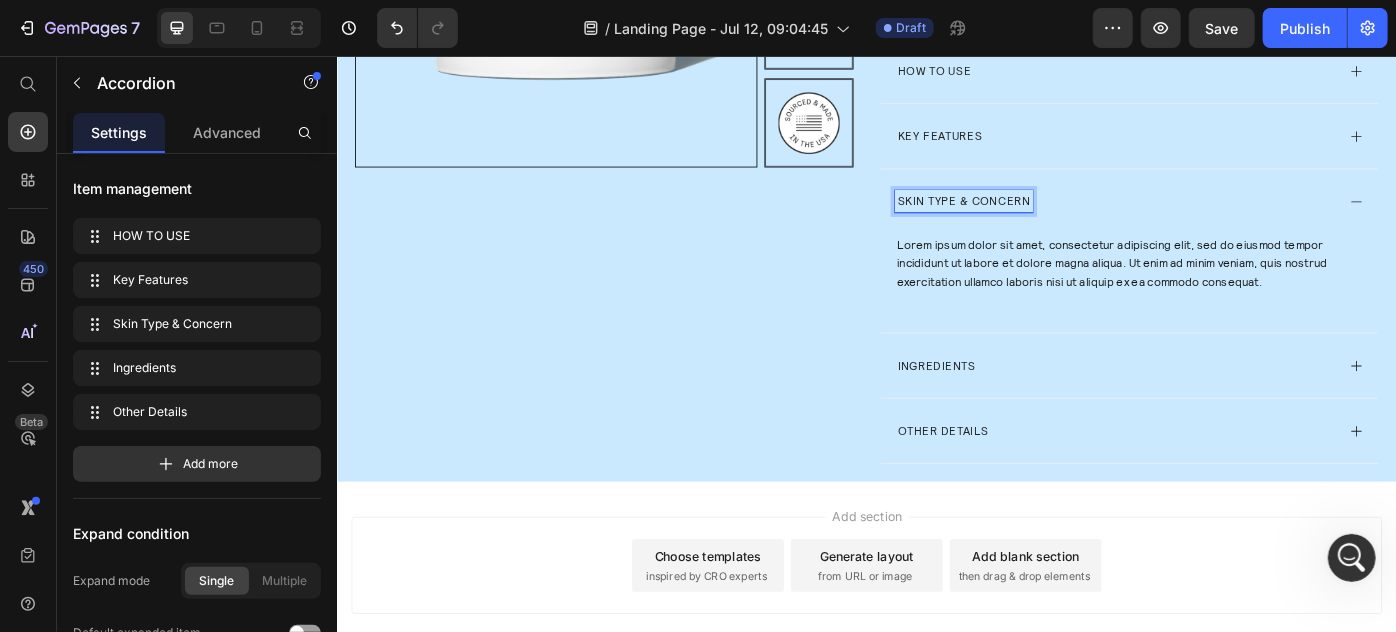 click on "Skin Type & Concern" at bounding box center [1046, 219] 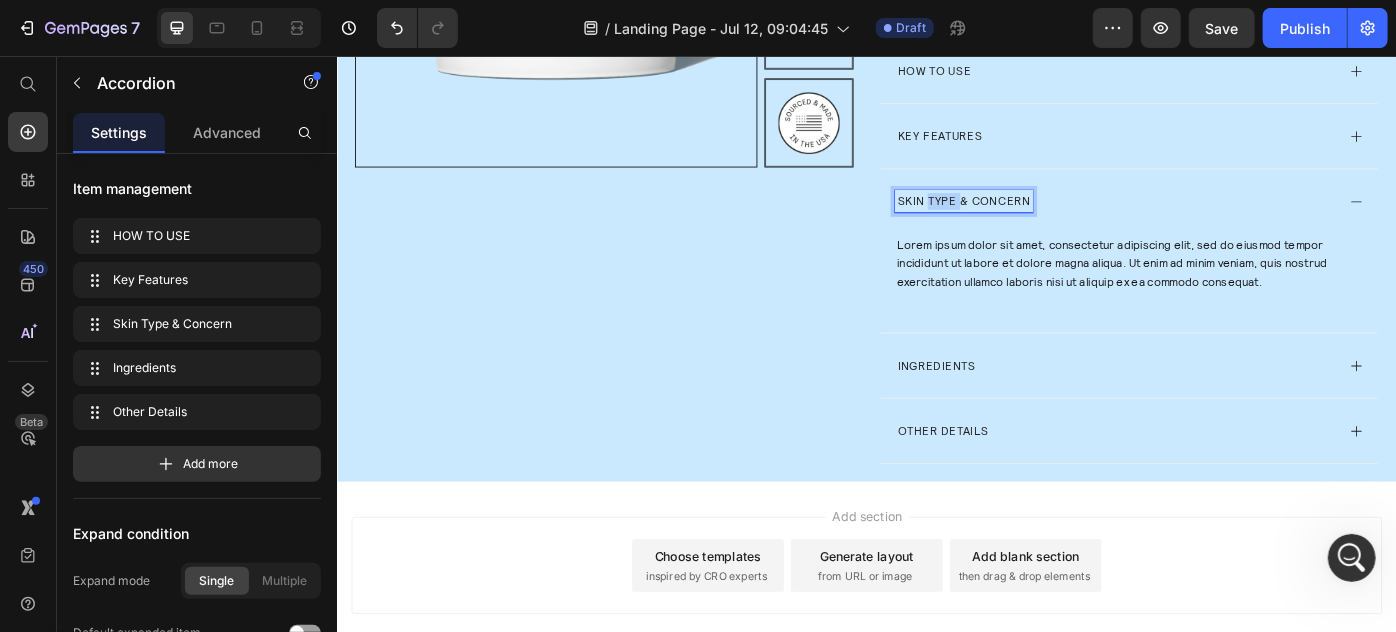 click on "Skin Type & Concern" at bounding box center (1046, 219) 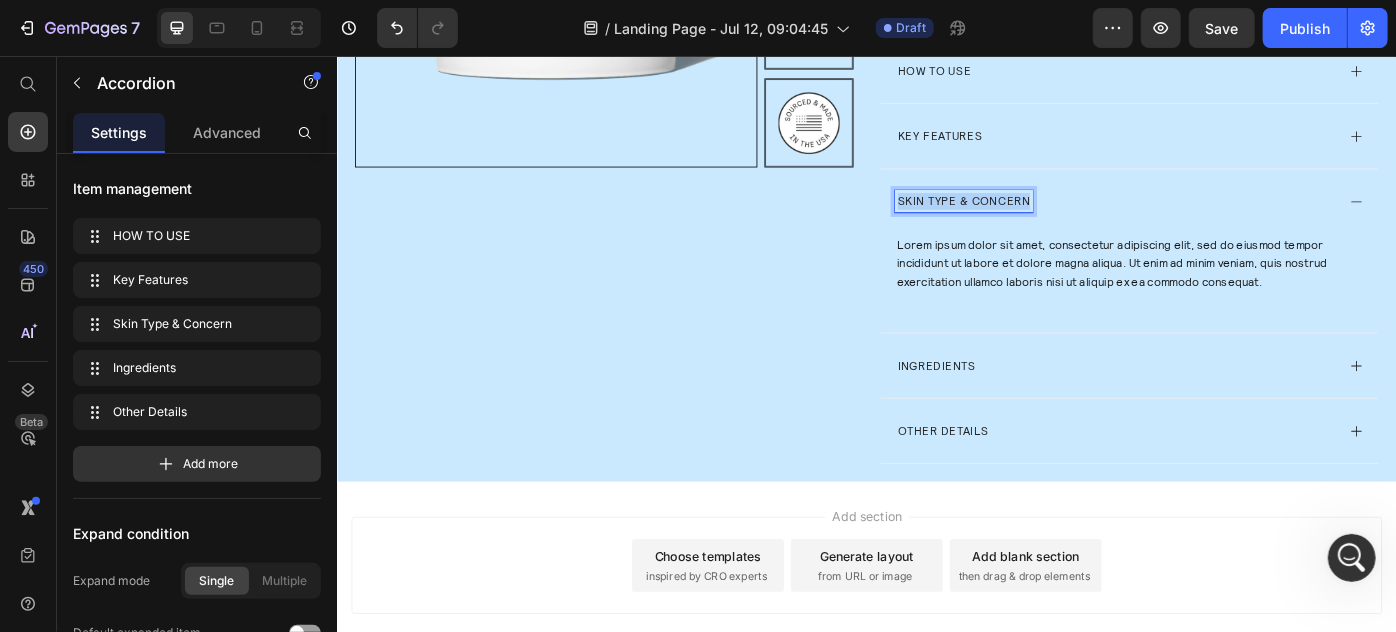 click on "Skin Type & Concern" at bounding box center [1046, 219] 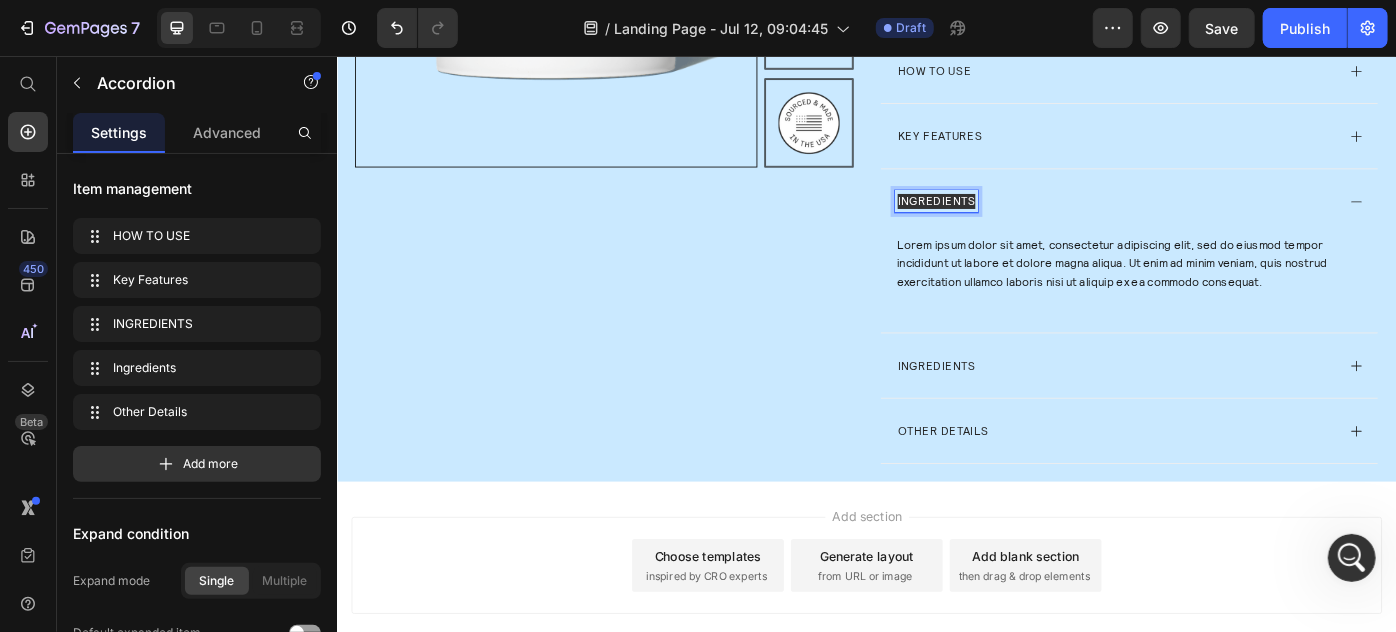 click on "INGREDIENTS" at bounding box center [1015, 219] 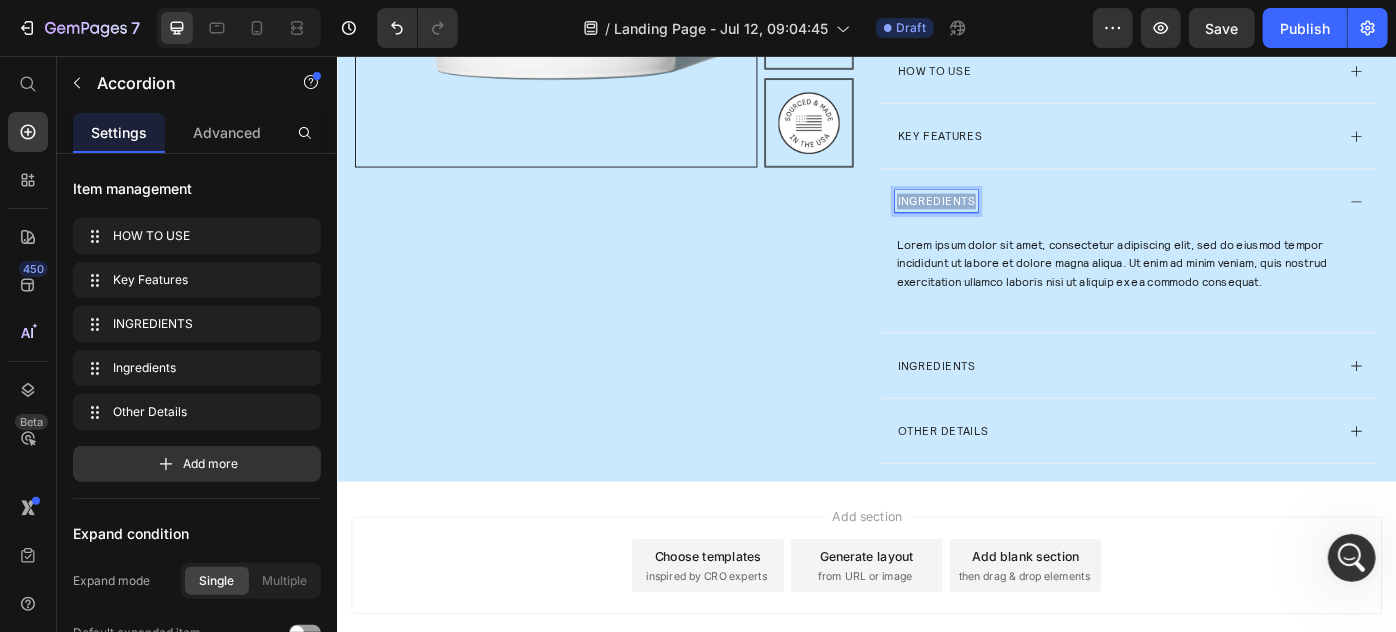 click on "INGREDIENTS" at bounding box center [1015, 219] 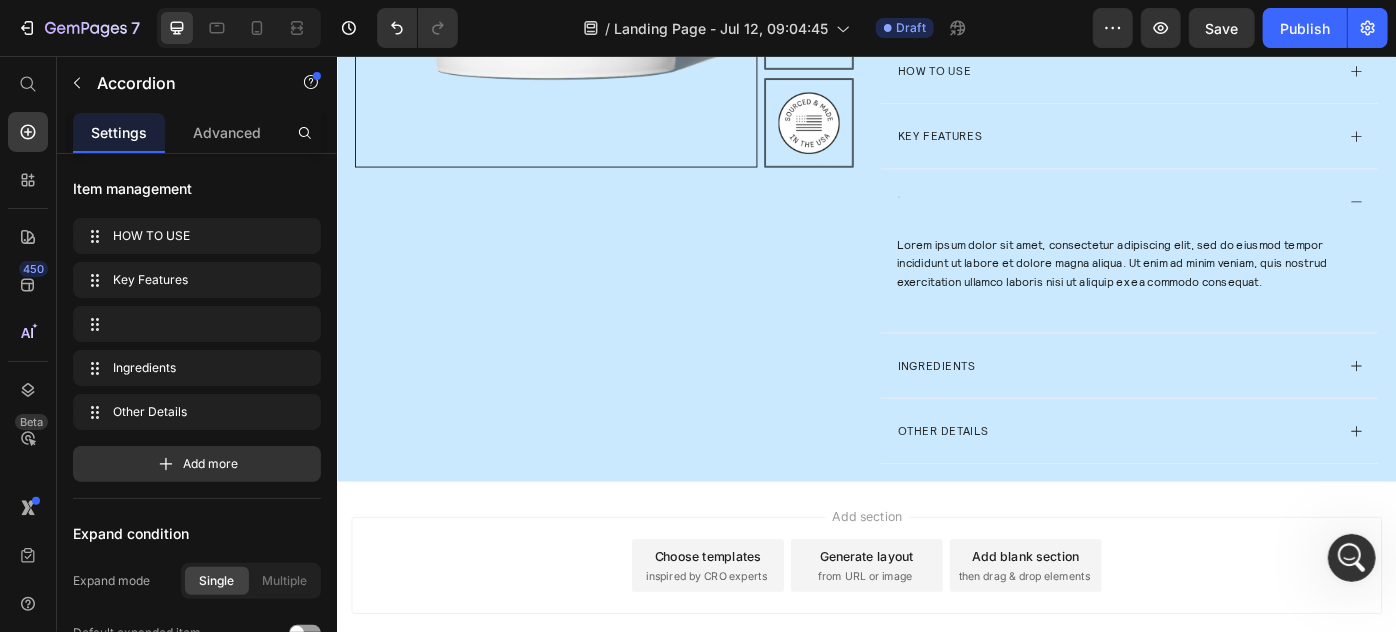 scroll, scrollTop: 505, scrollLeft: 0, axis: vertical 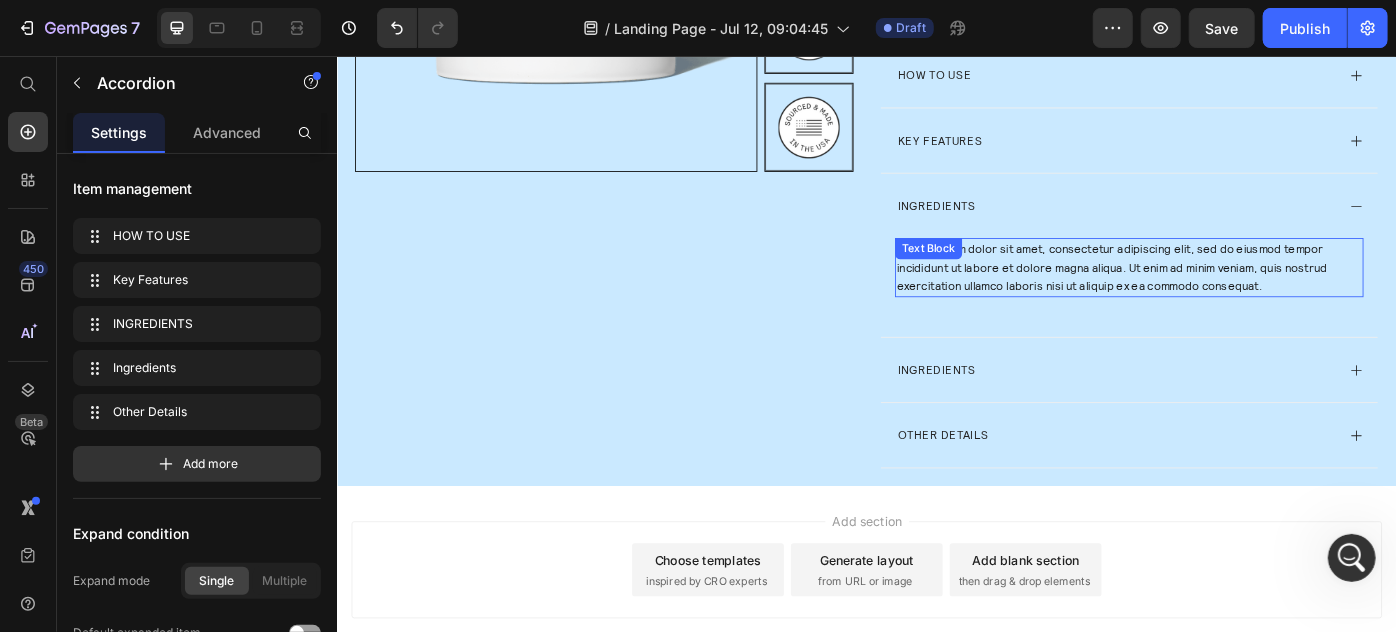 click on "Lorem ipsum dolor sit amet, consectetur adipiscing elit, sed do eiusmod tempor incididunt ut labore et dolore magna aliqua. Ut enim ad minim veniam, quis nostrud exercitation ullamco laboris nisi ut aliquip ex ea commodo consequat." at bounding box center [1233, 294] 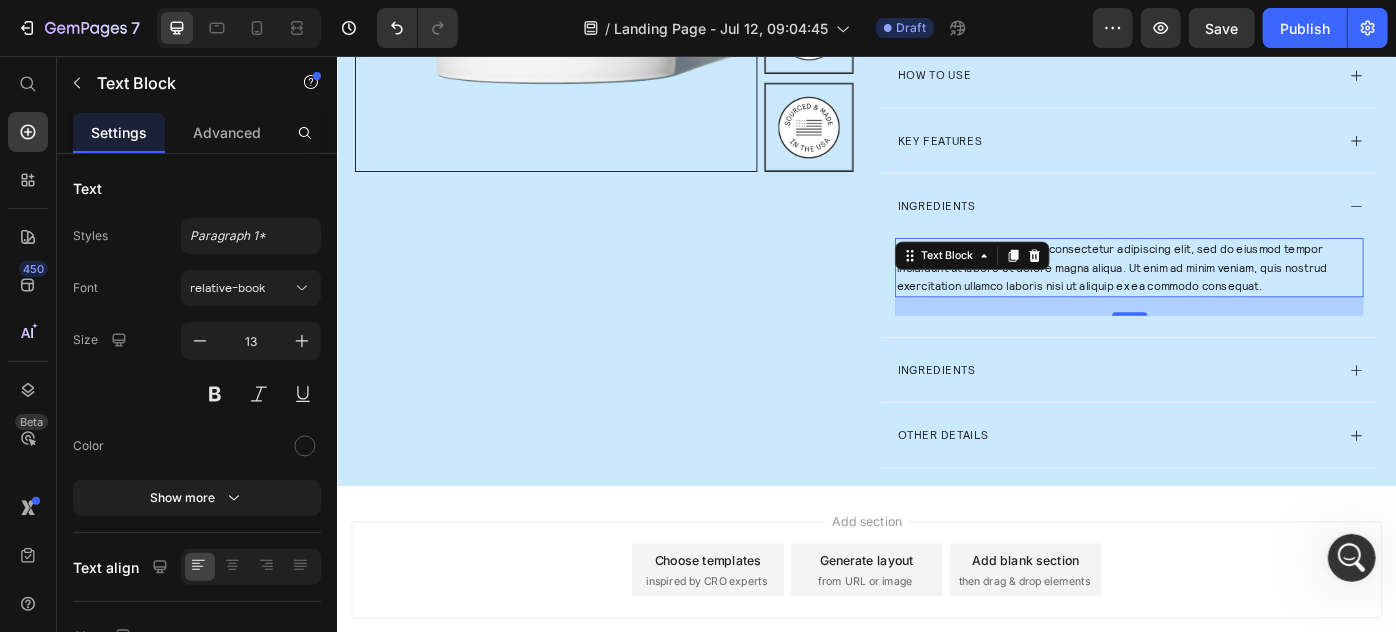 click on "Lorem ipsum dolor sit amet, consectetur adipiscing elit, sed do eiusmod tempor incididunt ut labore et dolore magna aliqua. Ut enim ad minim veniam, quis nostrud exercitation ullamco laboris nisi ut aliquip ex ea commodo consequat." at bounding box center [1233, 294] 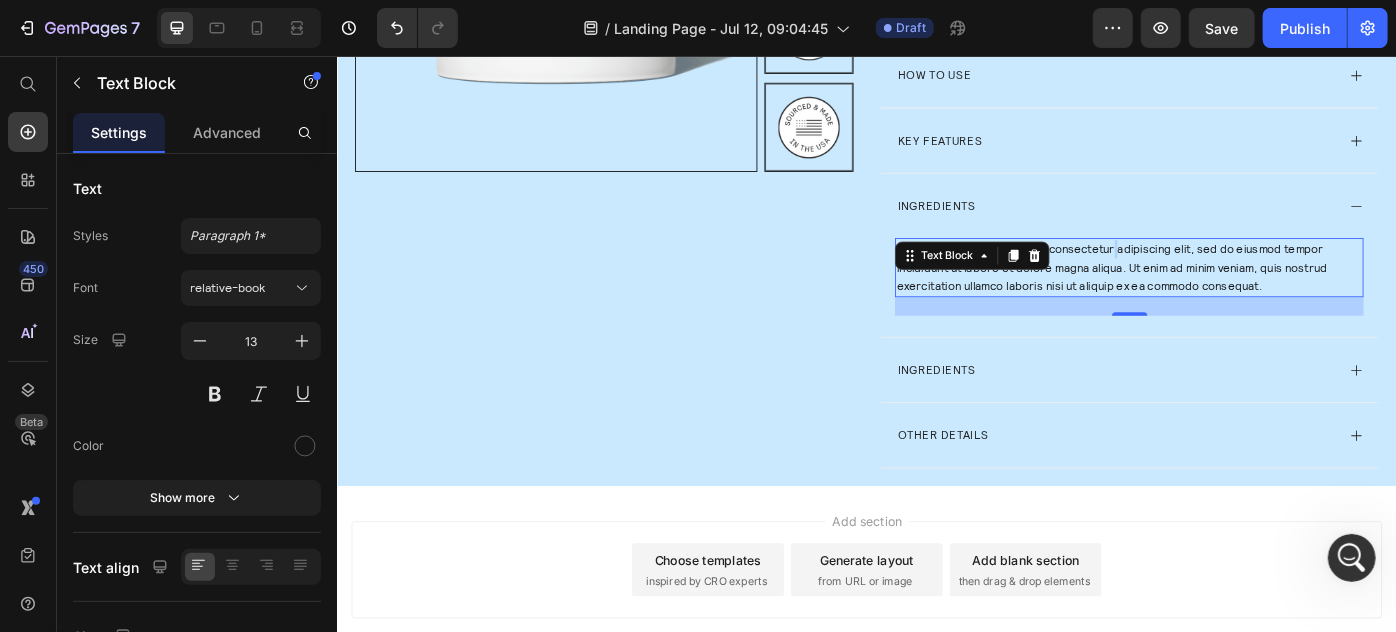 click on "Lorem ipsum dolor sit amet, consectetur adipiscing elit, sed do eiusmod tempor incididunt ut labore et dolore magna aliqua. Ut enim ad minim veniam, quis nostrud exercitation ullamco laboris nisi ut aliquip ex ea commodo consequat." at bounding box center (1233, 294) 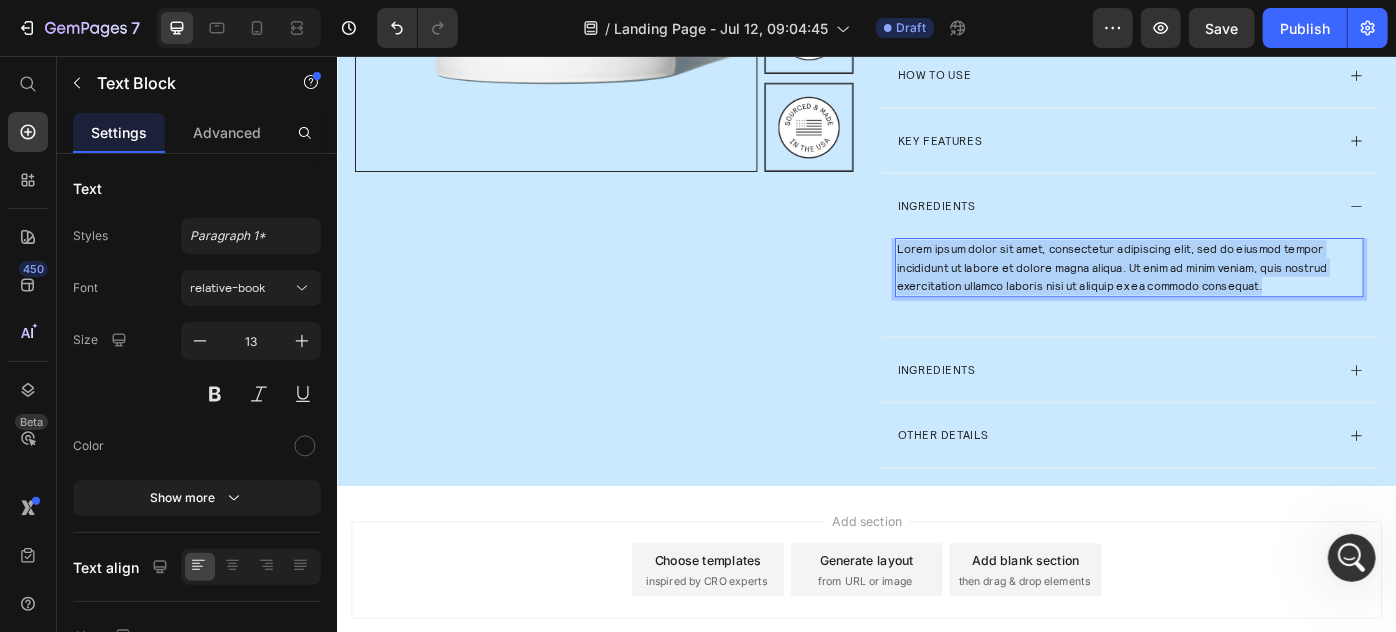 click on "Lorem ipsum dolor sit amet, consectetur adipiscing elit, sed do eiusmod tempor incididunt ut labore et dolore magna aliqua. Ut enim ad minim veniam, quis nostrud exercitation ullamco laboris nisi ut aliquip ex ea commodo consequat." at bounding box center (1233, 294) 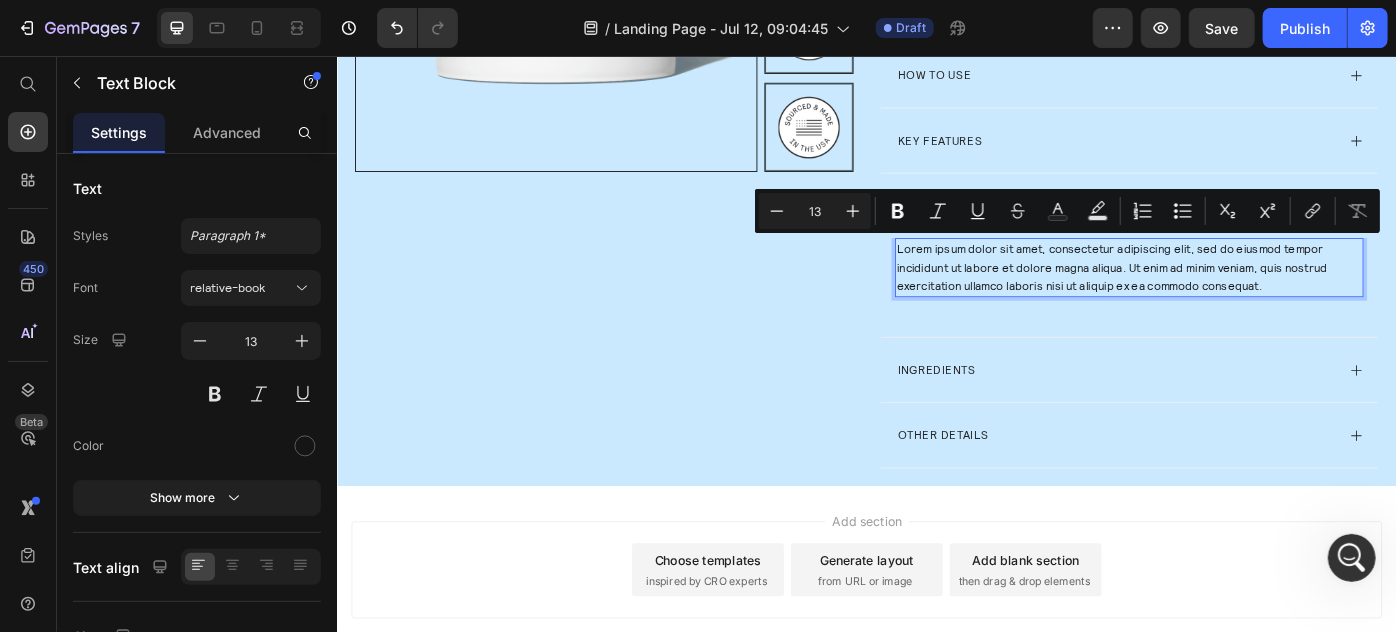 click on "Lorem ipsum dolor sit amet, consectetur adipiscing elit, sed do eiusmod tempor incididunt ut labore et dolore magna aliqua. Ut enim ad minim veniam, quis nostrud exercitation ullamco laboris nisi ut aliquip ex ea commodo consequat." at bounding box center [1233, 294] 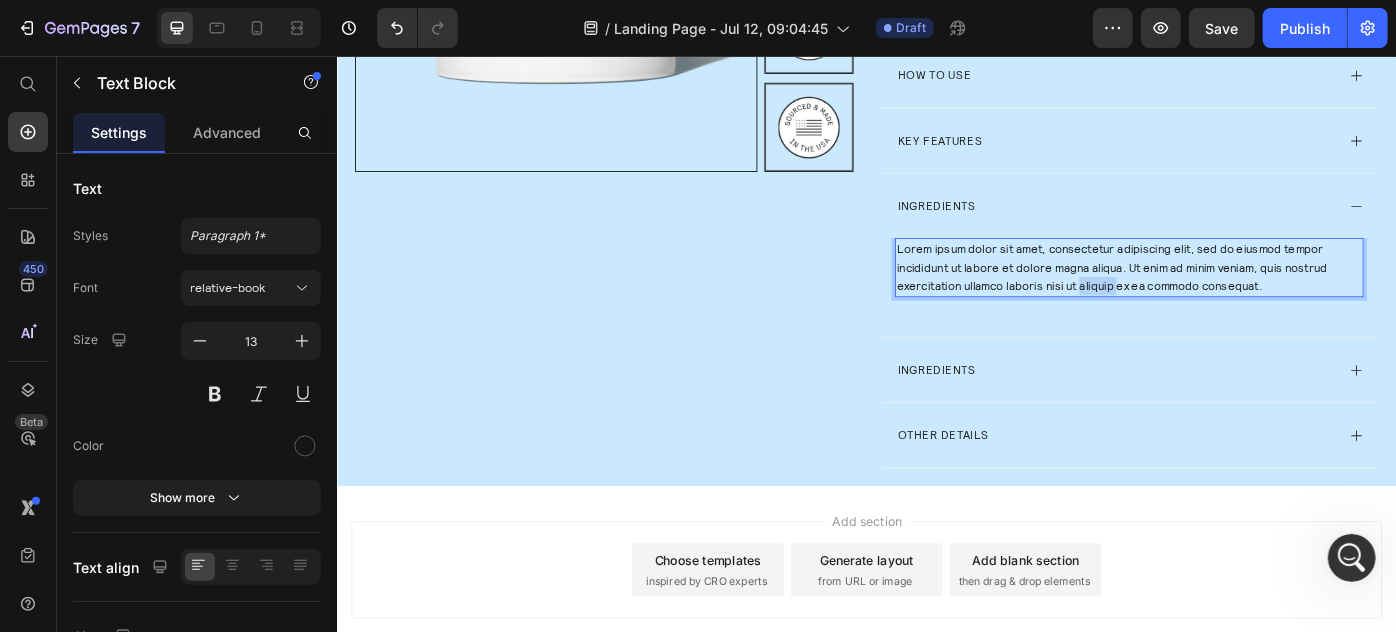 click on "Lorem ipsum dolor sit amet, consectetur adipiscing elit, sed do eiusmod tempor incididunt ut labore et dolore magna aliqua. Ut enim ad minim veniam, quis nostrud exercitation ullamco laboris nisi ut aliquip ex ea commodo consequat." at bounding box center [1233, 294] 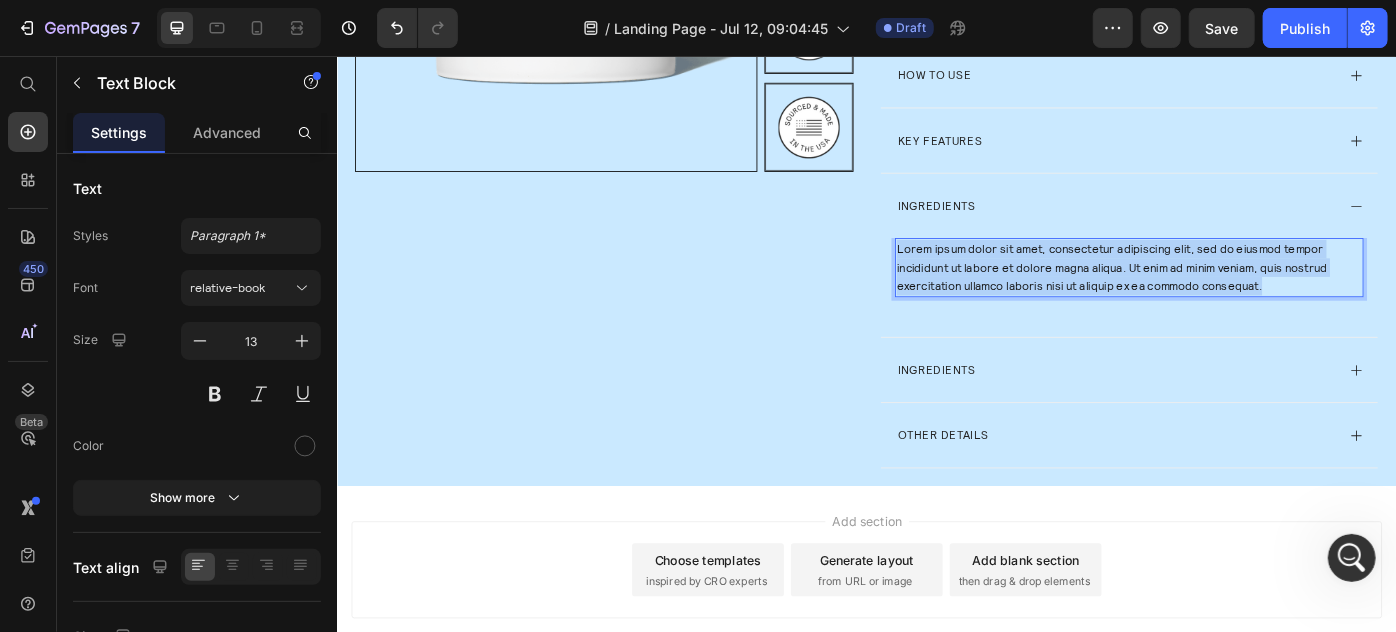 click on "Lorem ipsum dolor sit amet, consectetur adipiscing elit, sed do eiusmod tempor incididunt ut labore et dolore magna aliqua. Ut enim ad minim veniam, quis nostrud exercitation ullamco laboris nisi ut aliquip ex ea commodo consequat." at bounding box center (1233, 294) 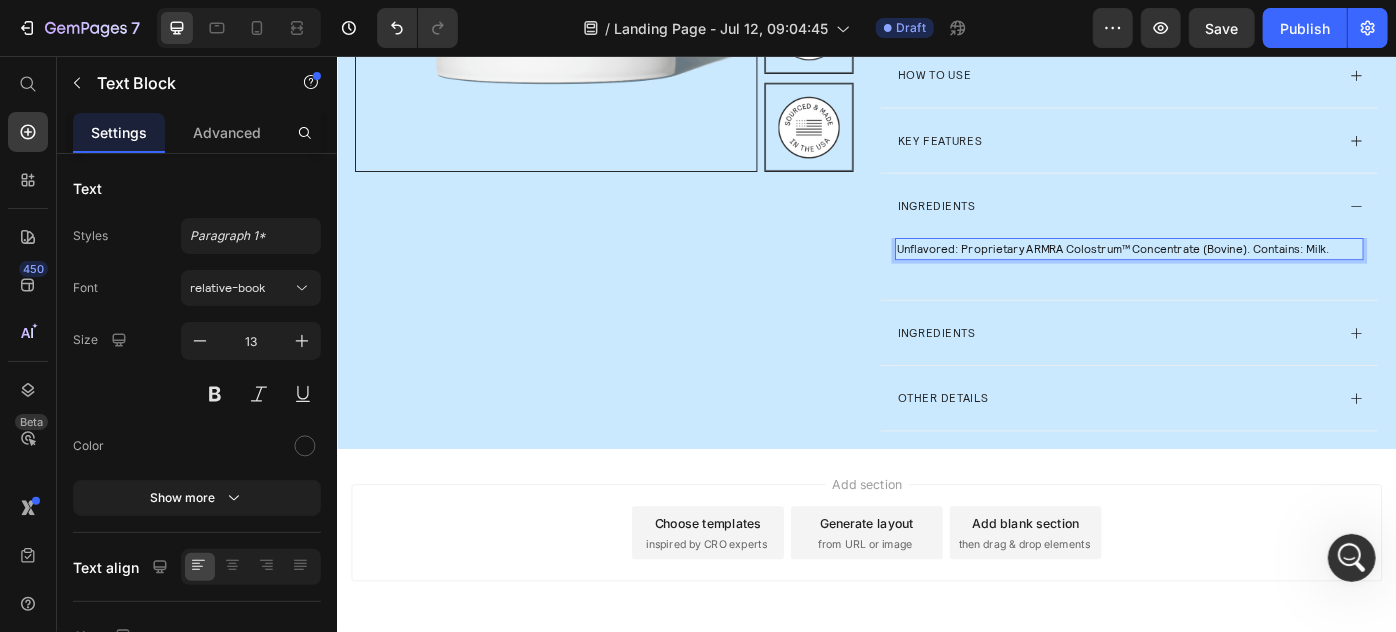 click on "Unflavored: Proprietary ARMRA Colostrum™ Concentrate (Bovine). Contains: Milk." at bounding box center (1233, 273) 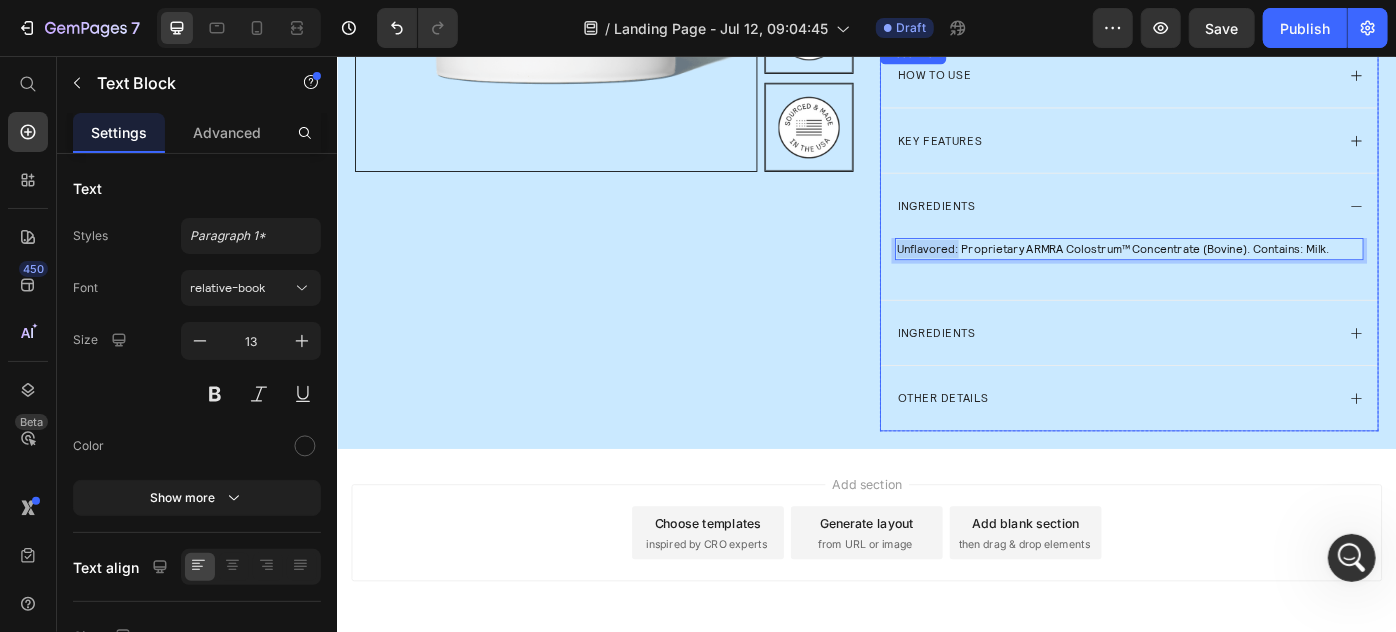 drag, startPoint x: 1030, startPoint y: 271, endPoint x: 951, endPoint y: 275, distance: 79.101204 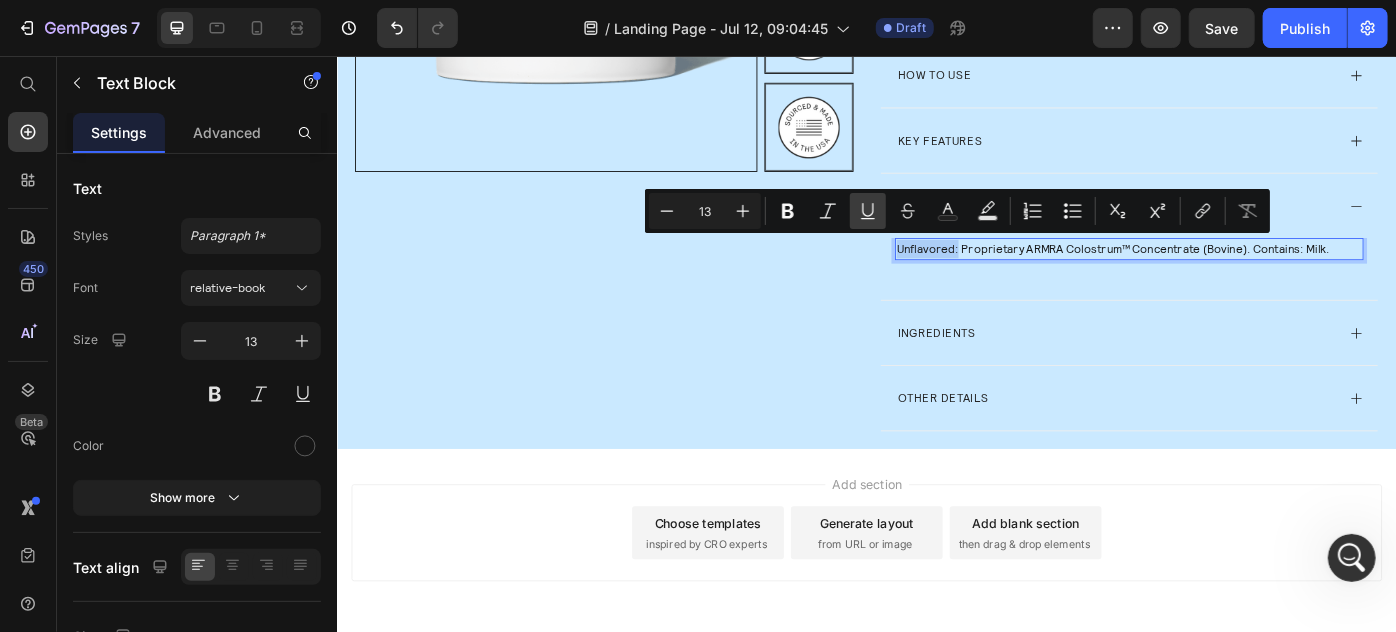 drag, startPoint x: 793, startPoint y: 205, endPoint x: 868, endPoint y: 228, distance: 78.44743 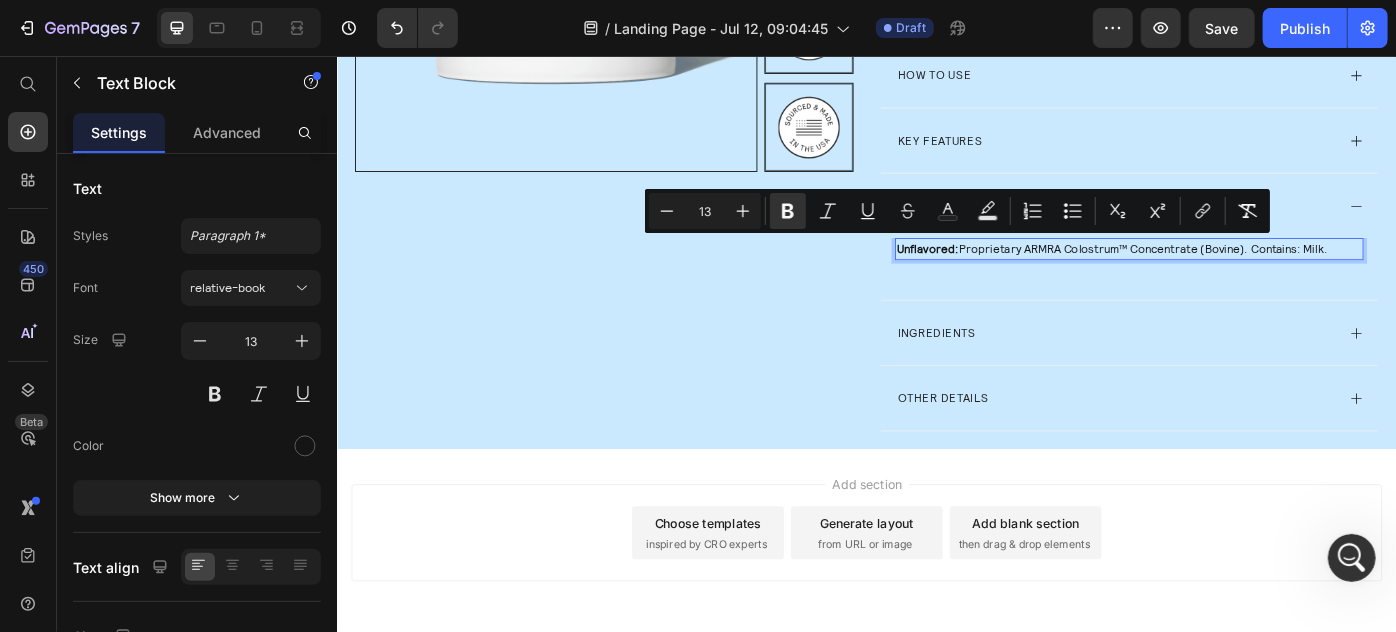 click on "Unflavored:  Proprietary ARMRA Colostrum™ Concentrate (Bovine). Contains: Milk." at bounding box center [1233, 273] 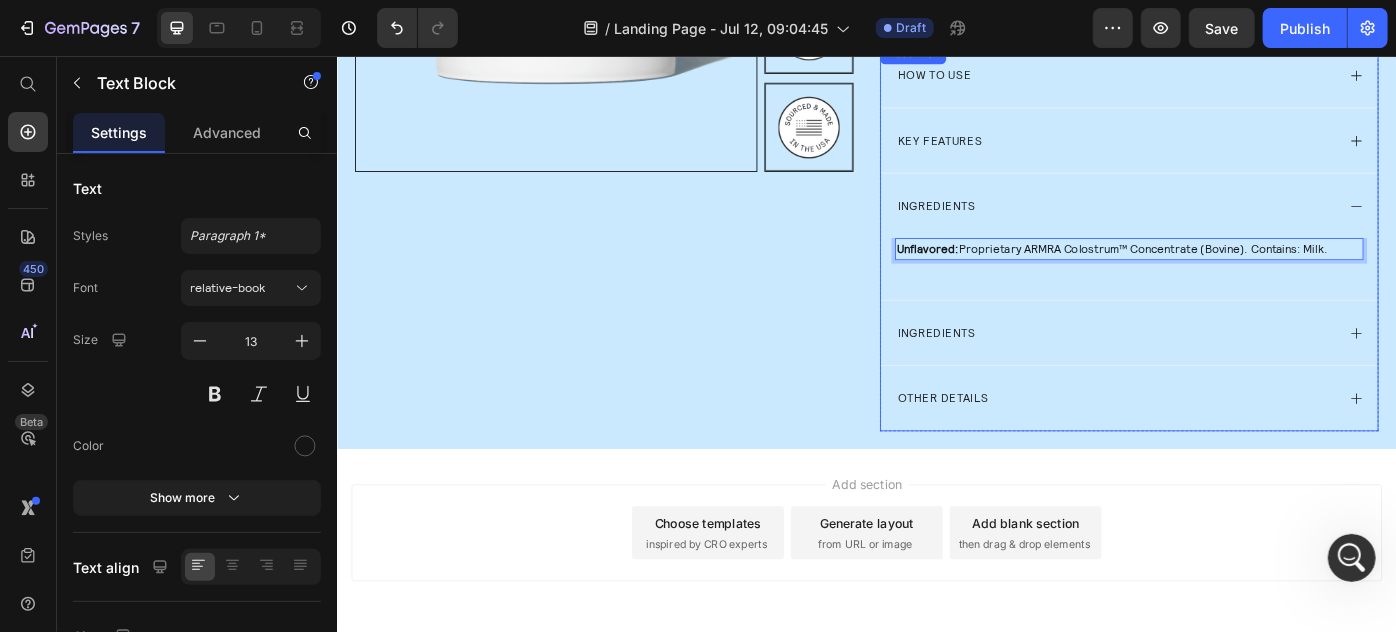 click on "INGREDIENTS" at bounding box center (1217, 224) 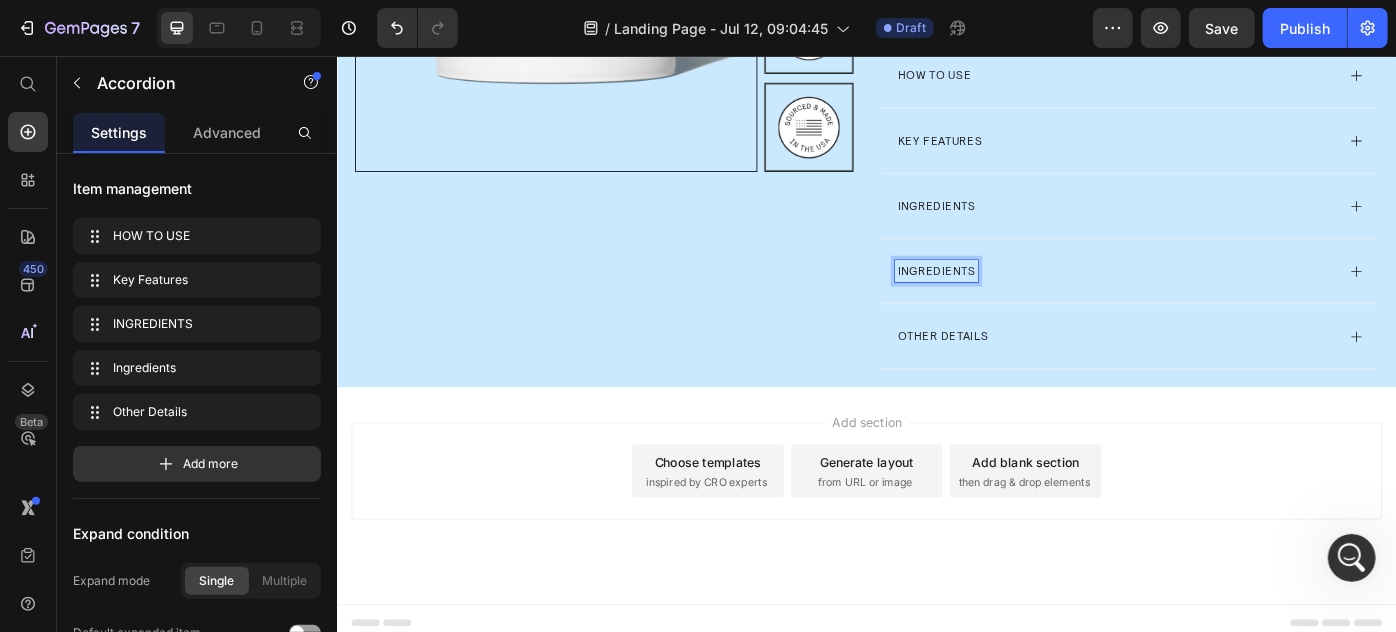 click on "Ingredients" at bounding box center [1015, 298] 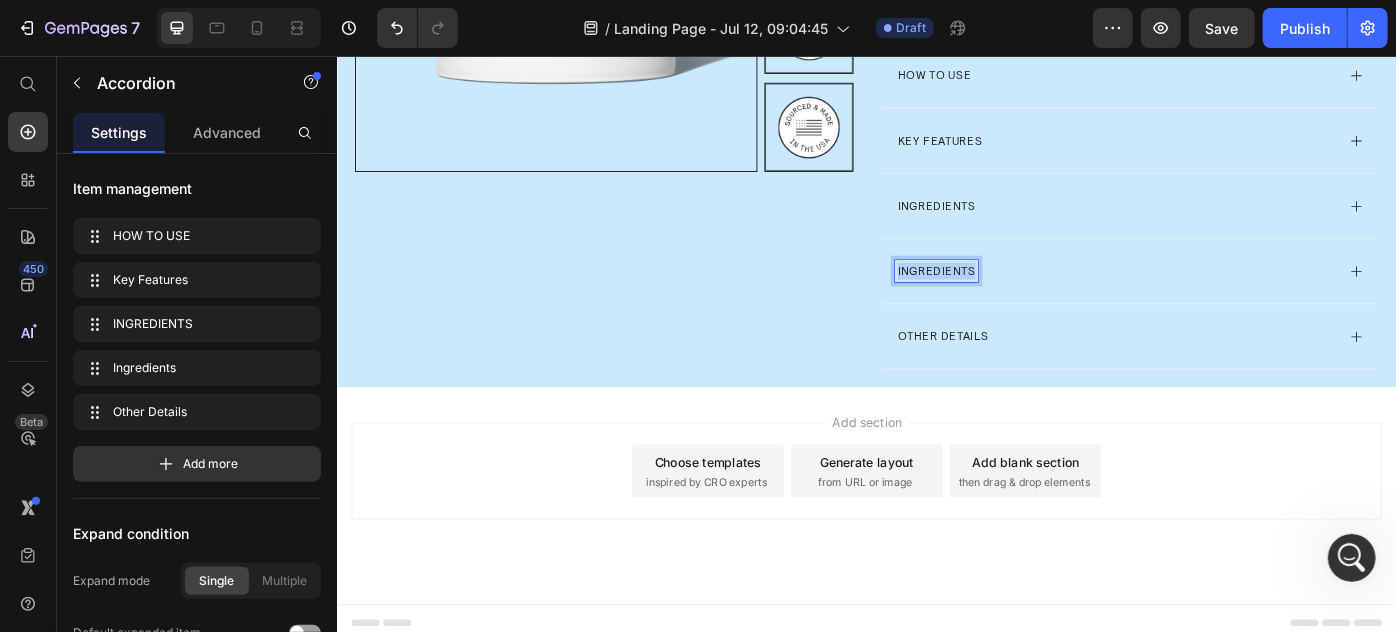 click on "Ingredients" at bounding box center [1015, 298] 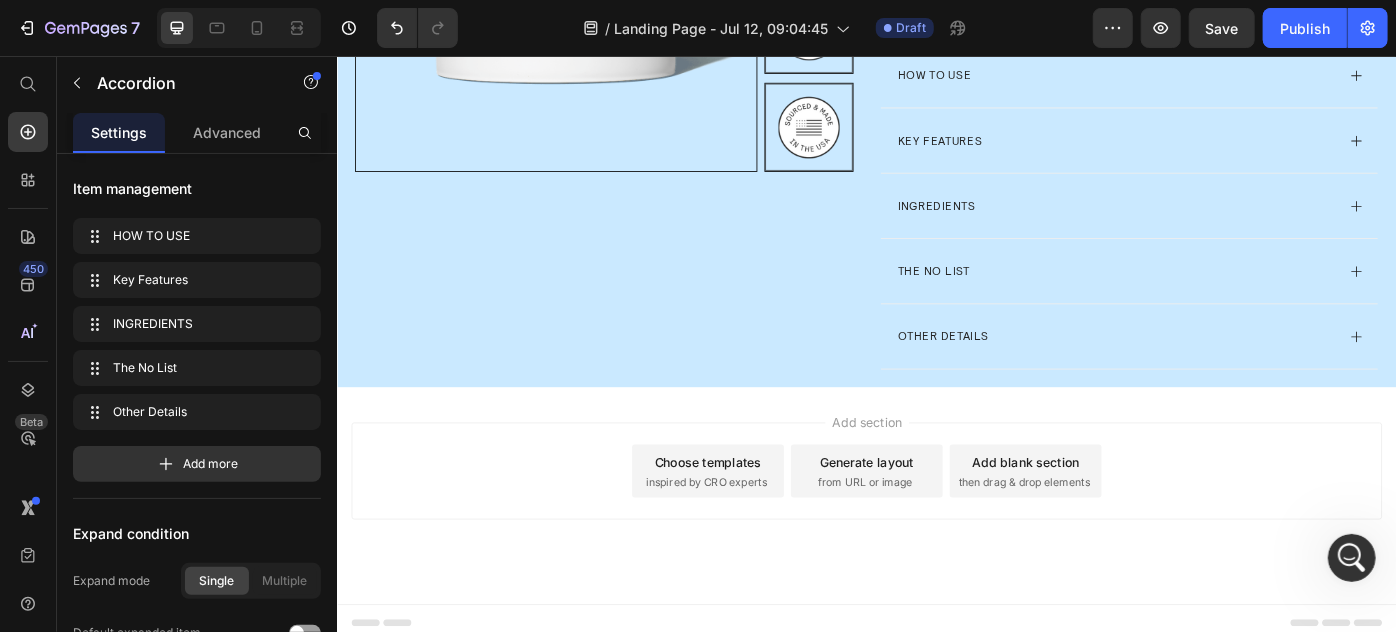 click on "The No List" at bounding box center (1217, 298) 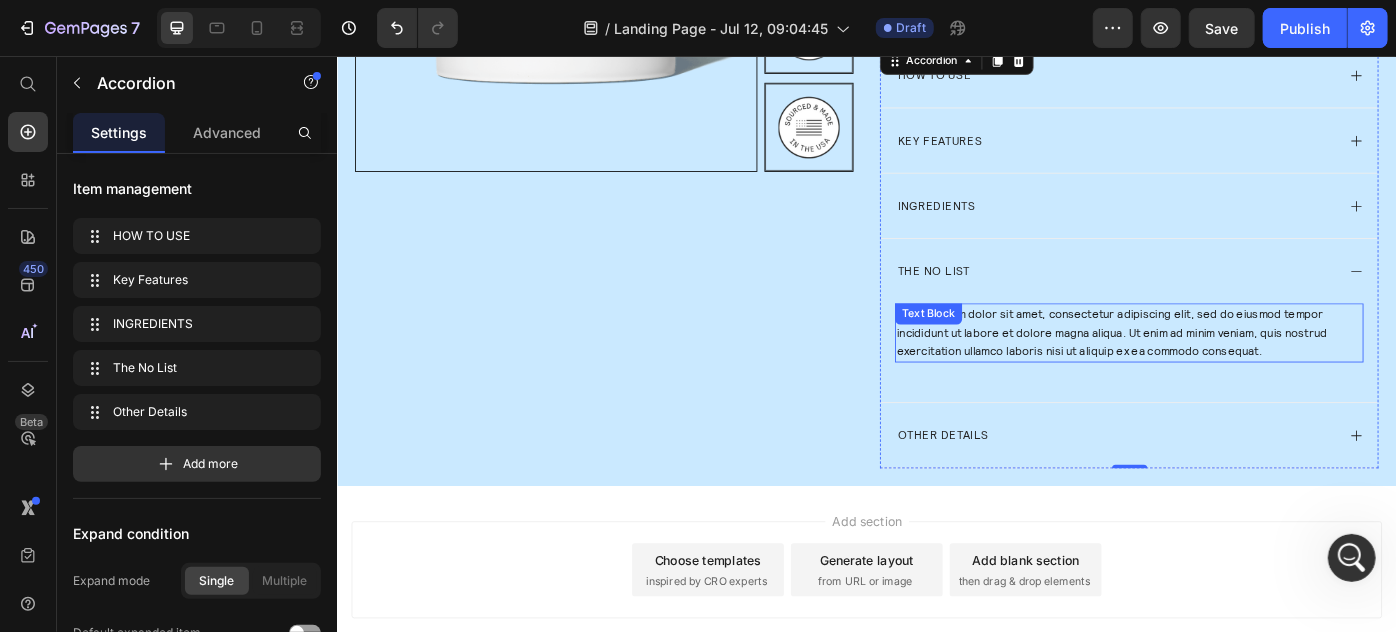 click on "Lorem ipsum dolor sit amet, consectetur adipiscing elit, sed do eiusmod tempor incididunt ut labore et dolore magna aliqua. Ut enim ad minim veniam, quis nostrud exercitation ullamco laboris nisi ut aliquip ex ea commodo consequat. Text Block" at bounding box center [1233, 368] 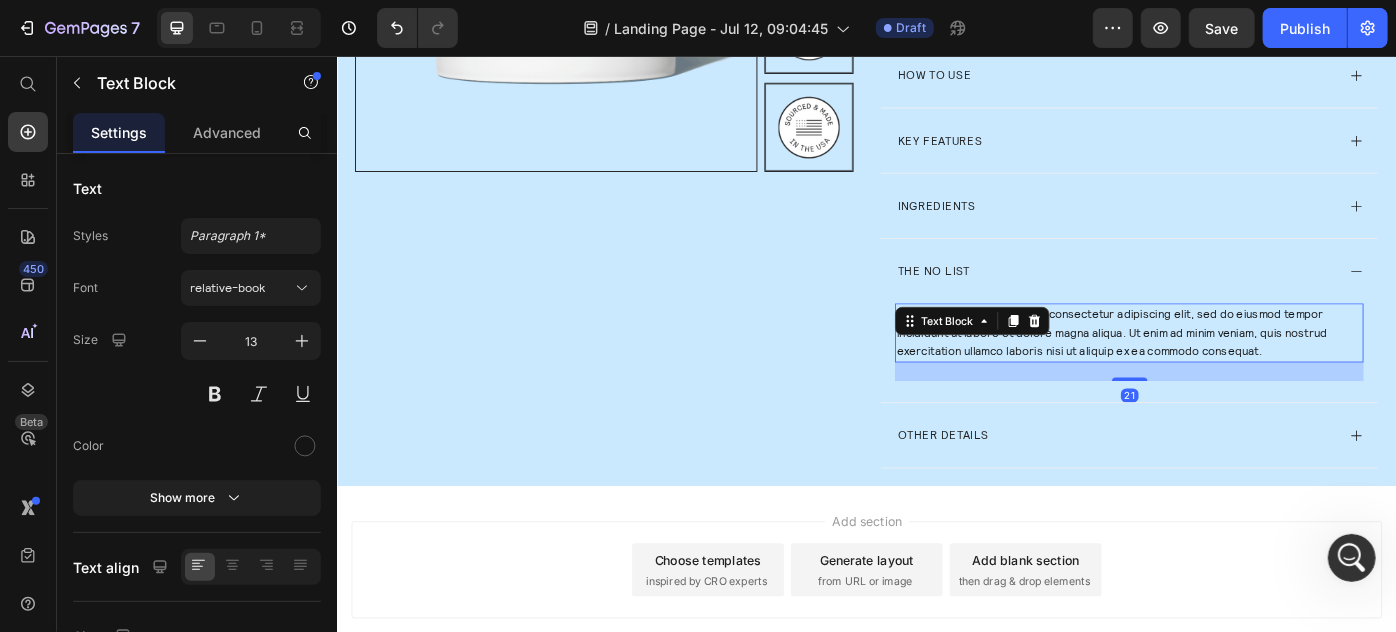 click on "Lorem ipsum dolor sit amet, consectetur adipiscing elit, sed do eiusmod tempor incididunt ut labore et dolore magna aliqua. Ut enim ad minim veniam, quis nostrud exercitation ullamco laboris nisi ut aliquip ex ea commodo consequat." at bounding box center (1233, 368) 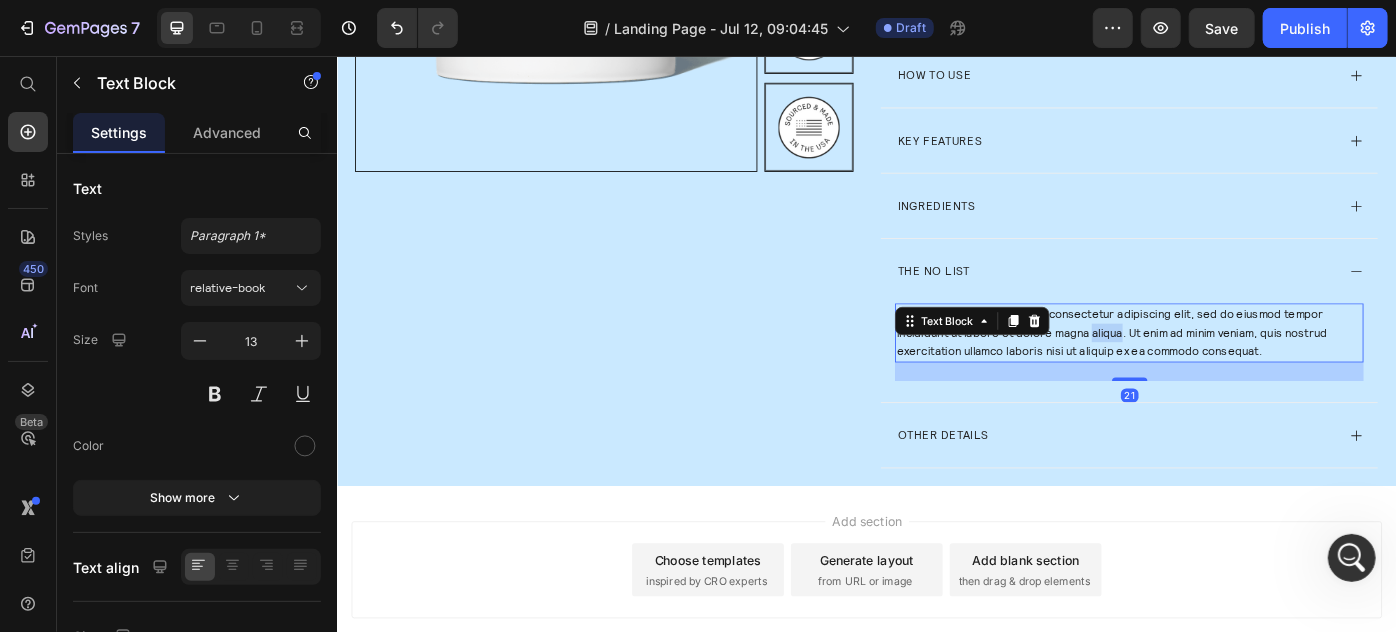click on "Lorem ipsum dolor sit amet, consectetur adipiscing elit, sed do eiusmod tempor incididunt ut labore et dolore magna aliqua. Ut enim ad minim veniam, quis nostrud exercitation ullamco laboris nisi ut aliquip ex ea commodo consequat." at bounding box center [1233, 368] 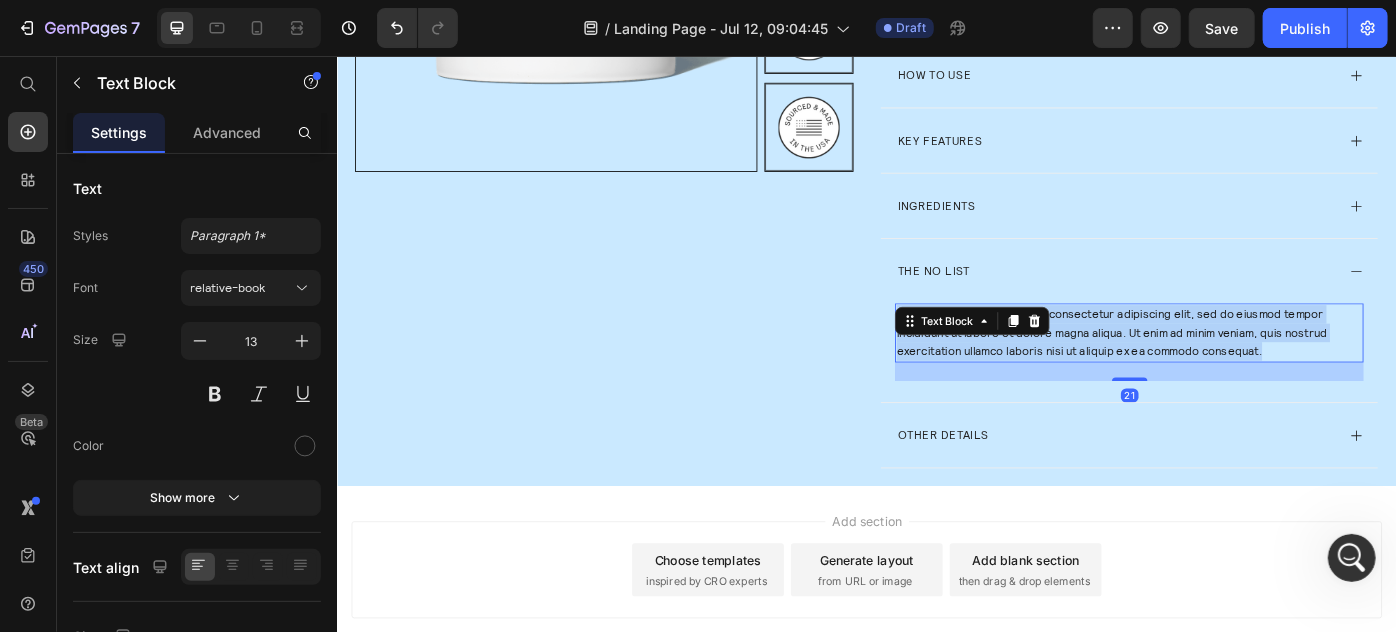 click on "Lorem ipsum dolor sit amet, consectetur adipiscing elit, sed do eiusmod tempor incididunt ut labore et dolore magna aliqua. Ut enim ad minim veniam, quis nostrud exercitation ullamco laboris nisi ut aliquip ex ea commodo consequat." at bounding box center [1233, 368] 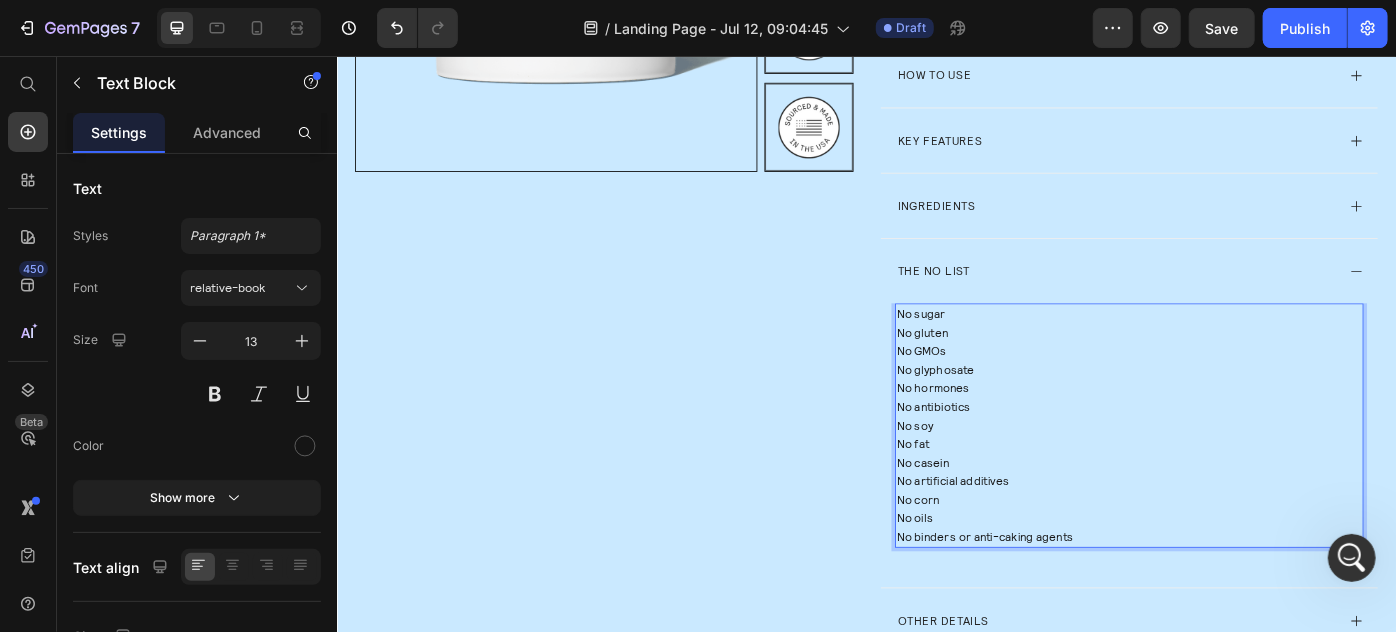 click on "No sugar No gluten No GMOs No glyphosate No hormones  No antibiotics  No soy No fat No casein No artificial additives No corn No oils  No binders or anti-caking agents" at bounding box center (1233, 473) 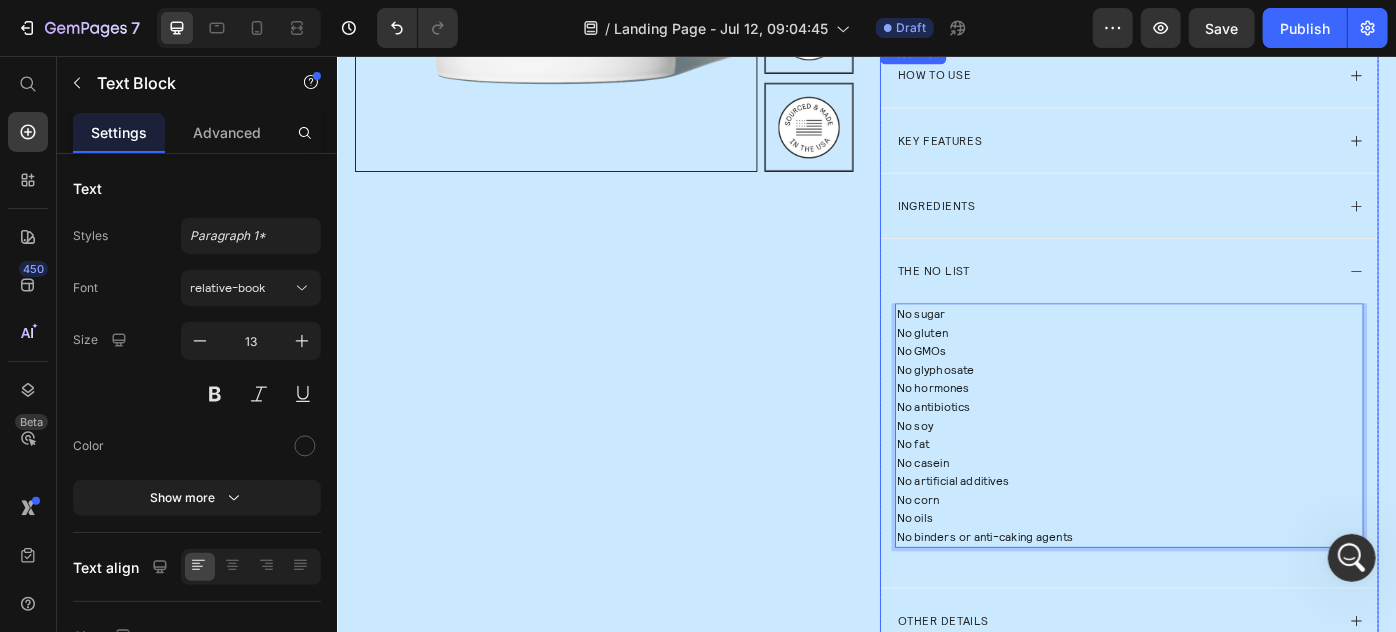 click on "No sugar No gluten No GMOs No glyphosate No hormones  No antibiotics  No soy No fat No casein No artificial additives No corn No oils  No binders or anti-caking agents Text Block   21" at bounding box center (1233, 496) 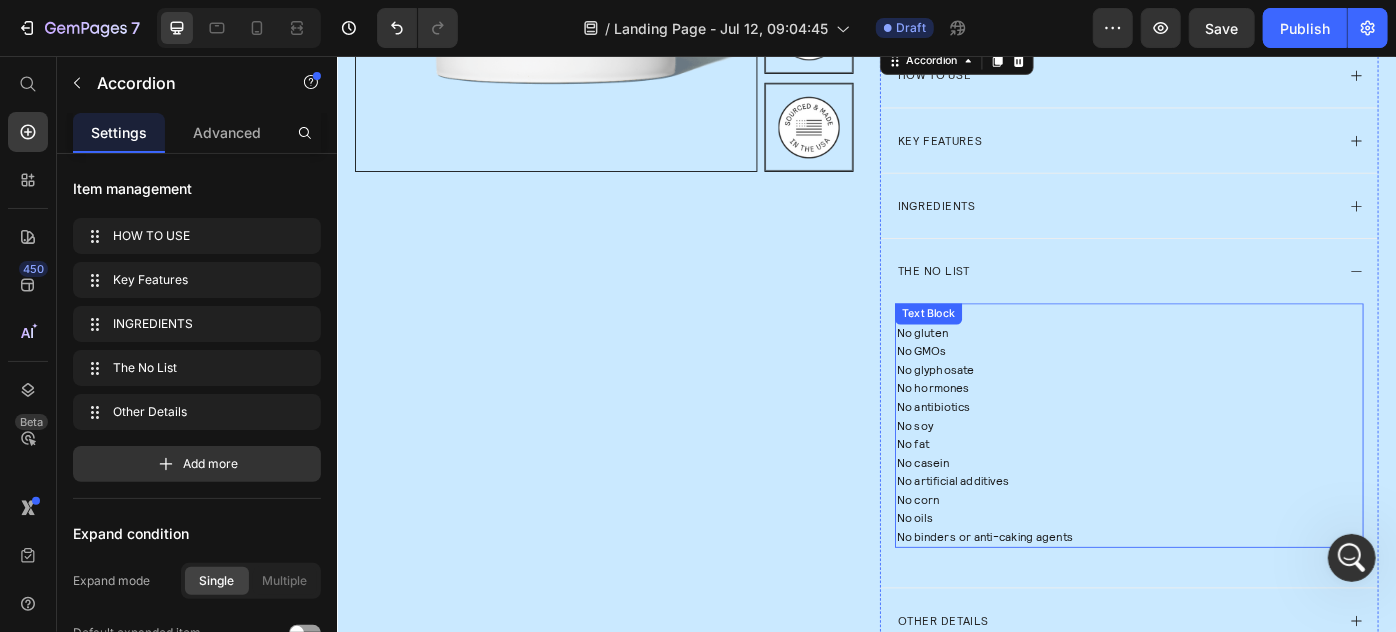 click on "No sugar No gluten No GMOs No glyphosate No hormones  No antibiotics  No soy No fat No casein No artificial additives No corn No oils  No binders or anti-caking agents" at bounding box center [1233, 473] 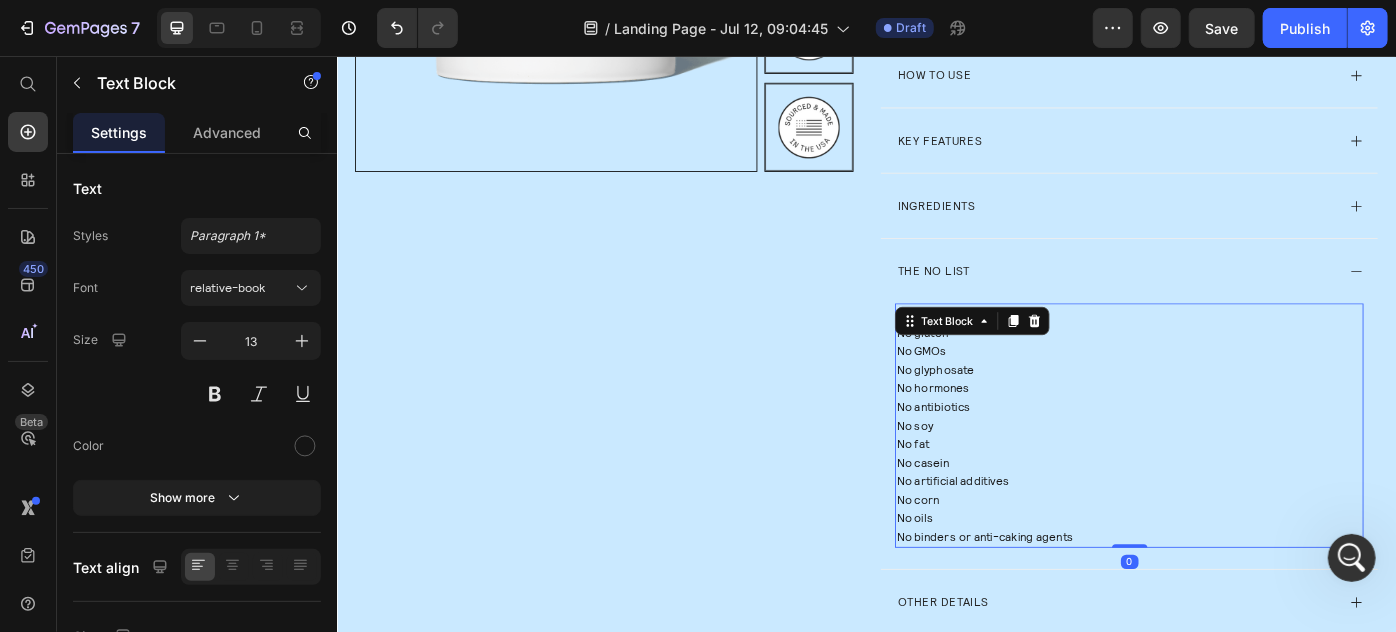 drag, startPoint x: 1218, startPoint y: 626, endPoint x: 1085, endPoint y: 106, distance: 536.73926 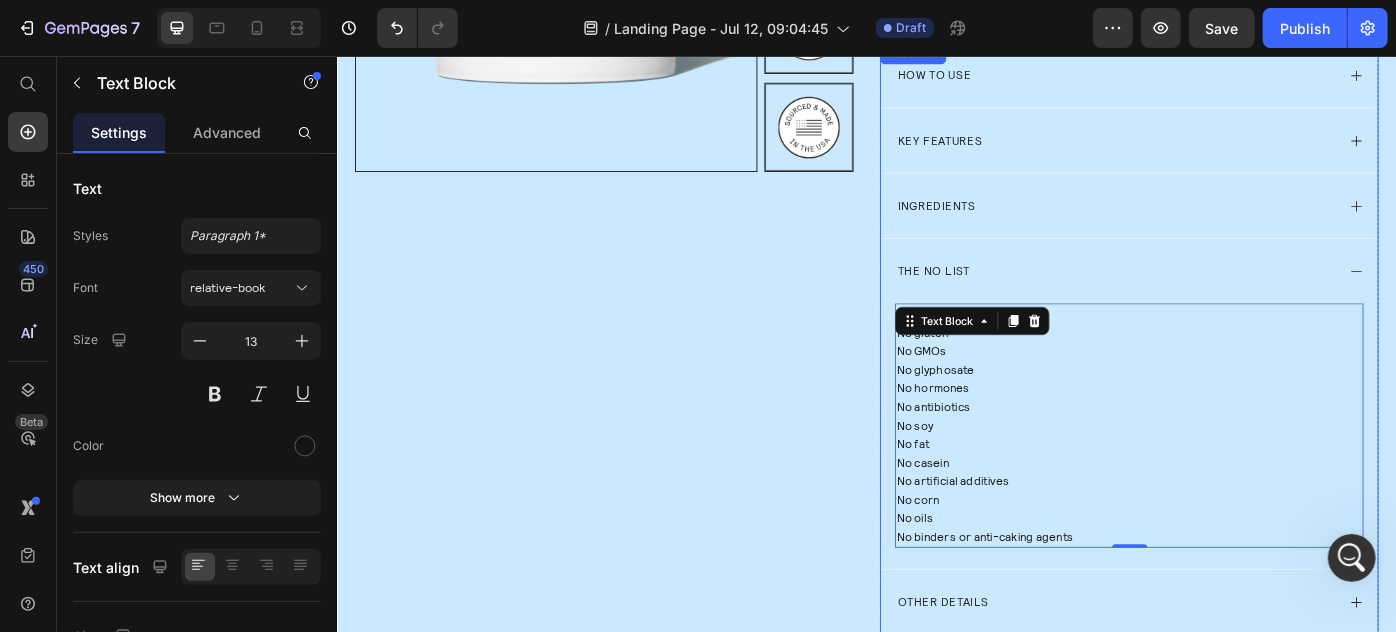 click on "The No List" at bounding box center (1217, 298) 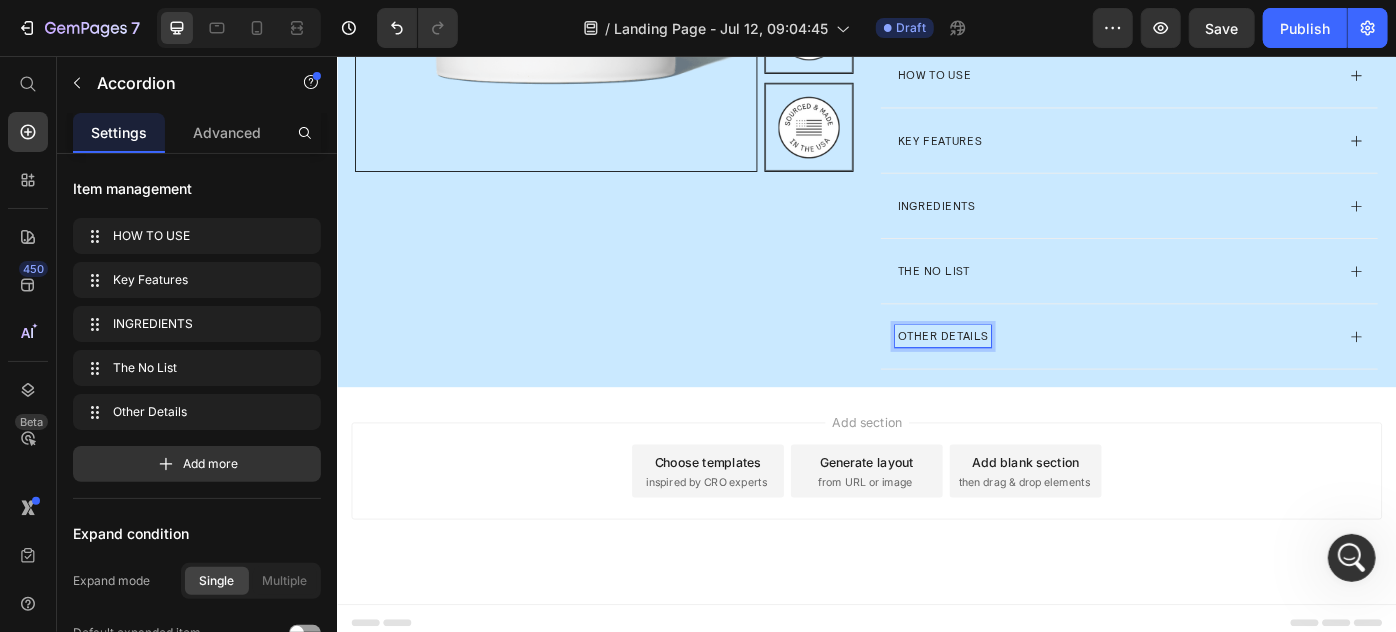 click on "Other Details" at bounding box center (1022, 372) 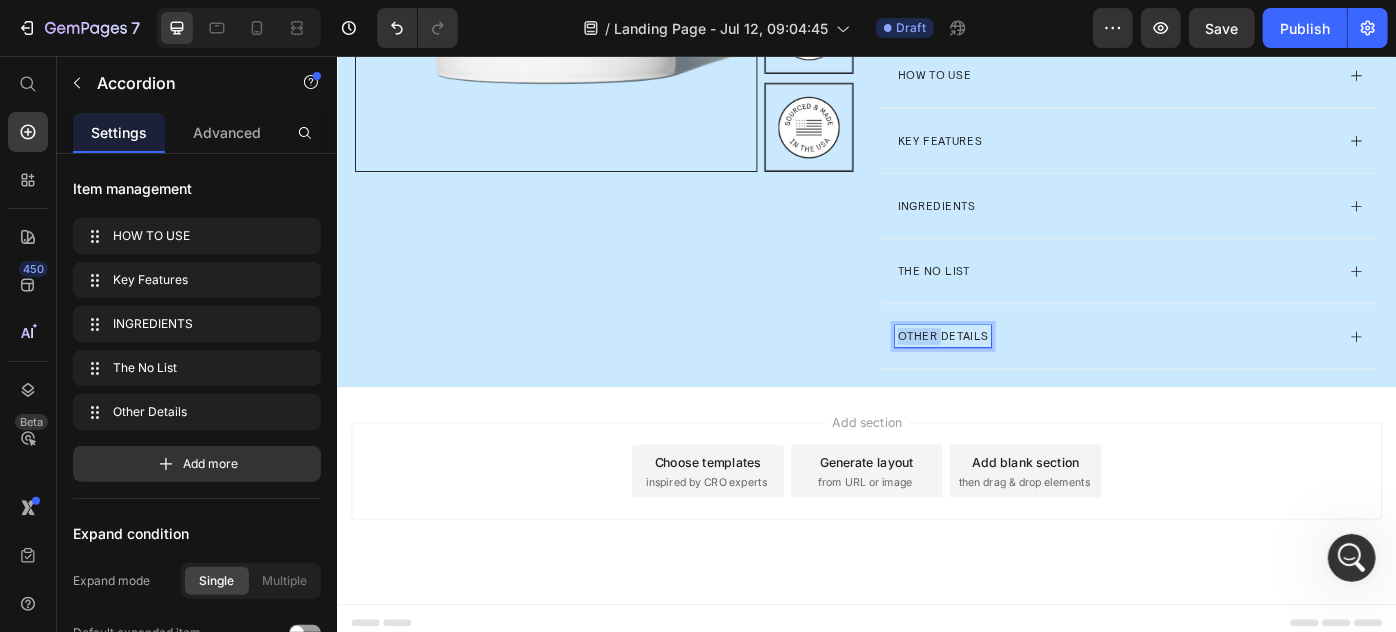 click on "Other Details" at bounding box center (1022, 372) 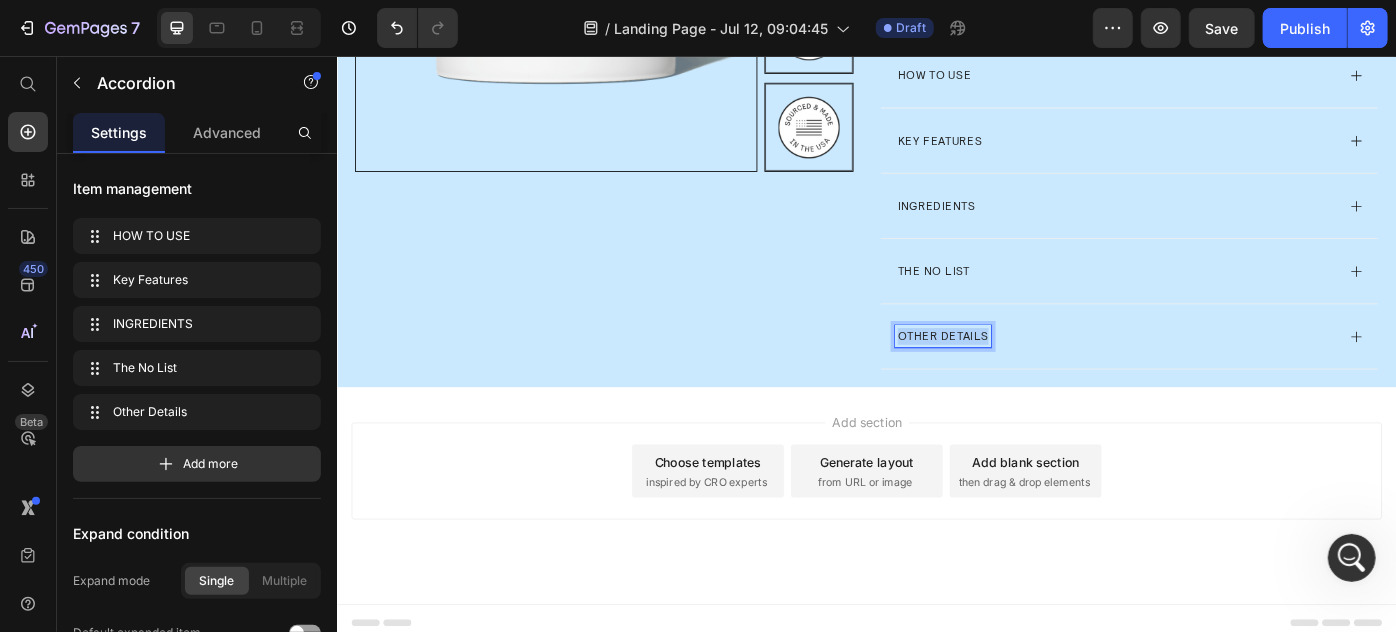 click on "Other Details" at bounding box center [1022, 372] 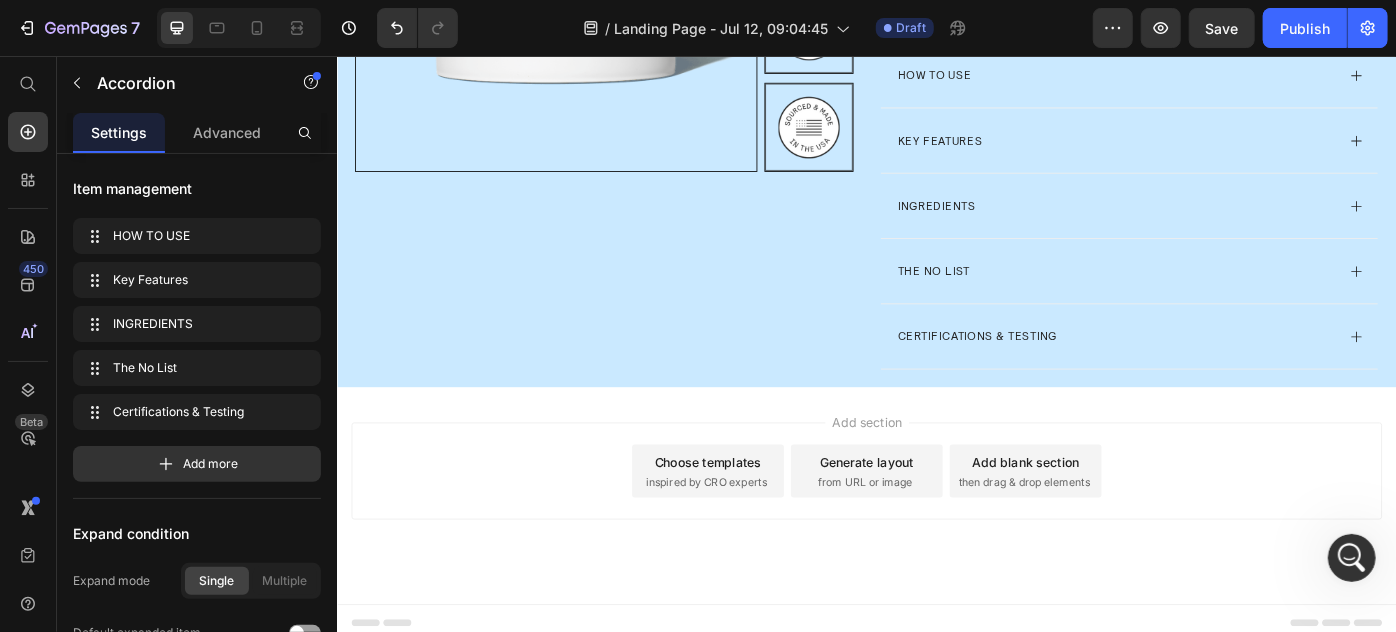click on "Certifications & Testing" at bounding box center (1217, 372) 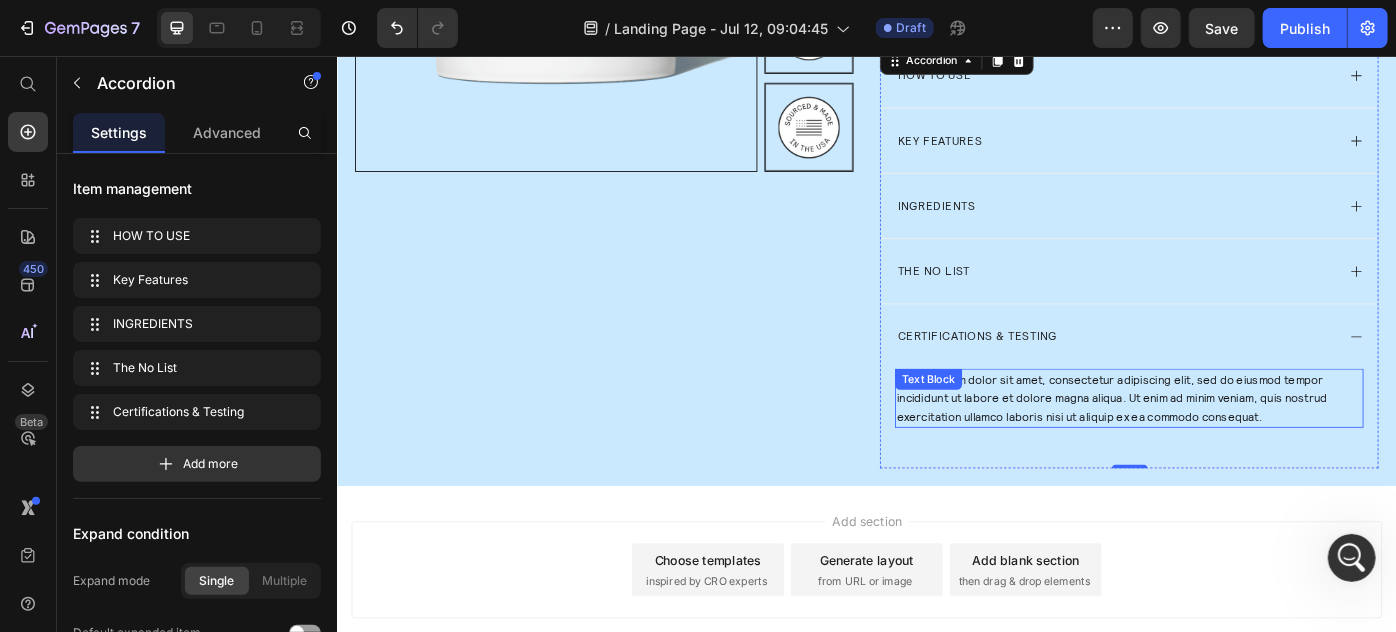 click on "Lorem ipsum dolor sit amet, consectetur adipiscing elit, sed do eiusmod tempor incididunt ut labore et dolore magna aliqua. Ut enim ad minim veniam, quis nostrud exercitation ullamco laboris nisi ut aliquip ex ea commodo consequat." at bounding box center [1233, 442] 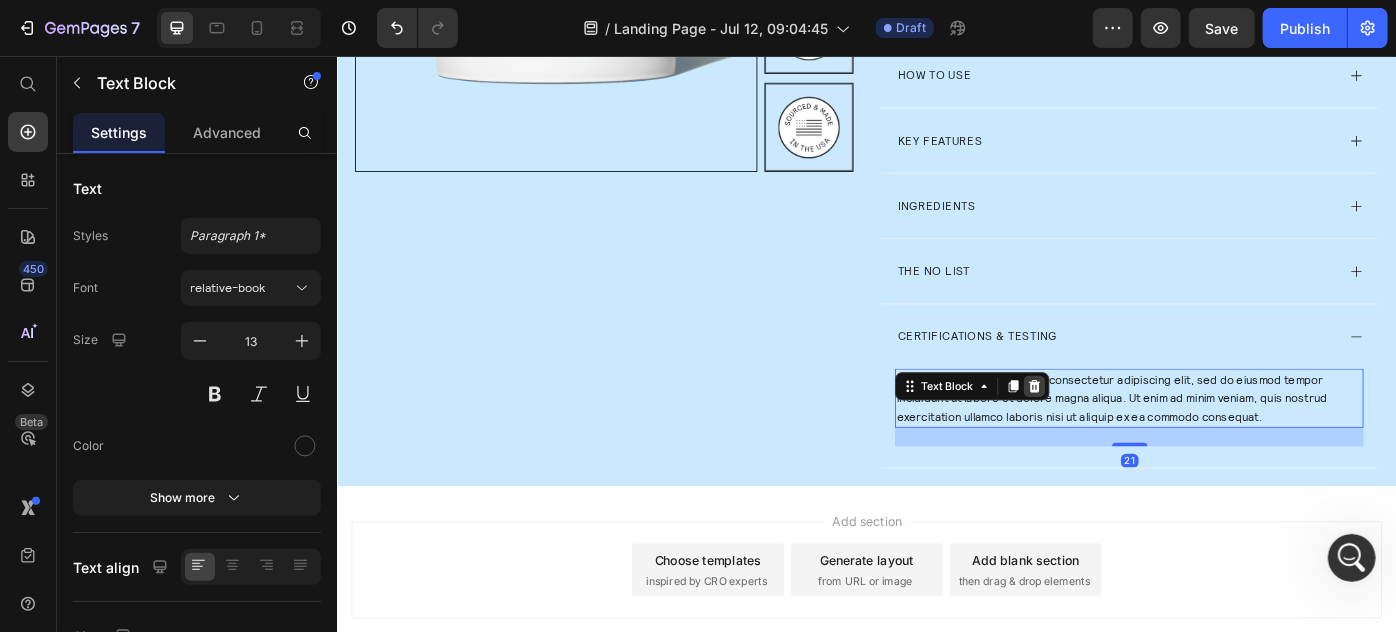 click at bounding box center [1126, 429] 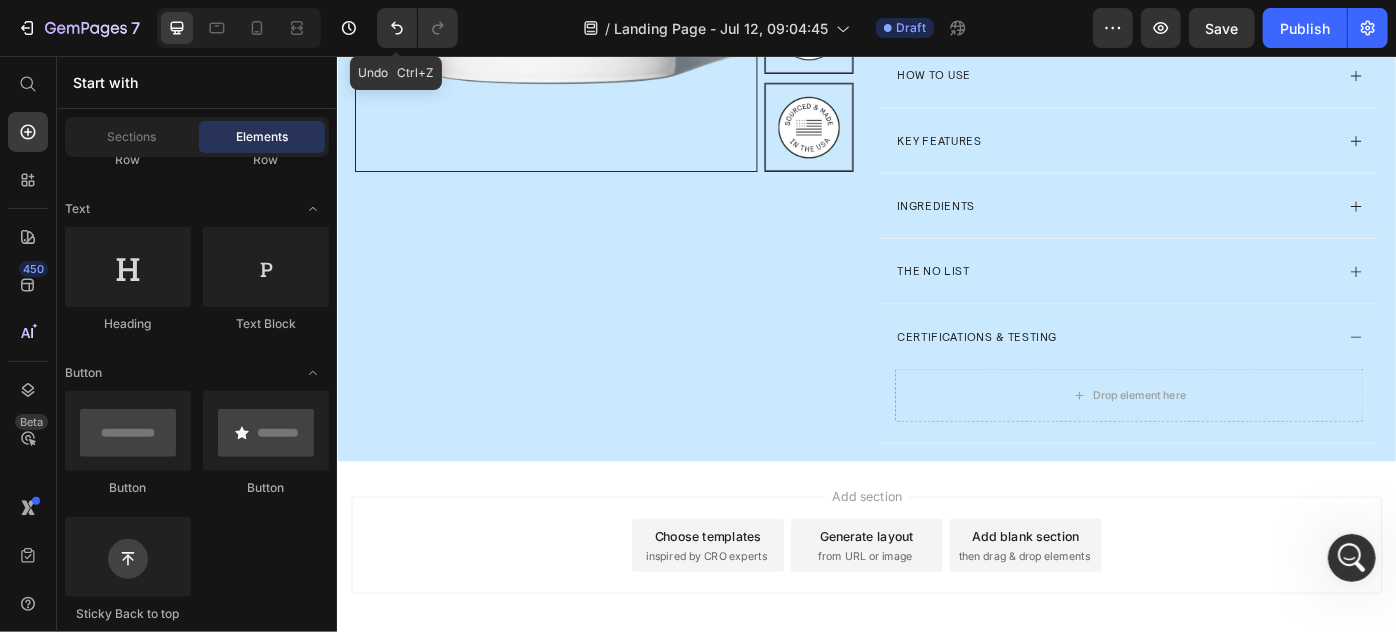 drag, startPoint x: 388, startPoint y: 25, endPoint x: 442, endPoint y: 53, distance: 60.827625 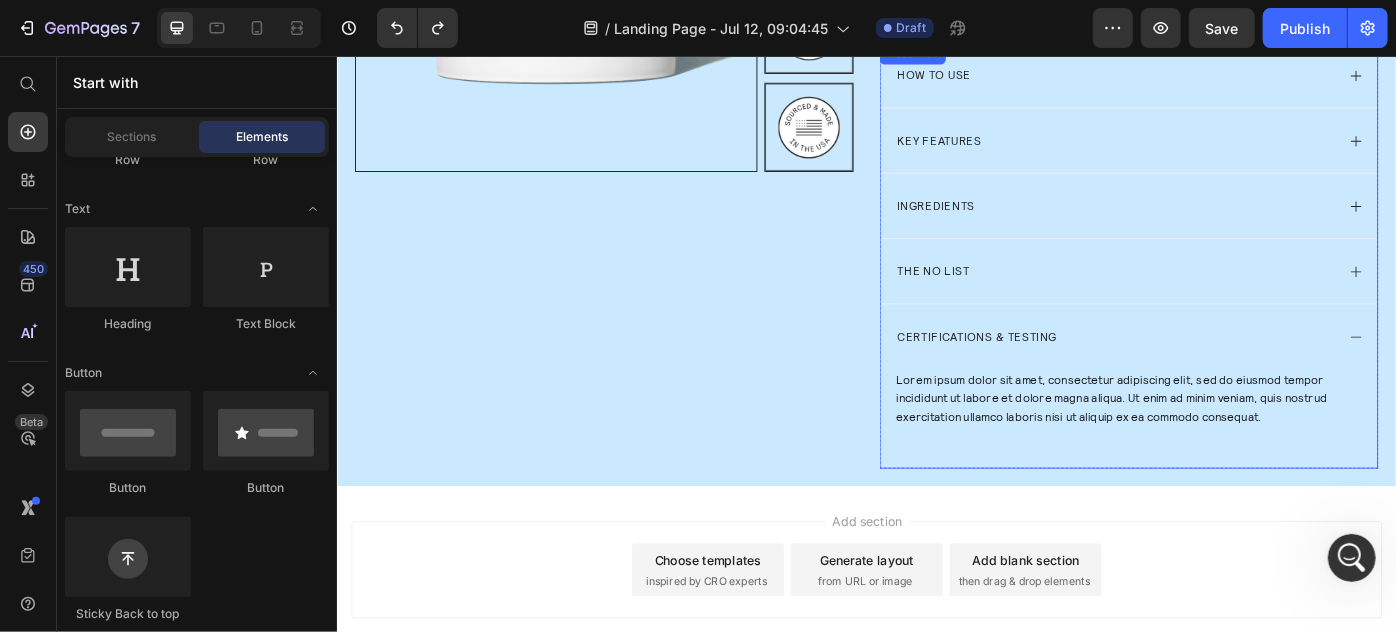 click on "Lorem ipsum dolor sit amet, consectetur adipiscing elit, sed do eiusmod tempor incididunt ut labore et dolore magna aliqua. Ut enim ad minim veniam, quis nostrud exercitation ullamco laboris nisi ut aliquip ex ea commodo consequat." at bounding box center [1233, 442] 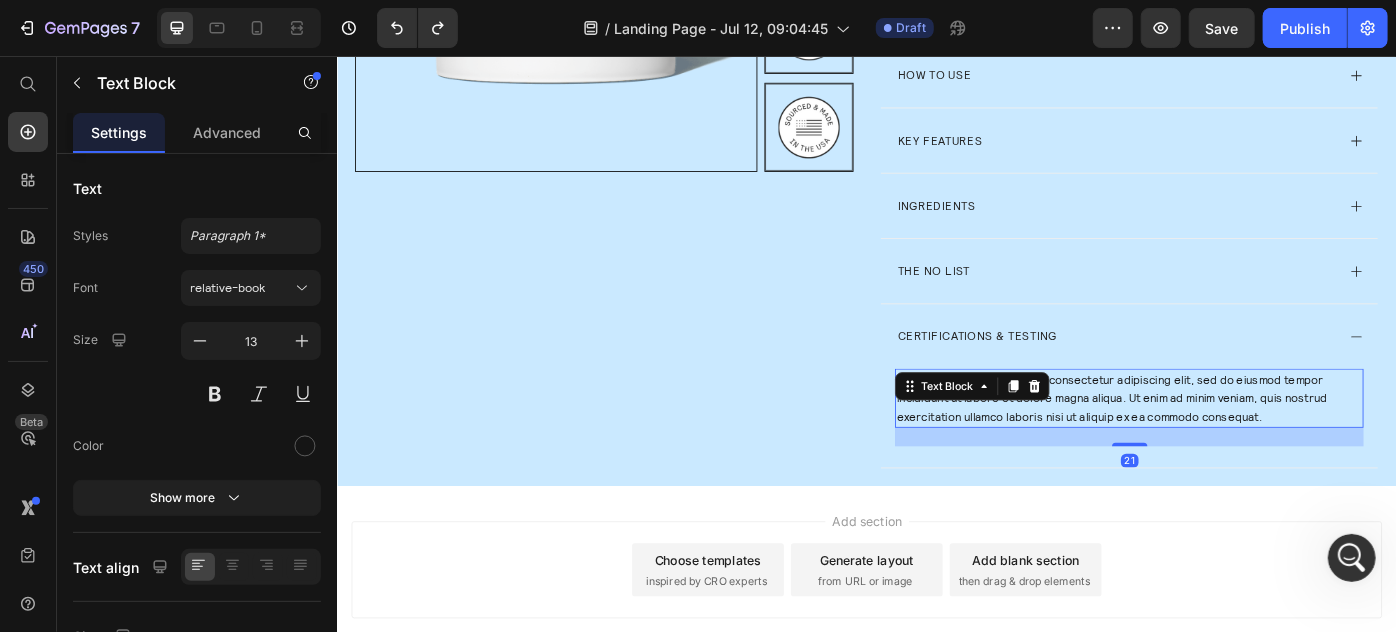 click on "Lorem ipsum dolor sit amet, consectetur adipiscing elit, sed do eiusmod tempor incididunt ut labore et dolore magna aliqua. Ut enim ad minim veniam, quis nostrud exercitation ullamco laboris nisi ut aliquip ex ea commodo consequat." at bounding box center (1233, 442) 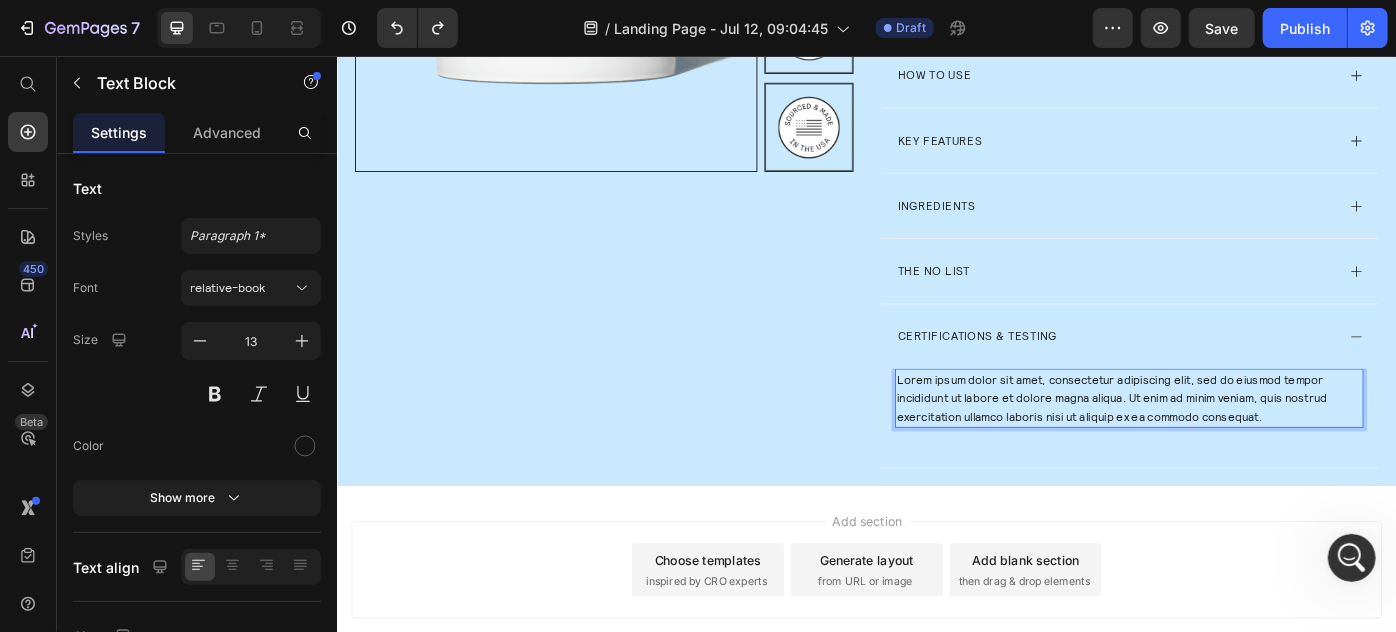 click on "Lorem ipsum dolor sit amet, consectetur adipiscing elit, sed do eiusmod tempor incididunt ut labore et dolore magna aliqua. Ut enim ad minim veniam, quis nostrud exercitation ullamco laboris nisi ut aliquip ex ea commodo consequat." at bounding box center (1233, 442) 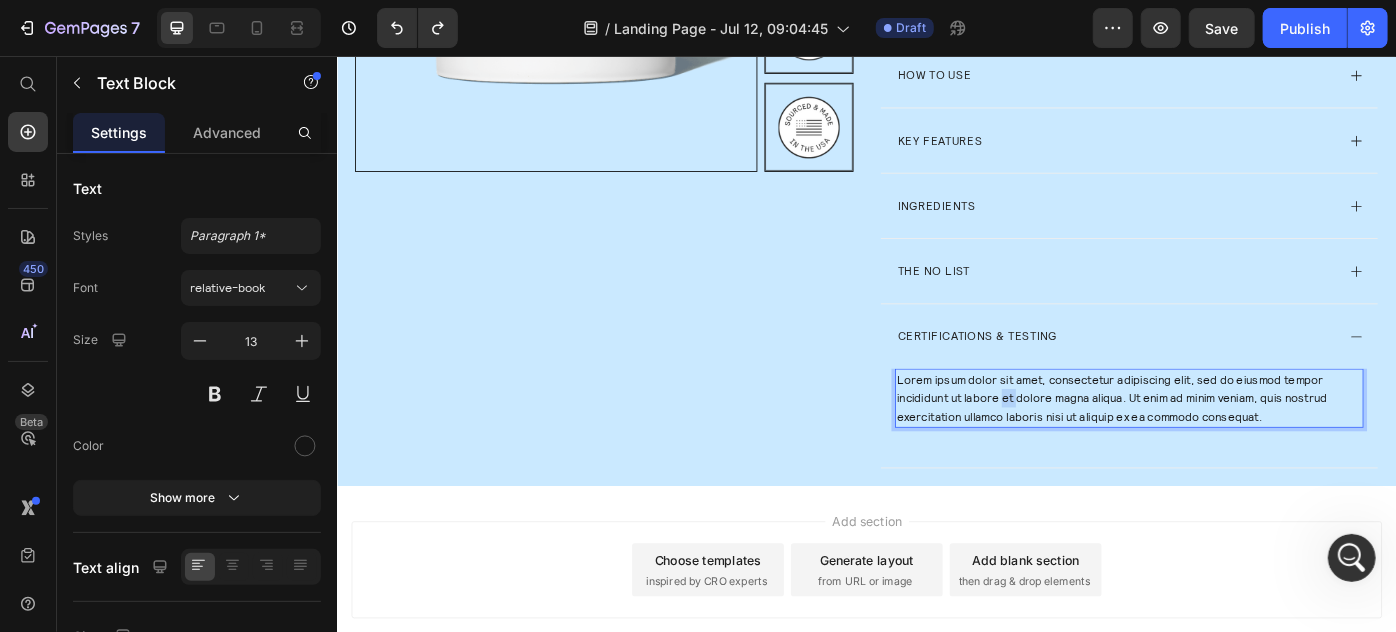 click on "Lorem ipsum dolor sit amet, consectetur adipiscing elit, sed do eiusmod tempor incididunt ut labore et dolore magna aliqua. Ut enim ad minim veniam, quis nostrud exercitation ullamco laboris nisi ut aliquip ex ea commodo consequat." at bounding box center [1233, 442] 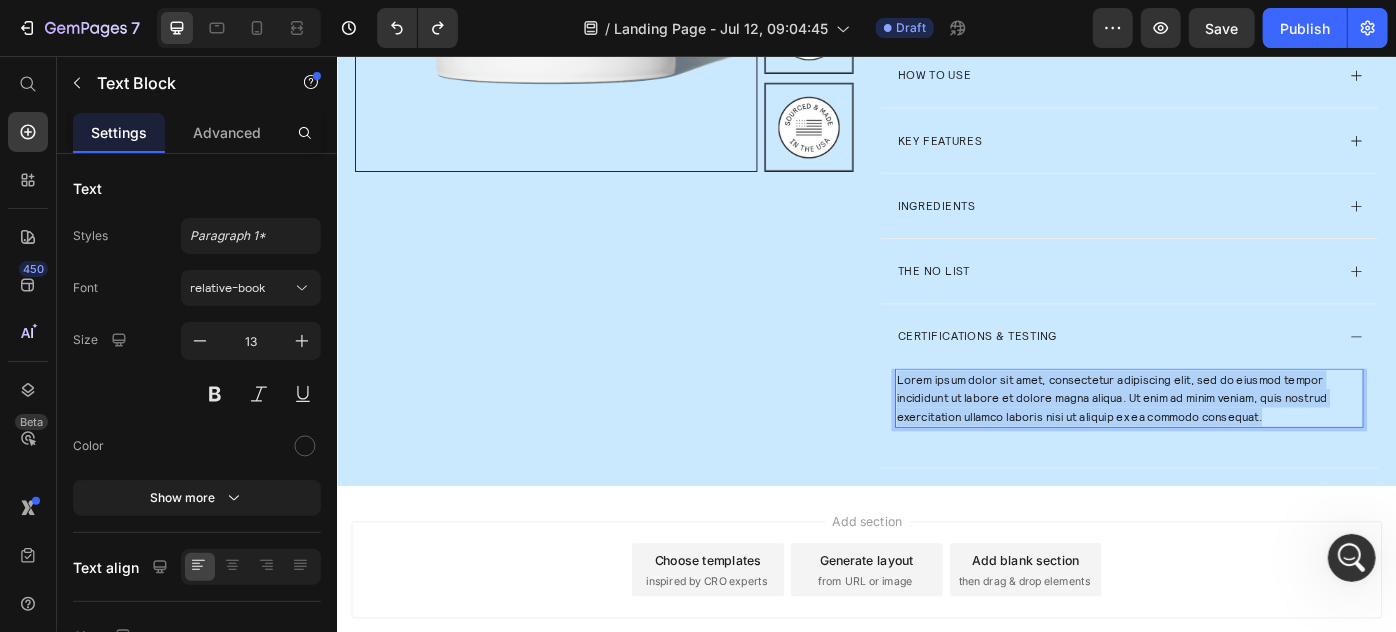 click on "Lorem ipsum dolor sit amet, consectetur adipiscing elit, sed do eiusmod tempor incididunt ut labore et dolore magna aliqua. Ut enim ad minim veniam, quis nostrud exercitation ullamco laboris nisi ut aliquip ex ea commodo consequat." at bounding box center (1233, 442) 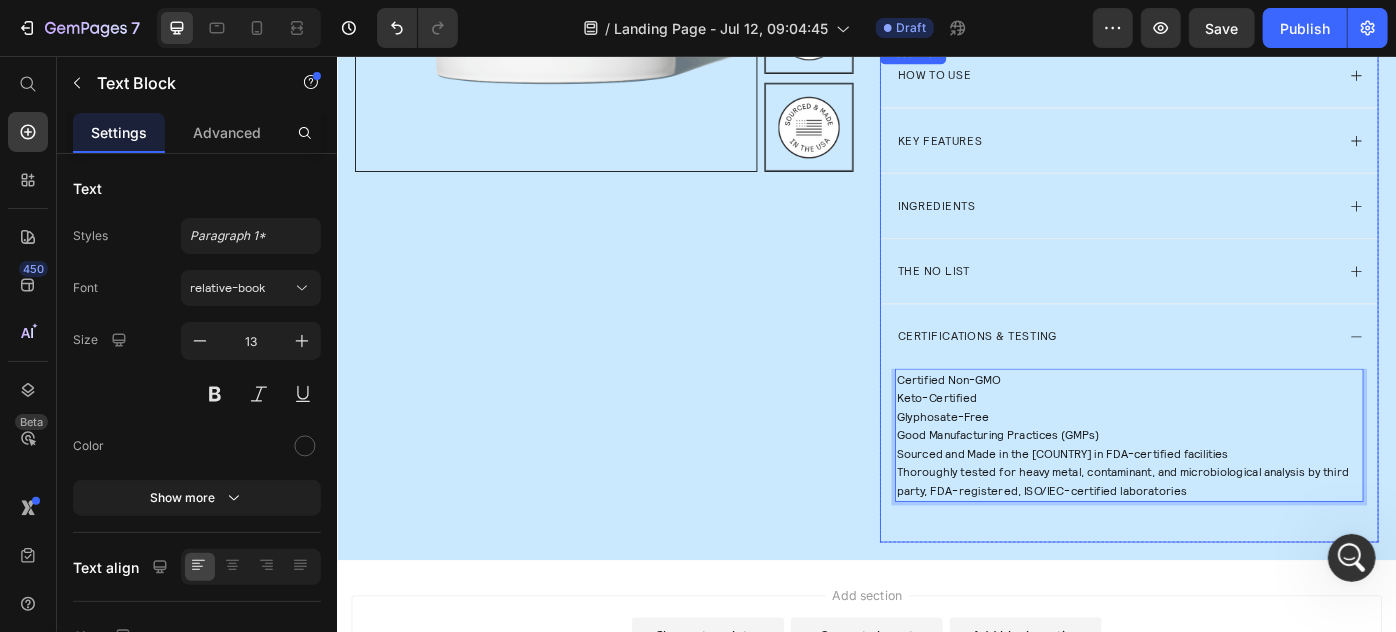 click on "Certifications & Testing" at bounding box center [1217, 372] 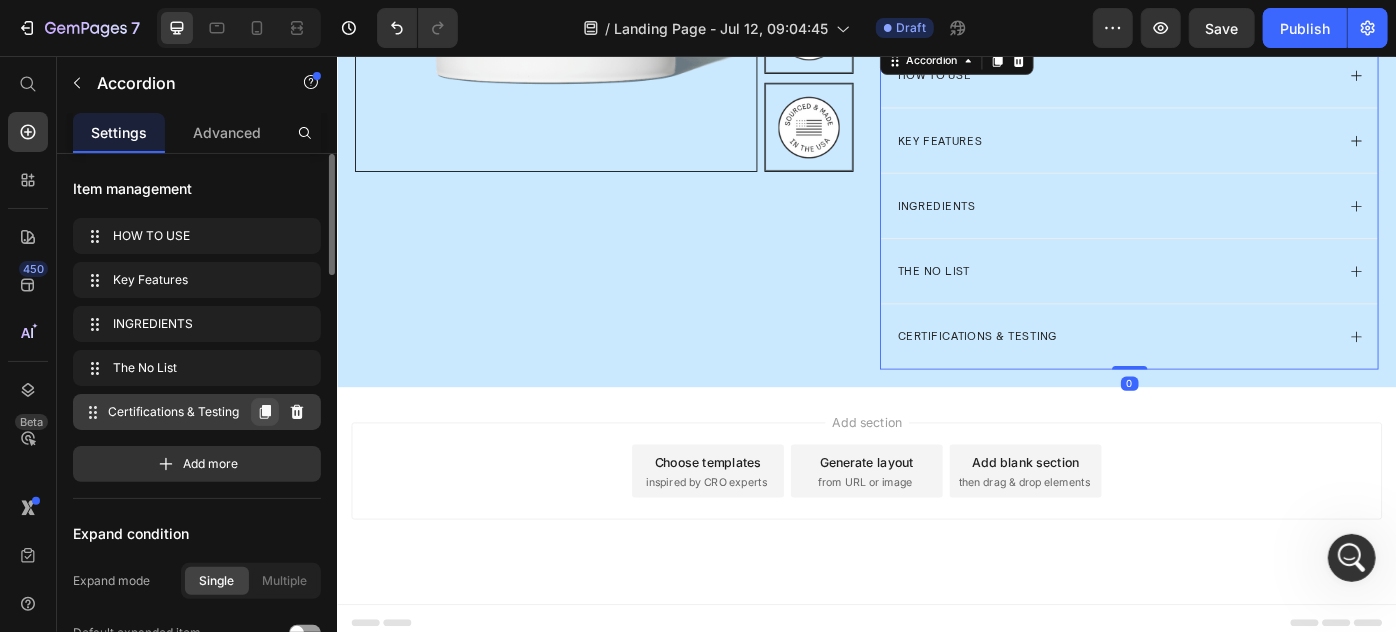 click 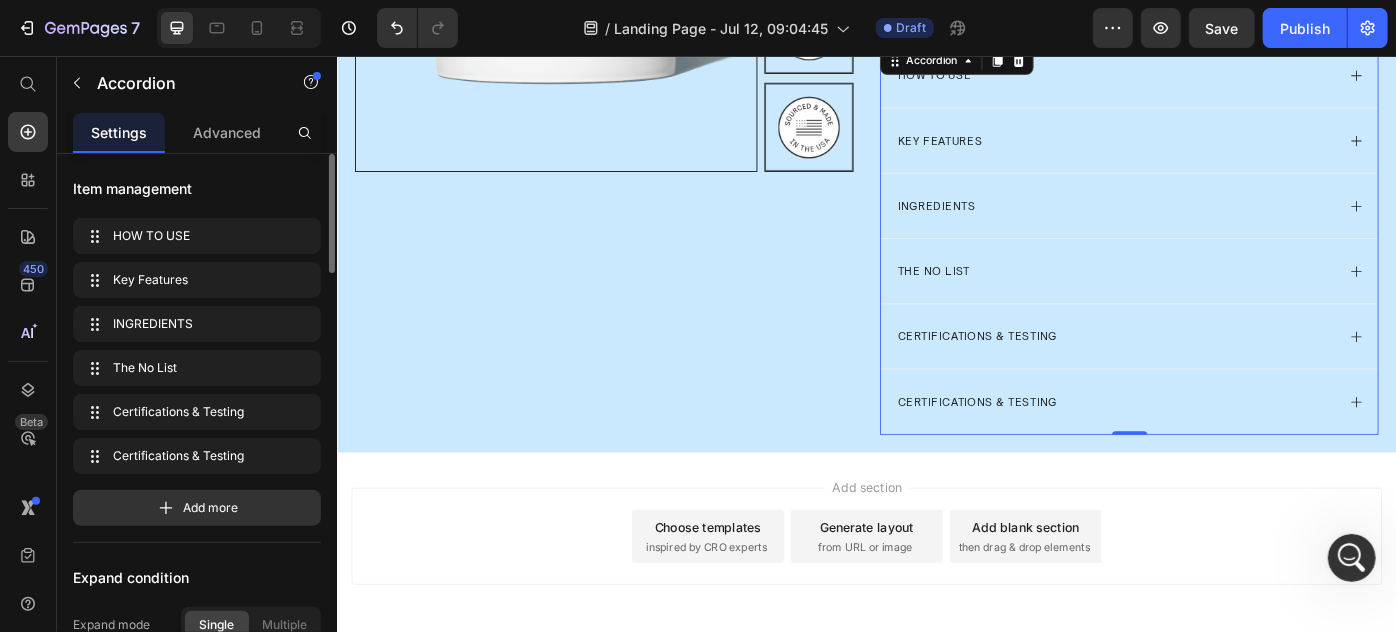 click on "Certifications & Testing" at bounding box center [1061, 446] 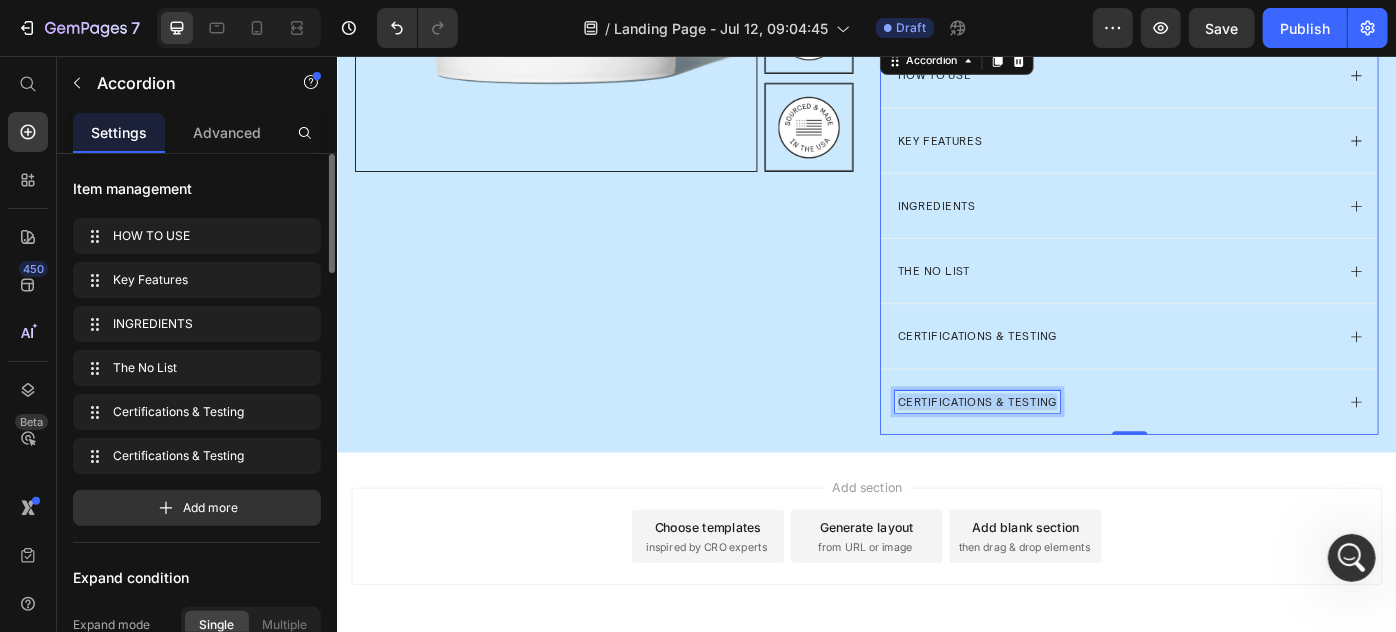 click on "Certifications & Testing" at bounding box center [1061, 446] 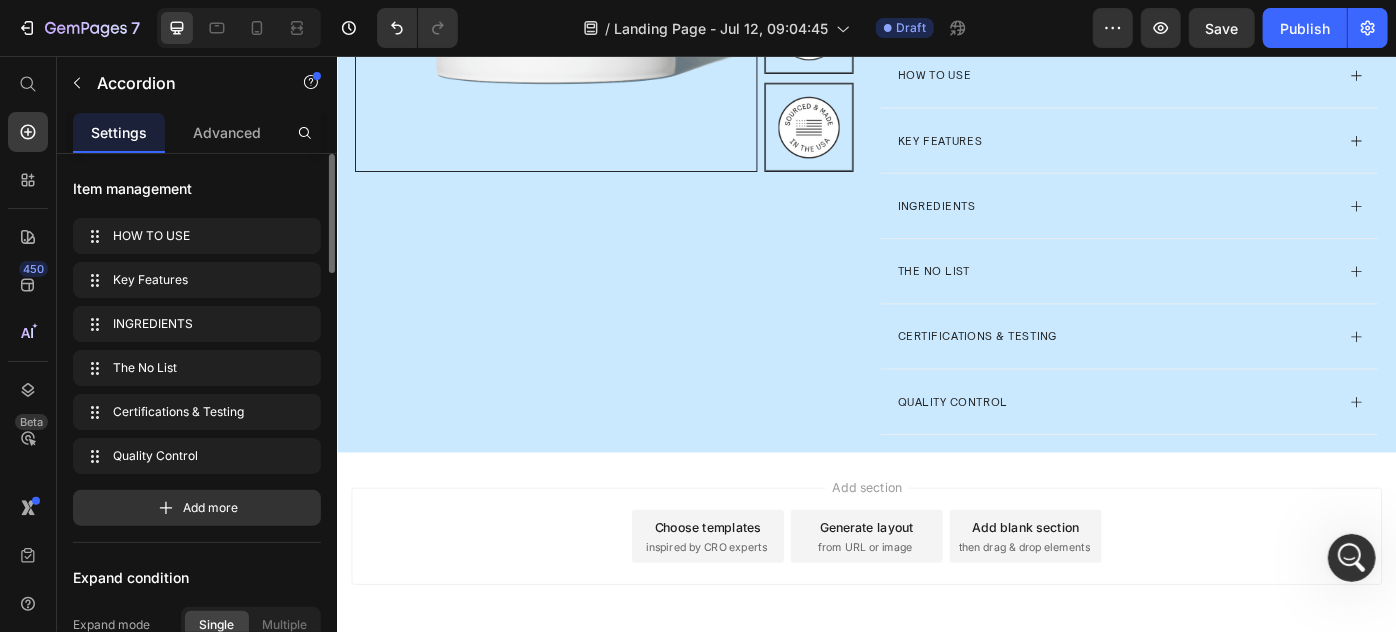 click on "Quality Control" at bounding box center [1233, 446] 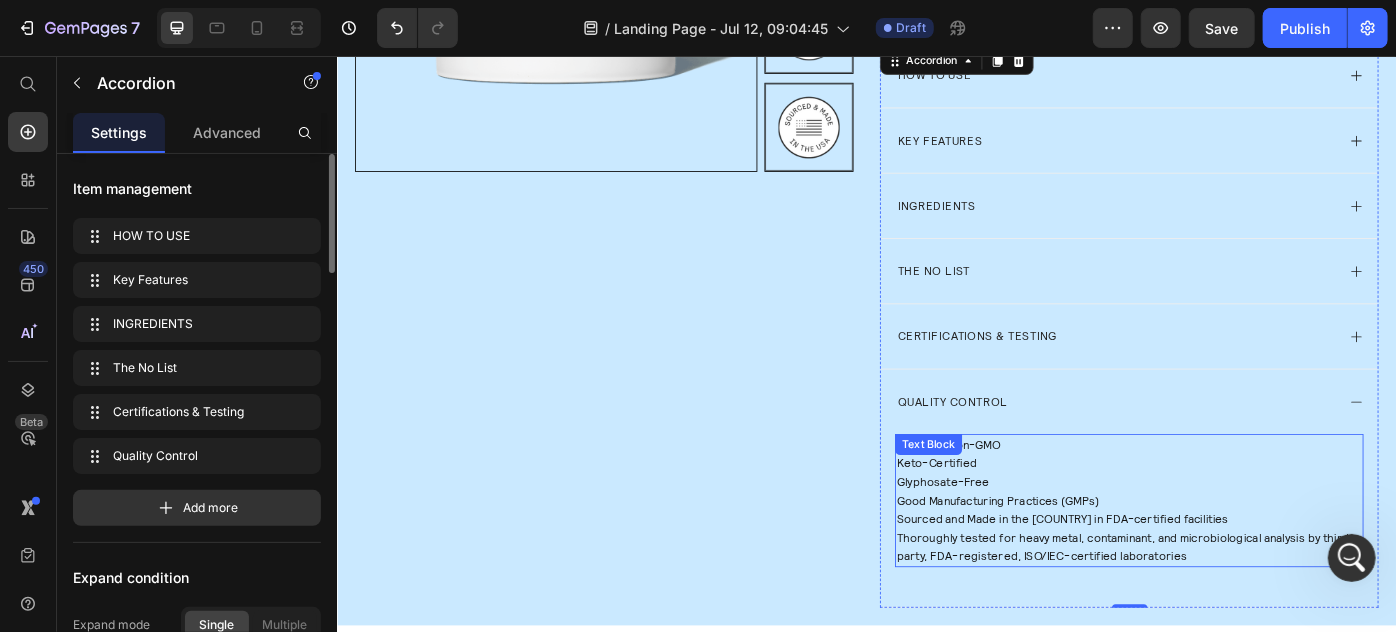 click on "Certified Non-GMO Keto-Certified Glyphosate-Free Good Manufacturing Practices (GMPs) Sourced and Made in the [COUNTRY] in FDA-certified facilities Thoroughly tested for heavy metal, contaminant, and microbiological analysis by third party, FDA-registered, ISO/IEC-certified laboratories" at bounding box center [1233, 558] 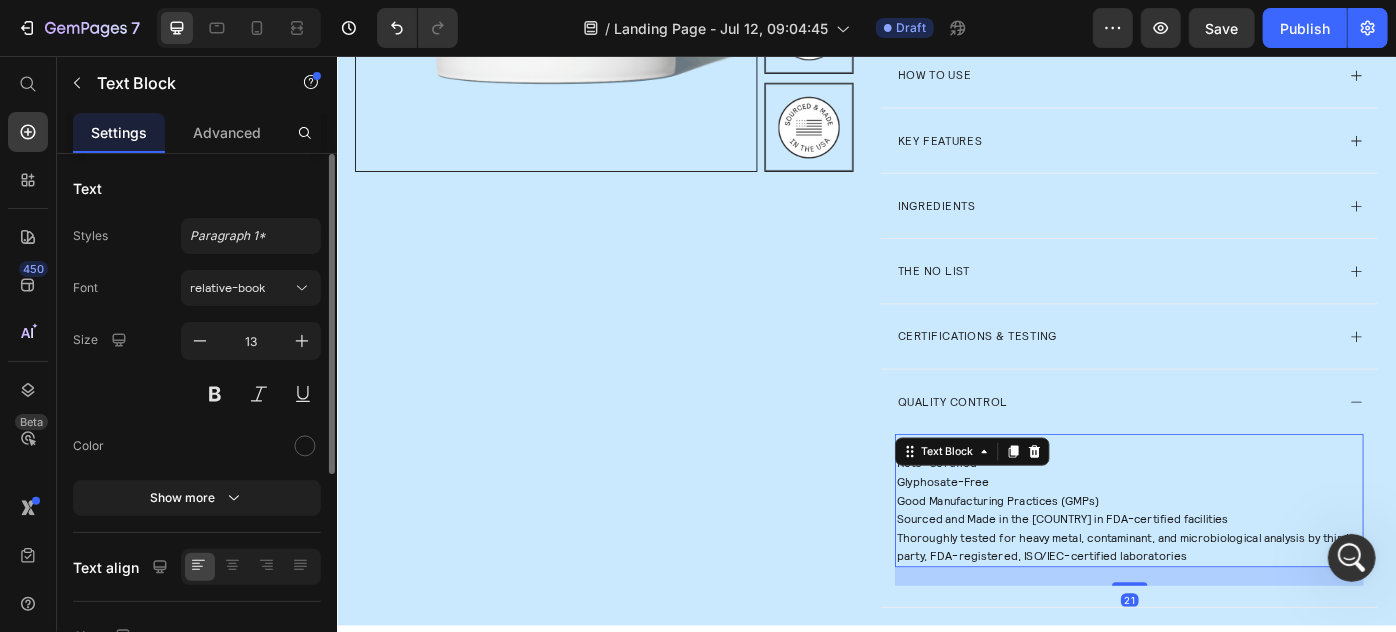 click on "Glyphosate-Free" at bounding box center [1233, 537] 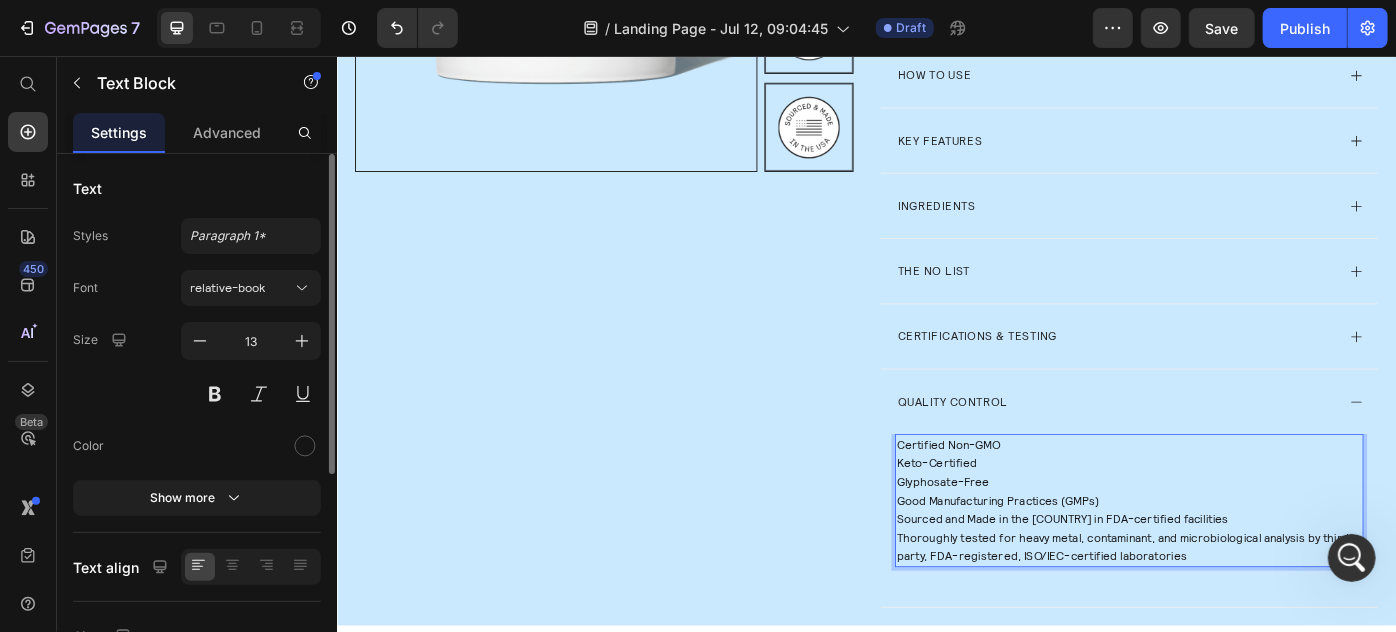 click on "Certified Non-GMO" at bounding box center [1233, 495] 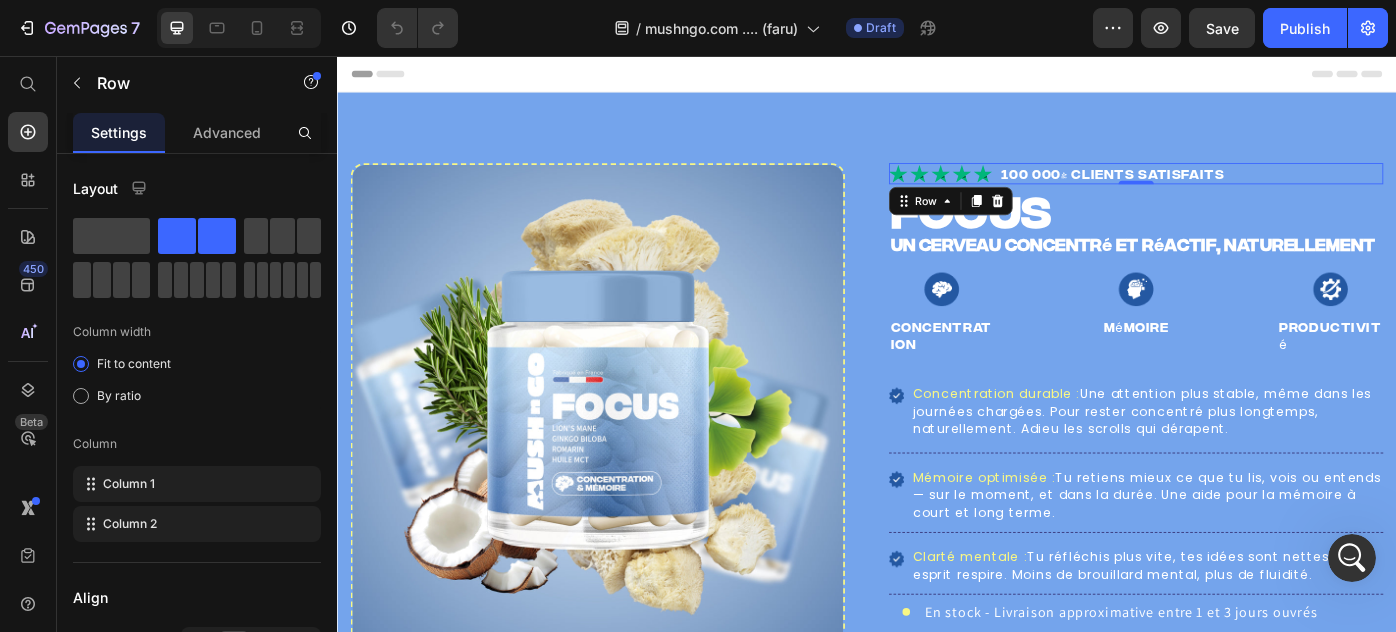 scroll, scrollTop: 0, scrollLeft: 0, axis: both 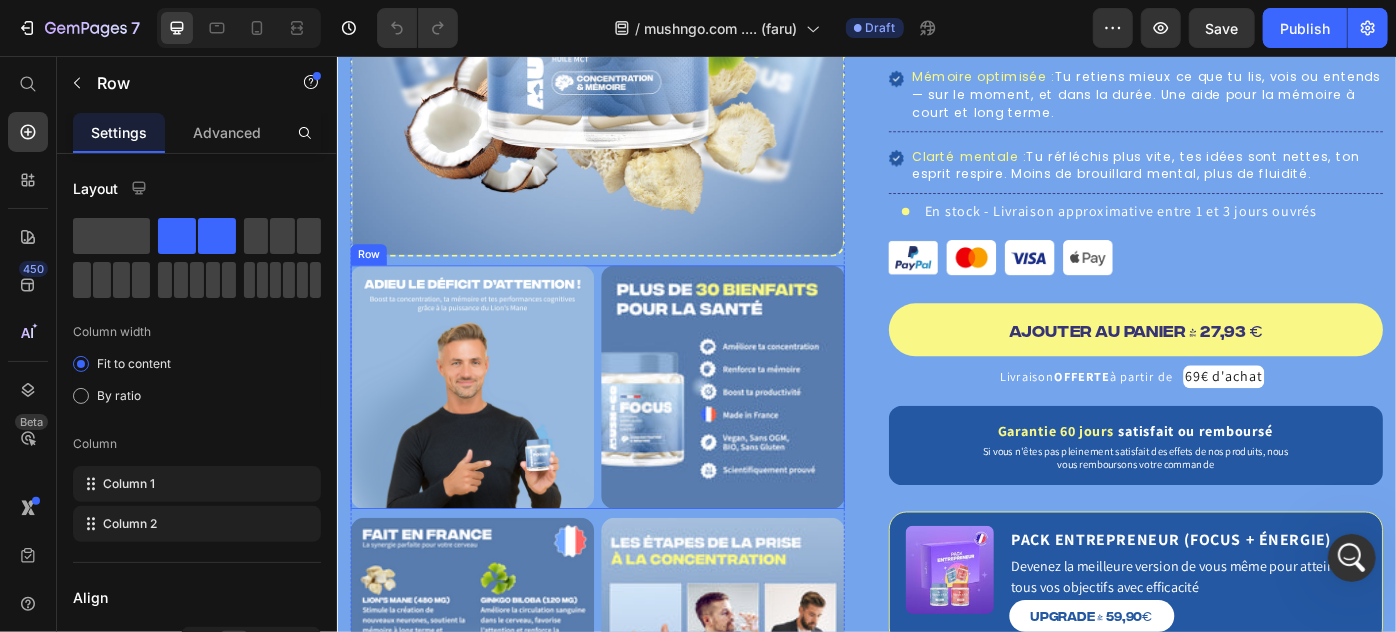 click on "Image Image Row" at bounding box center (631, 430) 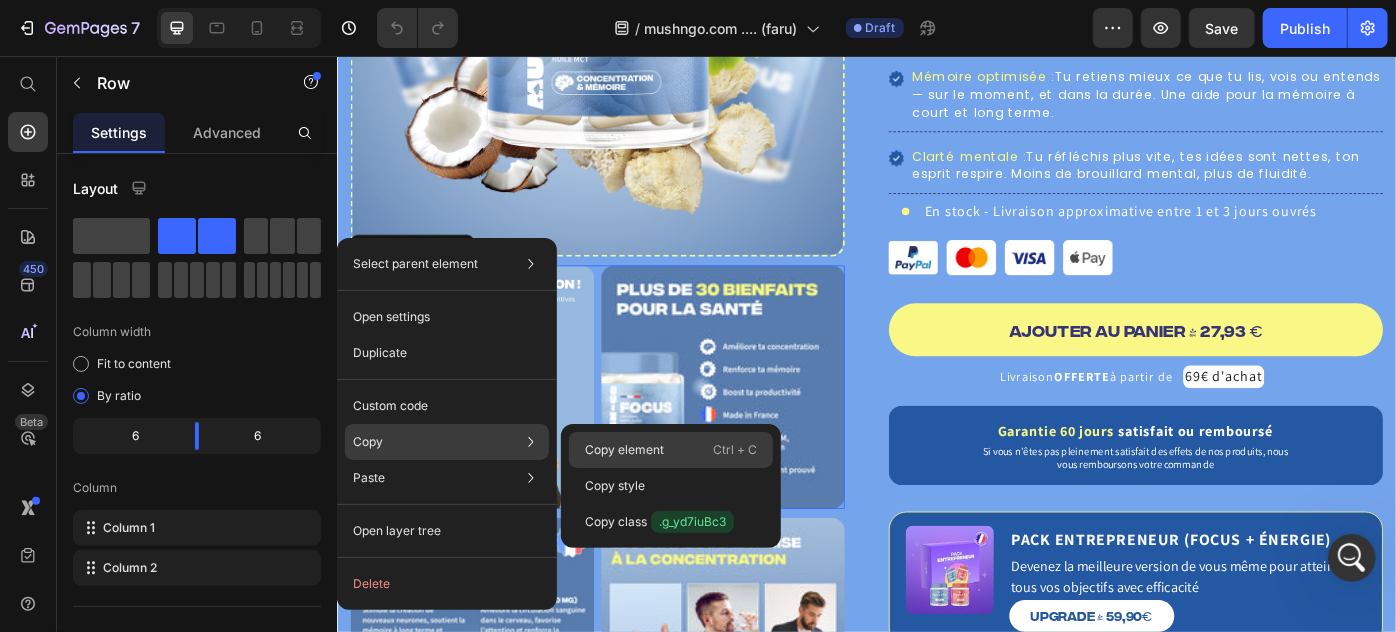 click on "Copy element" at bounding box center [624, 450] 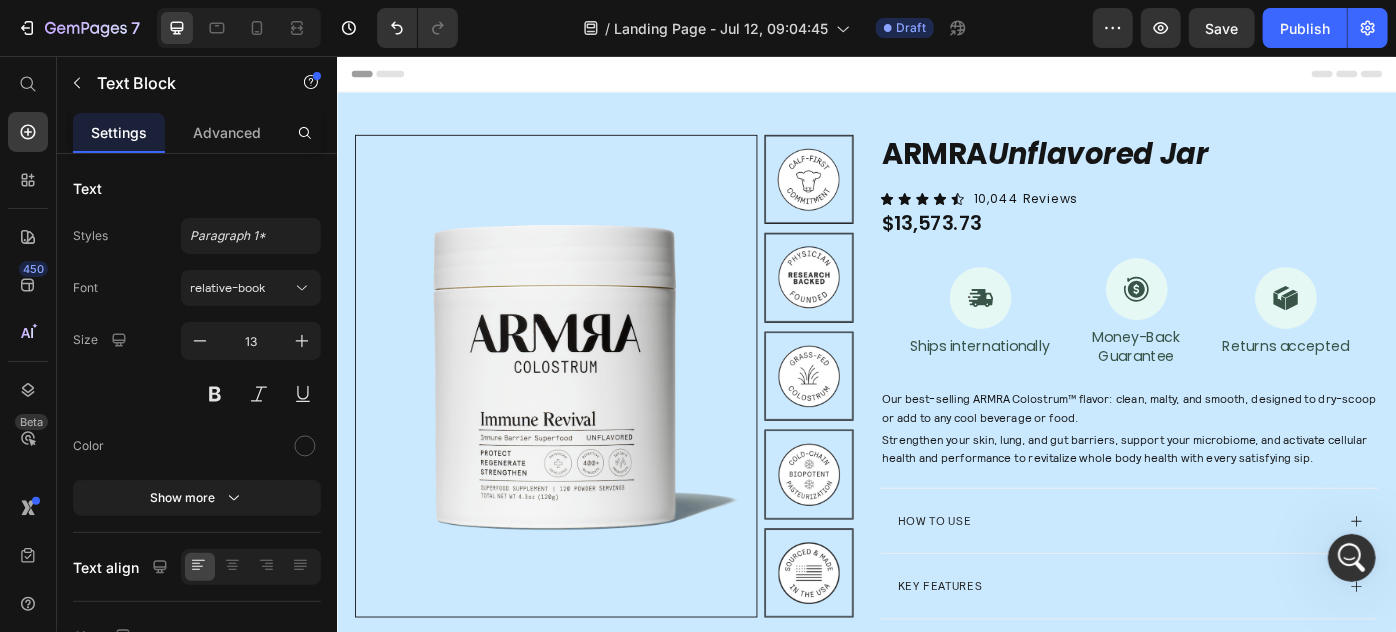 scroll, scrollTop: 505, scrollLeft: 0, axis: vertical 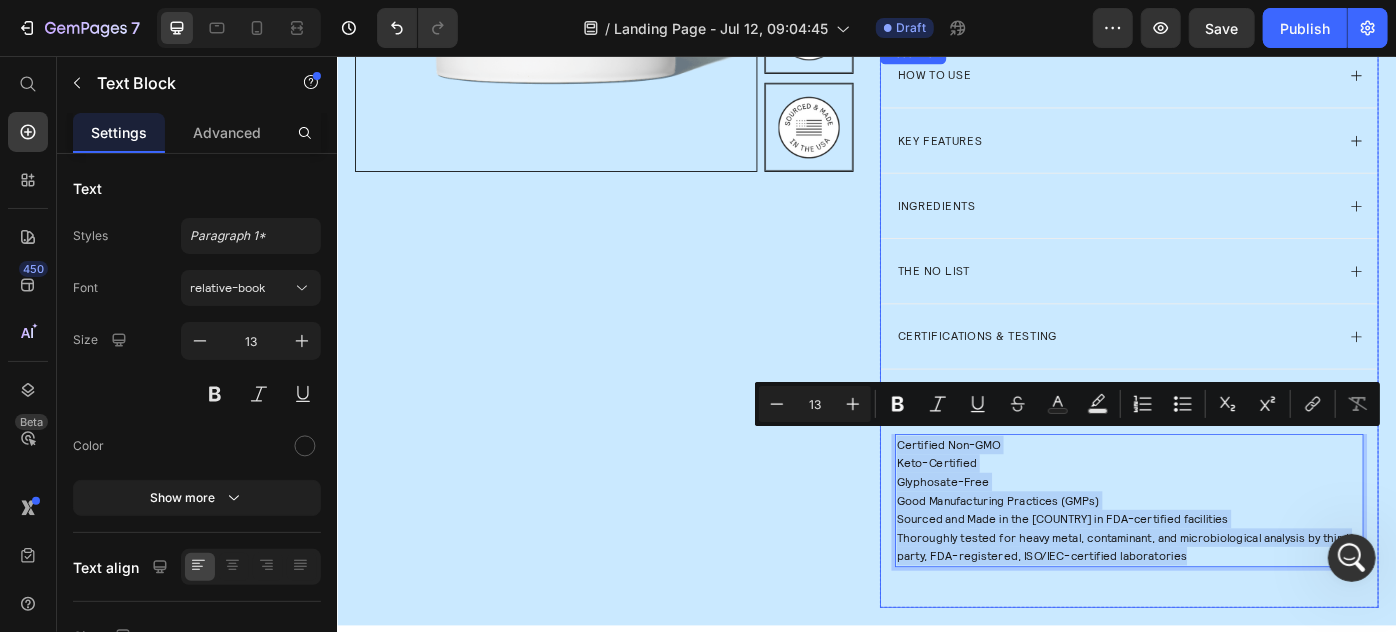 click on "Certified Non-GMO Keto-Certified Glyphosate-Free Good Manufacturing Practices (GMPs) Sourced and Made in the [COUNTRY] in FDA-certified facilities Thoroughly tested for heavy metal, contaminant, and microbiological analysis by third party, FDA-registered, ISO/IEC-certified laboratories Text Block   21" at bounding box center (1233, 569) 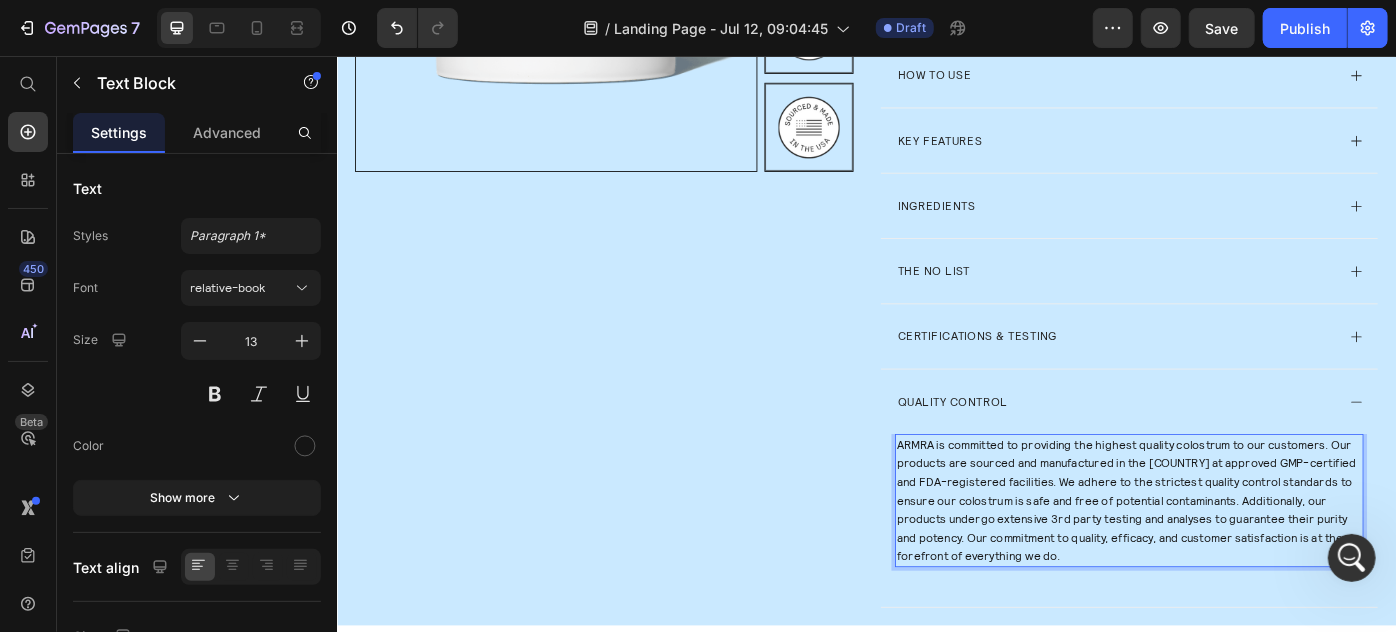 scroll, scrollTop: 48, scrollLeft: 0, axis: vertical 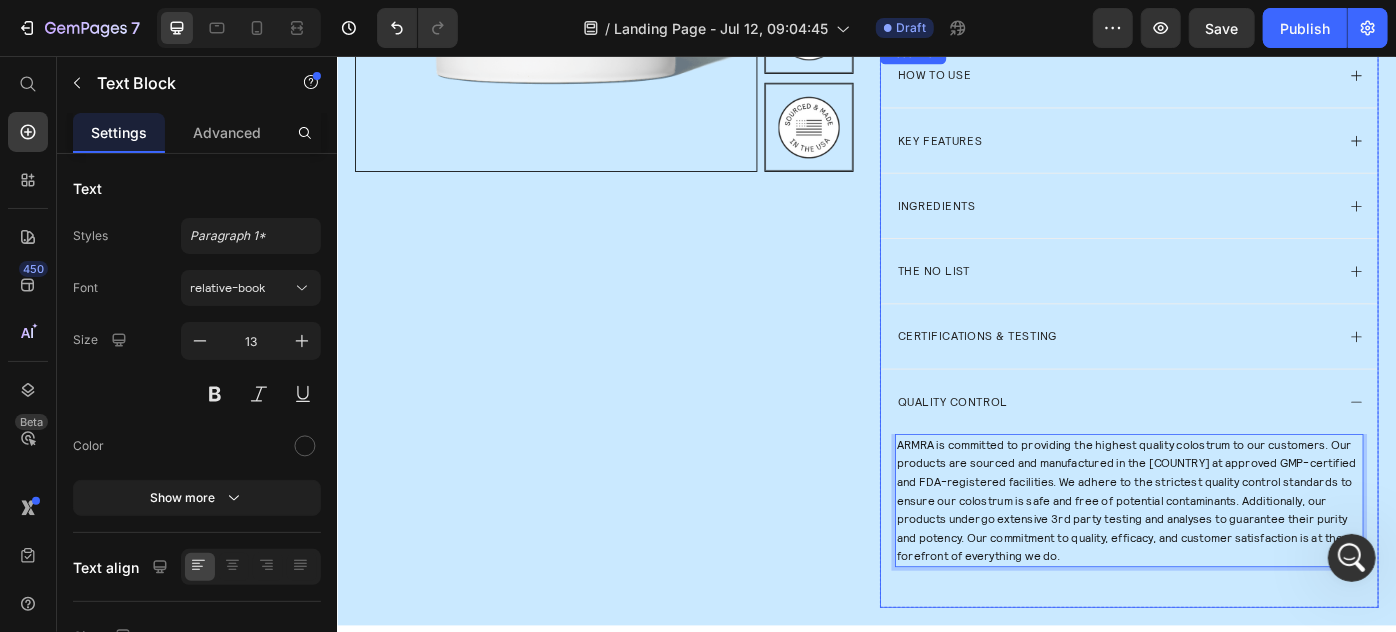 click on "Quality Control" at bounding box center (1233, 446) 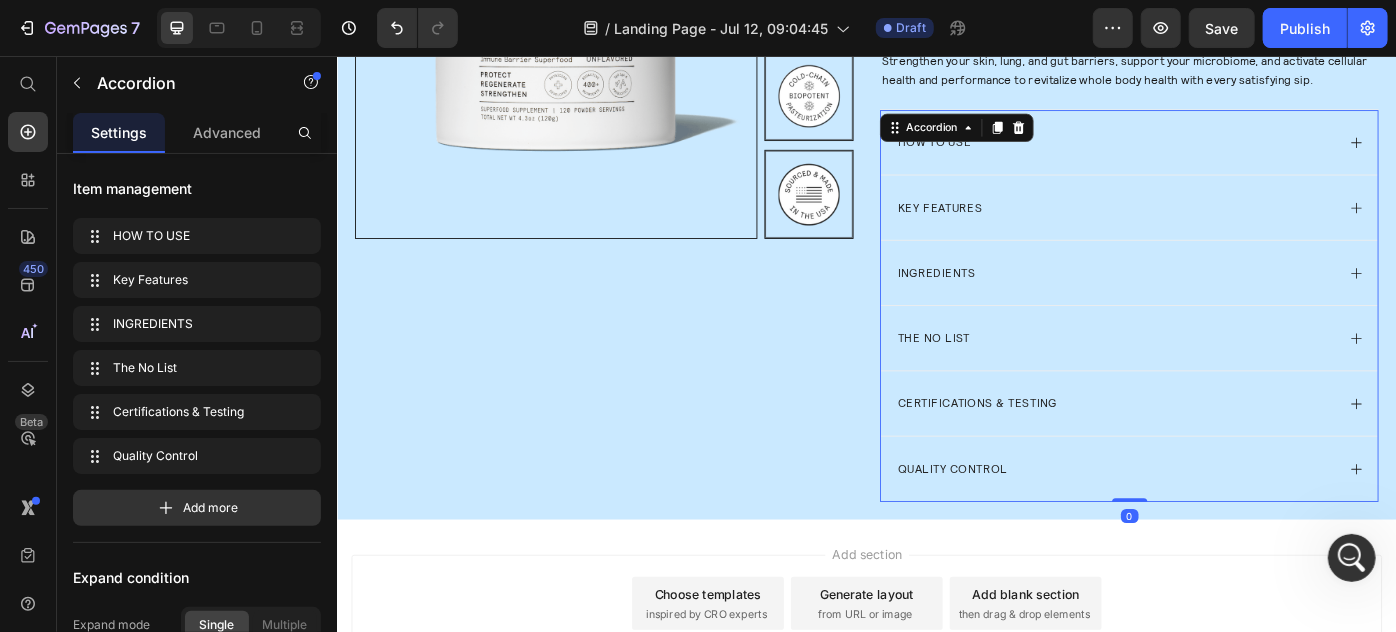 scroll, scrollTop: 323, scrollLeft: 0, axis: vertical 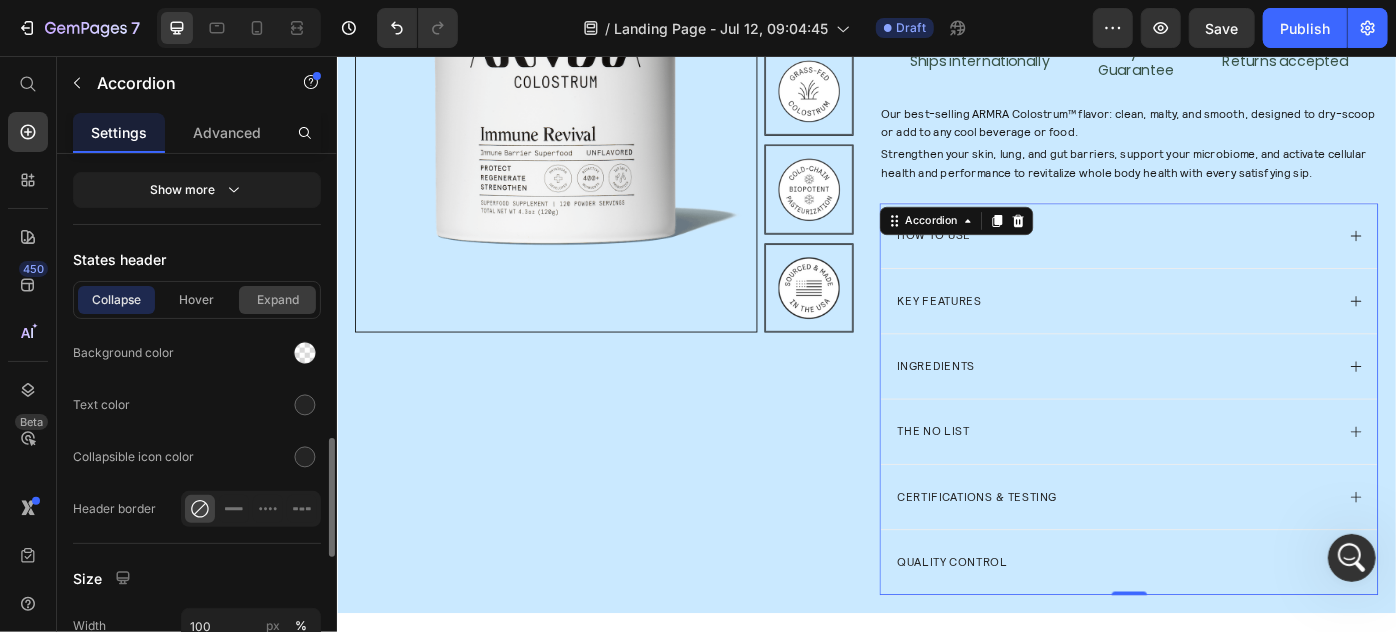click on "Expand" at bounding box center [277, 300] 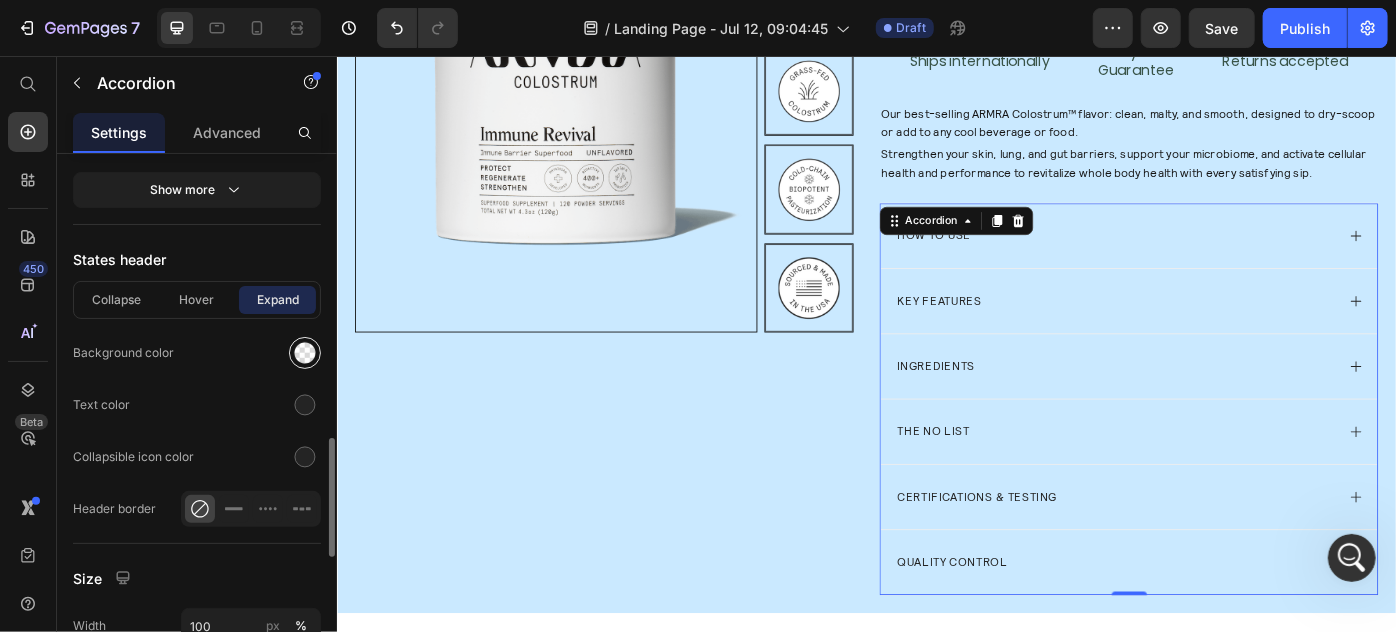 click 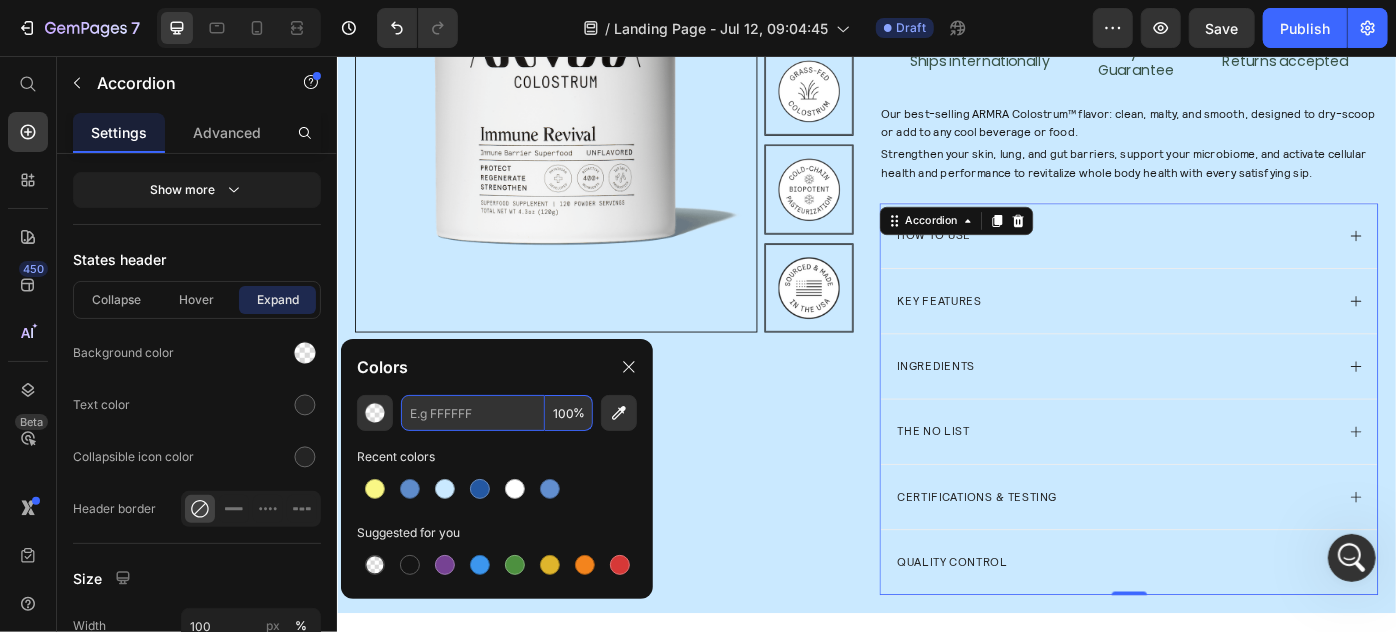 click at bounding box center [473, 413] 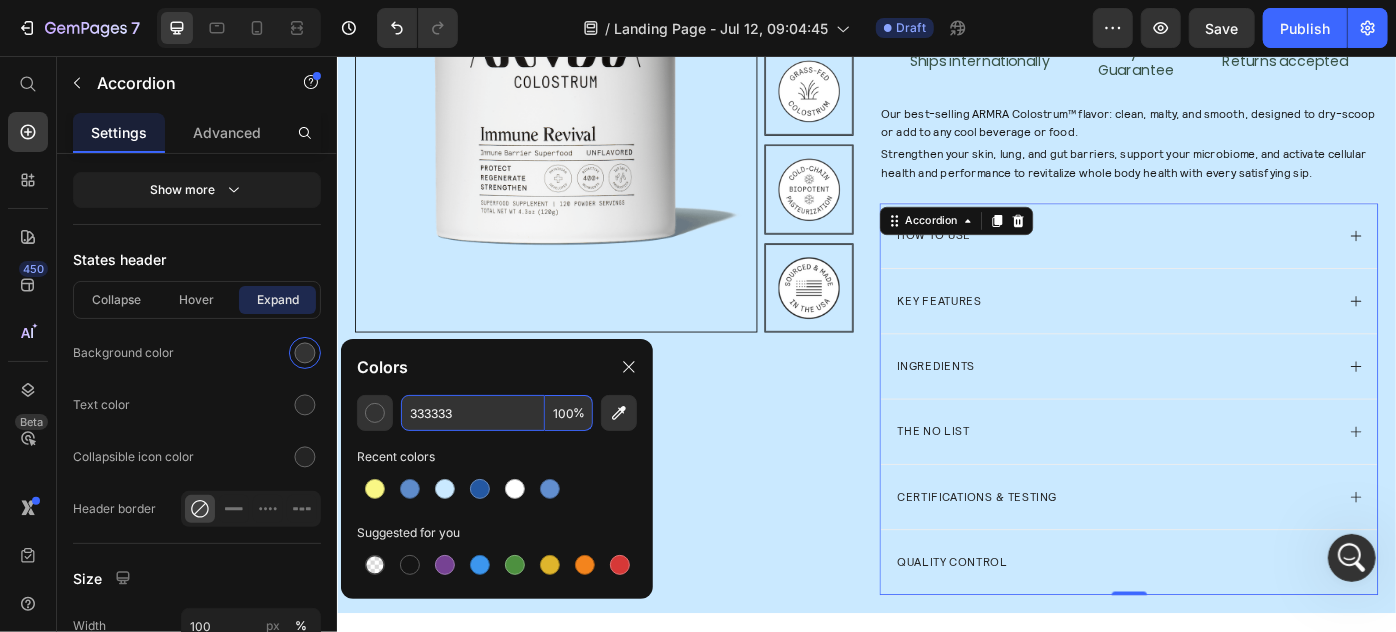 type on "333333" 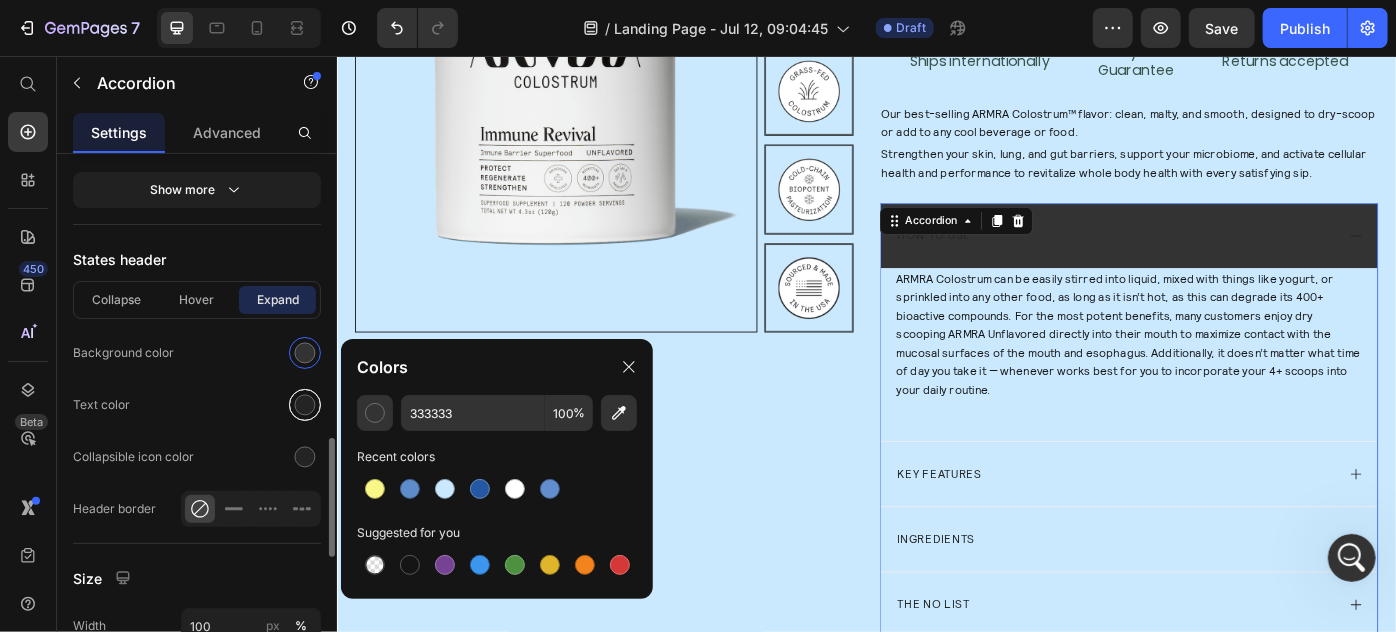 click at bounding box center (305, 405) 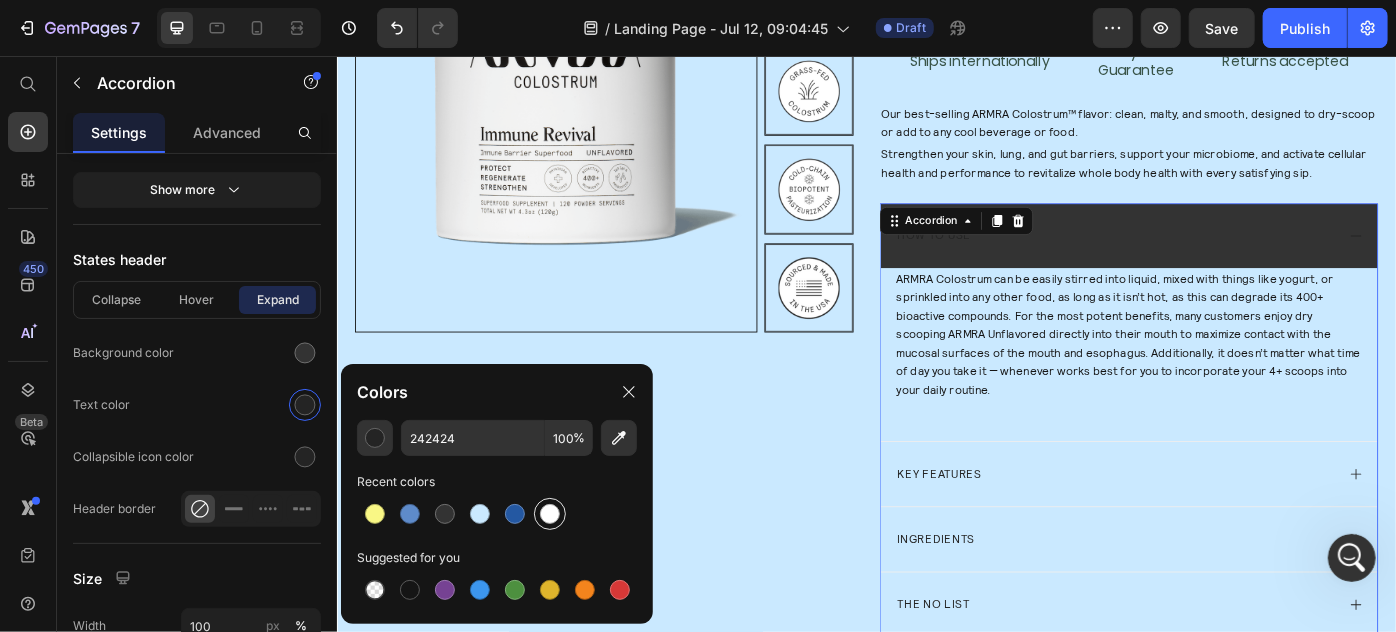 click at bounding box center (550, 514) 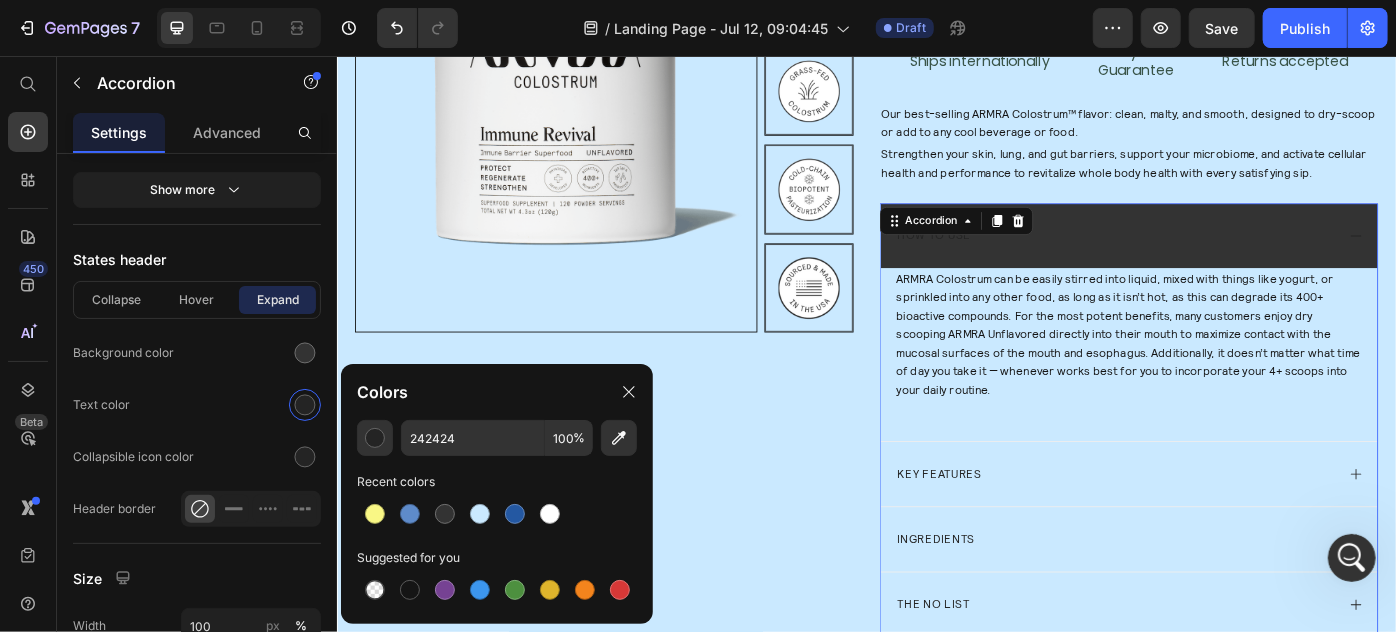 type on "FFFFFF" 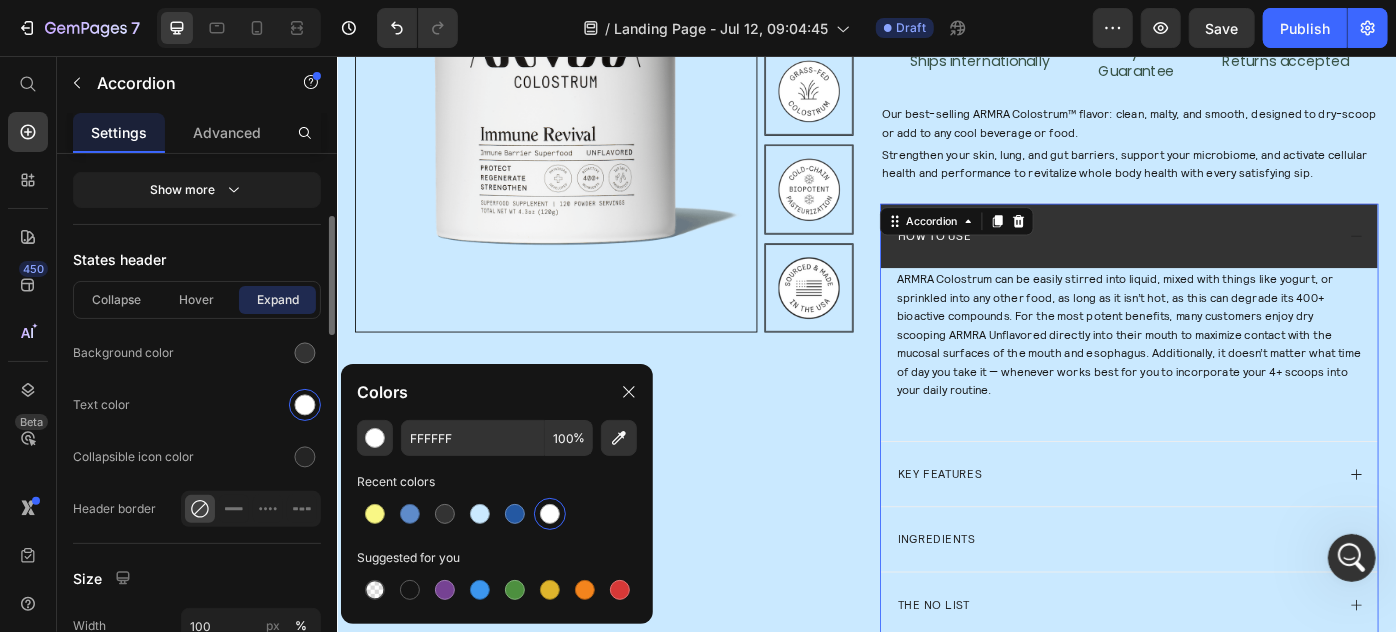 scroll, scrollTop: 998, scrollLeft: 0, axis: vertical 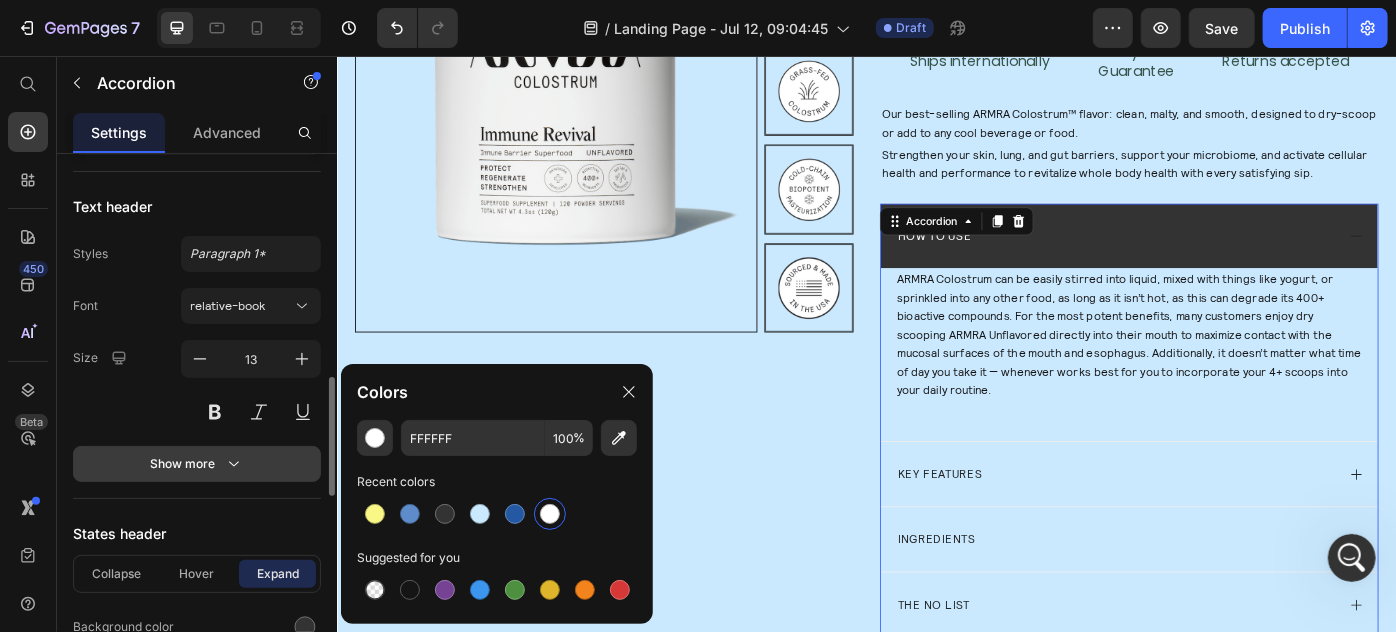 click on "Show more" at bounding box center [197, 464] 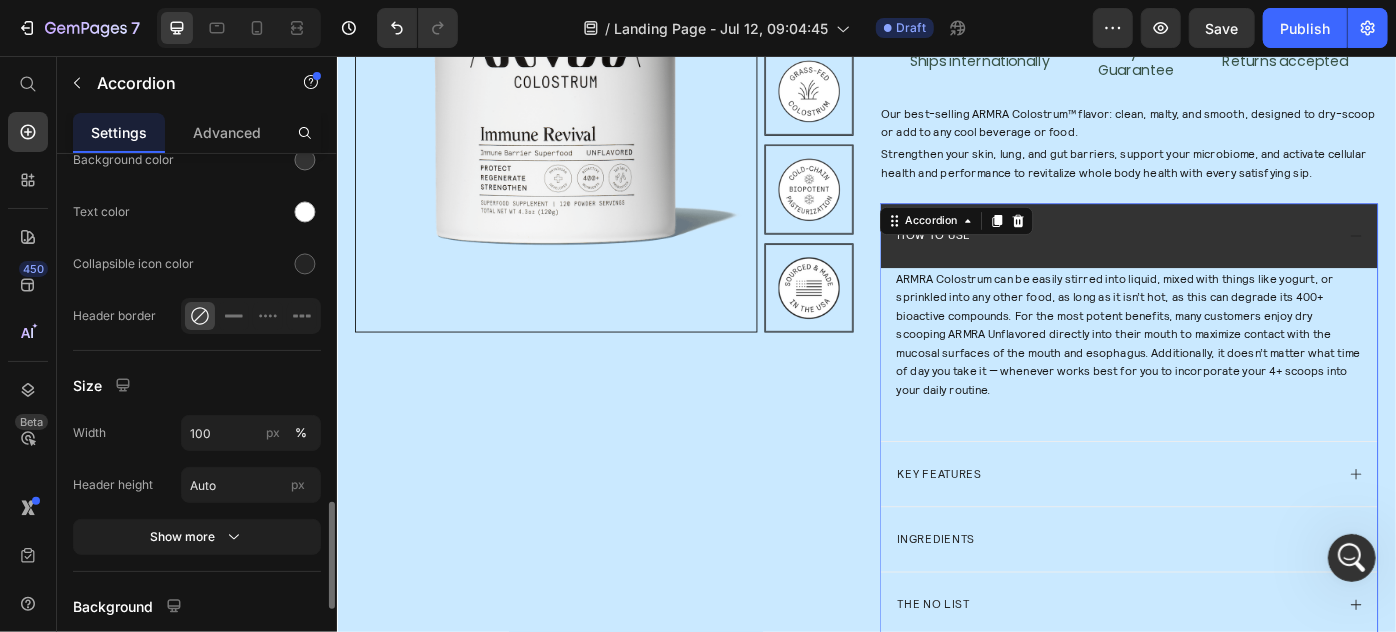 scroll, scrollTop: 1906, scrollLeft: 0, axis: vertical 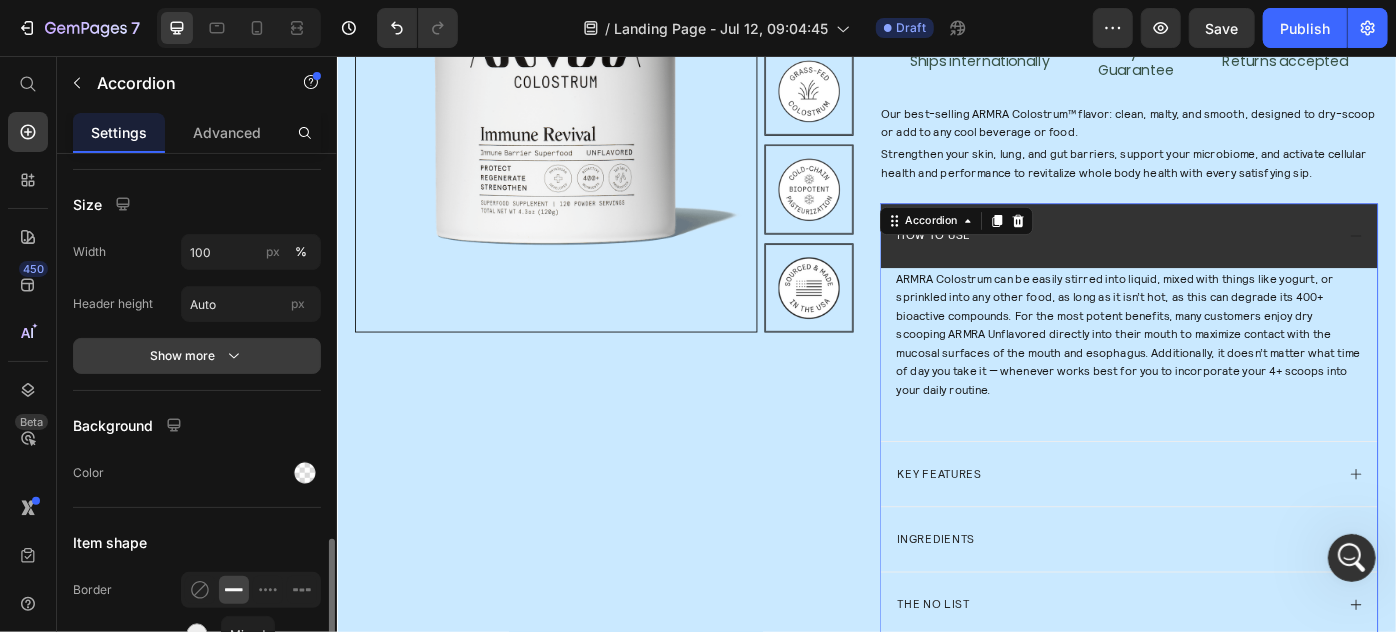 click 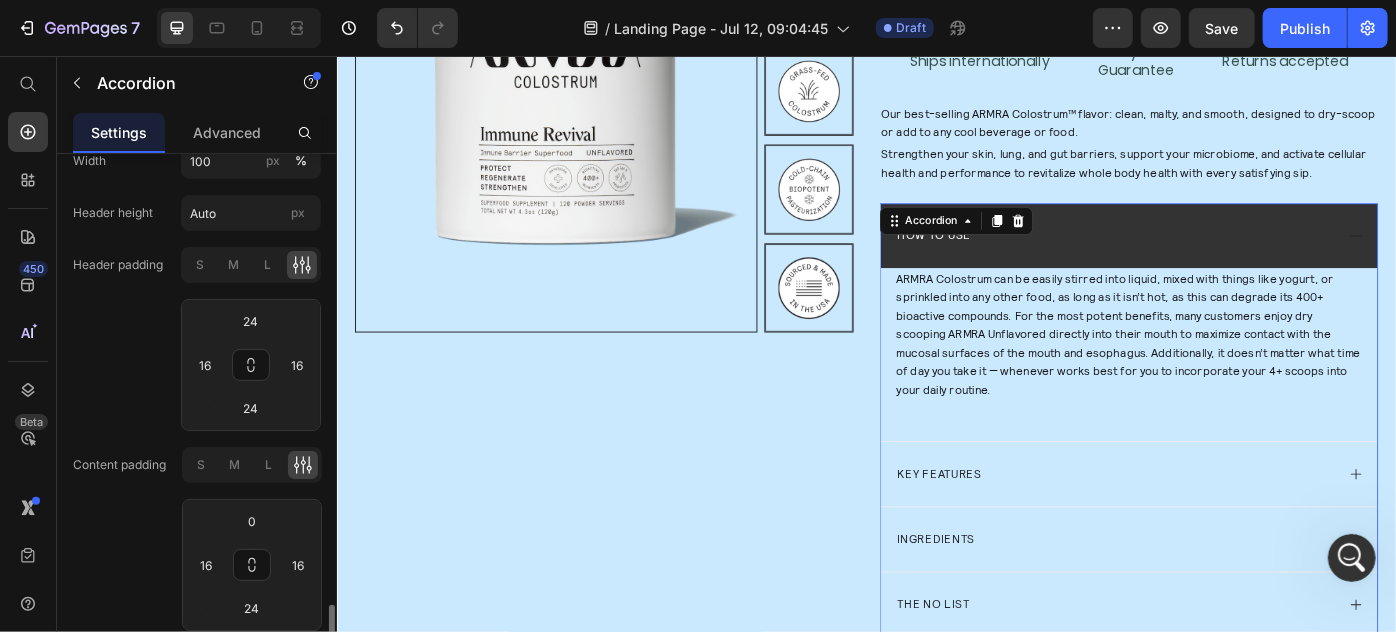 scroll, scrollTop: 2088, scrollLeft: 0, axis: vertical 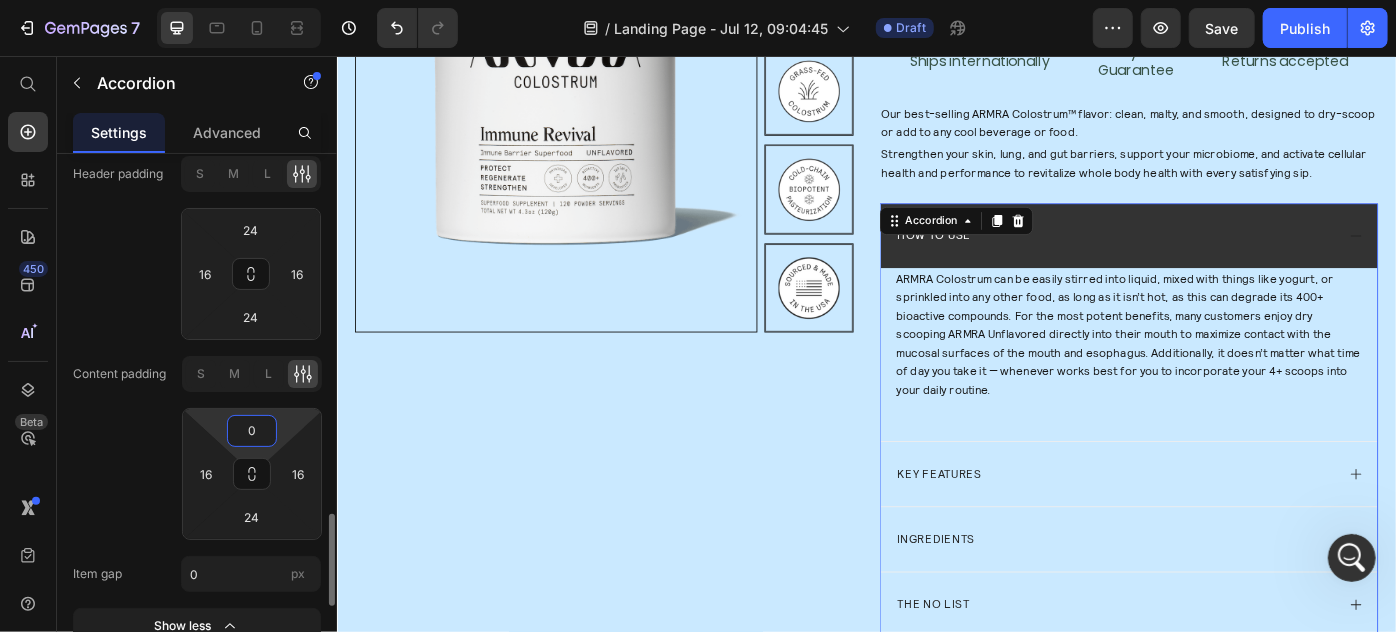 click on "0" at bounding box center (252, 431) 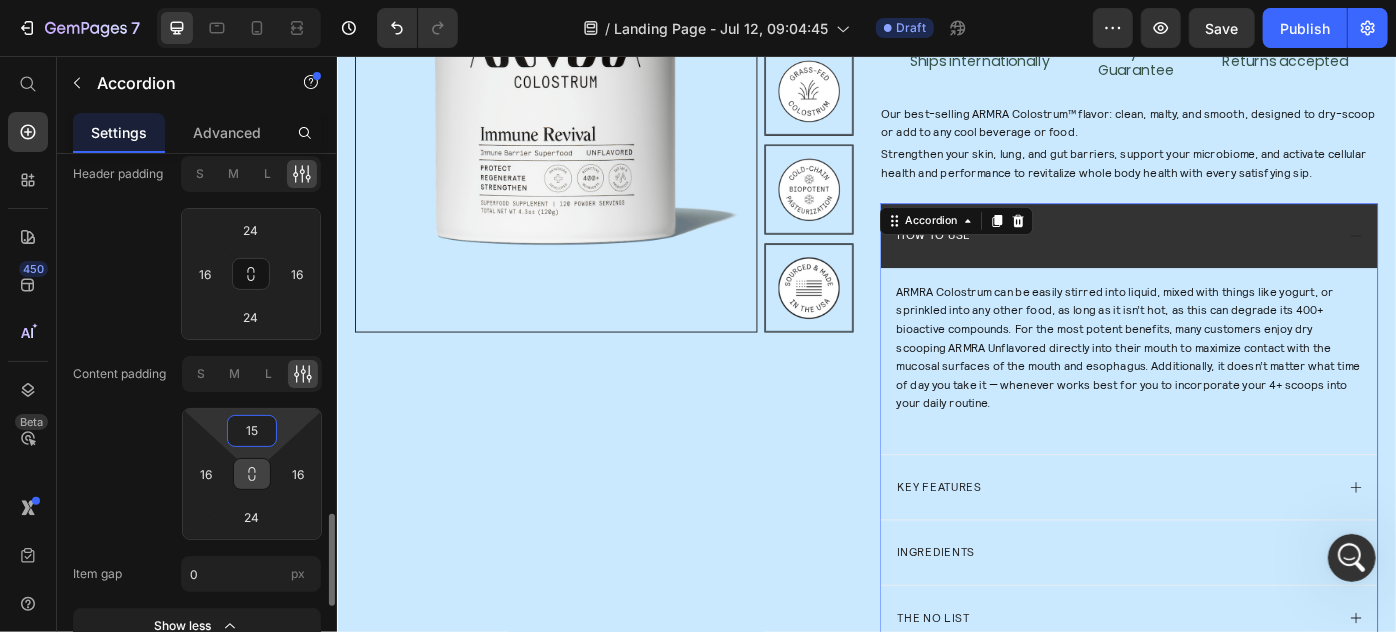 type on "15" 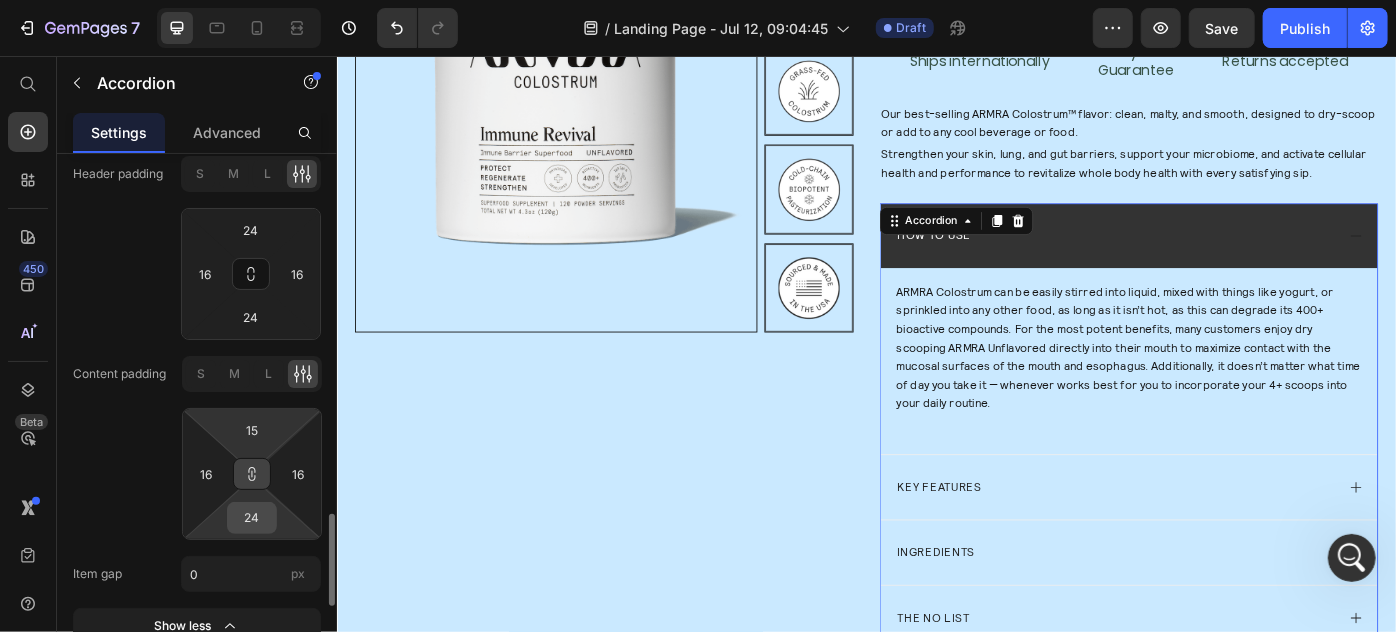 click on "24" at bounding box center [252, 518] 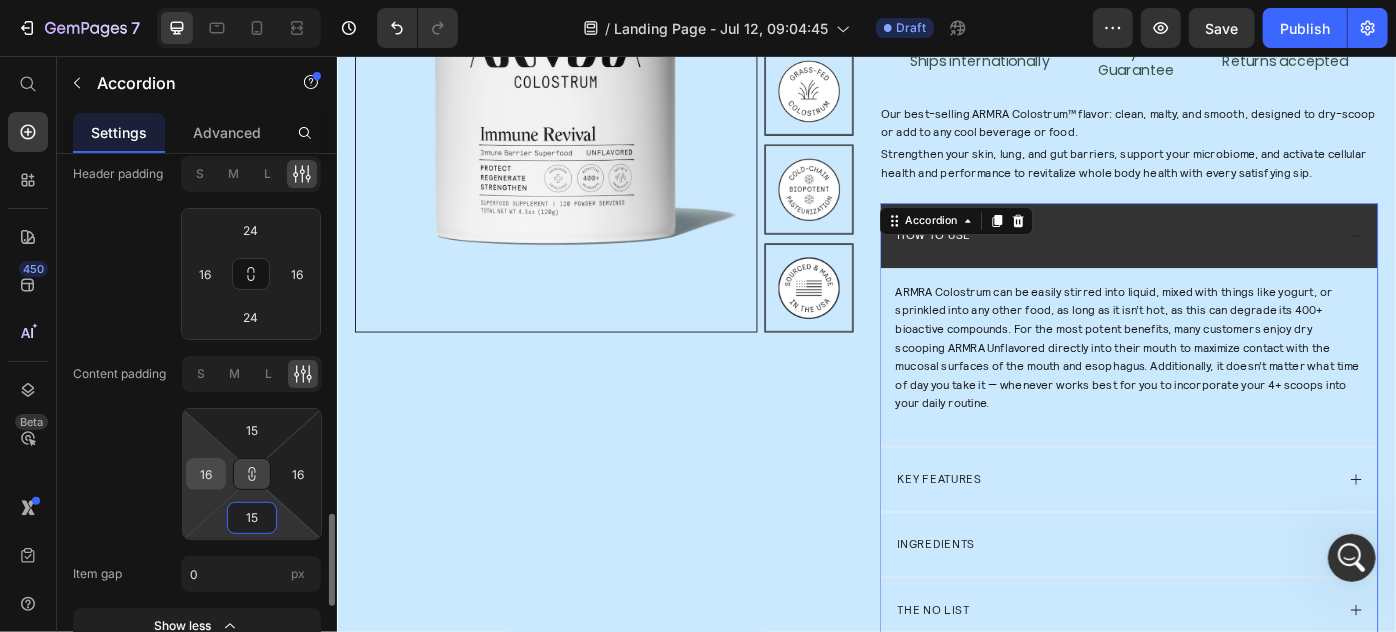 type on "15" 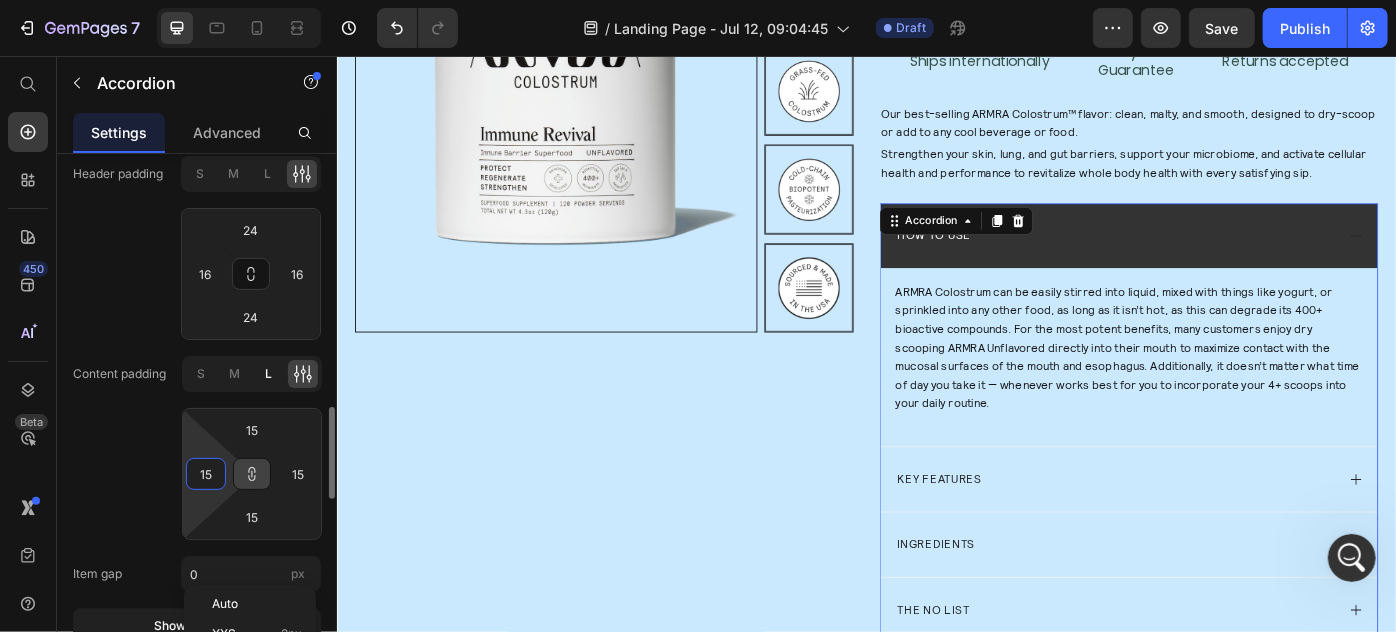 scroll, scrollTop: 1997, scrollLeft: 0, axis: vertical 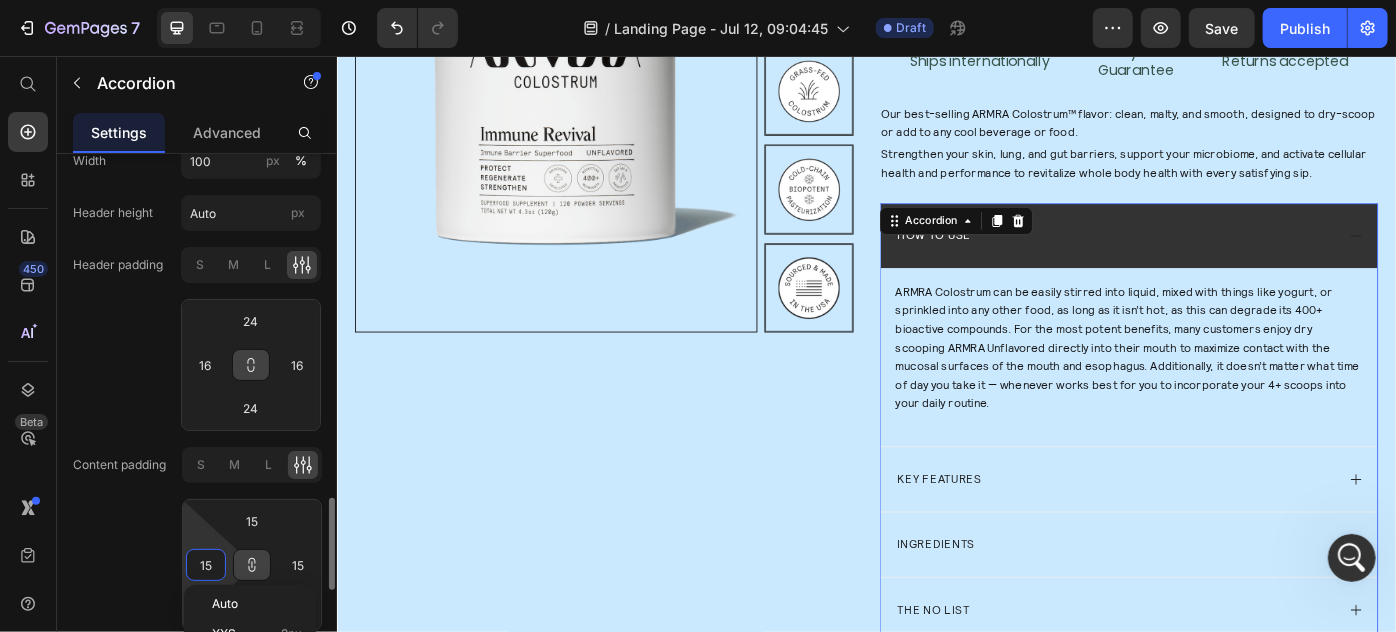 click 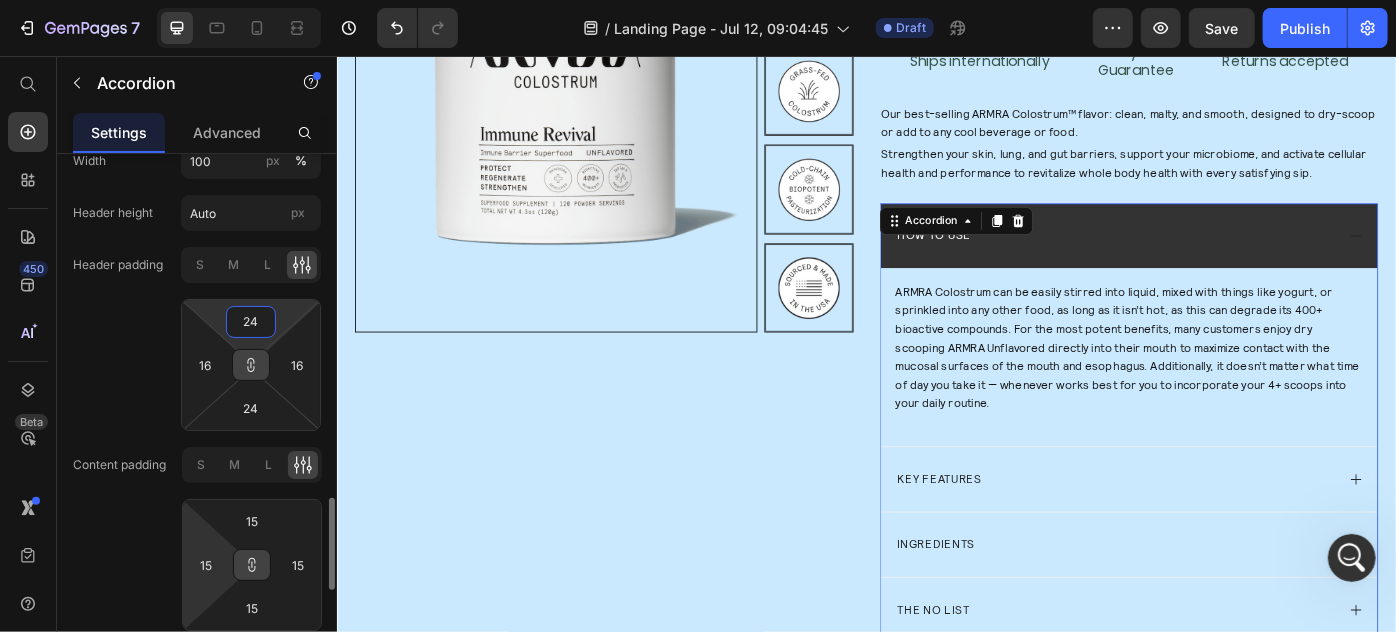 click on "24" at bounding box center (251, 322) 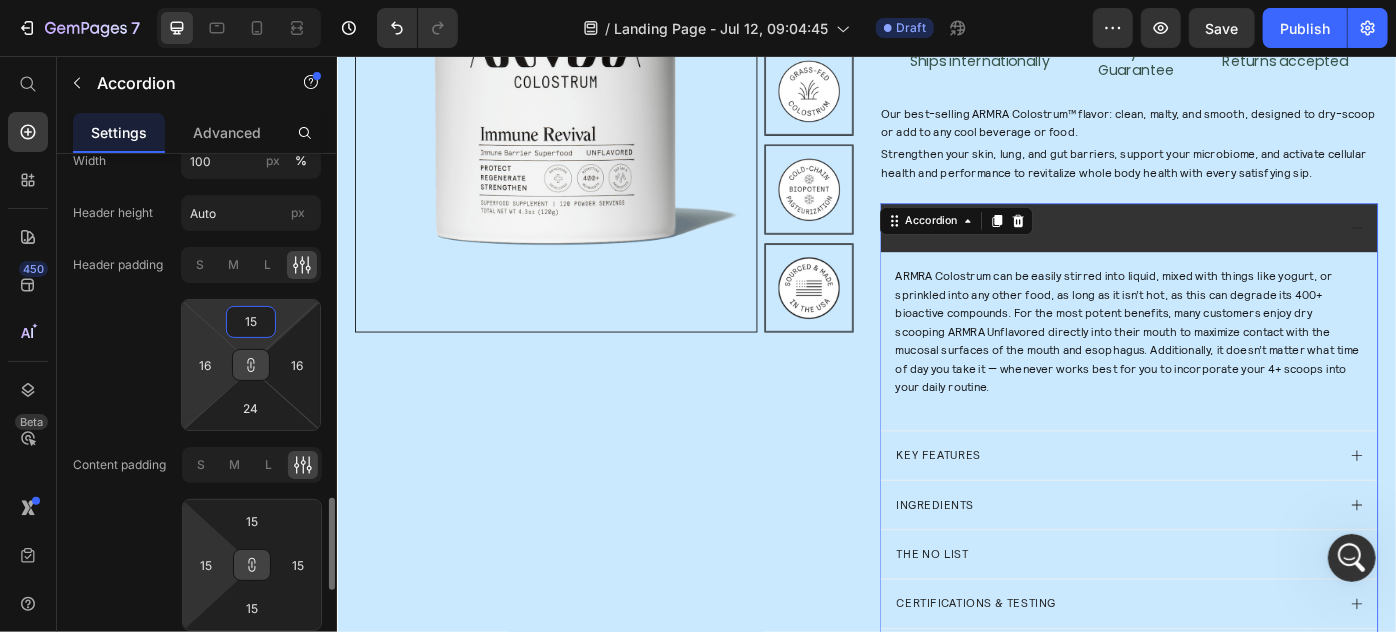 type on "15" 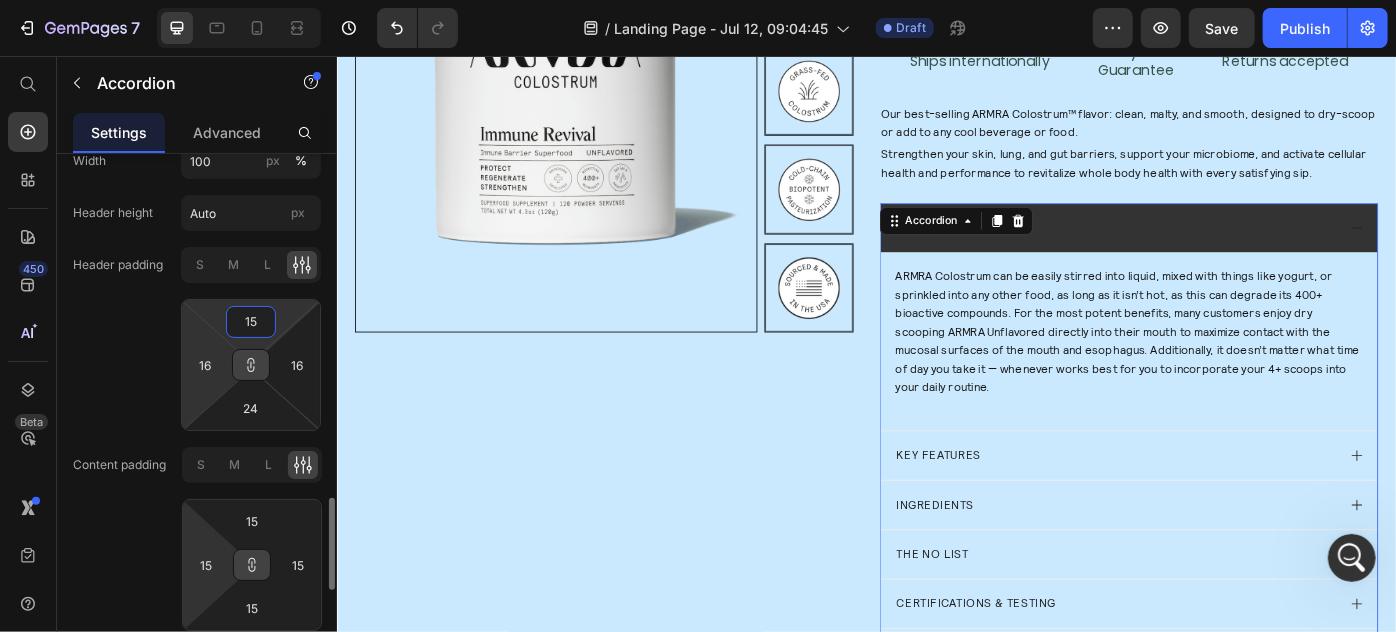 click on "7  Version history  /  Landing Page - Jul 12, 09:04:45 Draft Preview  Save   Publish  450 Beta Start with Sections Elements Hero Section Product Detail Brands Trusted Badges Guarantee Product Breakdown How to use Testimonials Compare Bundle FAQs Social Proof Brand Story Product List Collection Blog List Contact Sticky Add to Cart Custom Footer Browse Library 450 Layout
Row
Row
Row
Row Text
Heading
Text Block Button
Button
Button
Sticky Back to top Media
Image Image" at bounding box center (698, 0) 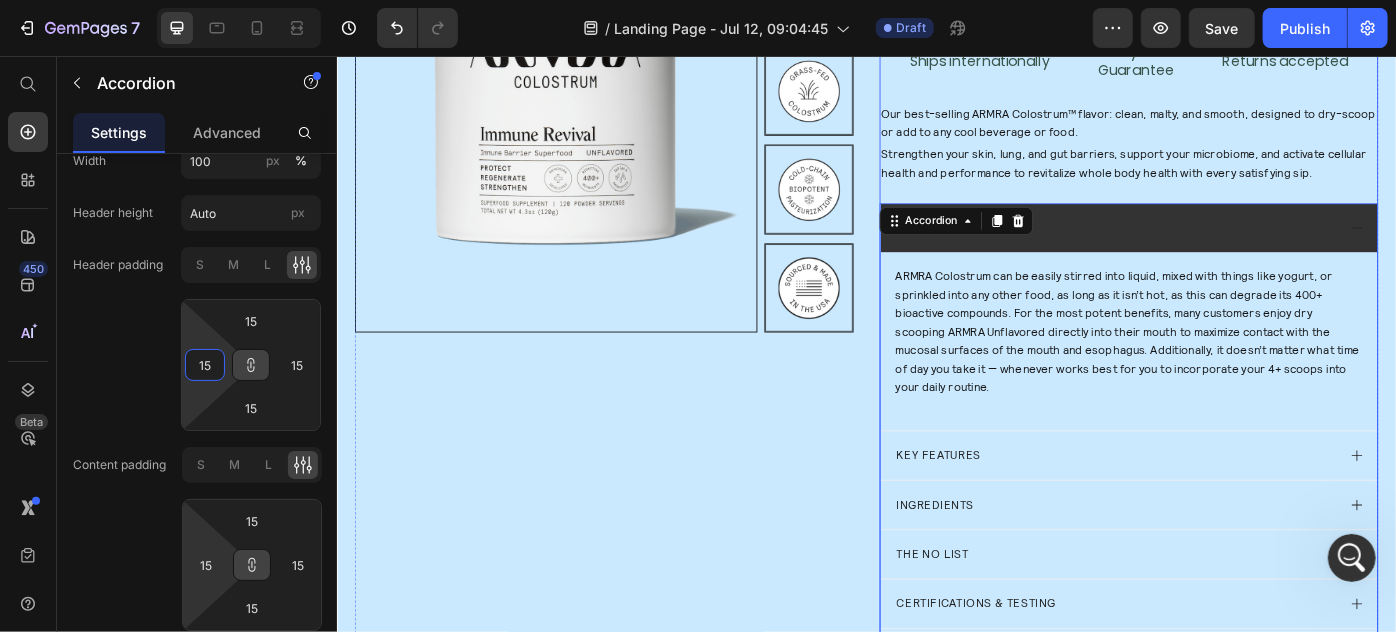 click on "ARMRA  Unflavored Jar Heading Icon Icon Icon Icon Icon Icon List 10,044 Reviews Text block Row $13,573.73 Product Price
Icon Ships internationally Text Block
Icon Money-Back Guarantee Text Block
Icon Returns accepted Text Block Row Our best-selling ARMRA Colostrum™ flavor: clean, malty, and smooth, designed to dry-scoop or add to any cool beverage or food.  Text Block Strengthen your skin, lung, and gut barriers, support your microbiome, and activate cellular health and performance to revitalize whole body health with every satisfying sip. Text Block
HOW TO USE Text Block
Key Features
INGREDIENTS
The No List
Certifications & Testing
Quality Control Accordion   0" at bounding box center [1233, 290] 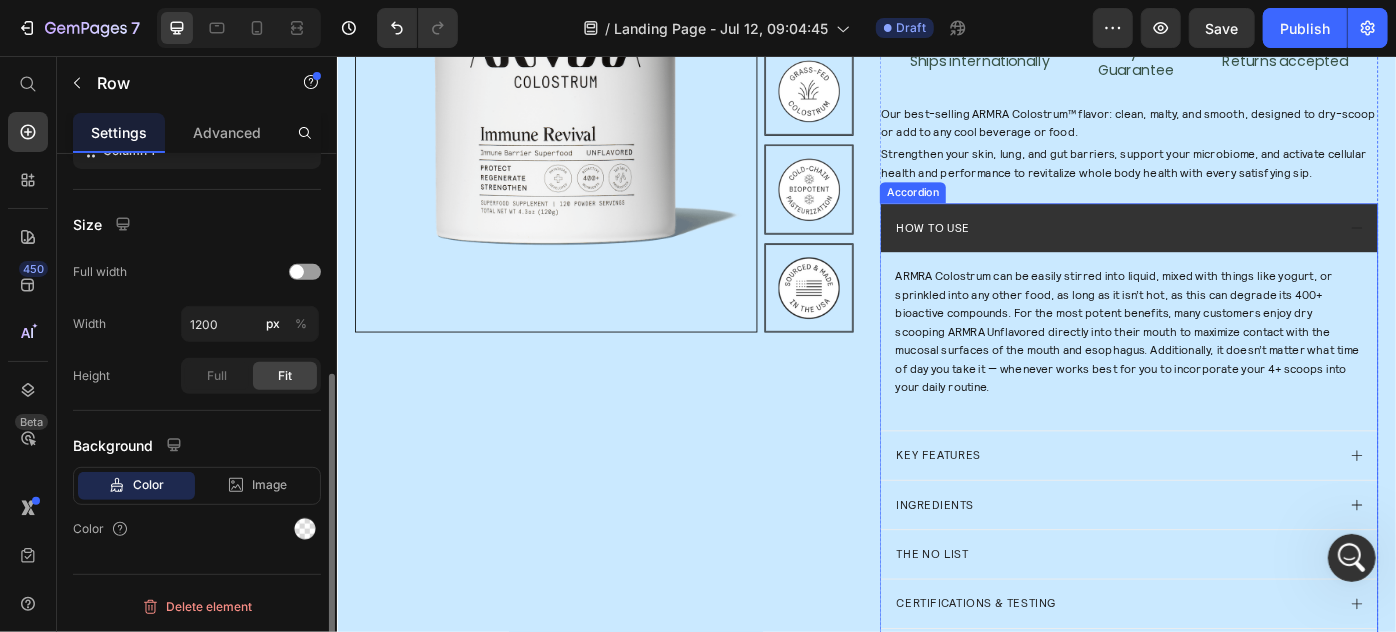 scroll, scrollTop: 0, scrollLeft: 0, axis: both 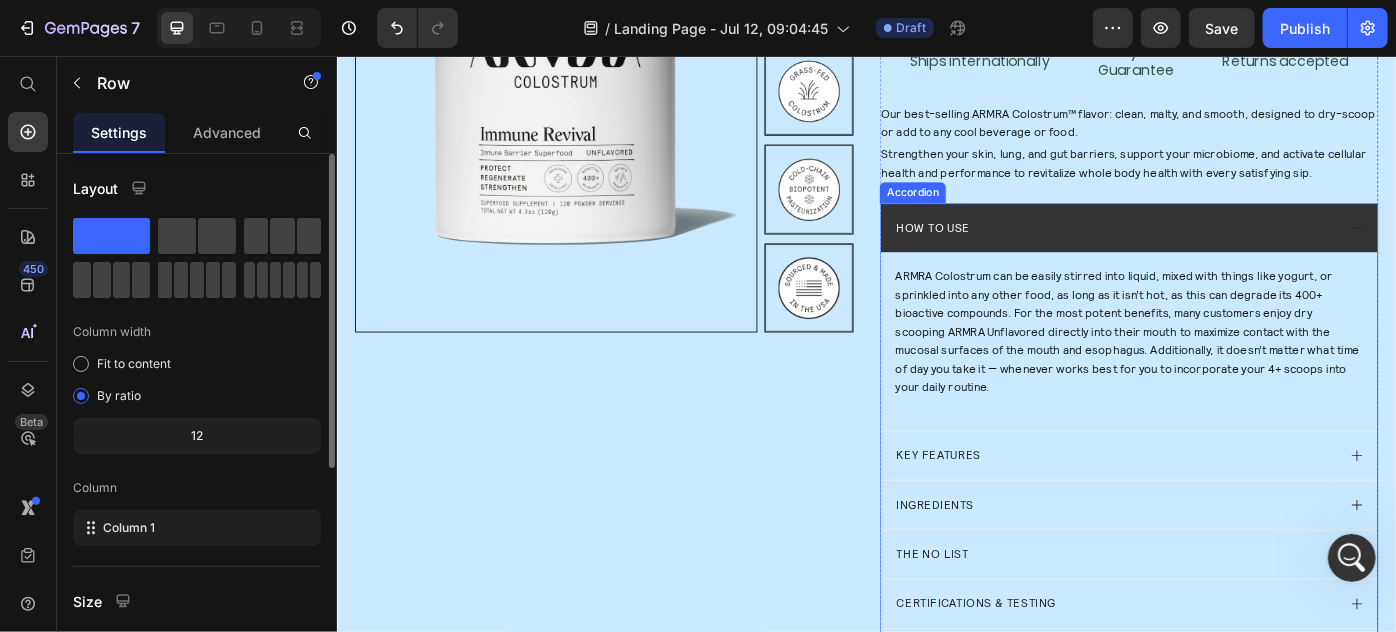 click on "HOW TO USE" at bounding box center [1217, 249] 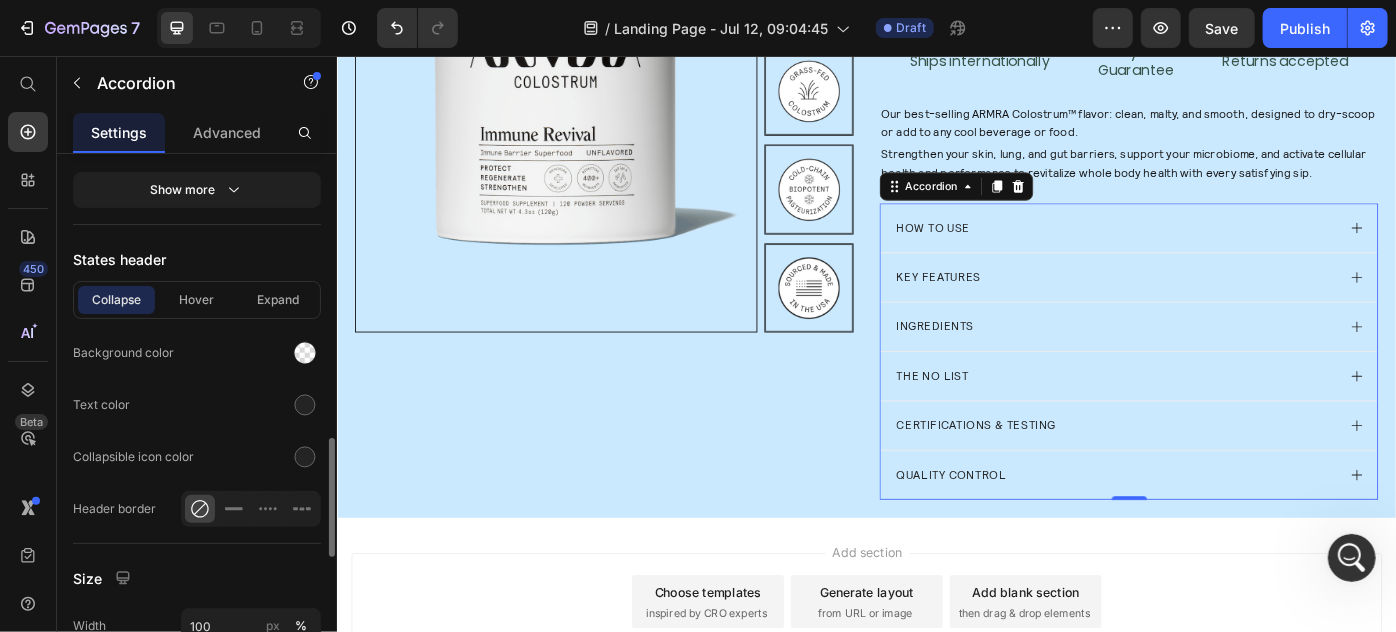 scroll, scrollTop: 1362, scrollLeft: 0, axis: vertical 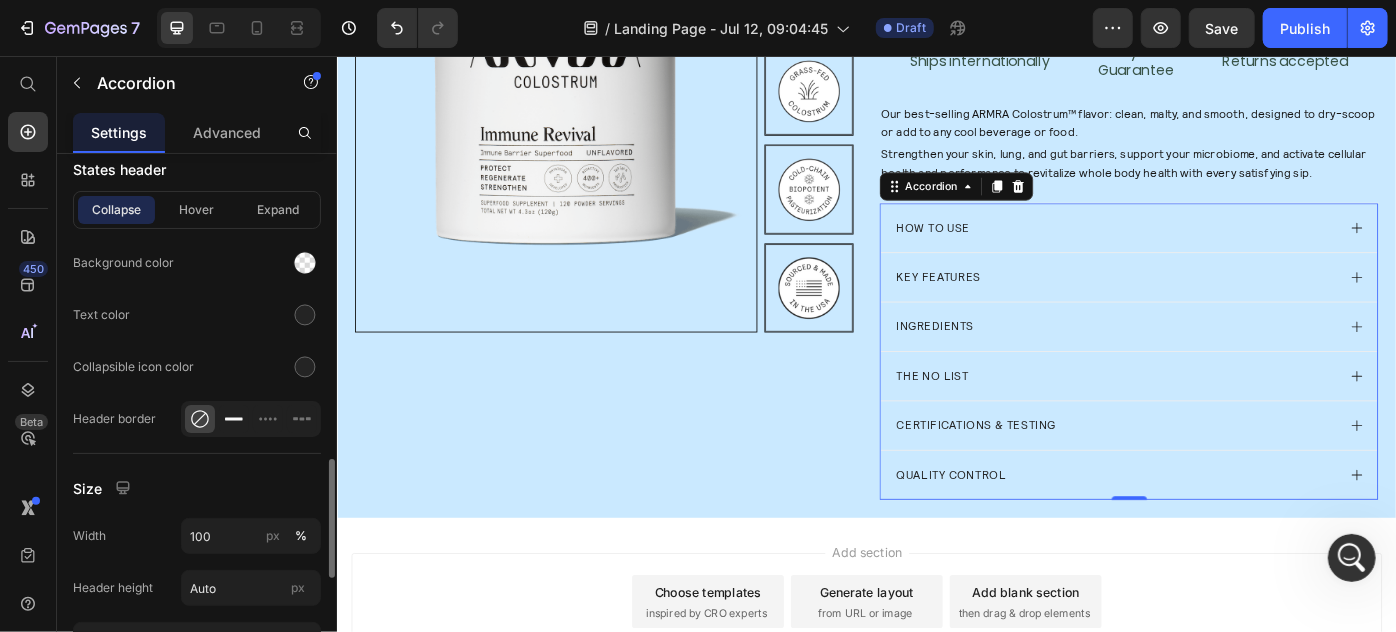 click 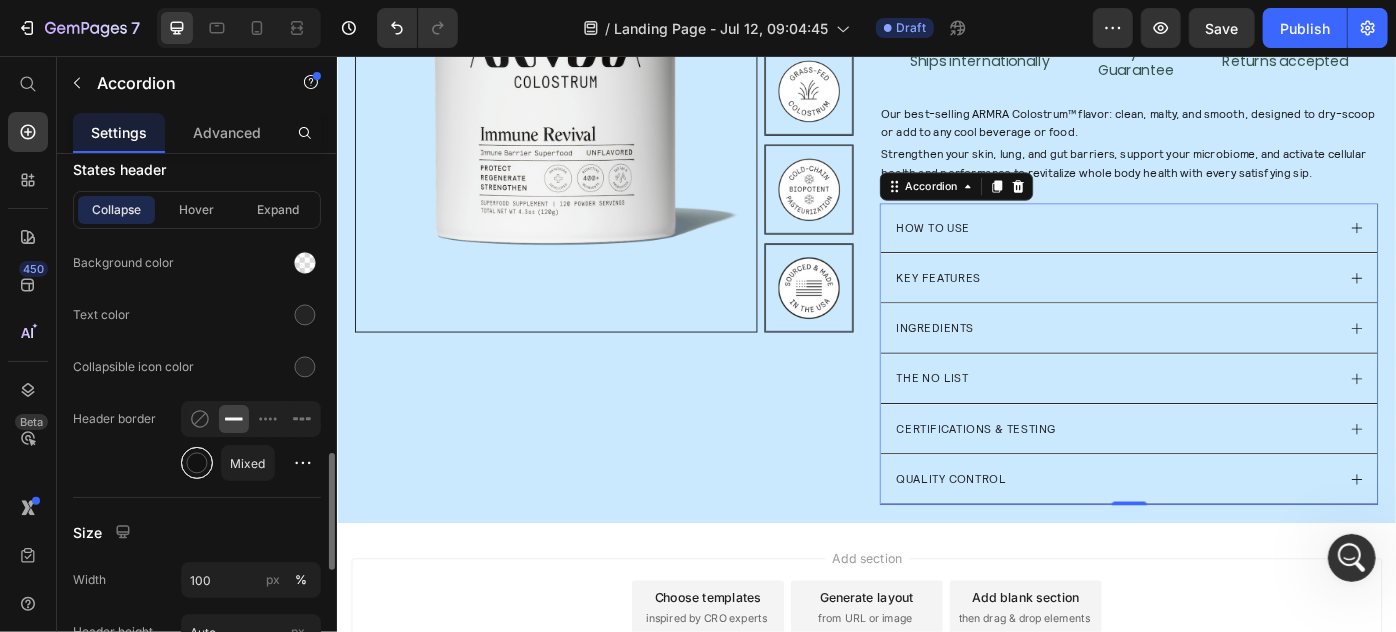 click at bounding box center (197, 463) 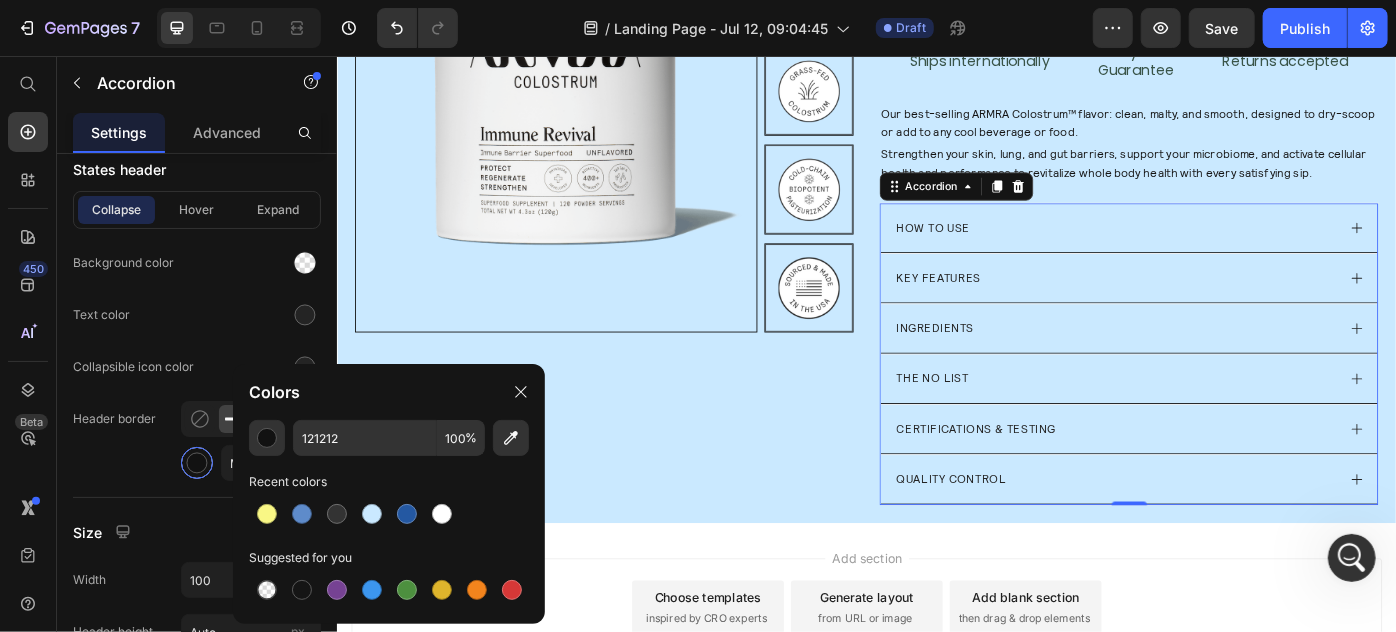 click at bounding box center (197, 463) 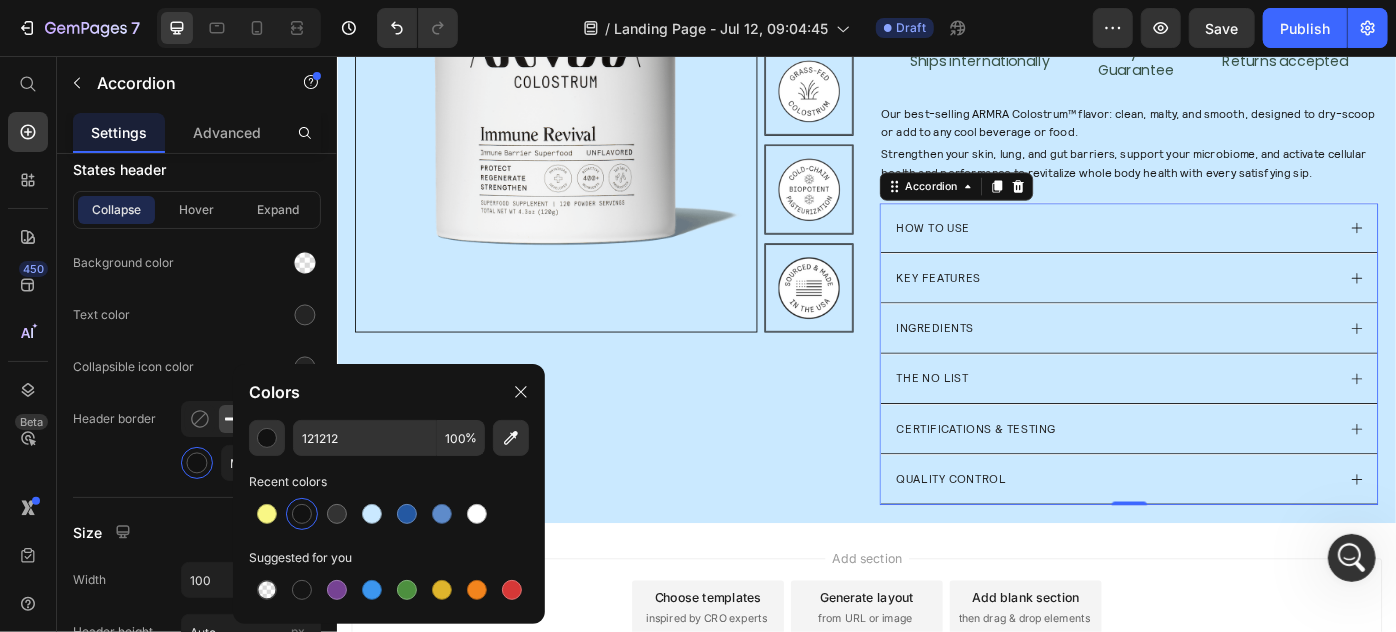 click on "Header border Mixed" 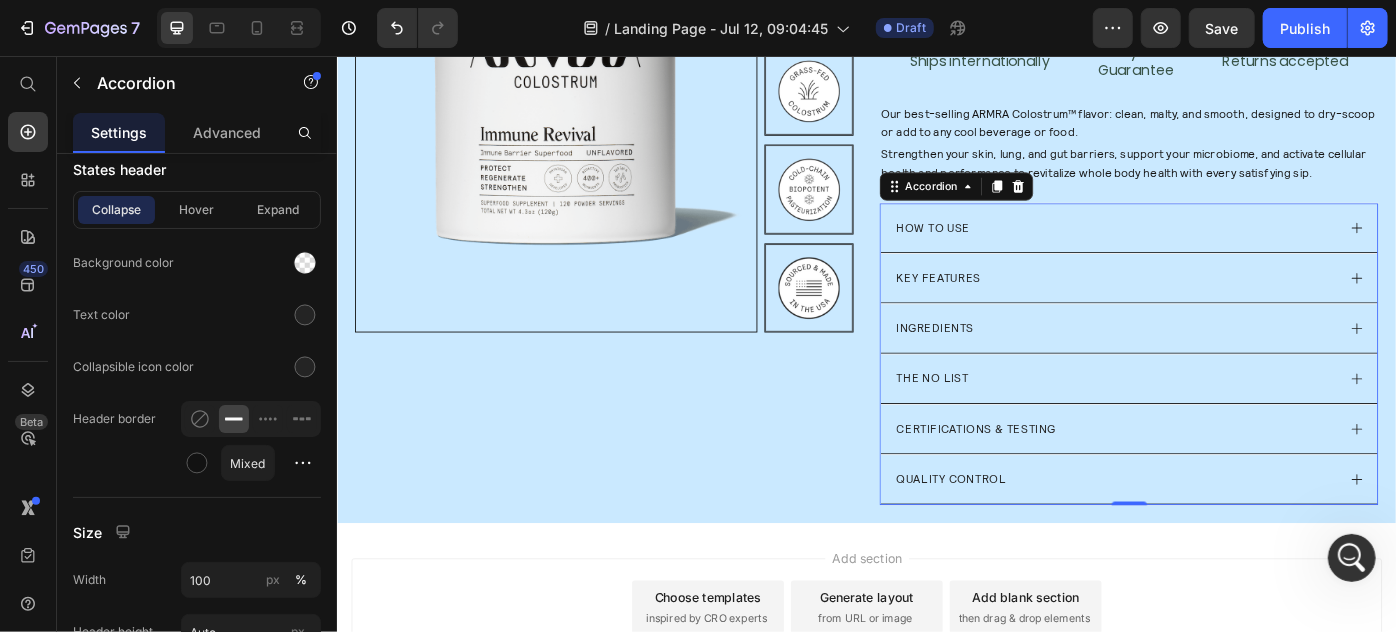scroll, scrollTop: 1634, scrollLeft: 0, axis: vertical 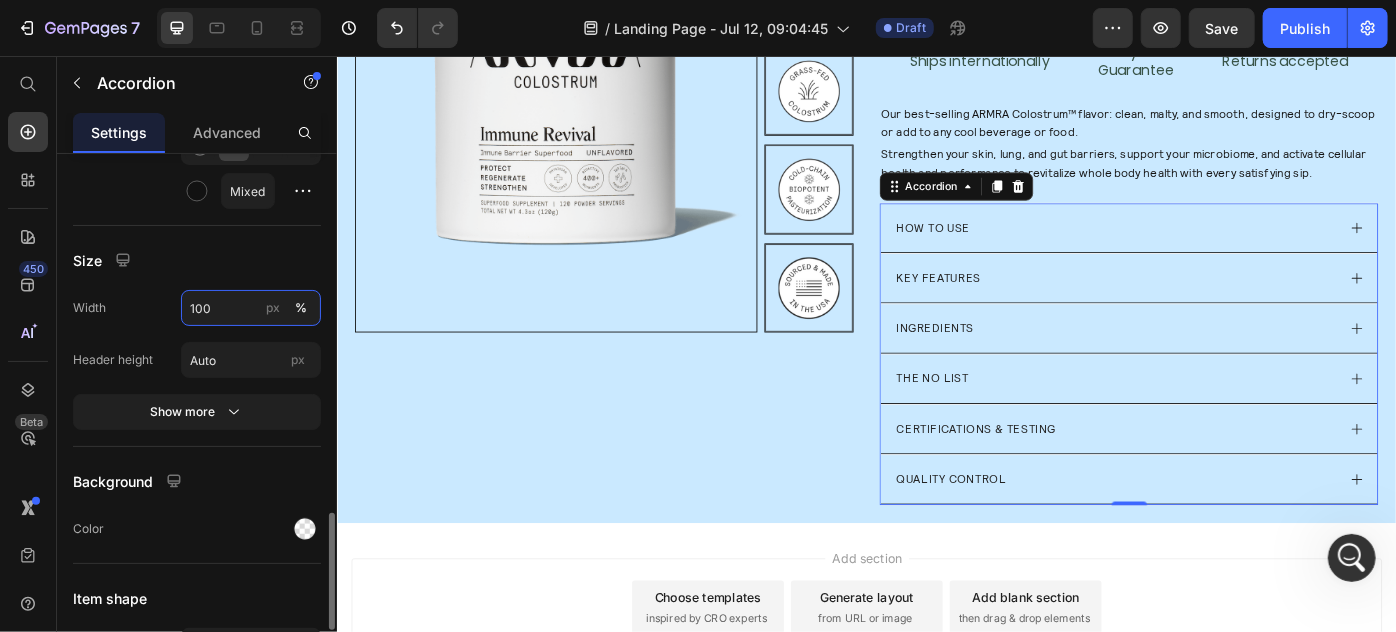 click on "100" at bounding box center [251, 308] 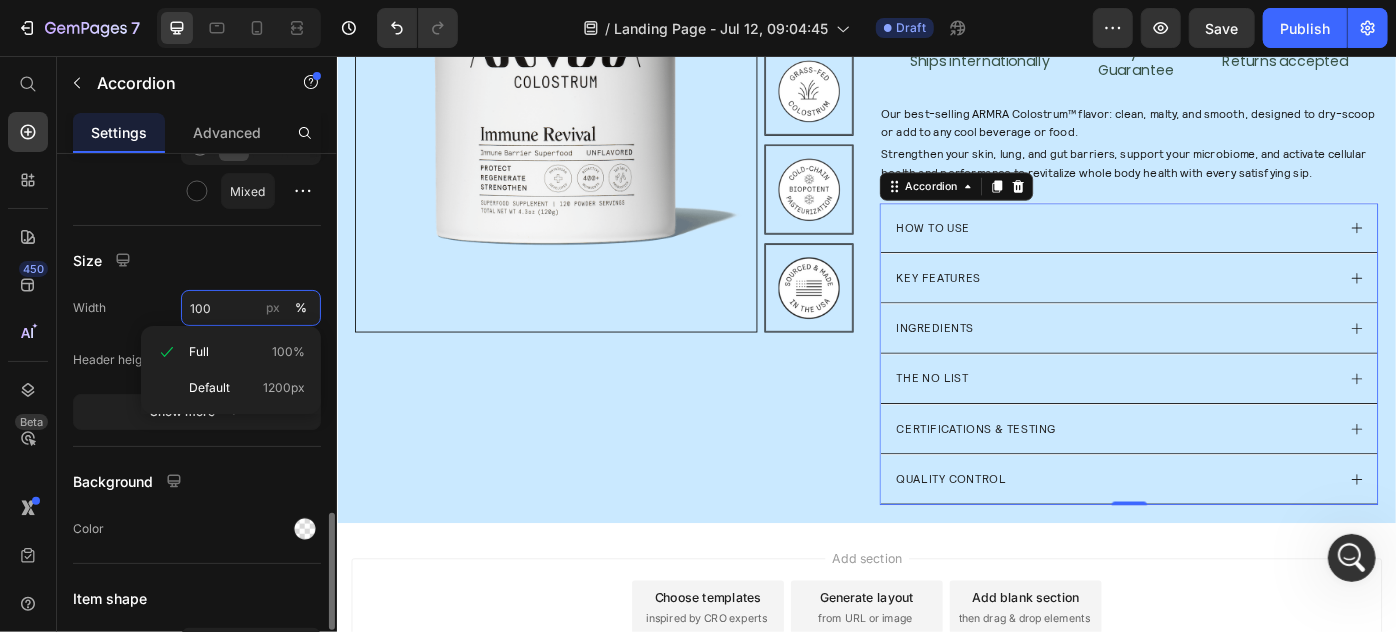 paste on "59" 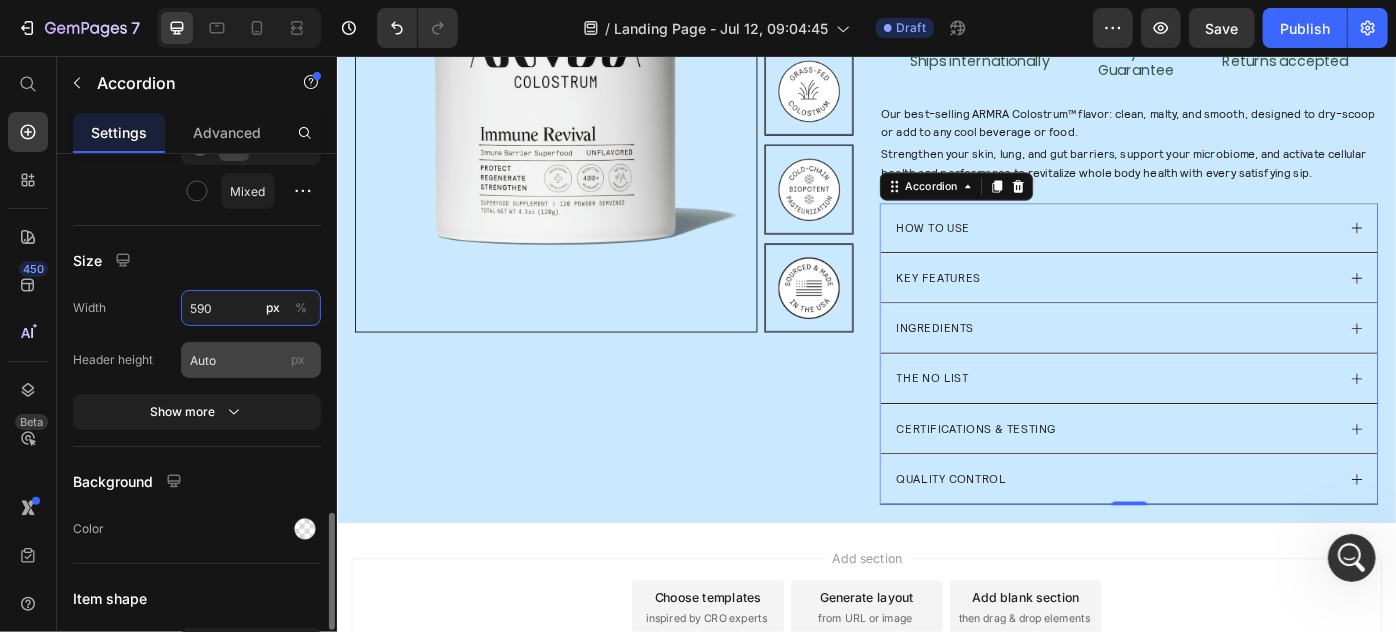 type on "590" 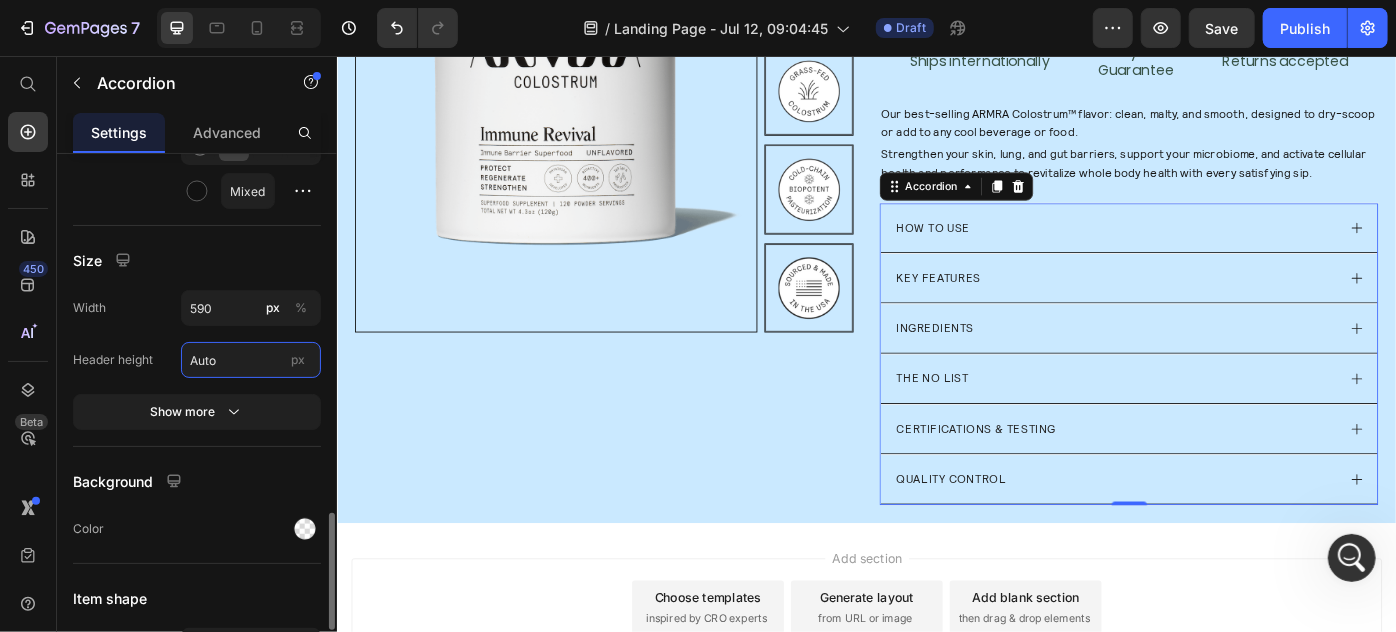 click on "Auto" at bounding box center (251, 360) 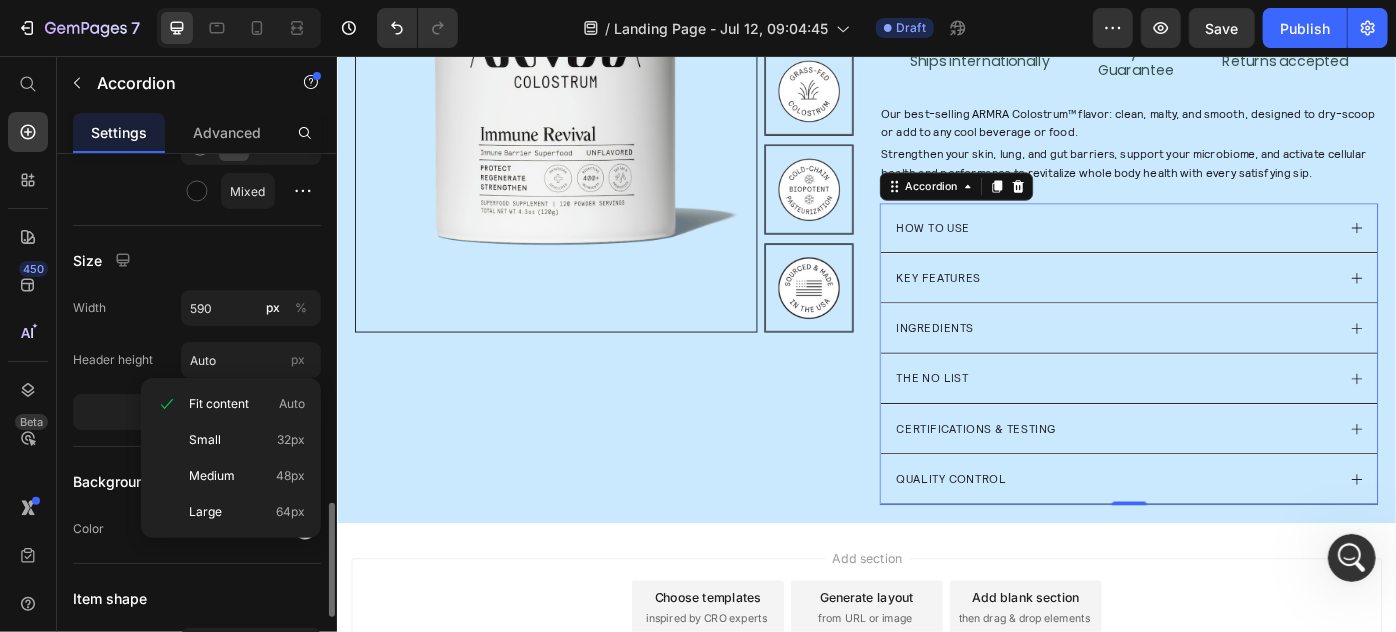 click on "Size" at bounding box center [197, 260] 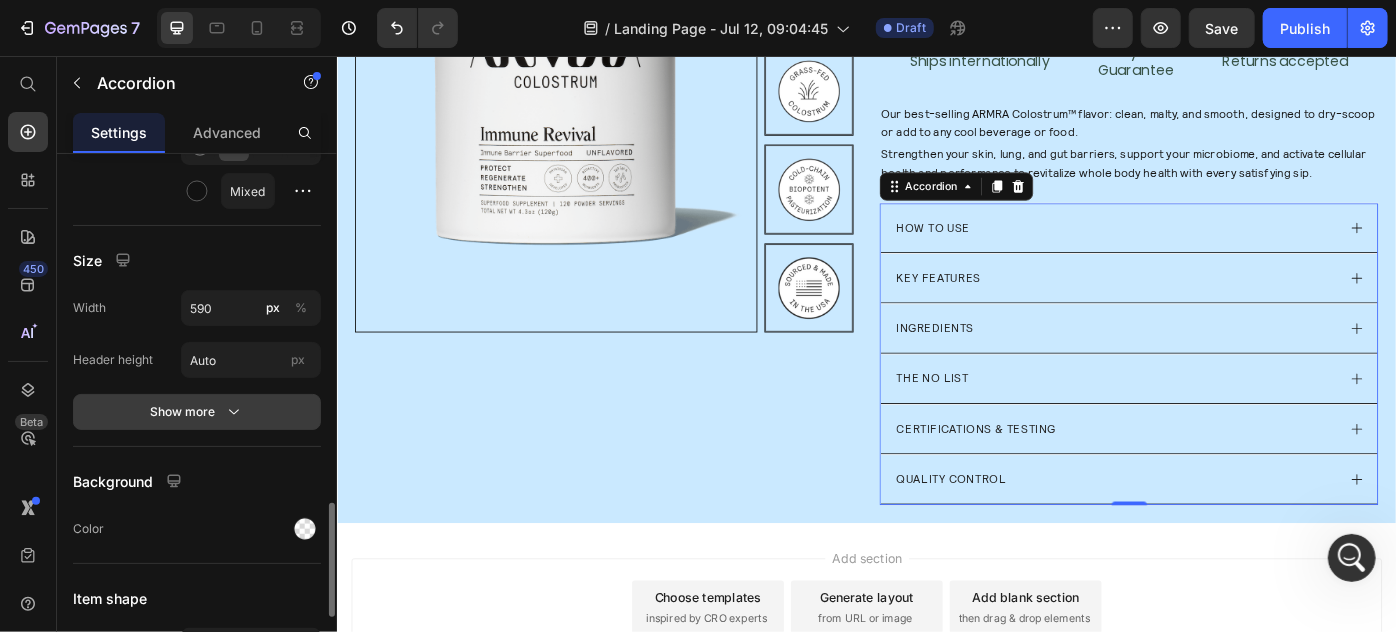 click on "Show more" at bounding box center [197, 412] 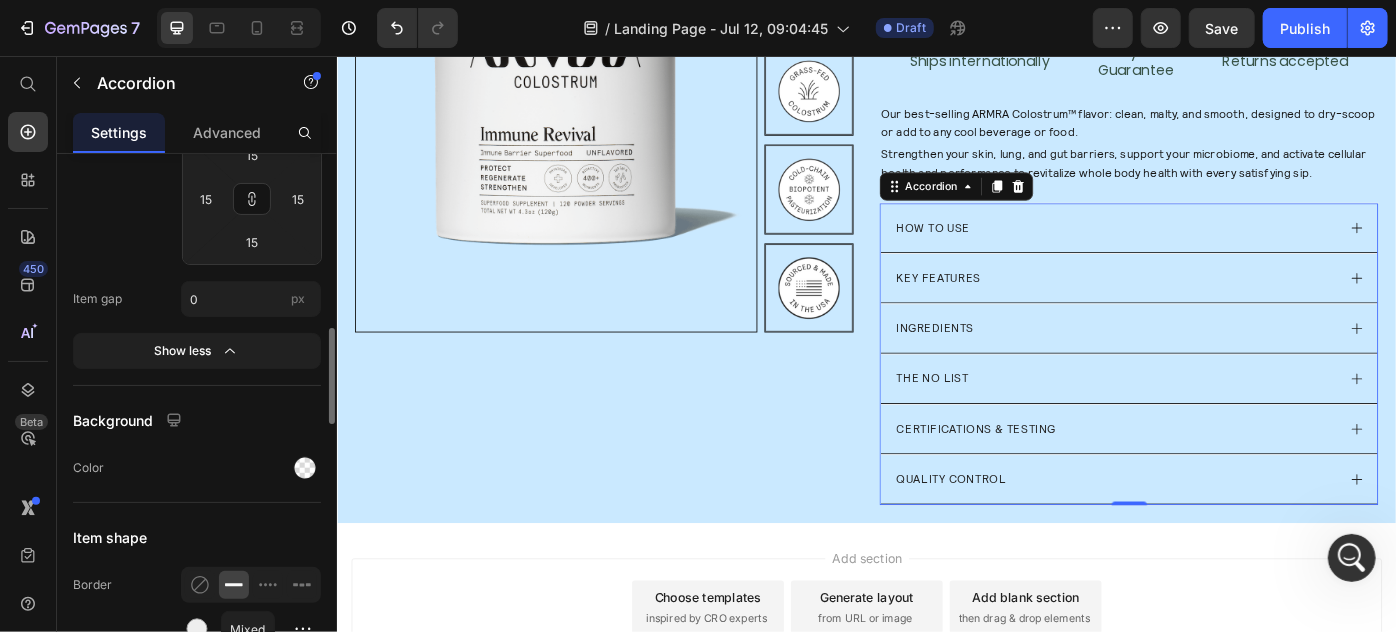 scroll, scrollTop: 1784, scrollLeft: 0, axis: vertical 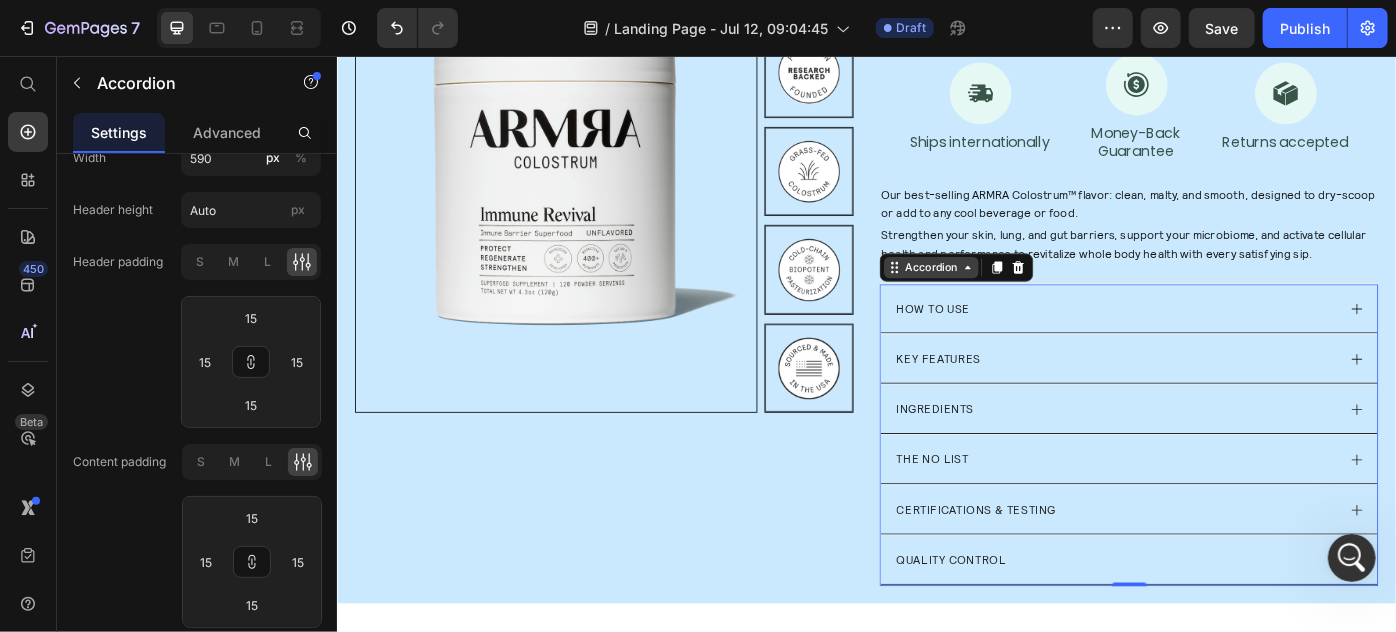 click on "Accordion" at bounding box center [1009, 294] 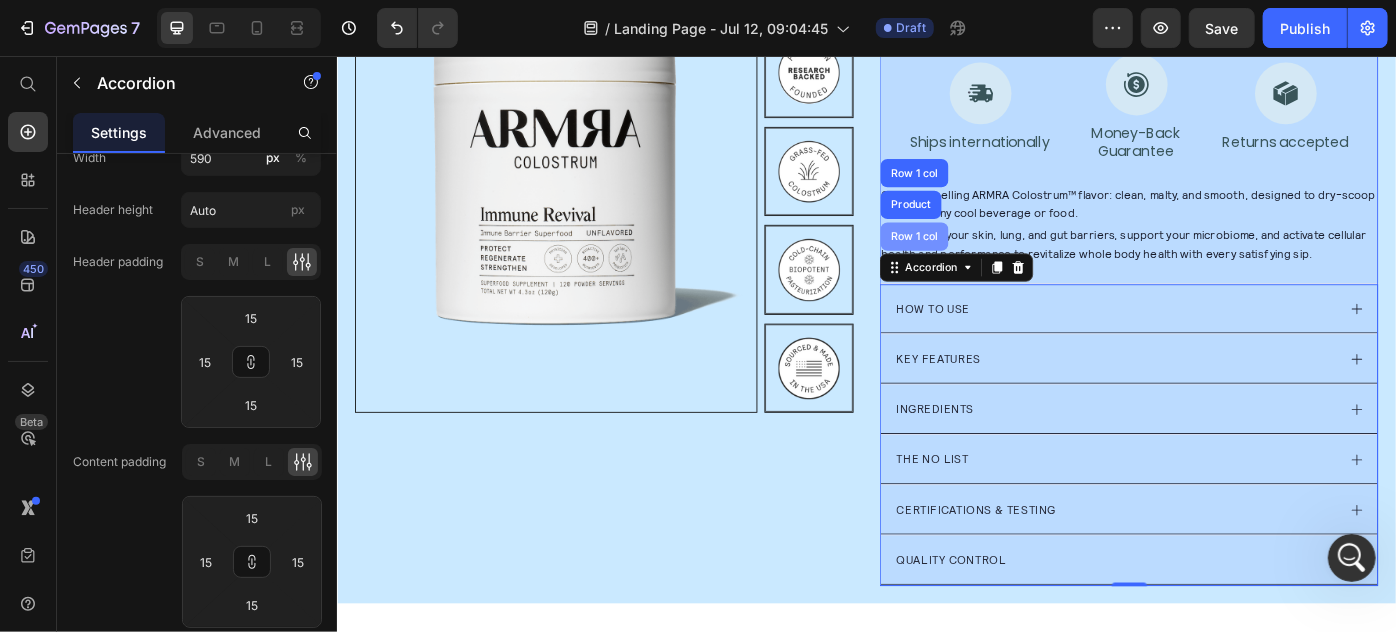 click on "Row 1 col" at bounding box center [990, 259] 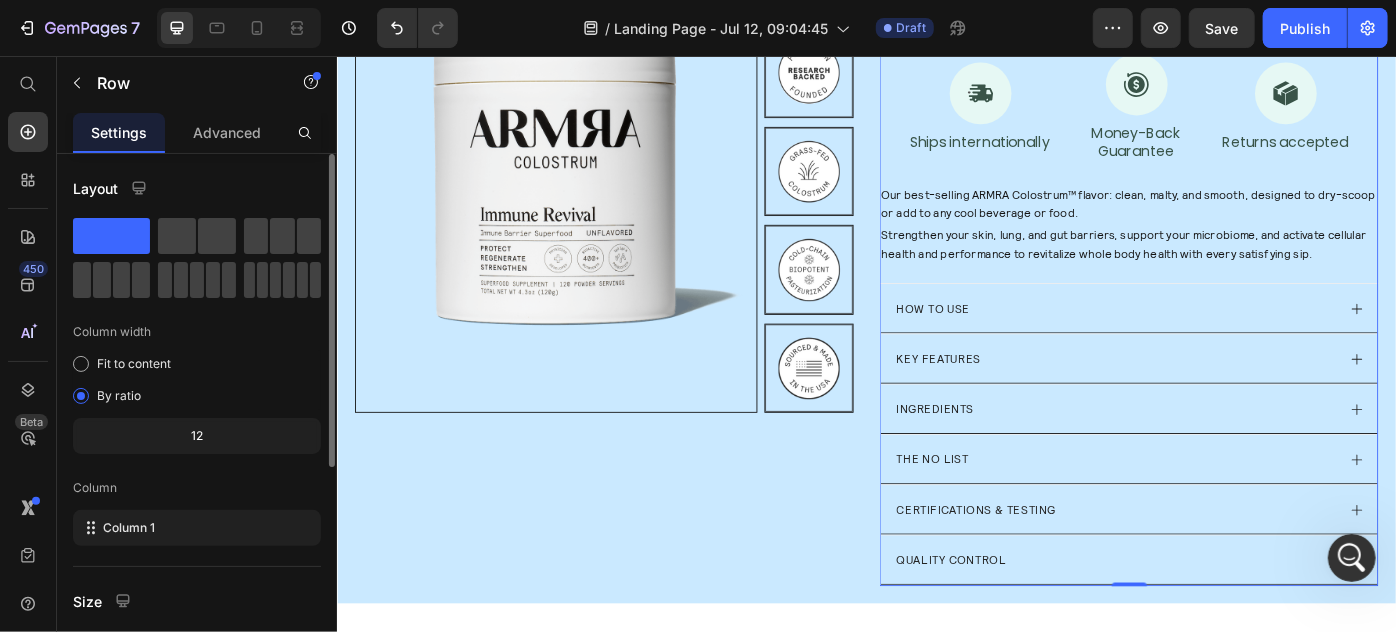 scroll, scrollTop: 363, scrollLeft: 0, axis: vertical 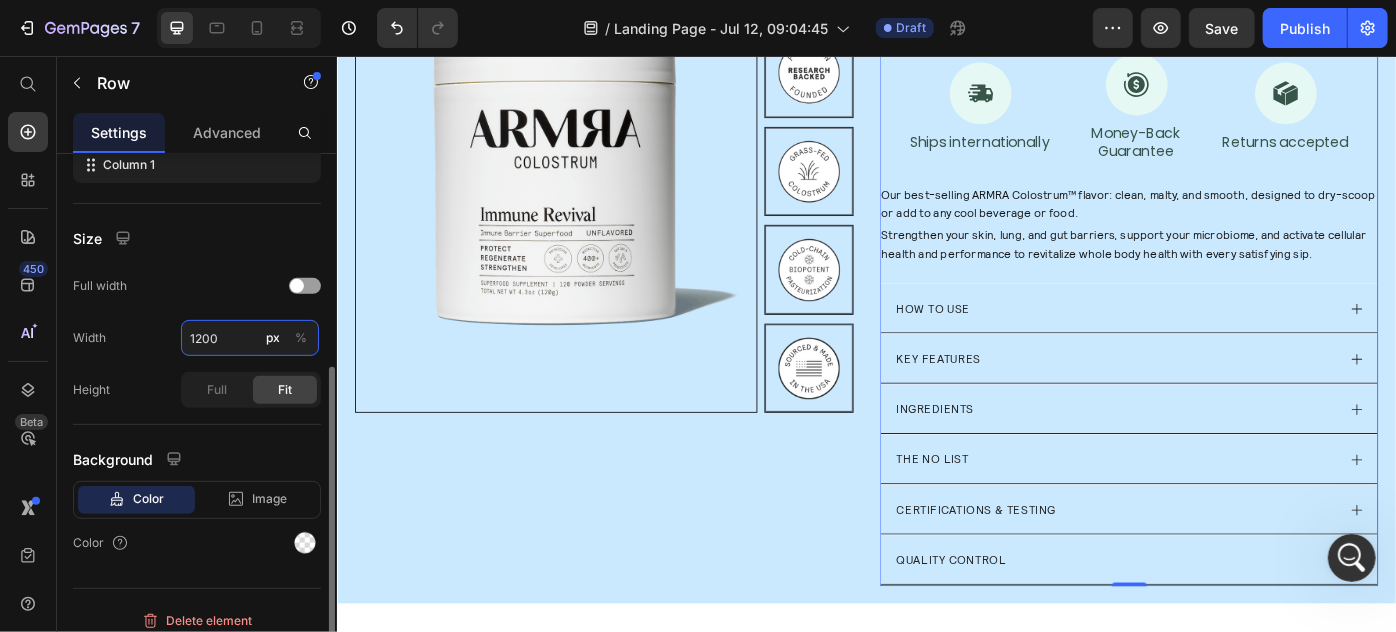 click on "1200" at bounding box center (250, 338) 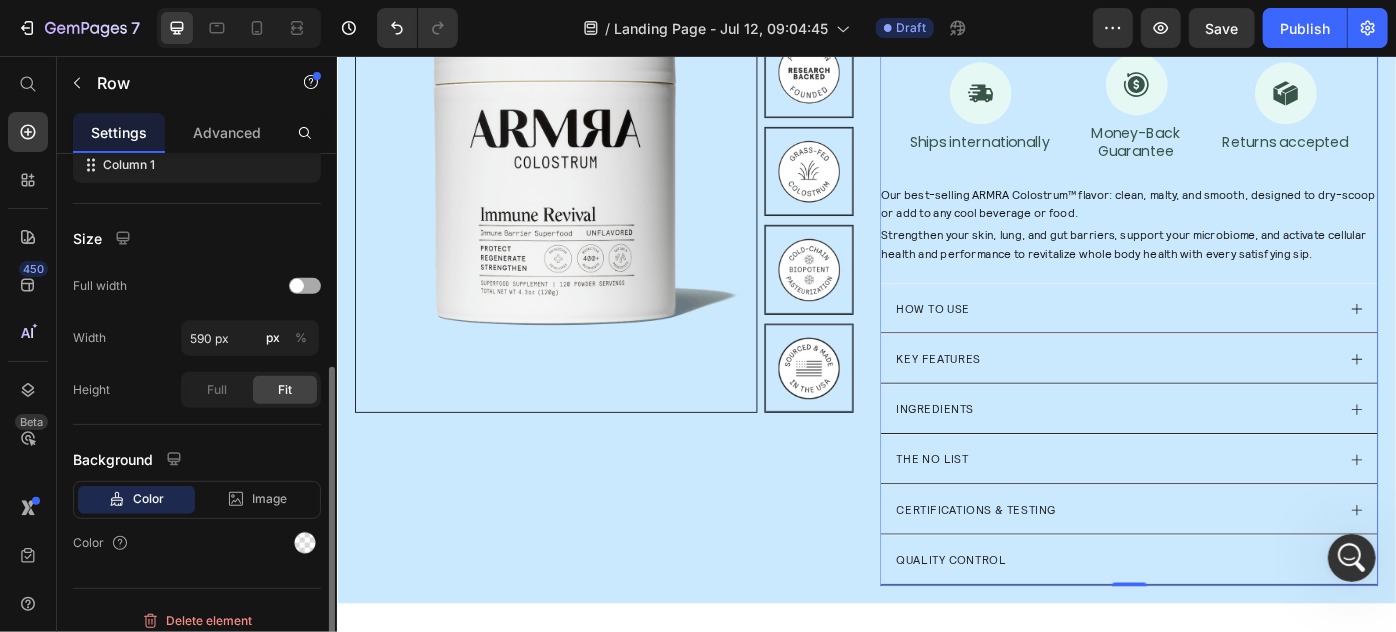 type on "590" 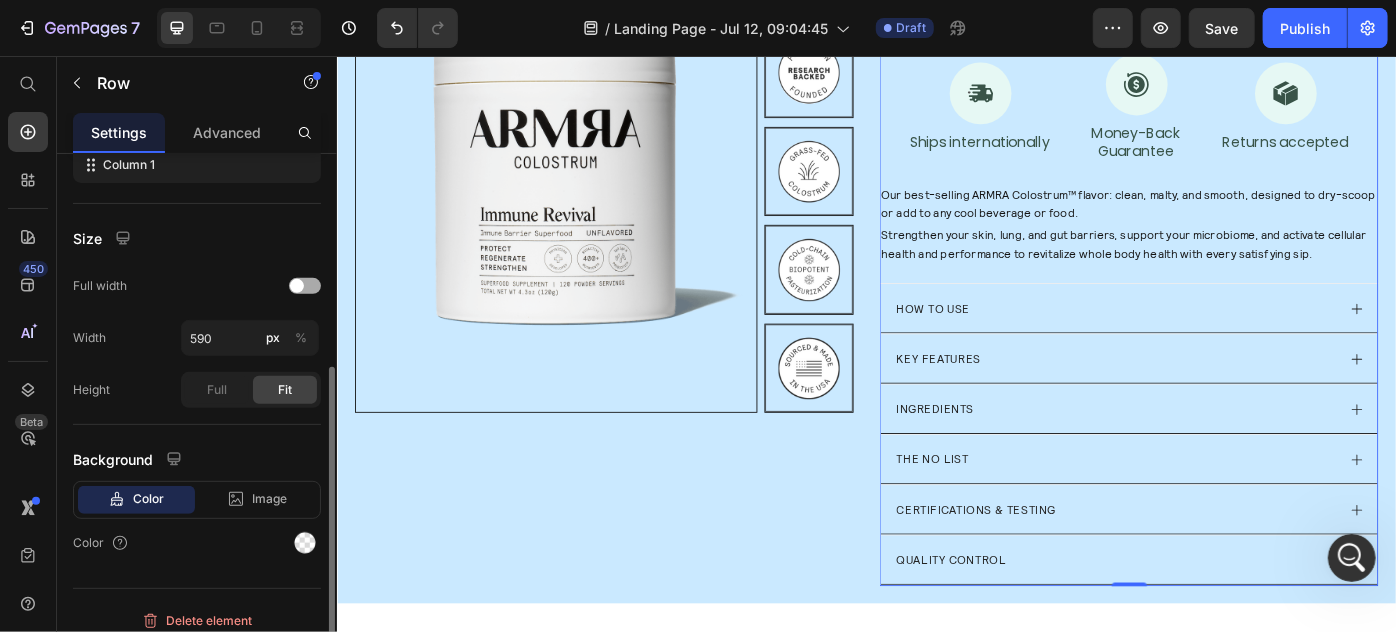 click on "Full width" 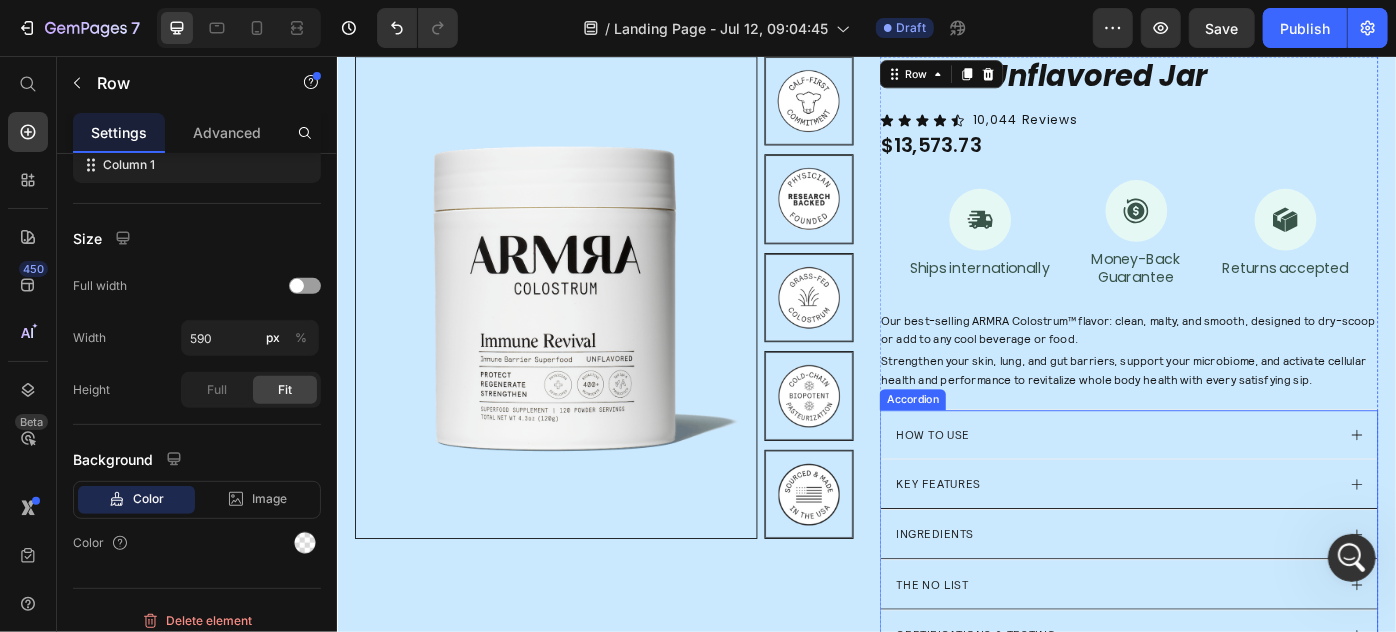 scroll, scrollTop: 272, scrollLeft: 0, axis: vertical 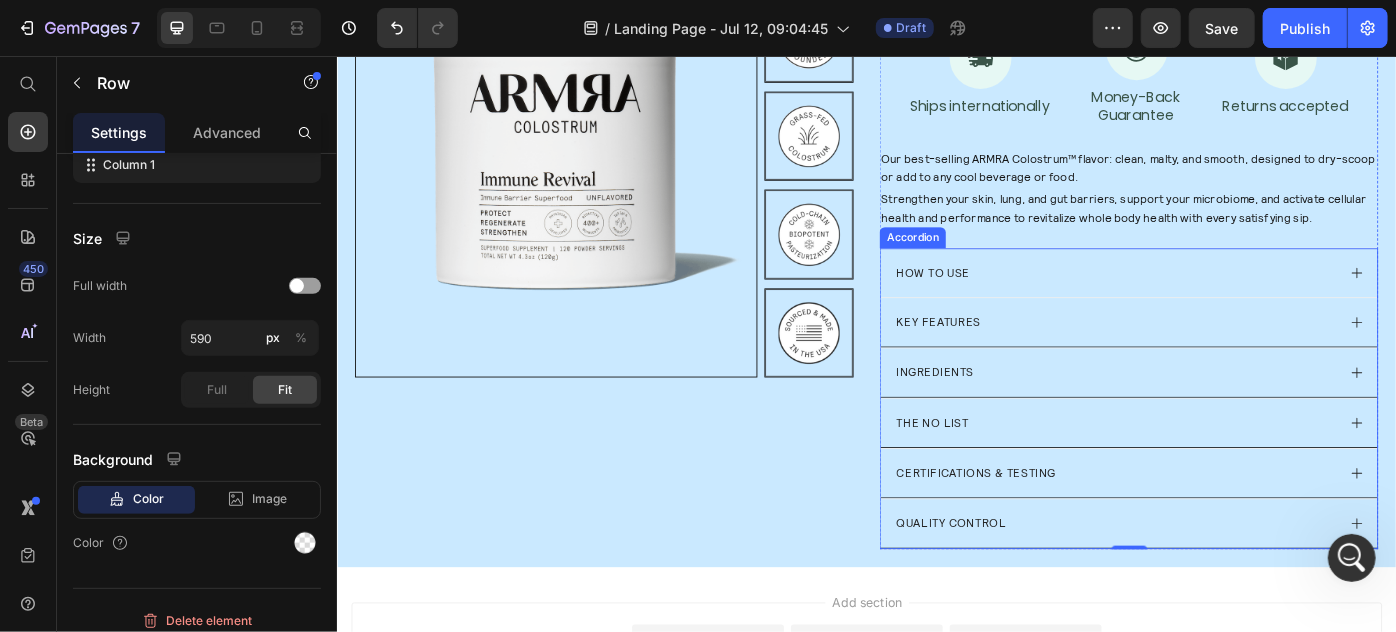 click on "HOW TO USE" at bounding box center [1217, 300] 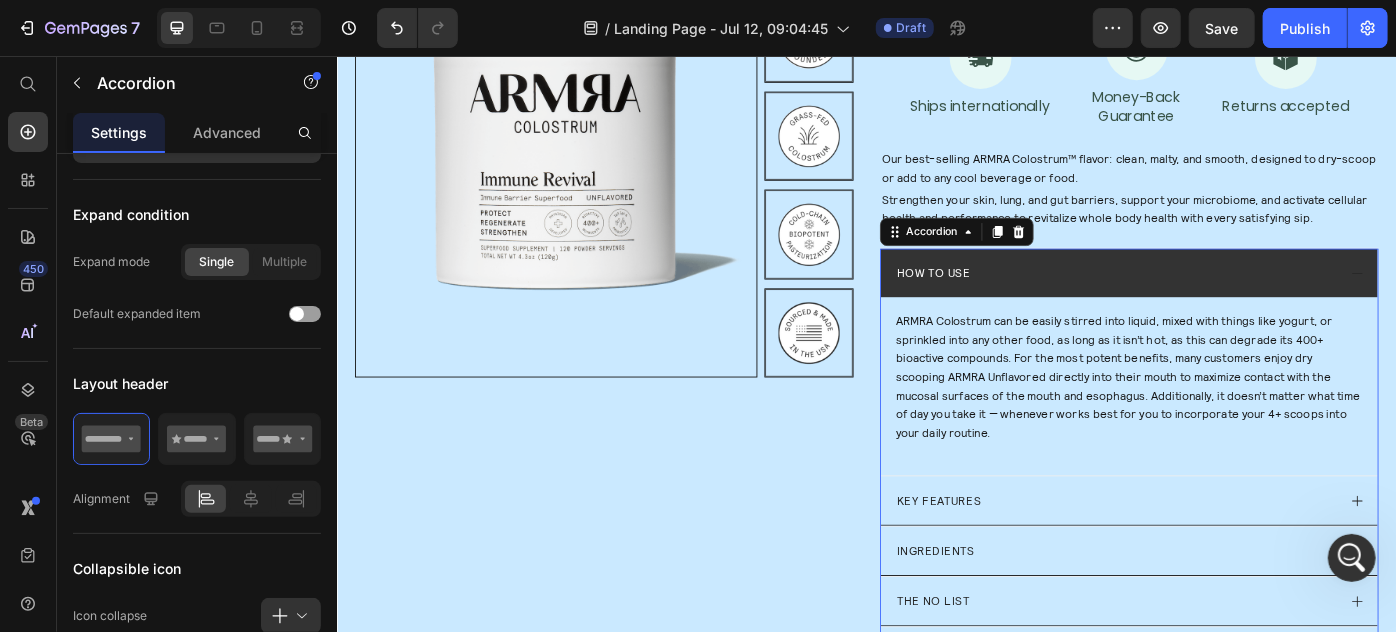scroll, scrollTop: 0, scrollLeft: 0, axis: both 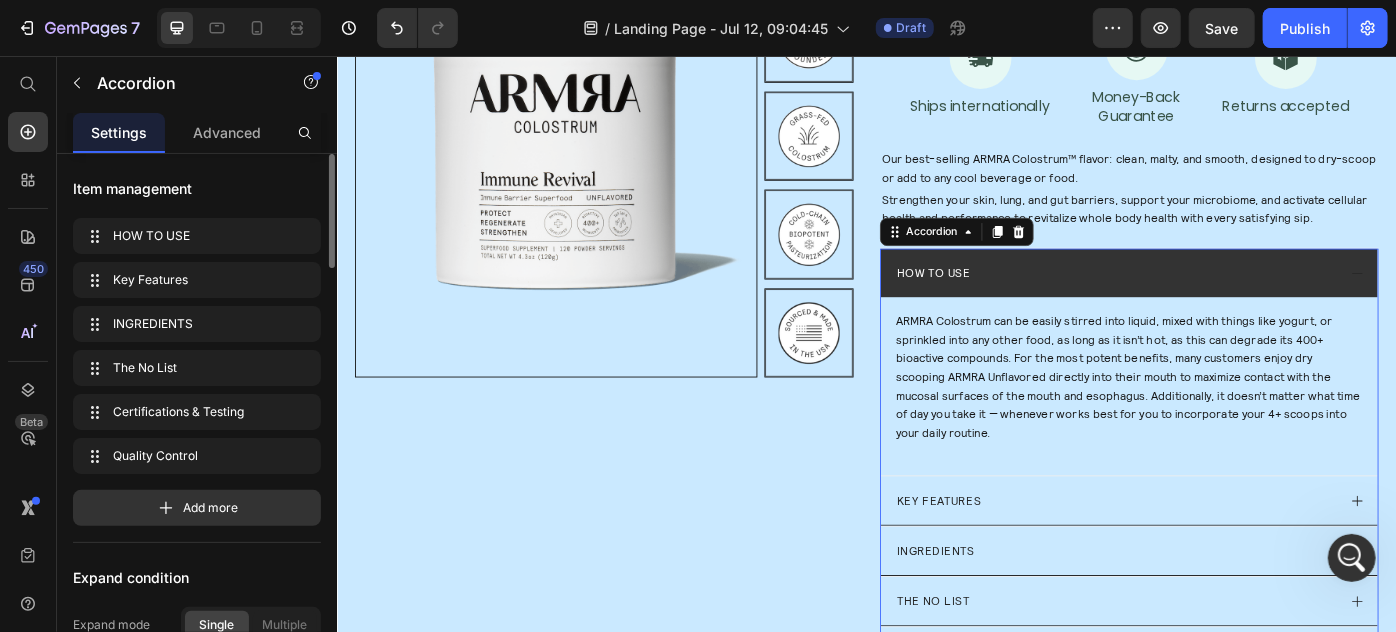 click on "HOW TO USE" at bounding box center (1217, 300) 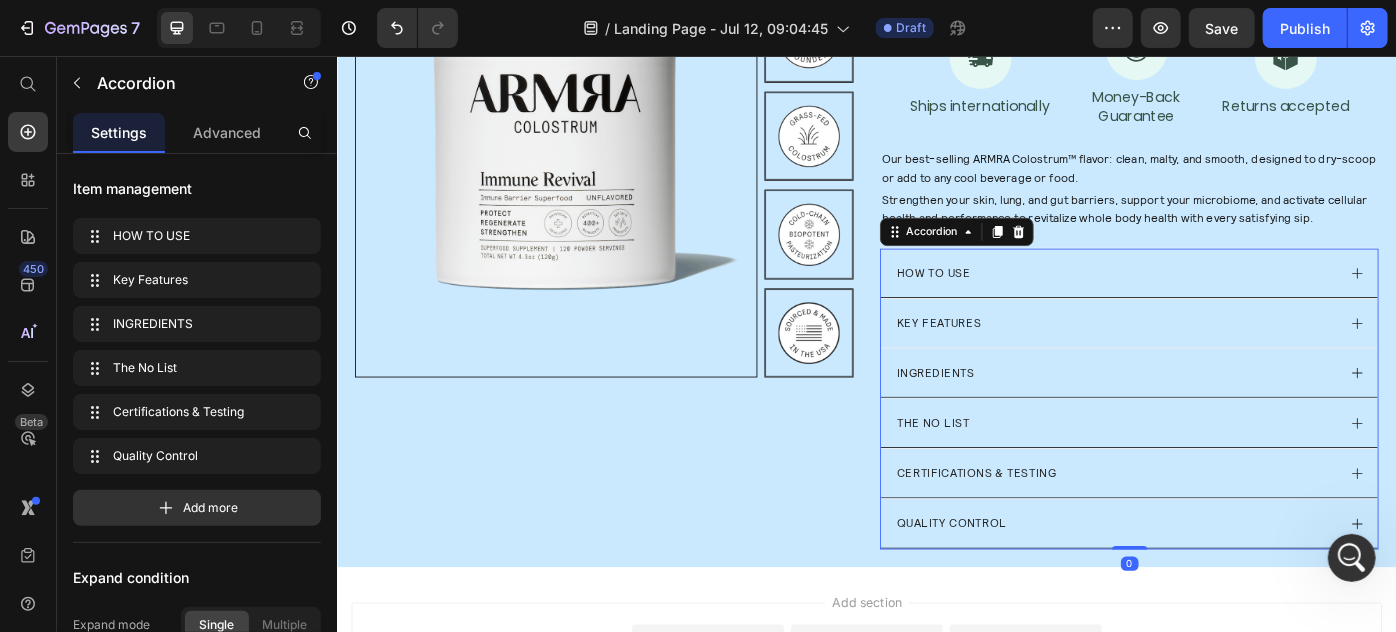 click on "Key Features" at bounding box center [1233, 357] 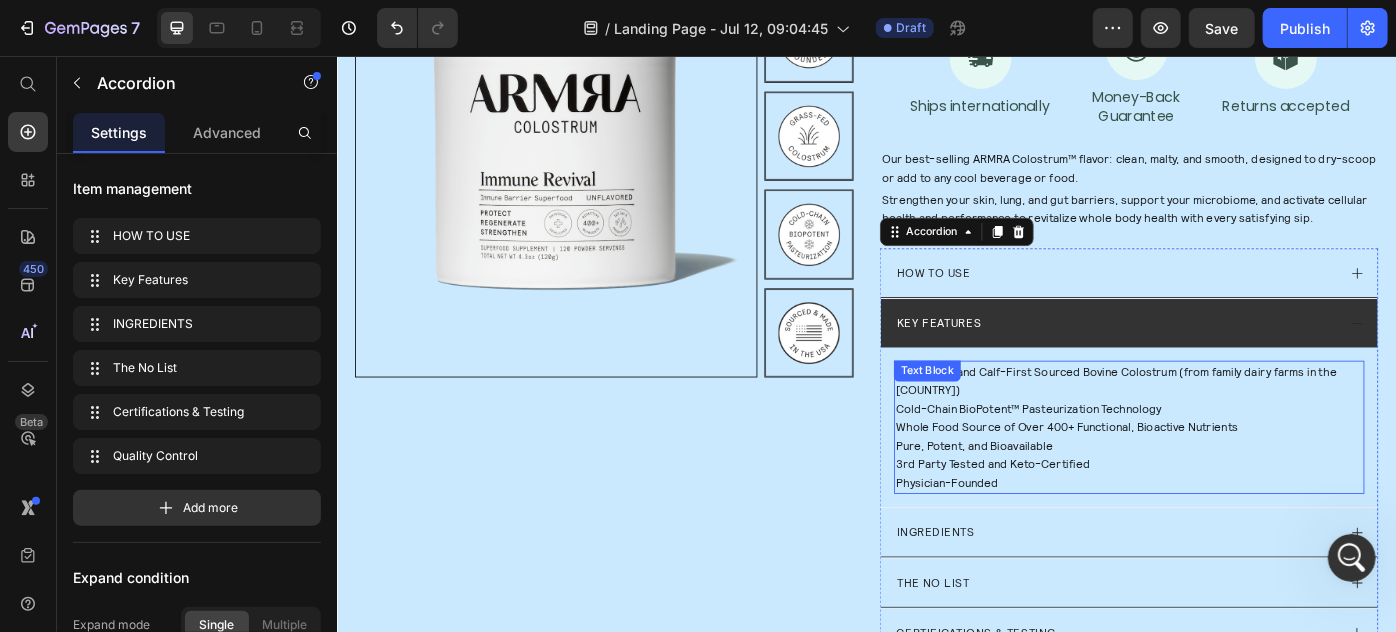 click on "Whole Food Source of Over 400+ Functional, Bioactive Nutrients" at bounding box center (1233, 475) 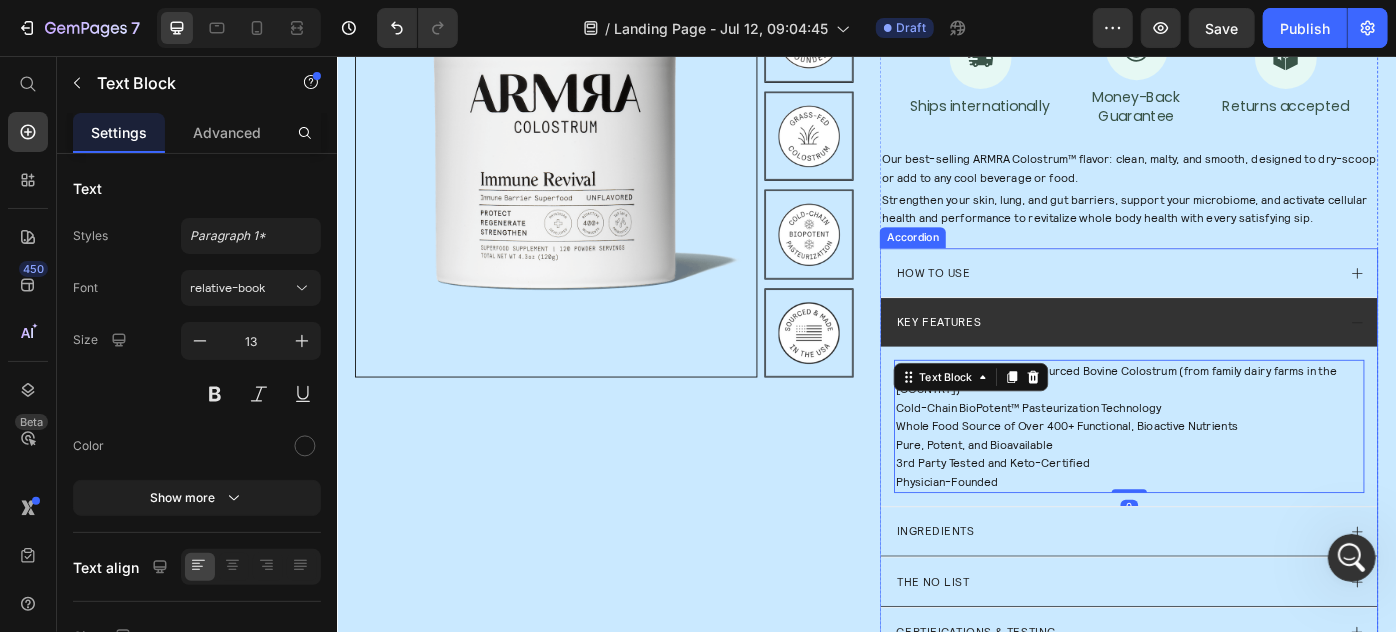 click on "HOW TO USE" at bounding box center [1217, 300] 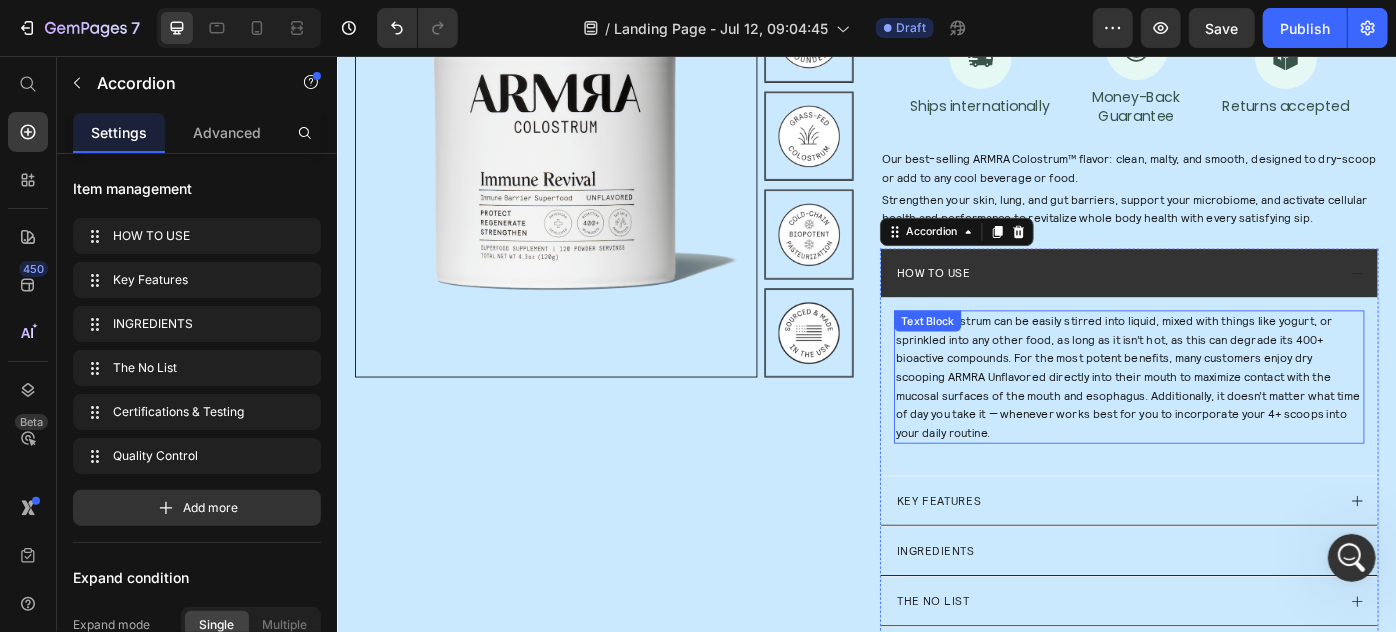 click on "ARMRA Colostrum can be easily stirred into liquid, mixed with things like yogurt, or sprinkled into any other food, as long as it isn’t hot, as this can degrade its 400+ bioactive compounds. For the most potent benefits, many customers enjoy dry scooping ARMRA Unflavored directly into their mouth to maximize contact with the mucosal surfaces of the mouth and esophagus. Additionally, it doesn’t matter what time of day you take it — whenever works best for you to incorporate your 4+ scoops into your daily routine." at bounding box center (1233, 418) 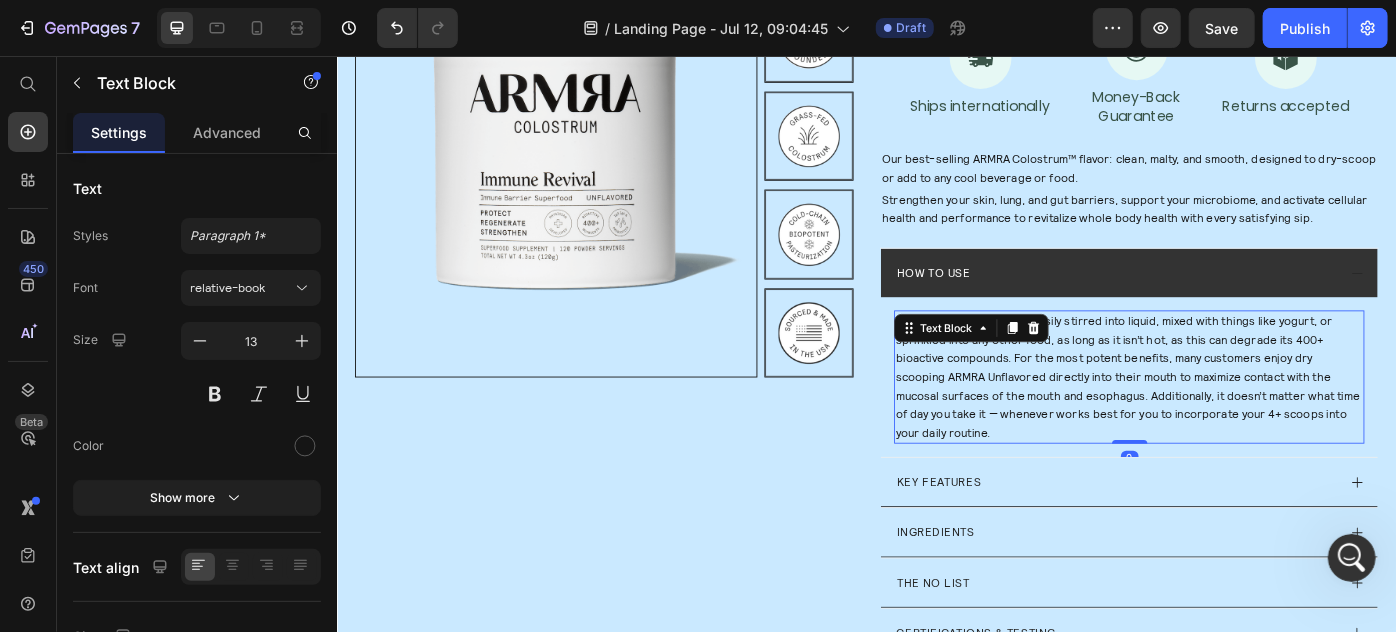 drag, startPoint x: 1223, startPoint y: 489, endPoint x: 1223, endPoint y: 414, distance: 75 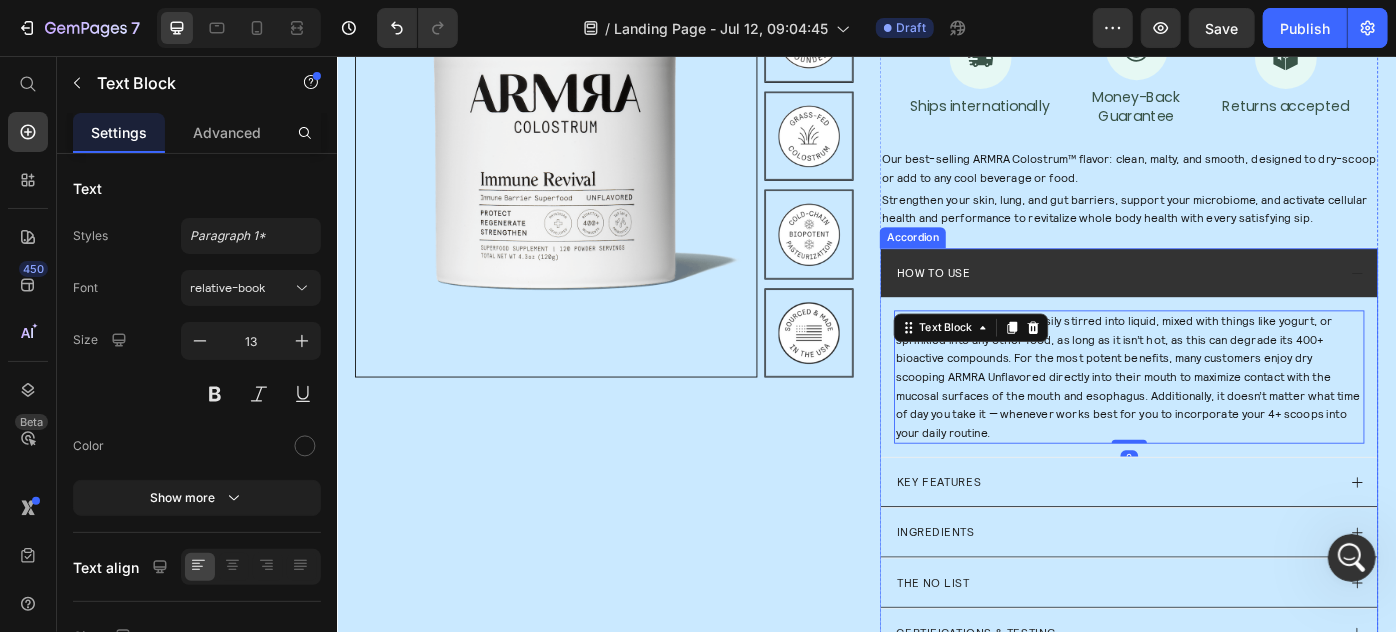 click on "HOW TO USE" at bounding box center (1233, 300) 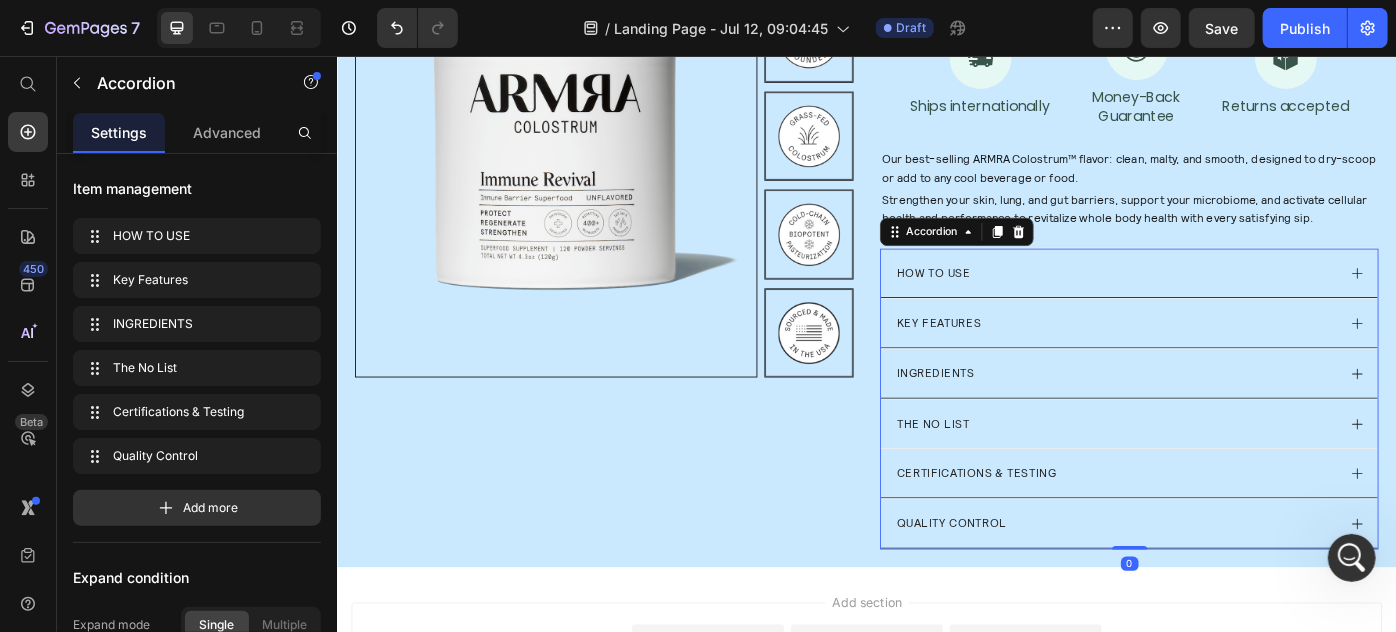 click on "The No List" at bounding box center [1217, 471] 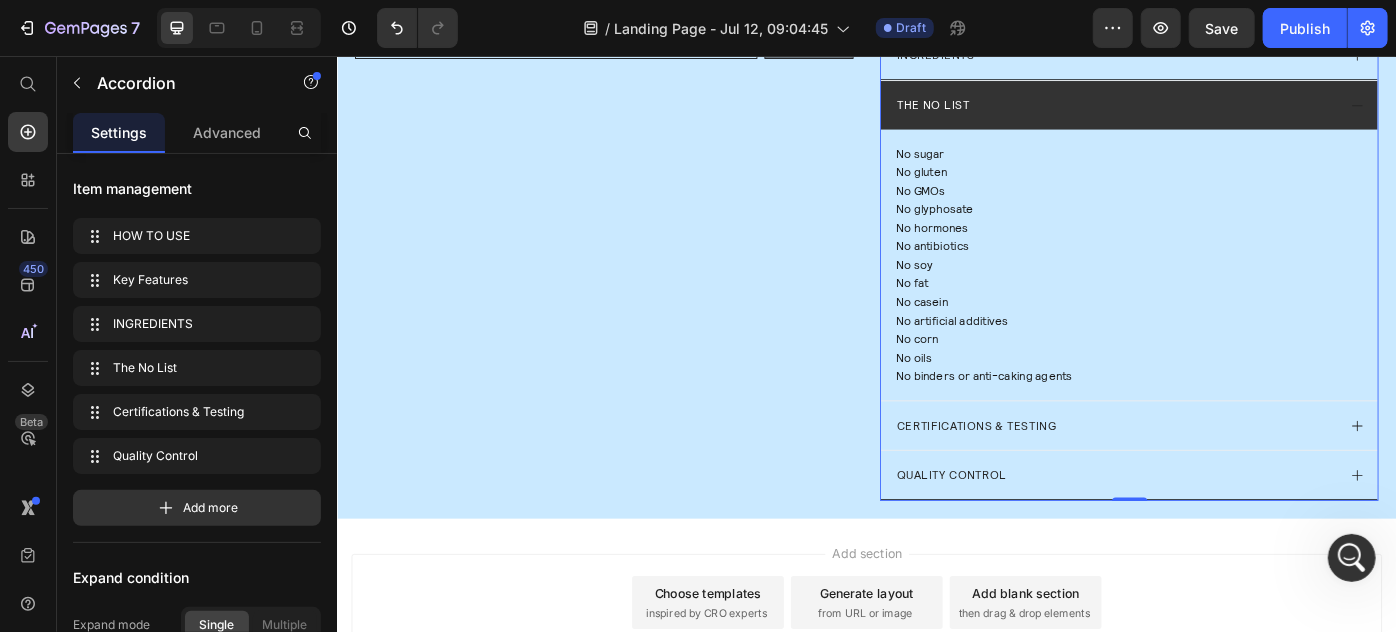 scroll, scrollTop: 636, scrollLeft: 0, axis: vertical 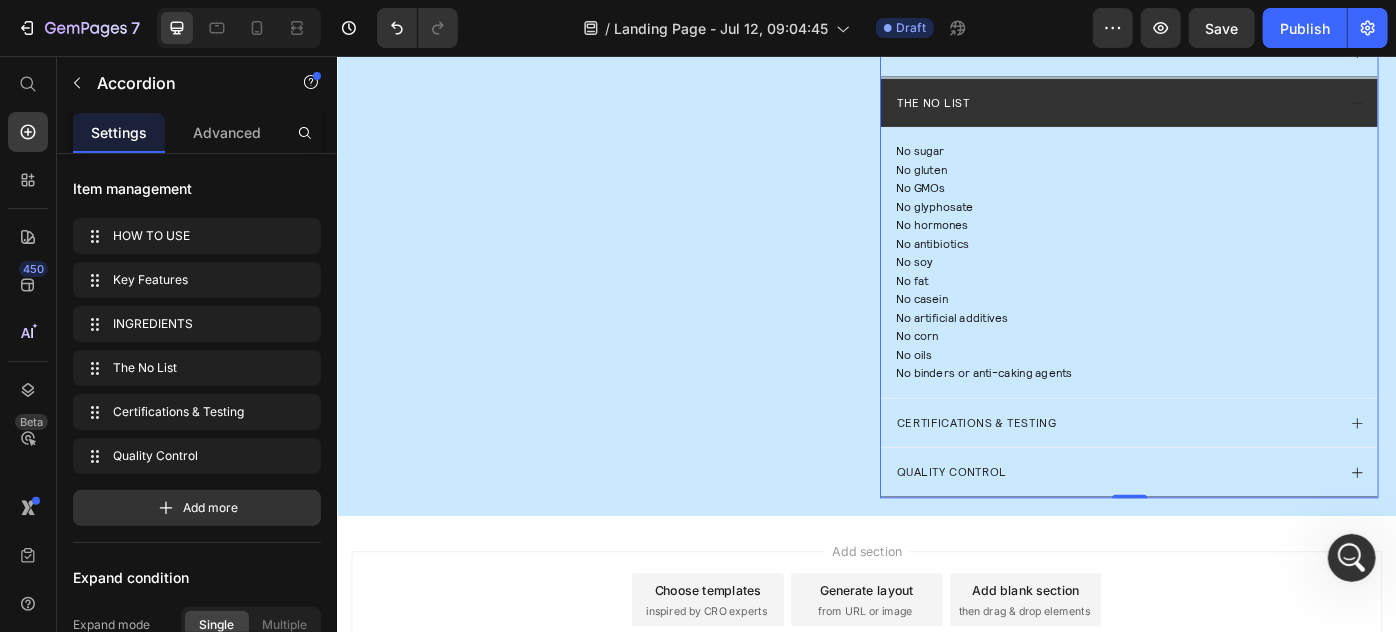 click on "Certifications & Testing" at bounding box center [1217, 470] 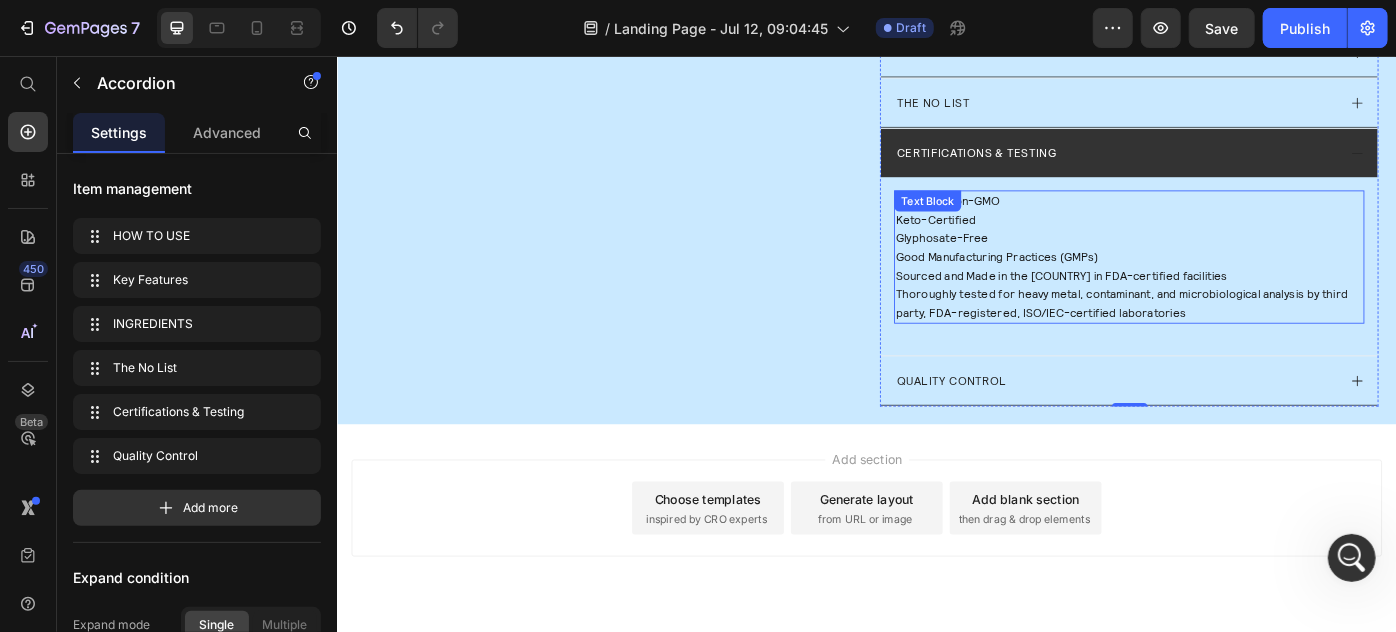 click on "Thoroughly tested for heavy metal, contaminant, and microbiological analysis by third party, FDA-registered, ISO/IEC-certified laboratories" at bounding box center [1233, 335] 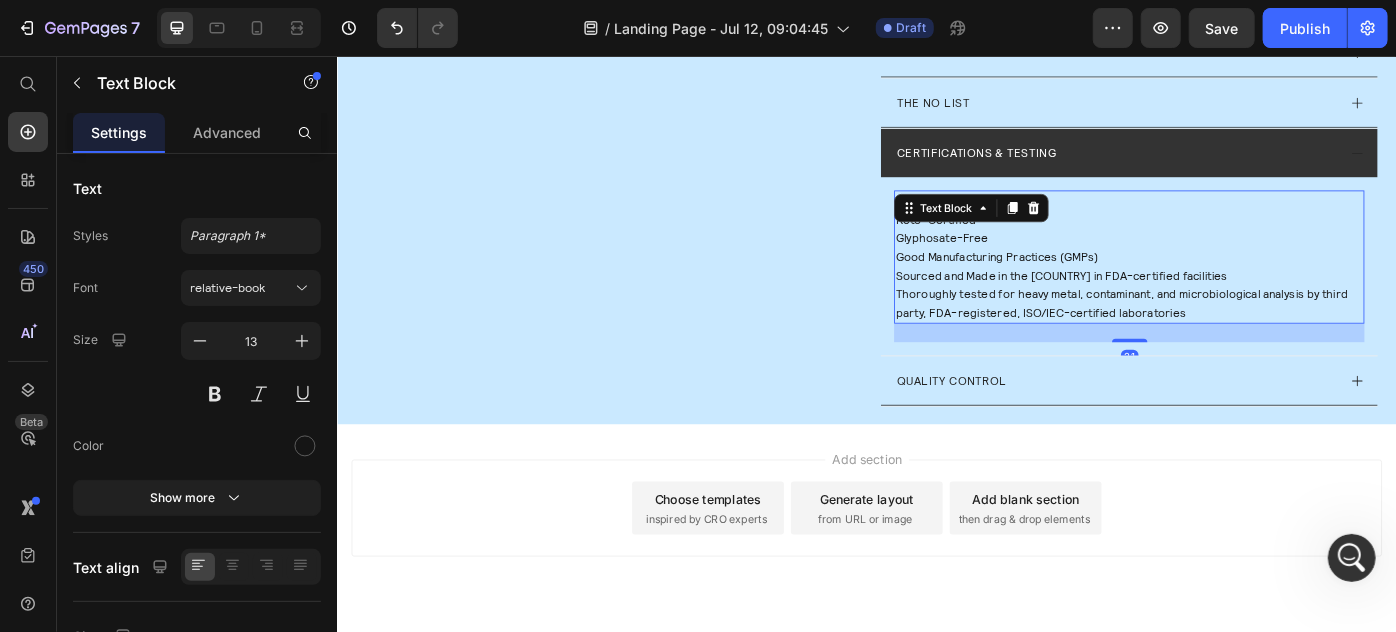 drag, startPoint x: 1215, startPoint y: 365, endPoint x: 1215, endPoint y: 255, distance: 110 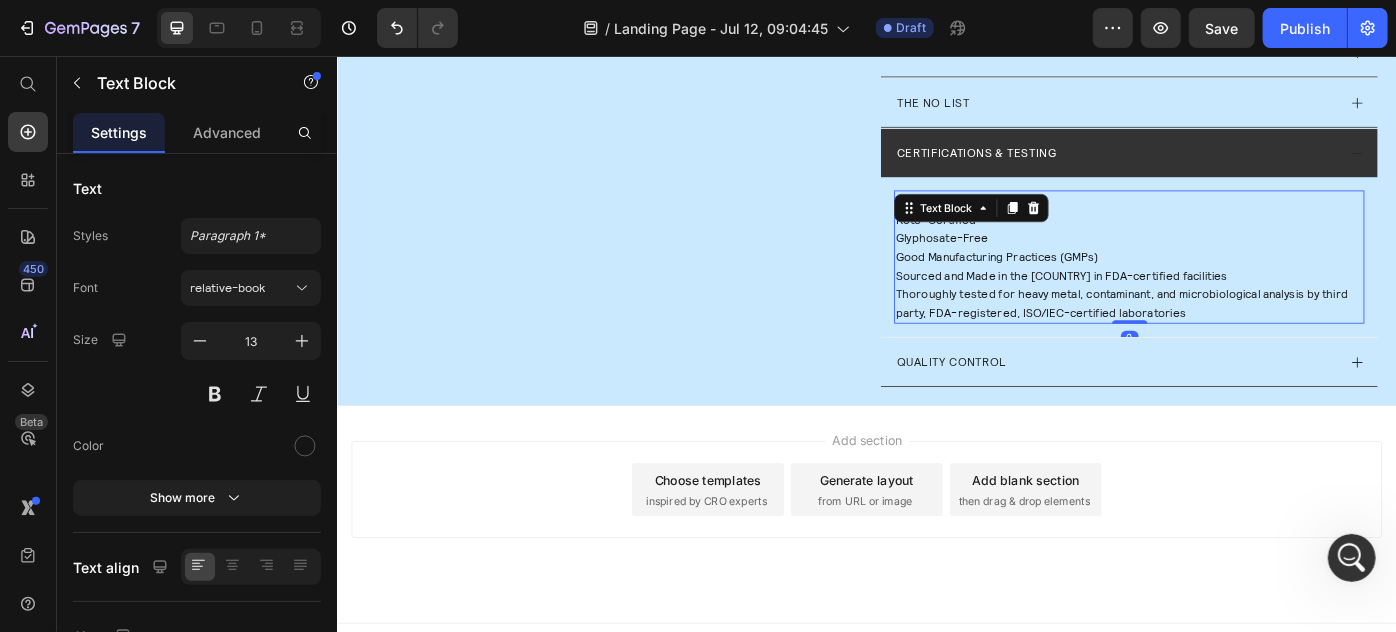 drag, startPoint x: 1223, startPoint y: 372, endPoint x: 1225, endPoint y: 321, distance: 51.0392 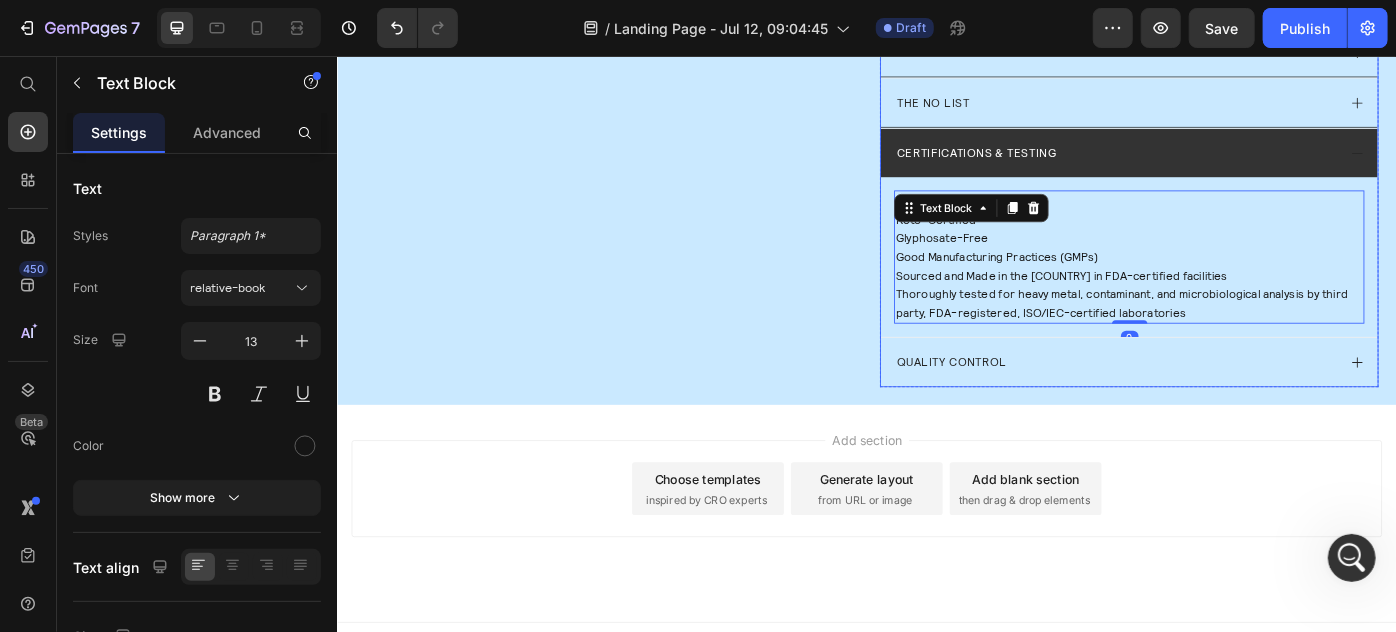 click on "Quality Control" at bounding box center (1217, 401) 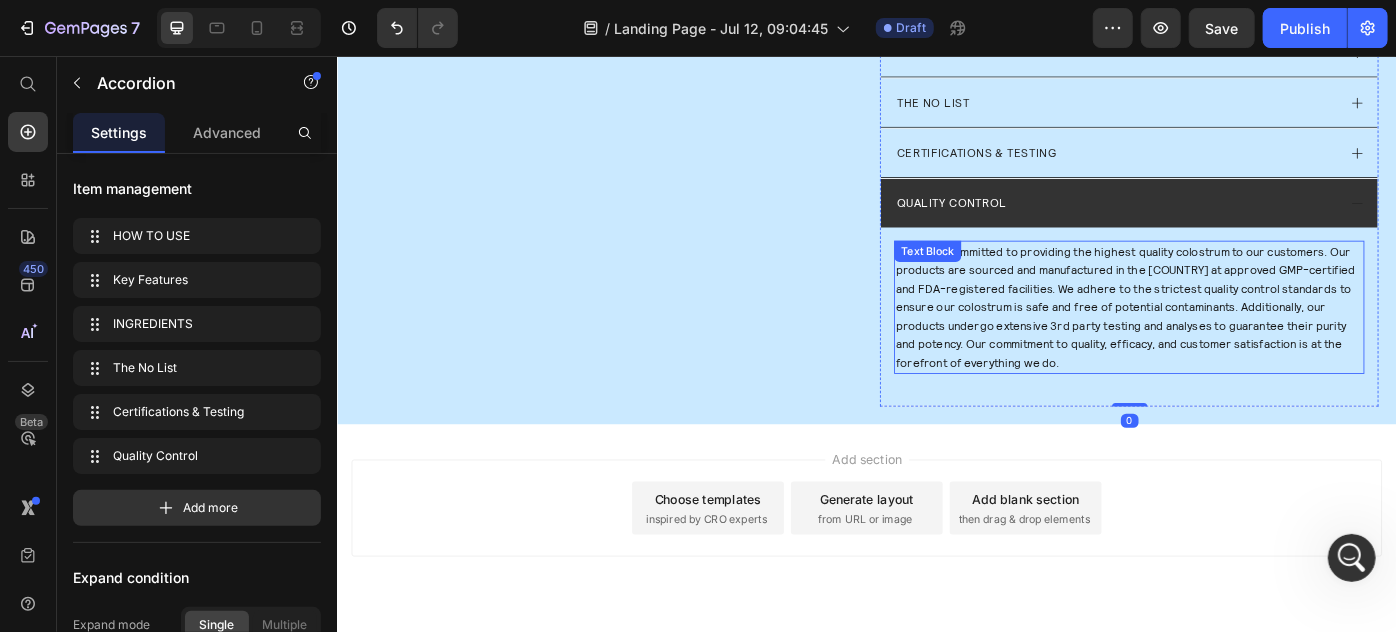 click on "ARMRA is committed to providing the highest quality colostrum to our customers. Our products are sourced and manufactured in the [COUNTRY] at approved GMP-certified and FDA-registered facilities. We adhere to the strictest quality control standards to ensure our colostrum is safe and free of potential contaminants. Additionally, our products undergo extensive 3rd party testing and analyses to guarantee their purity and potency. Our commitment to quality, efficacy, and customer satisfaction is at the forefront of everything we do." at bounding box center [1233, 339] 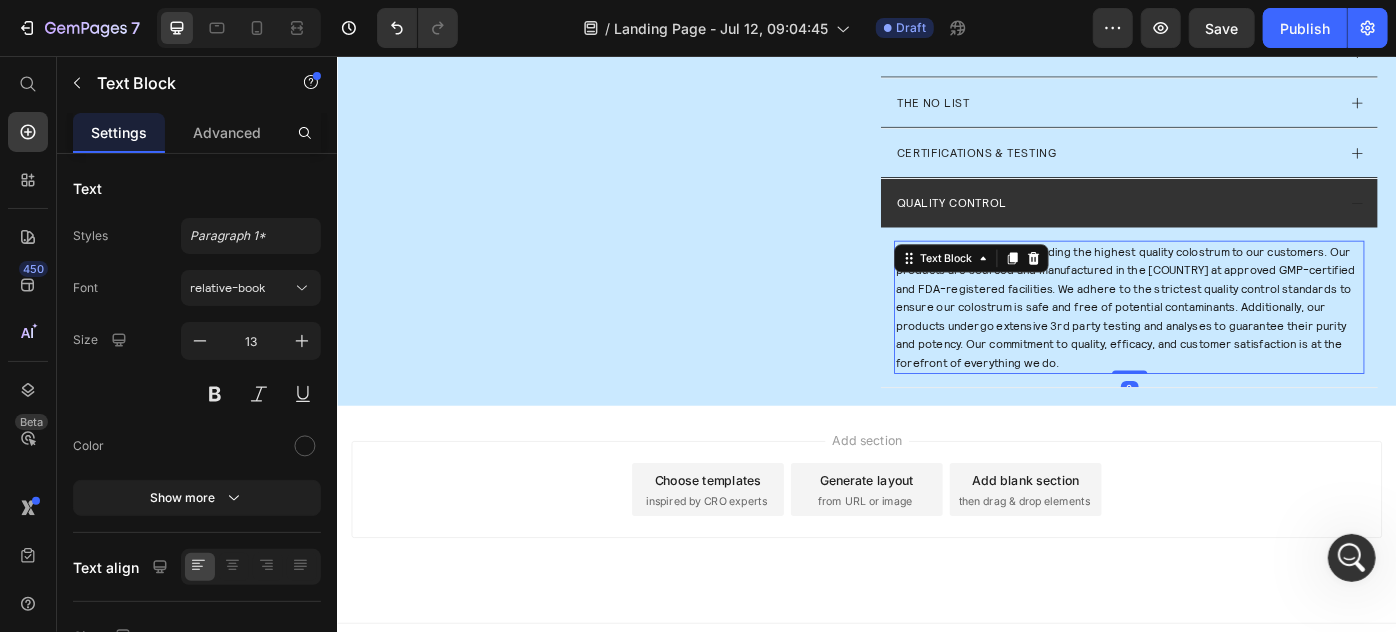 drag, startPoint x: 1230, startPoint y: 424, endPoint x: 1224, endPoint y: 321, distance: 103.17461 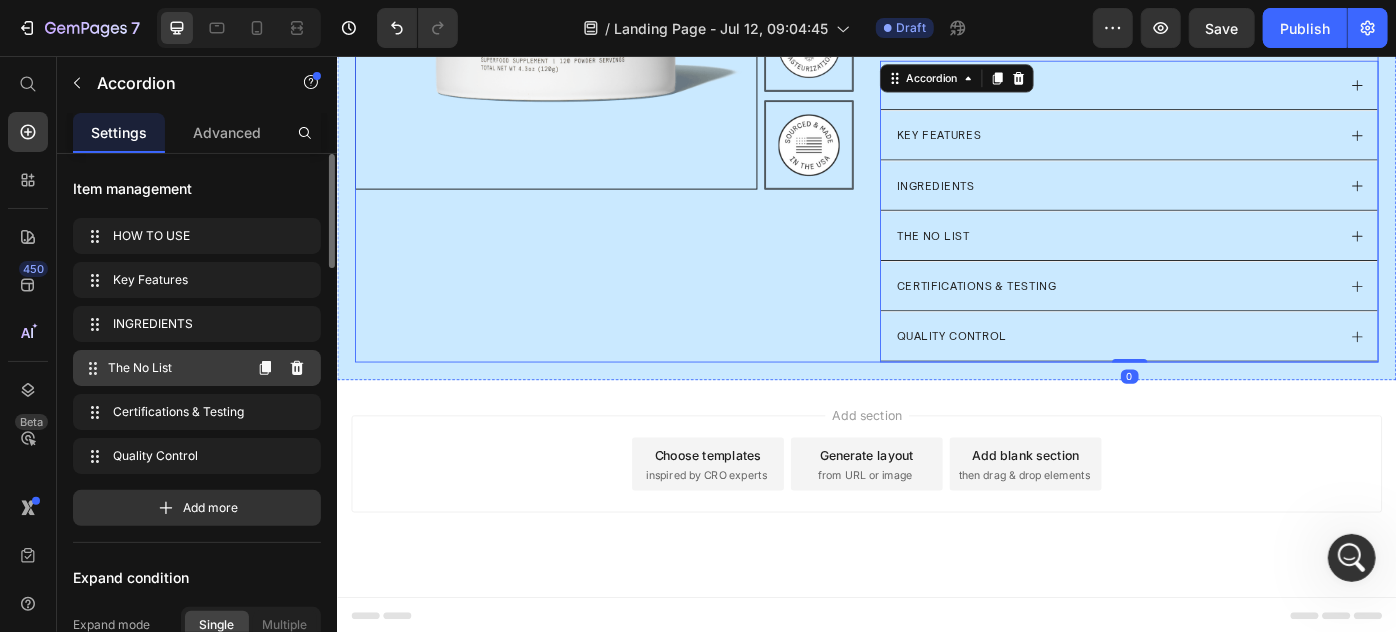 scroll, scrollTop: 480, scrollLeft: 0, axis: vertical 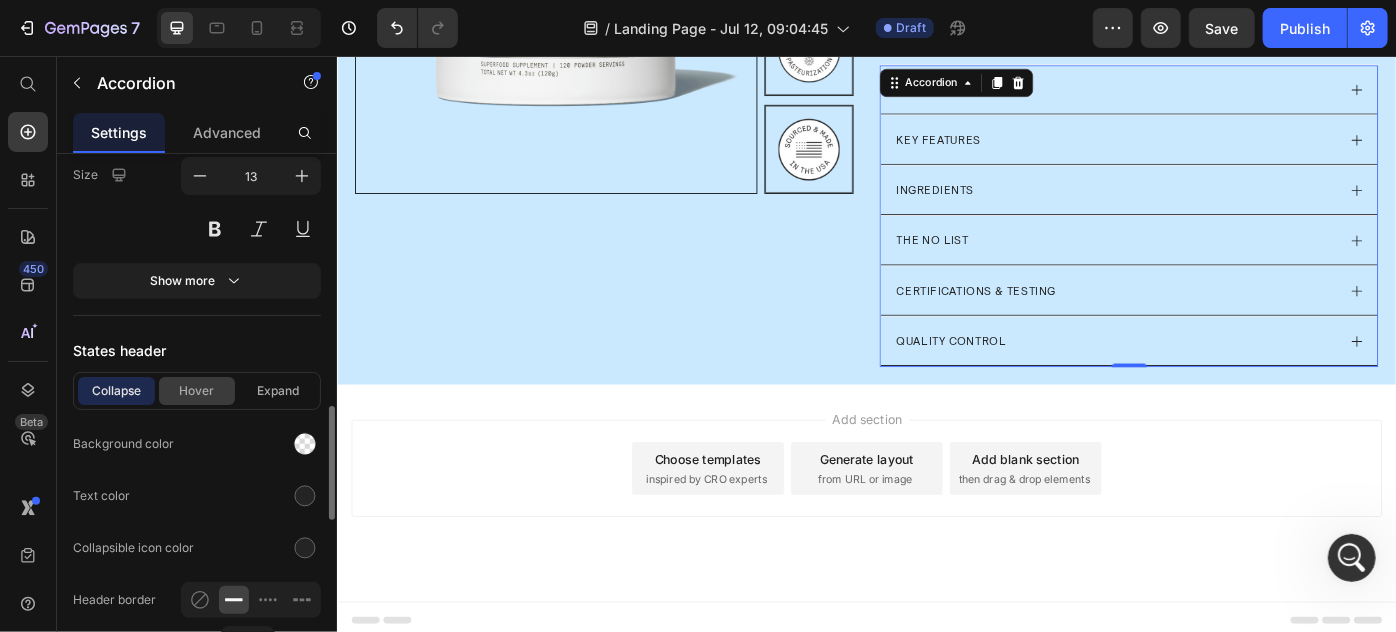 click on "Hover" at bounding box center (197, 391) 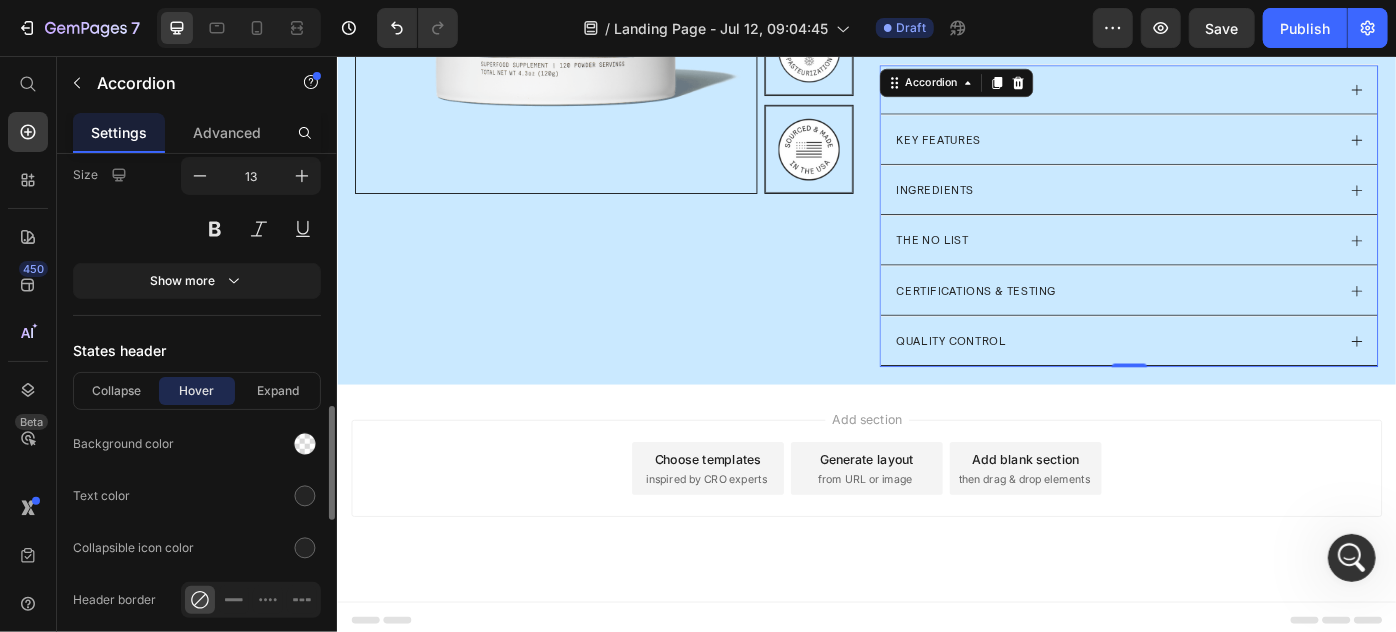 scroll, scrollTop: 1272, scrollLeft: 0, axis: vertical 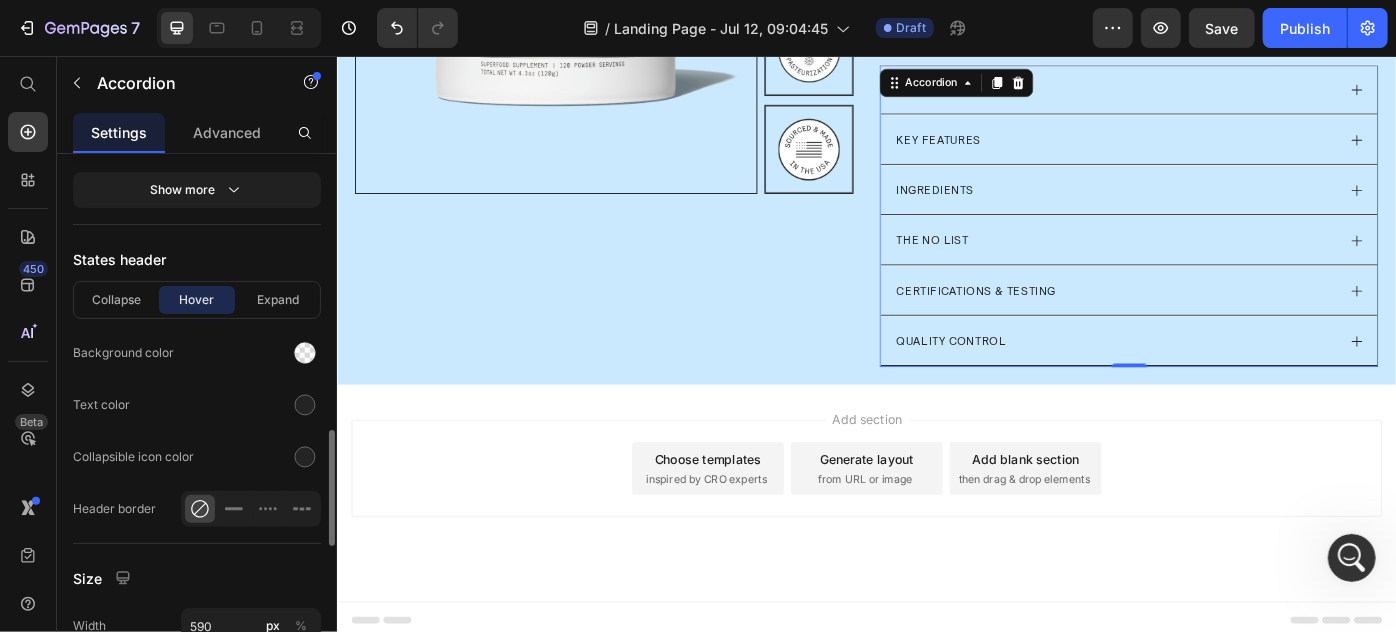 click 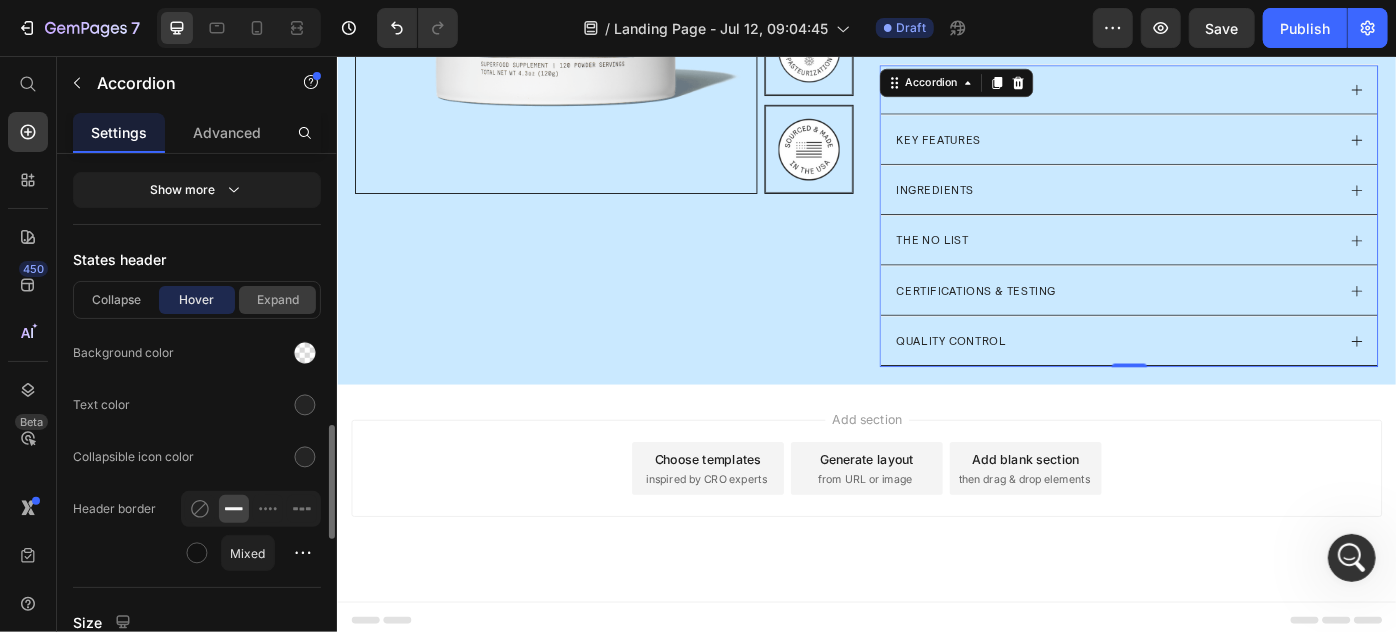 click on "Expand" at bounding box center (277, 300) 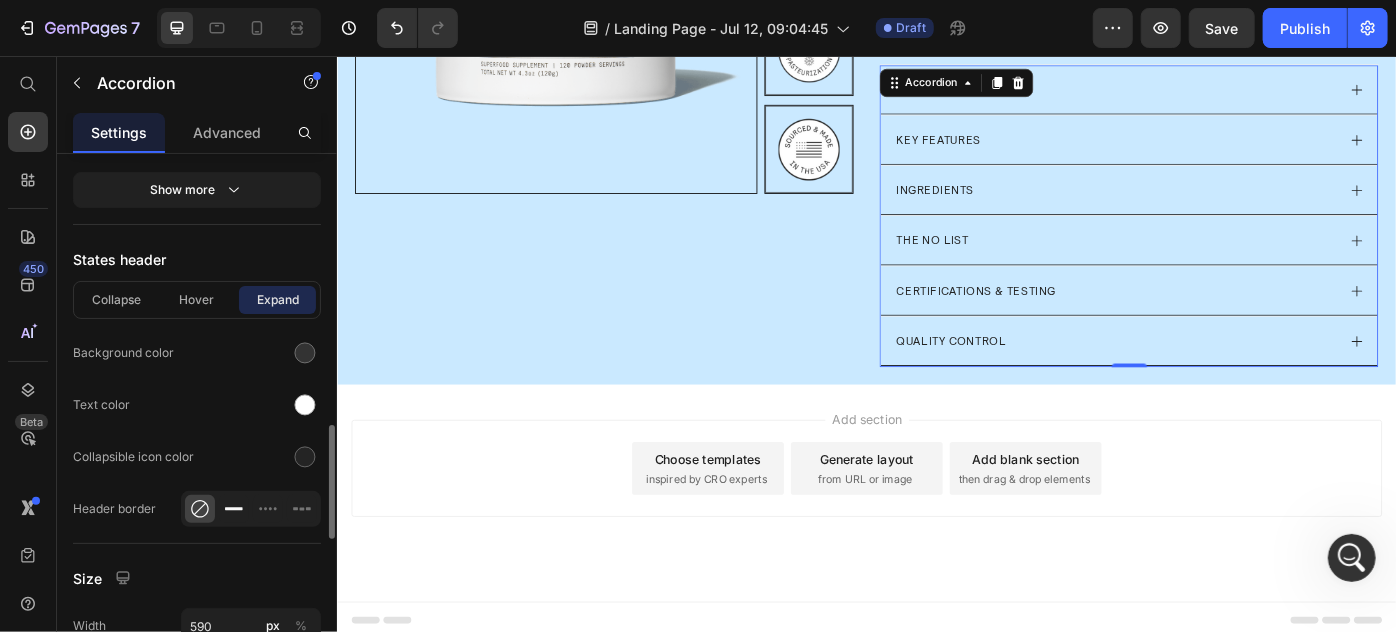 click 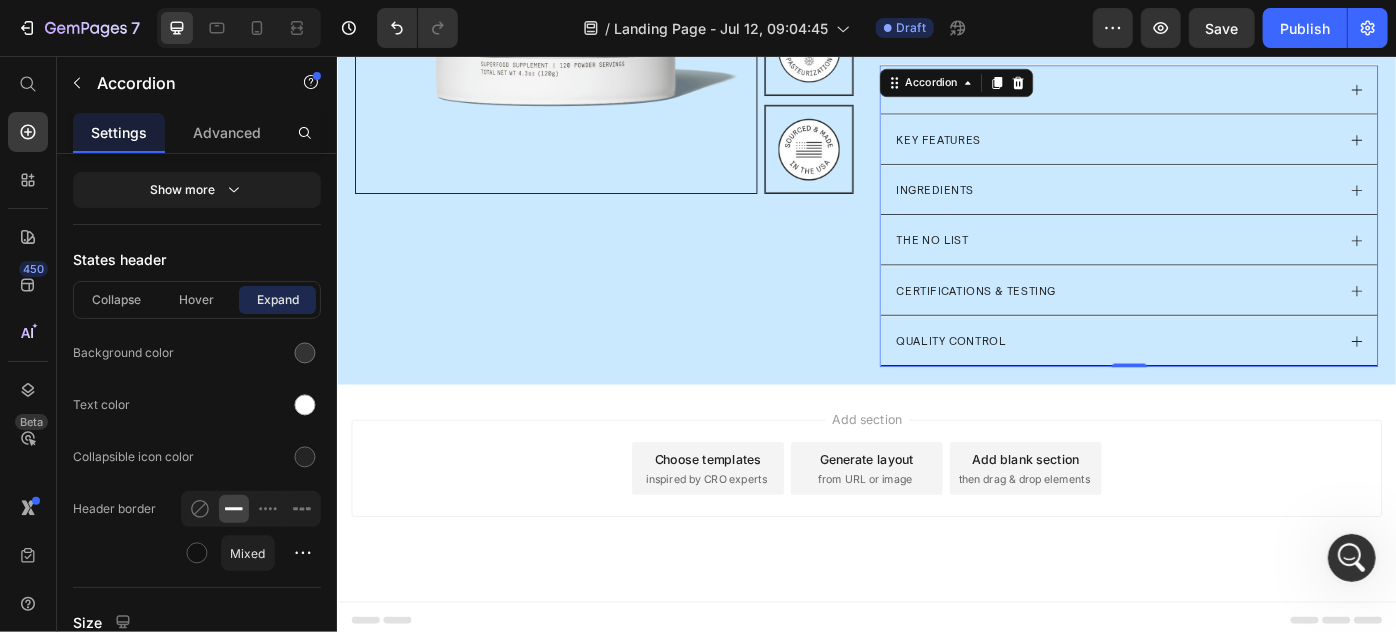 click on "Certifications & Testing" at bounding box center [1217, 320] 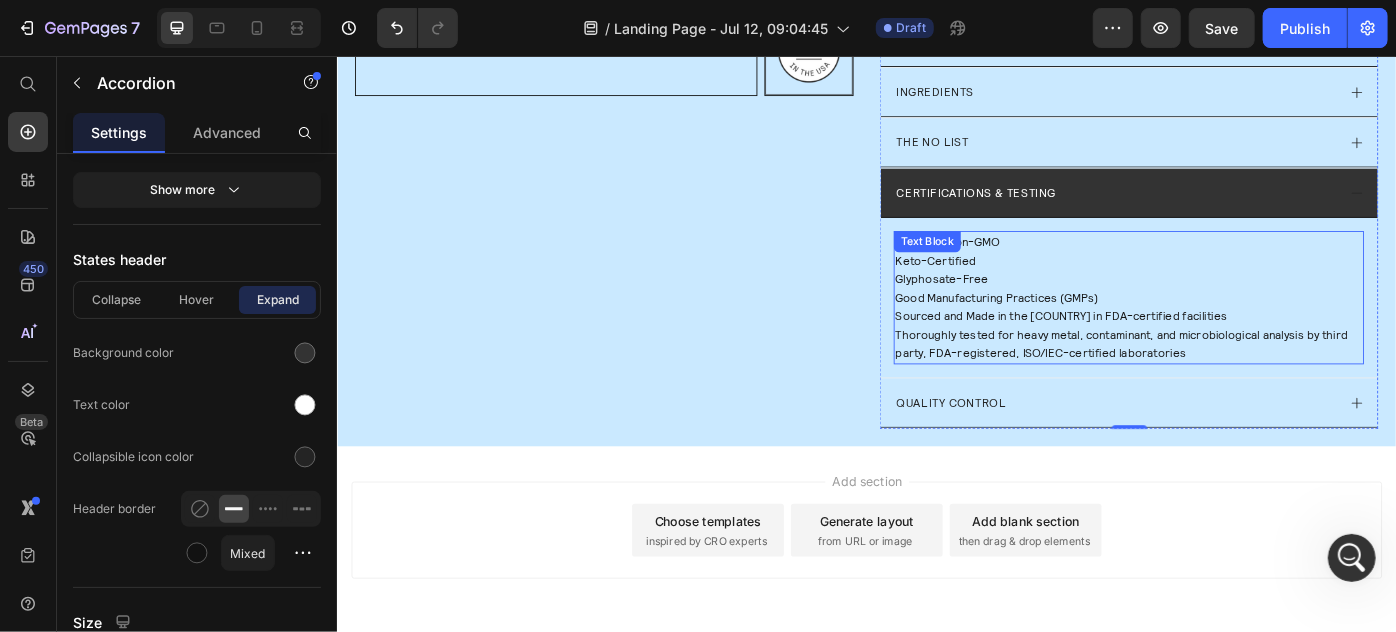 scroll, scrollTop: 636, scrollLeft: 0, axis: vertical 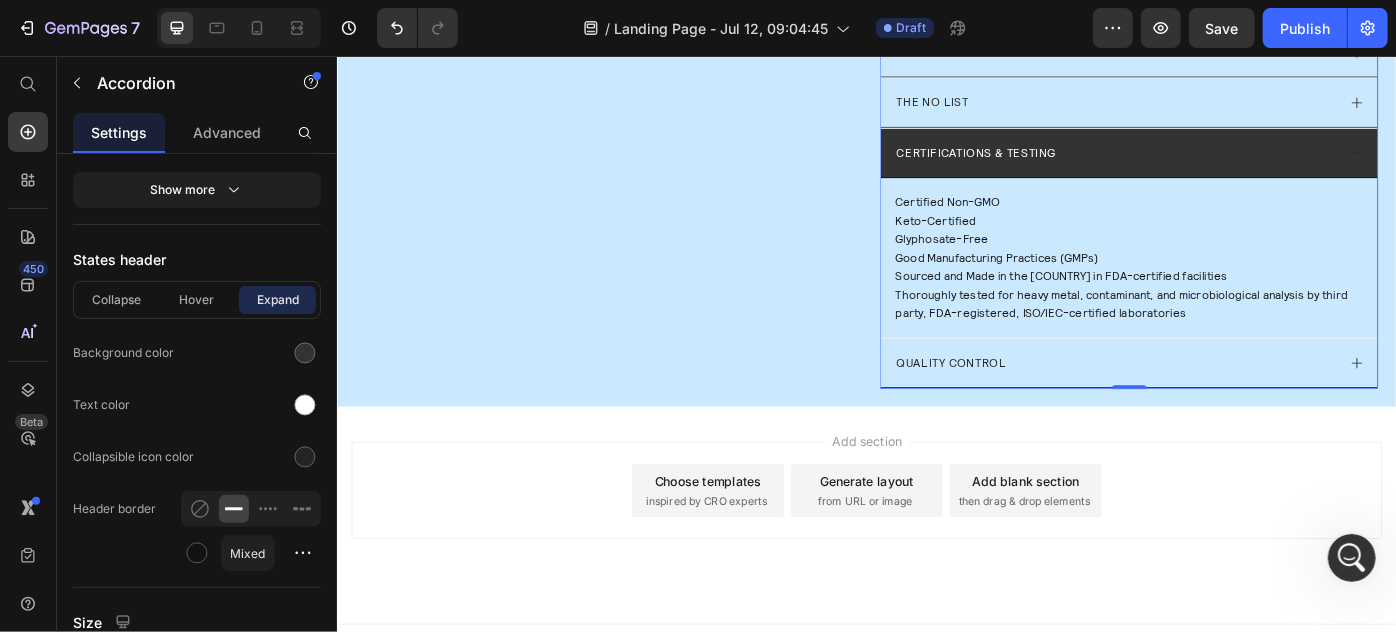 click on "Certifications & Testing" at bounding box center [1233, 165] 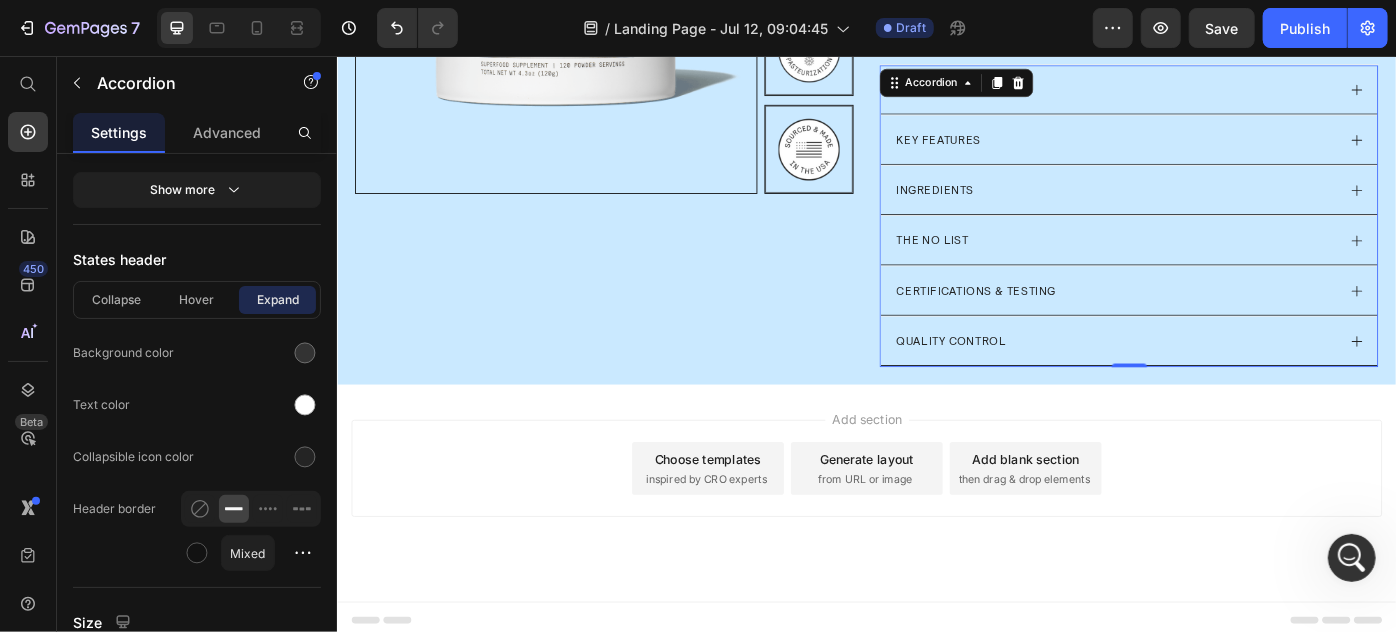 click on "Quality Control" at bounding box center [1217, 377] 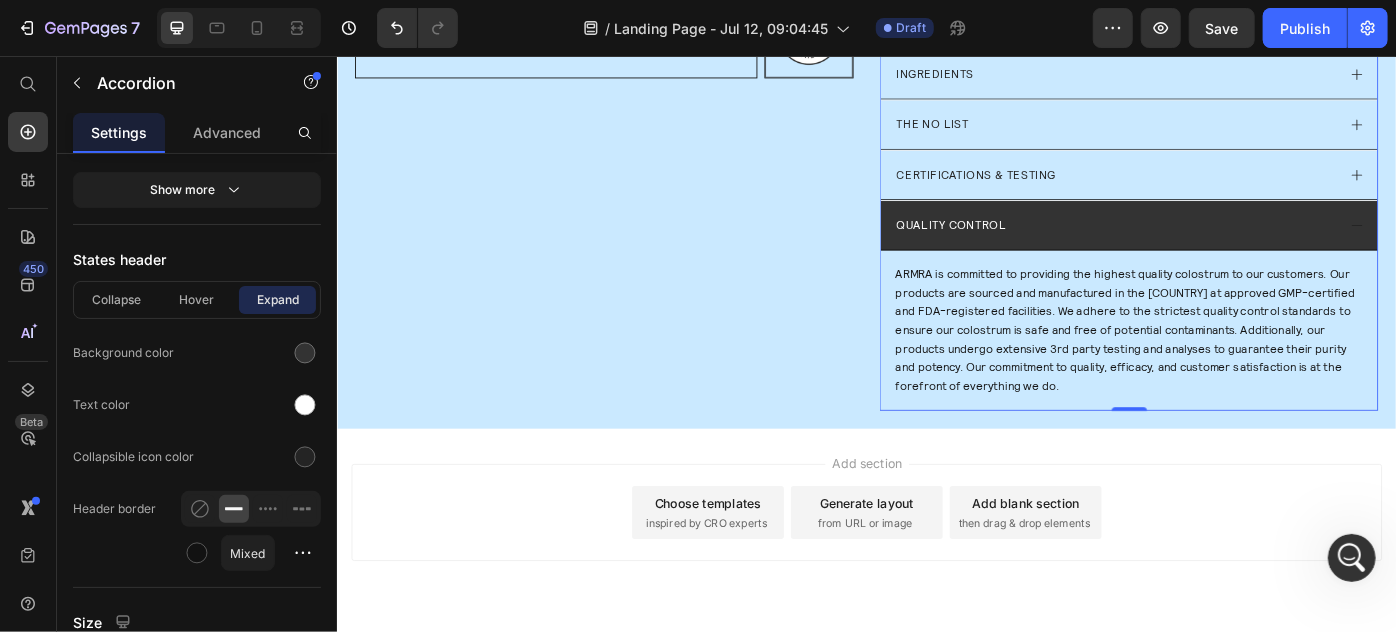 scroll, scrollTop: 636, scrollLeft: 0, axis: vertical 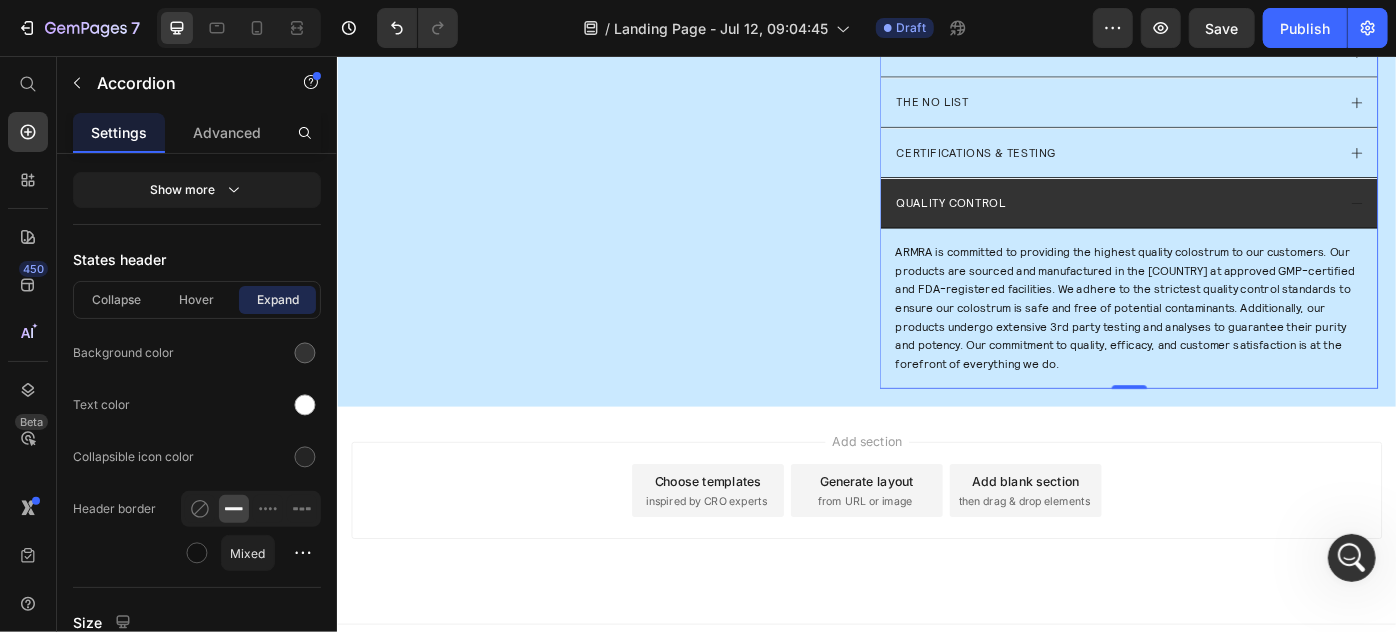 click on "Quality Control" at bounding box center (1217, 221) 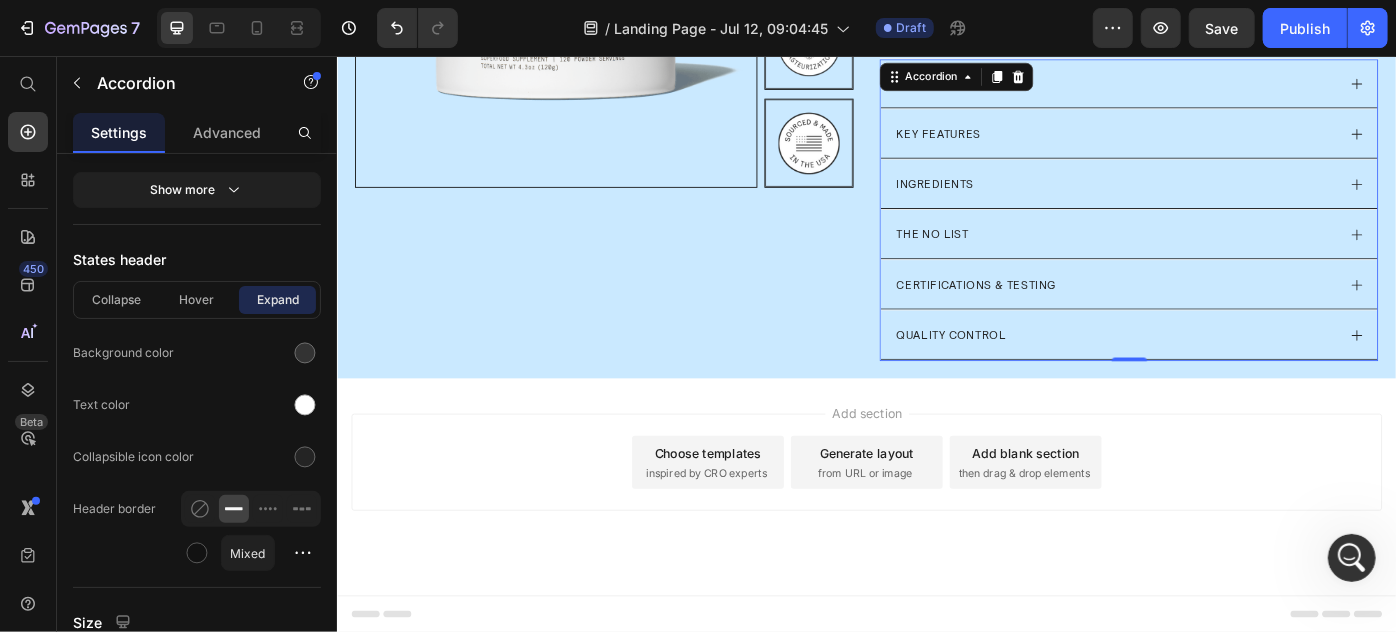 scroll, scrollTop: 480, scrollLeft: 0, axis: vertical 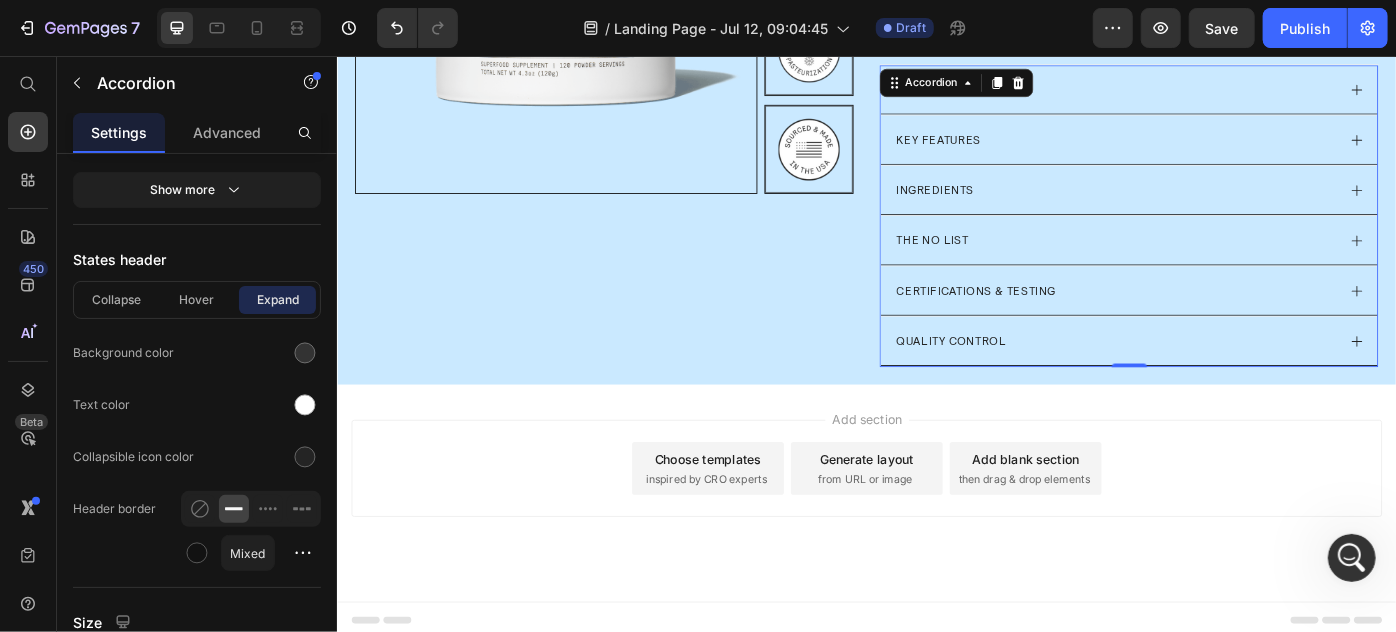 drag, startPoint x: 26, startPoint y: 129, endPoint x: 61, endPoint y: 143, distance: 37.696156 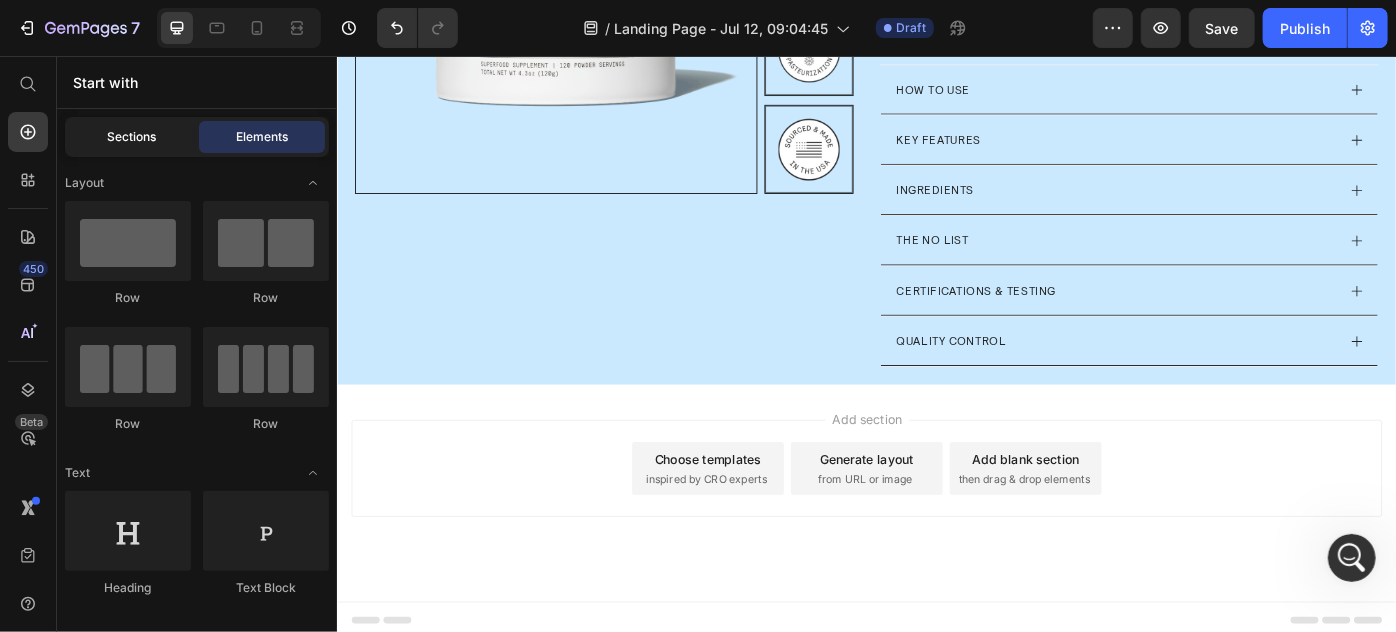 click on "Sections" 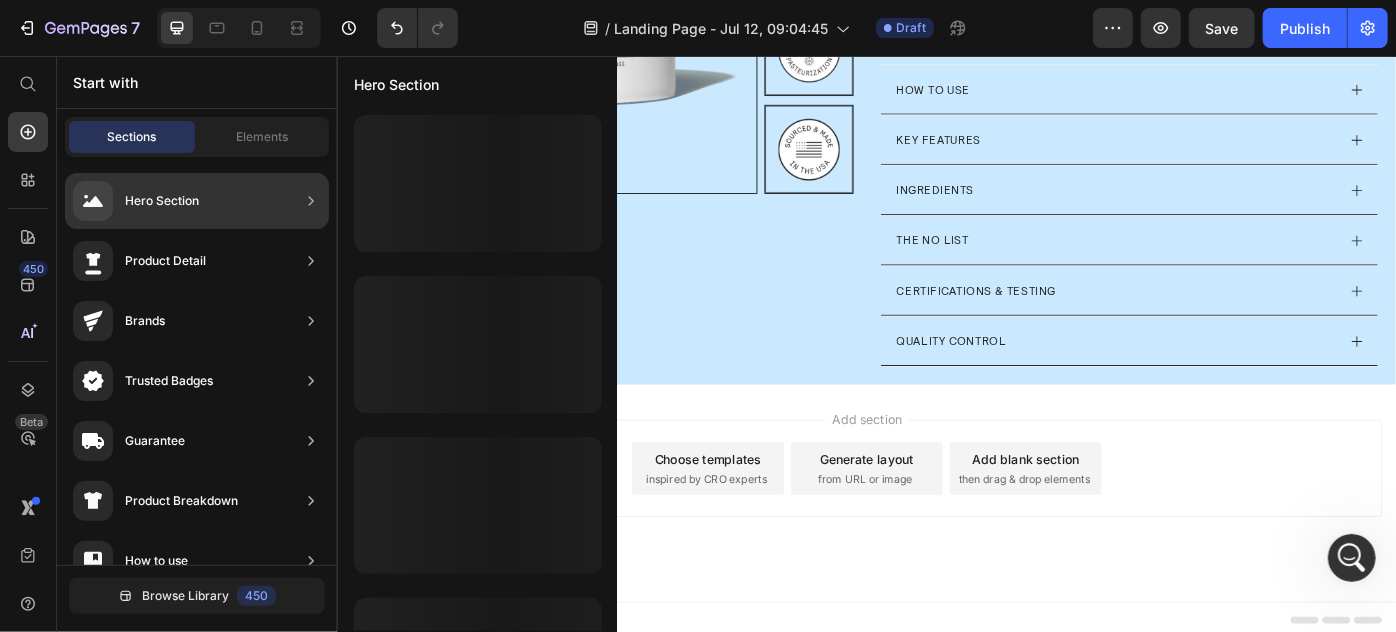 click on "Product Detail" 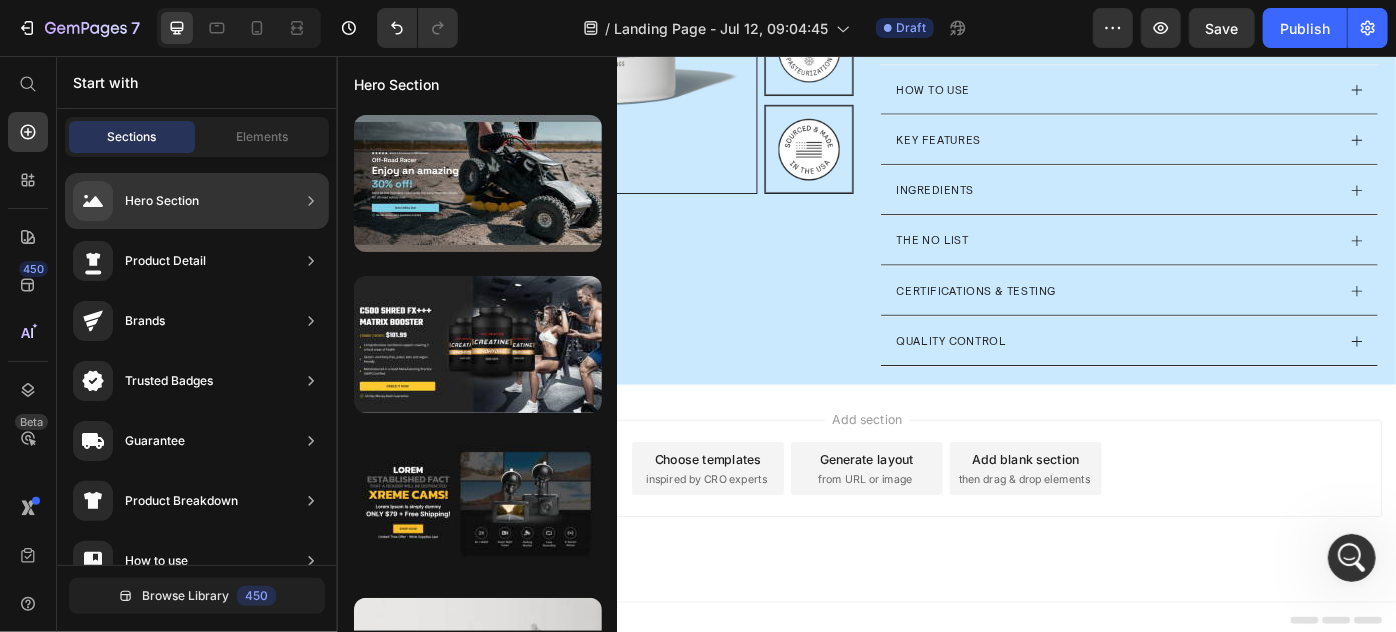 click on "Product Detail" 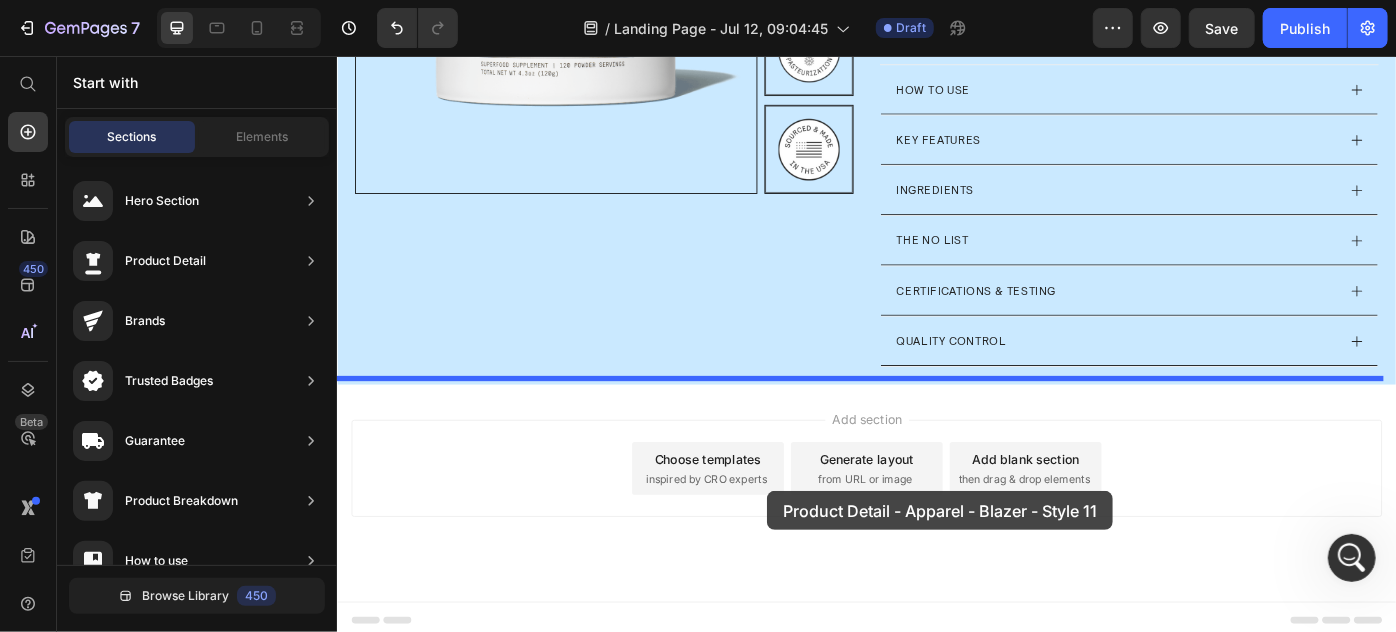 drag, startPoint x: 813, startPoint y: 406, endPoint x: 823, endPoint y: 548, distance: 142.35168 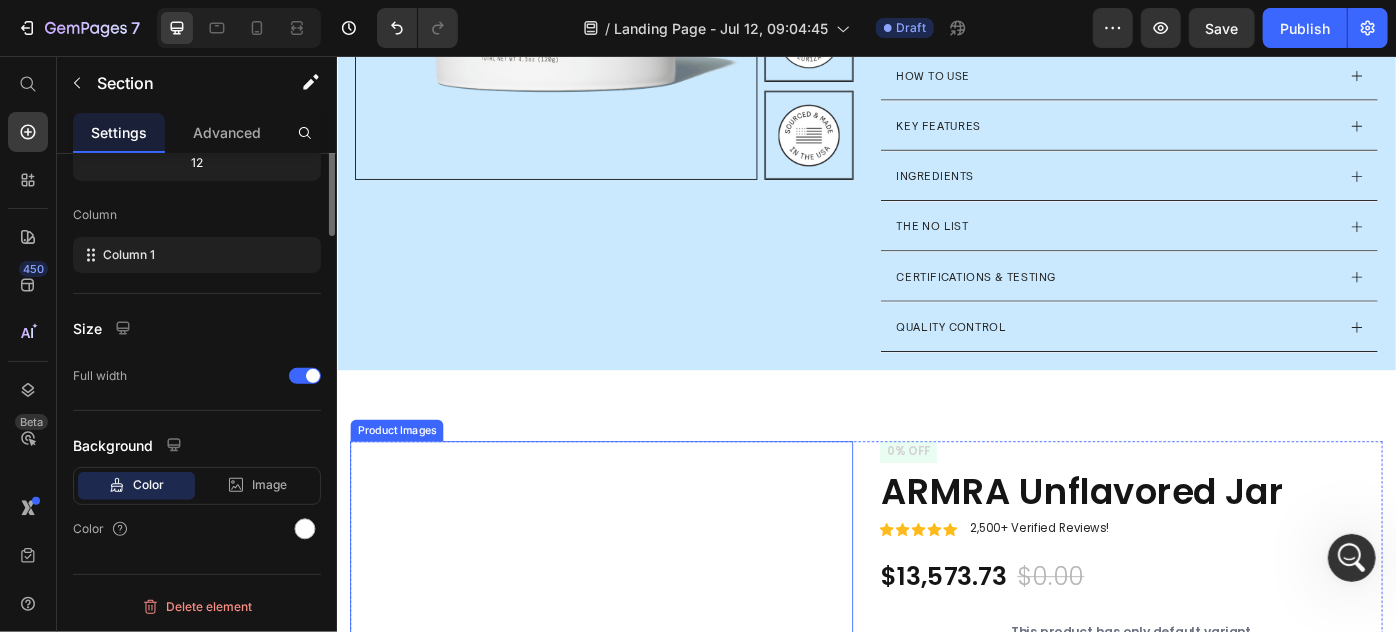scroll, scrollTop: 0, scrollLeft: 0, axis: both 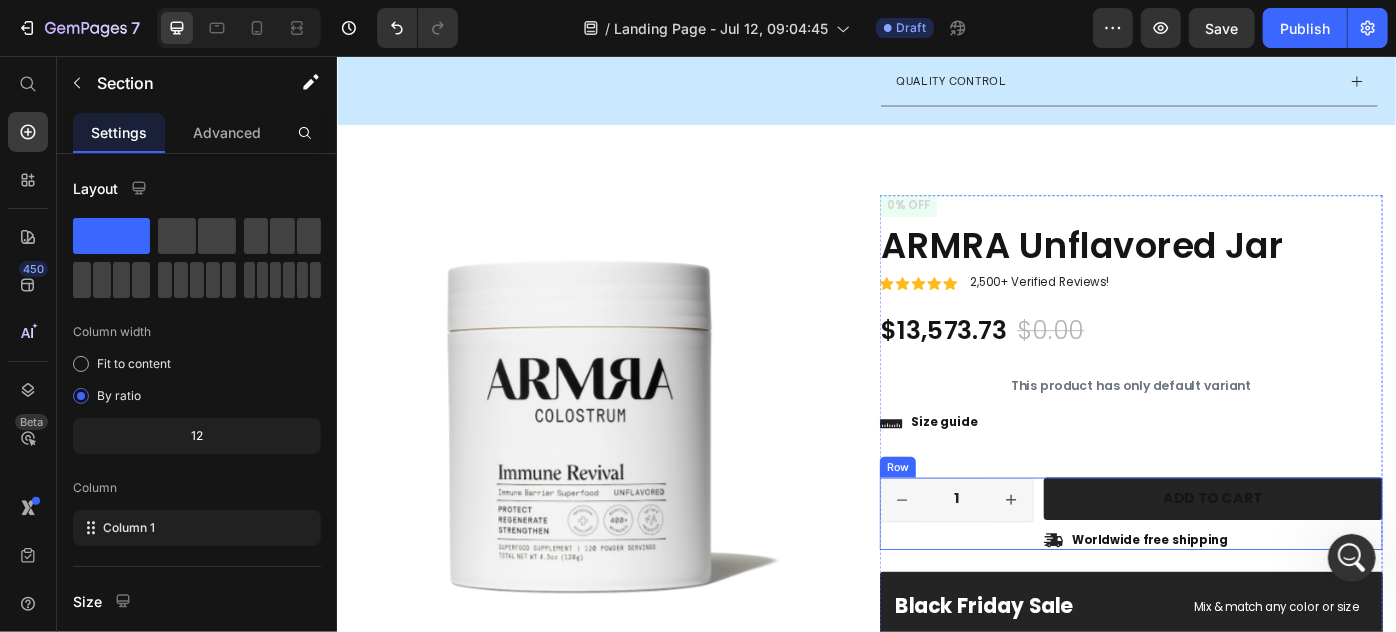 click on "32.8" at bounding box center [1236, 574] 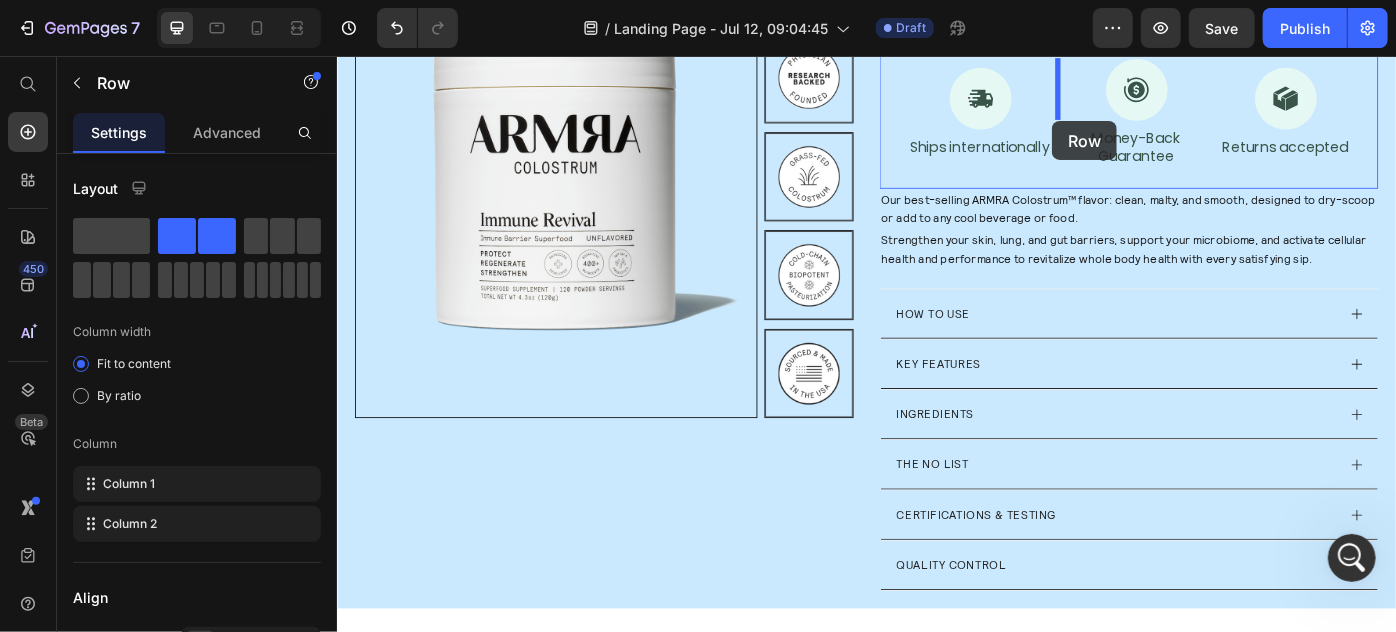 scroll, scrollTop: 176, scrollLeft: 0, axis: vertical 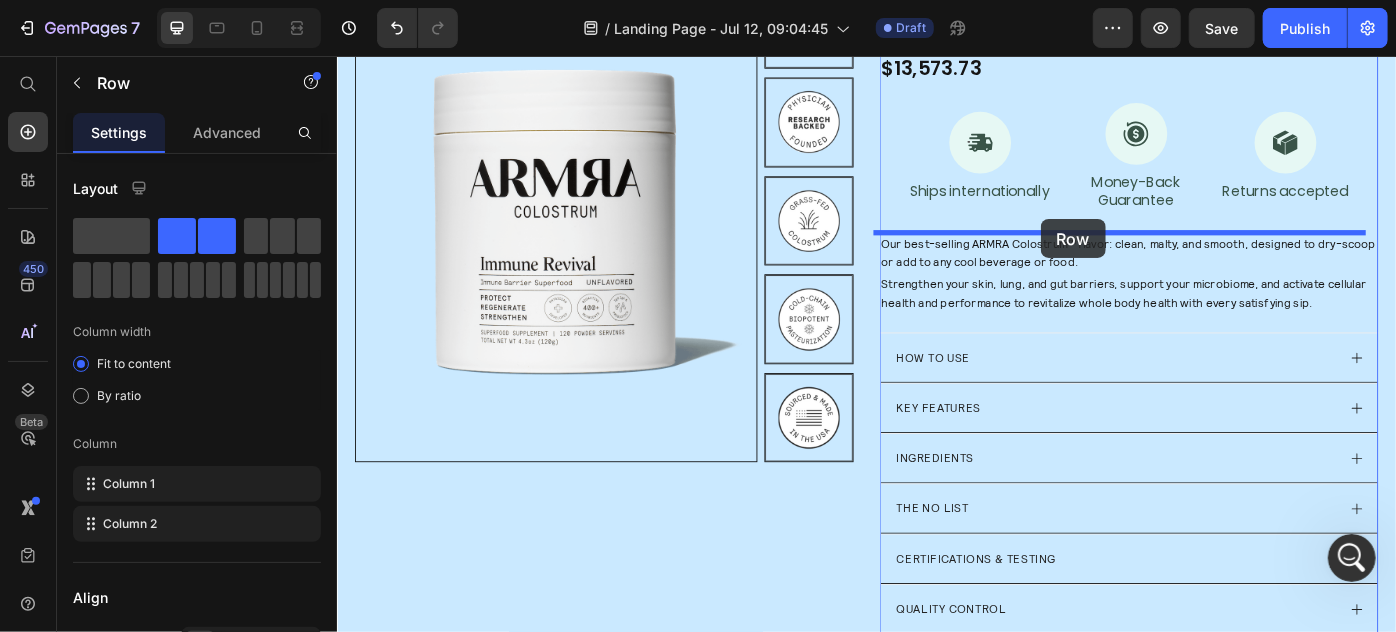 drag, startPoint x: 965, startPoint y: 503, endPoint x: 1133, endPoint y: 240, distance: 312.07852 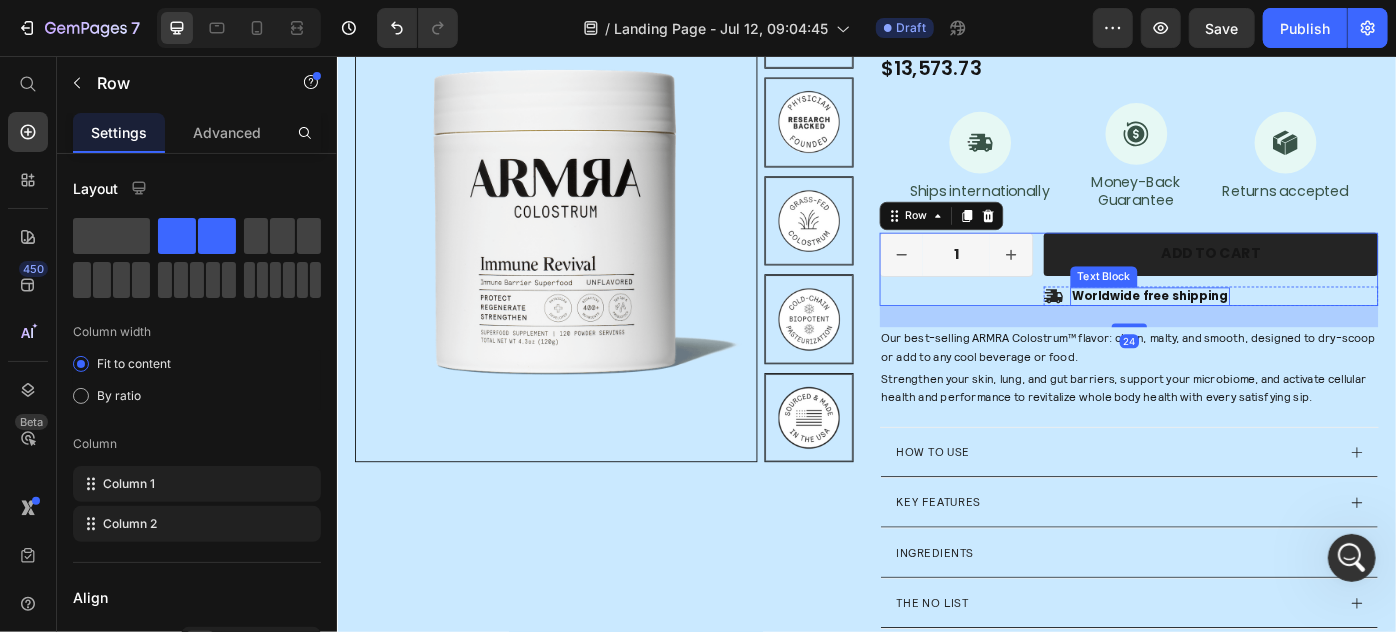 click on "Worldwide free shipping" at bounding box center [1257, 327] 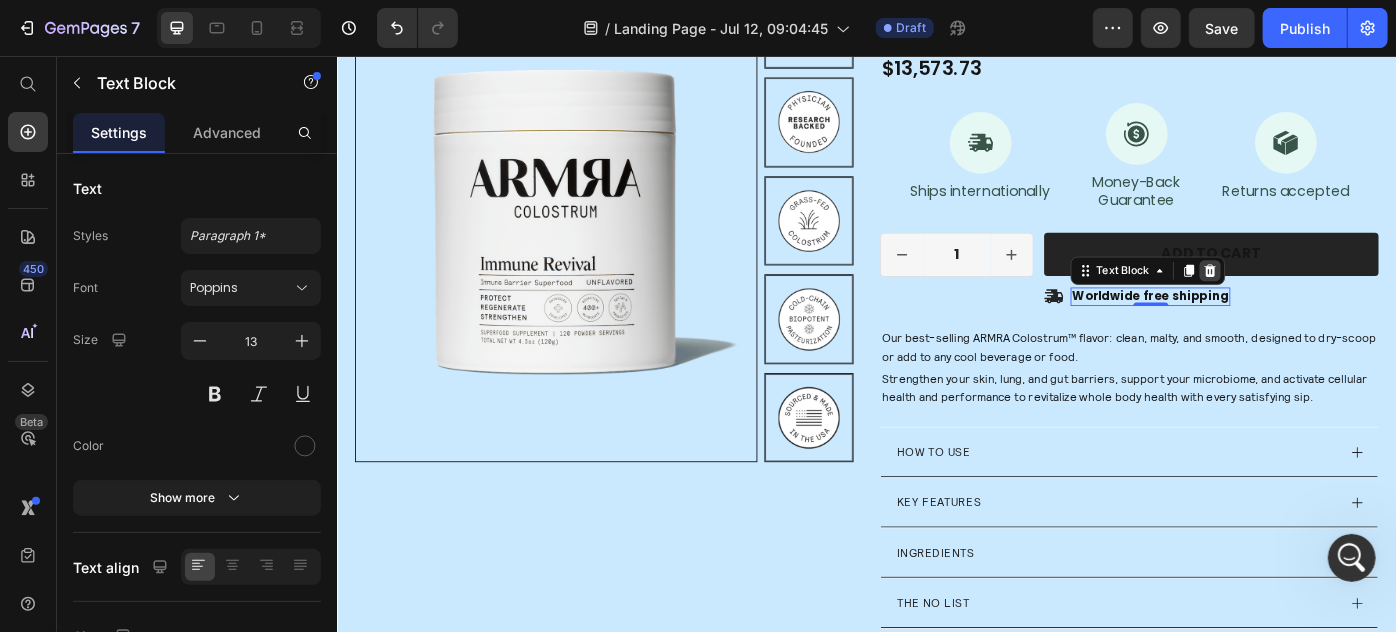 click 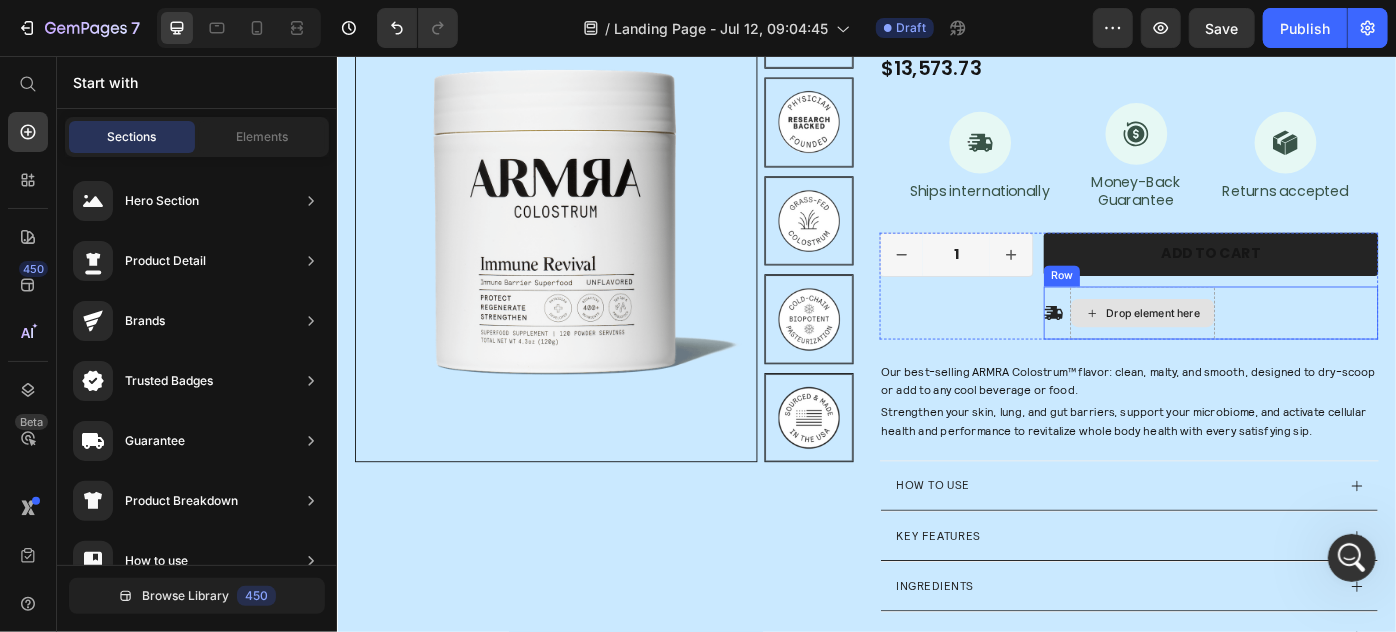 click on "Drop element here" at bounding box center [1261, 346] 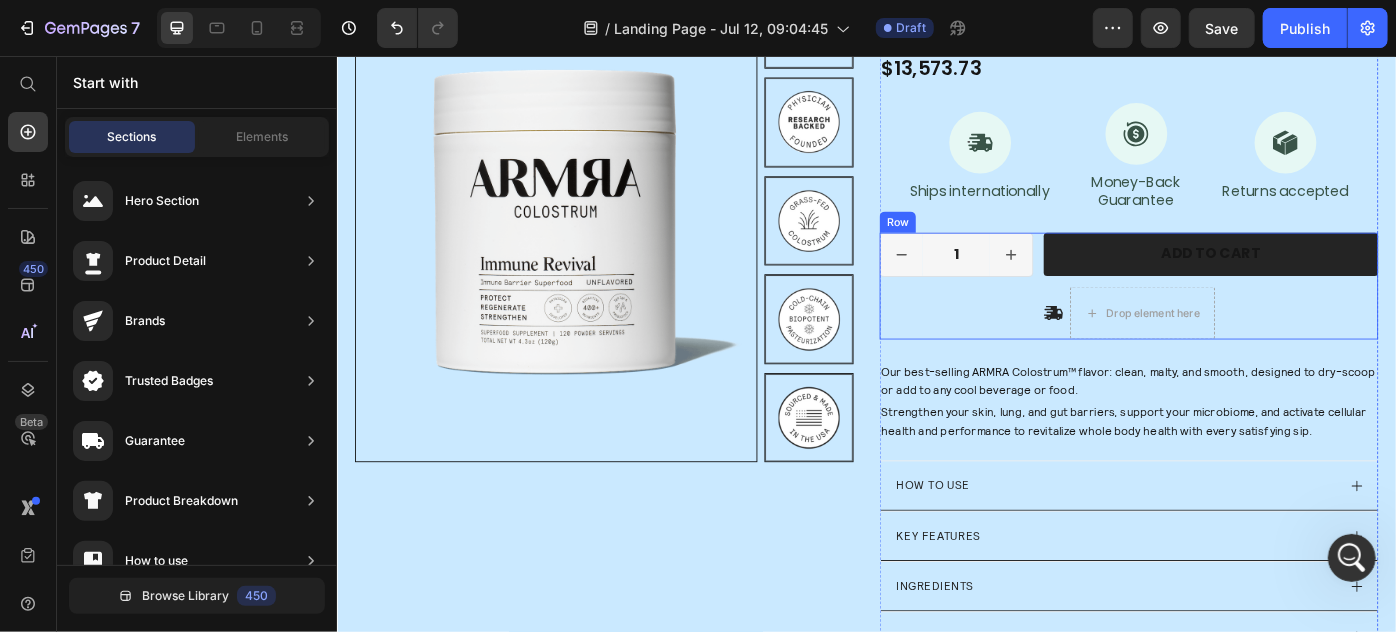 click on "1 Product Quantity Row" at bounding box center [1038, 315] 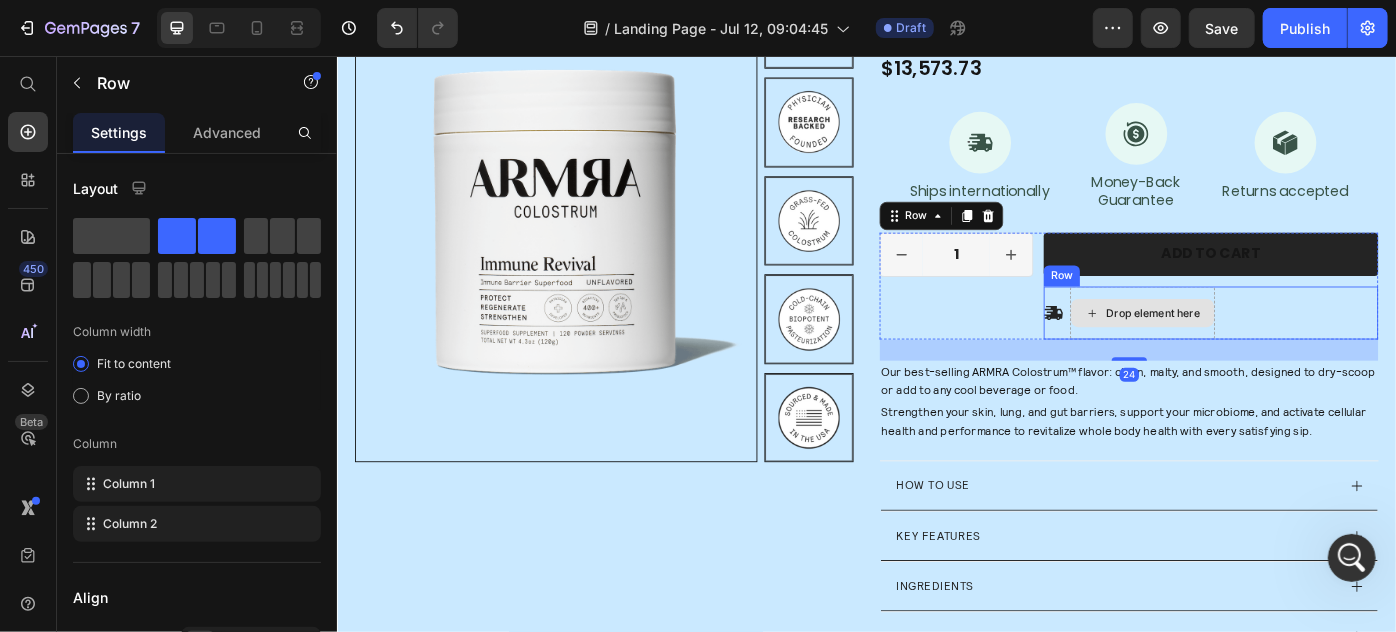 click on "Drop element here" at bounding box center (1261, 346) 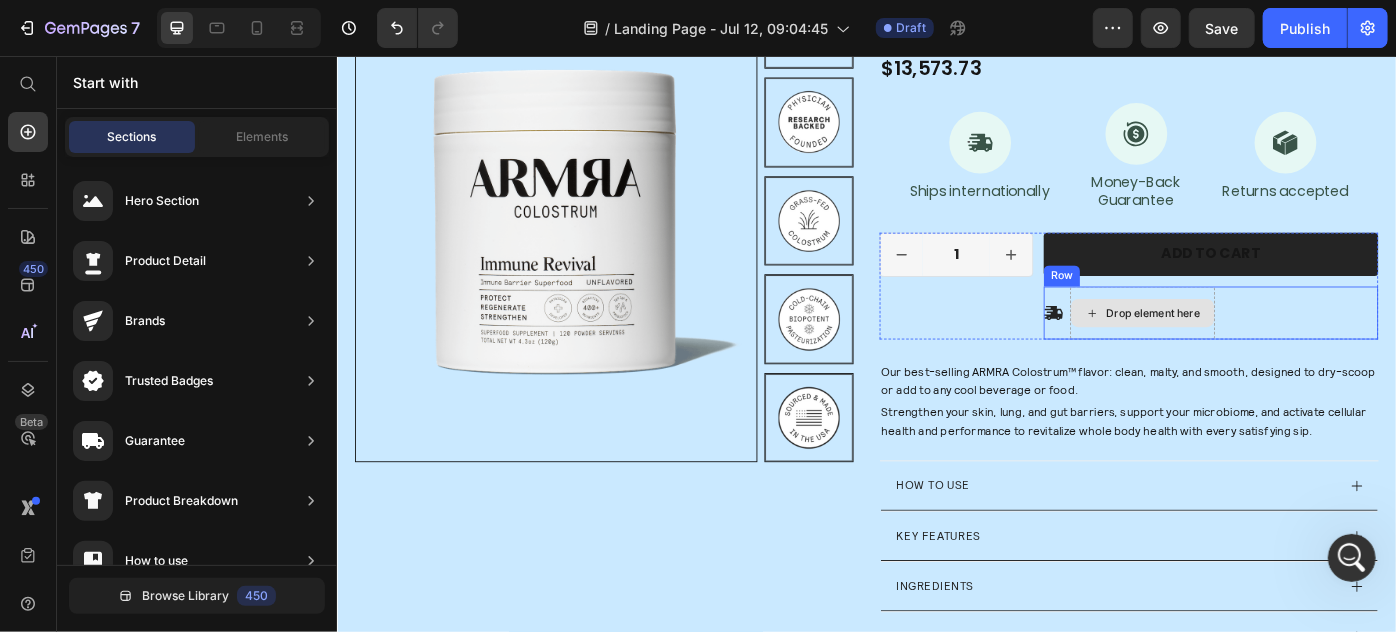 click on "Drop element here" at bounding box center (1261, 346) 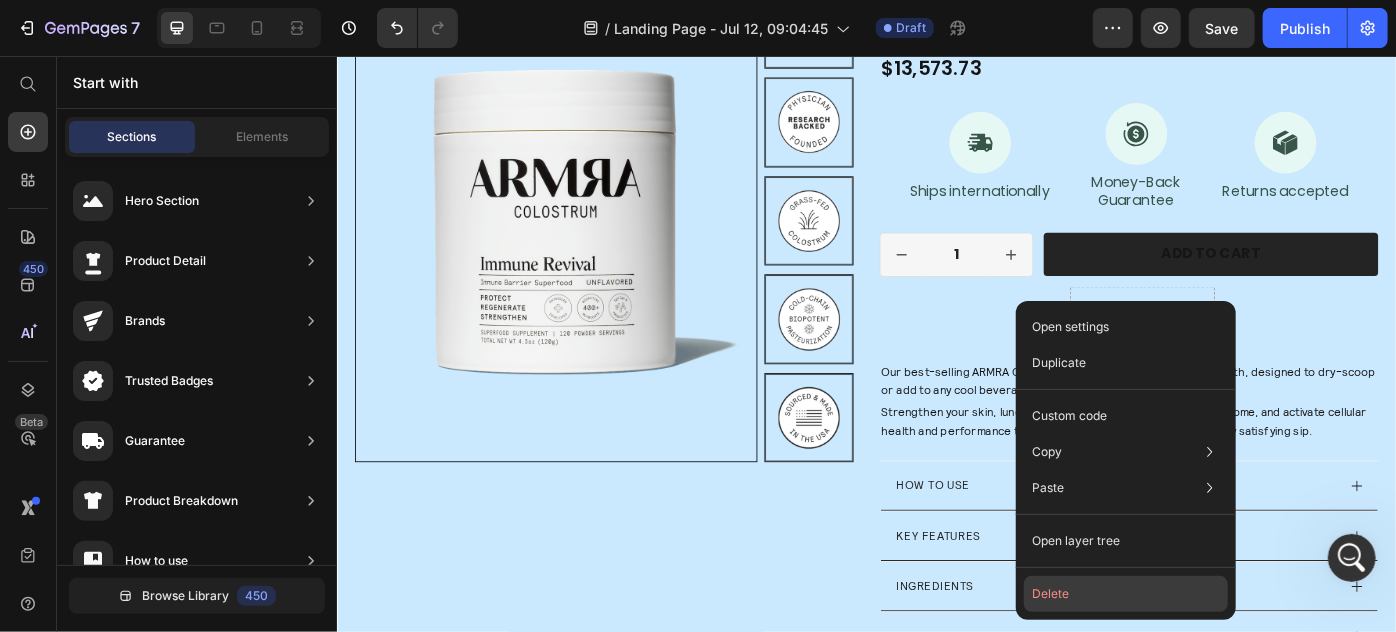 click on "Delete" 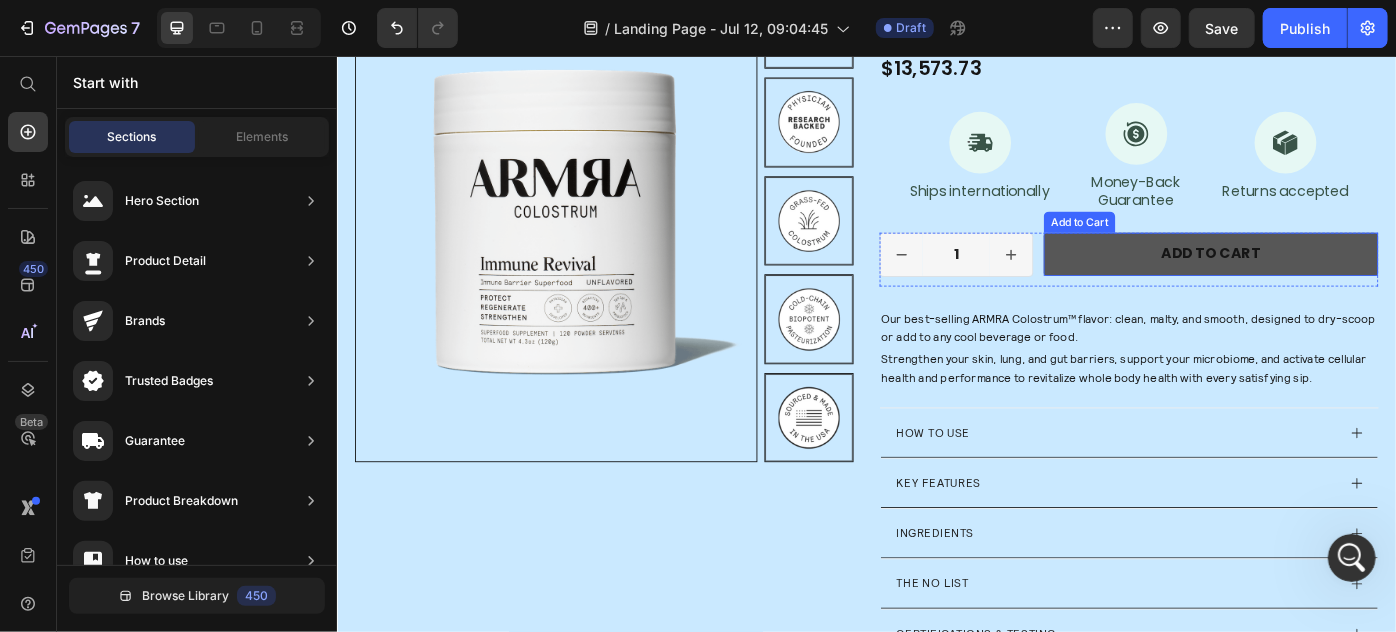 click on "Add to cart" at bounding box center (1326, 279) 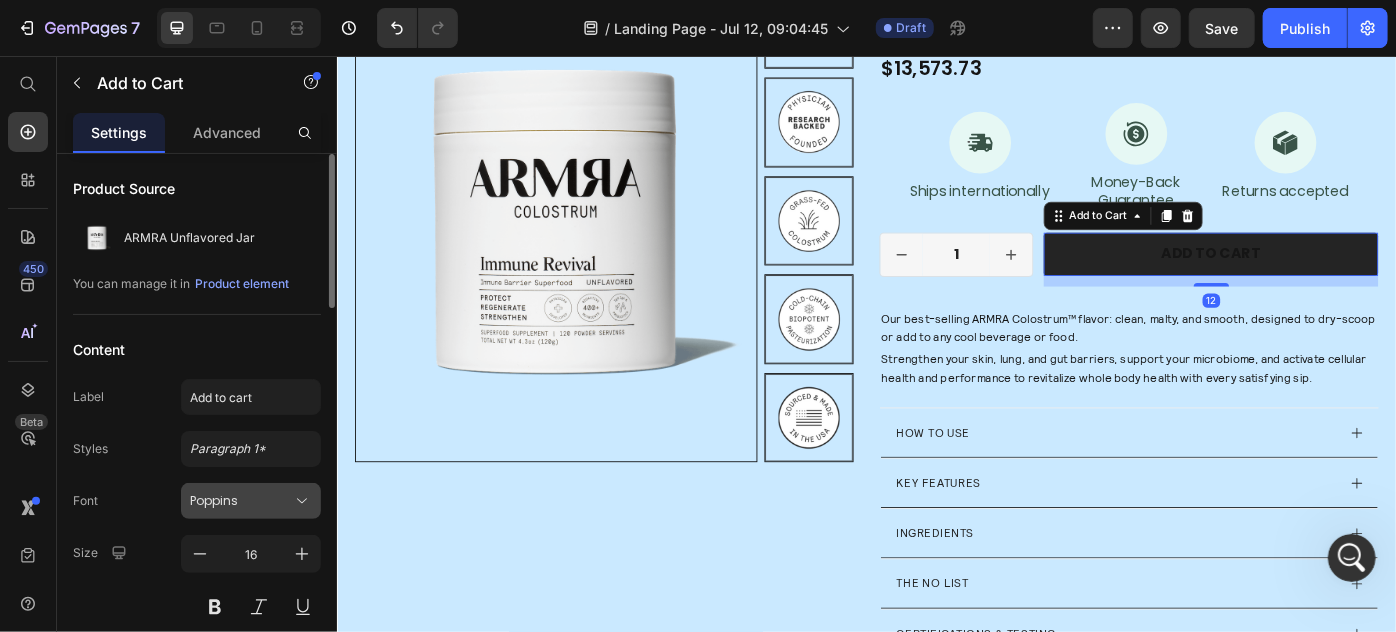 click on "Poppins" at bounding box center (241, 501) 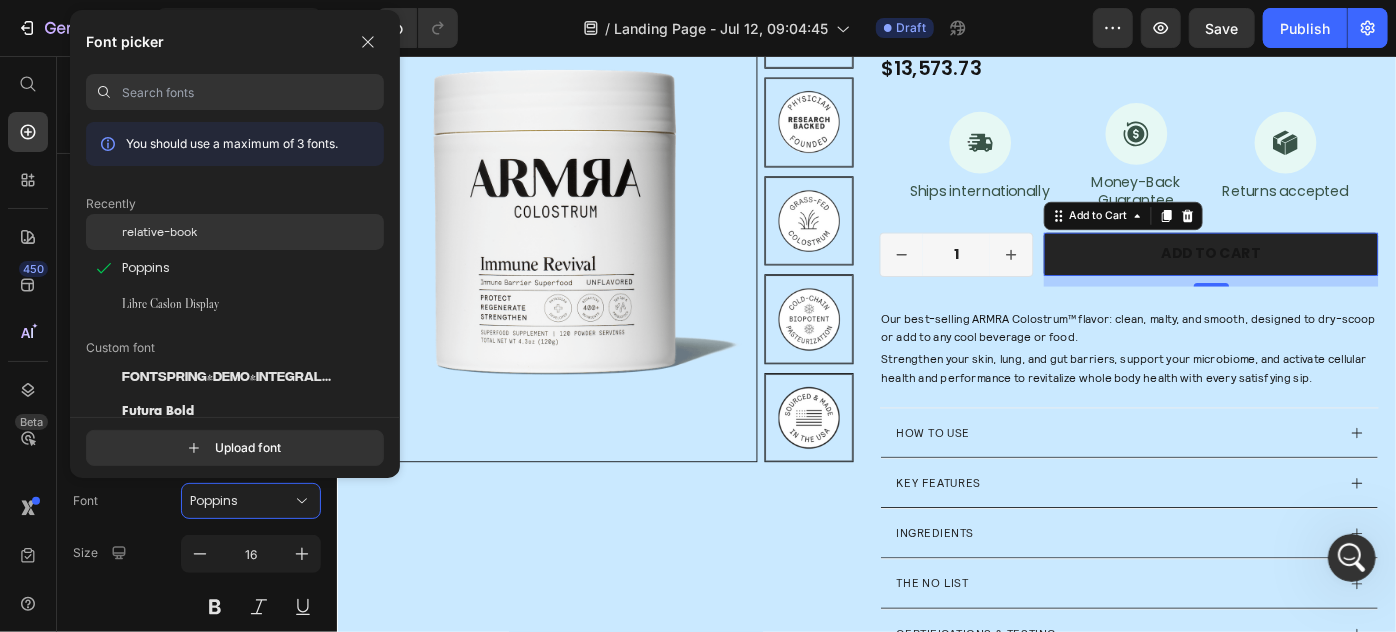 click on "relative-book" 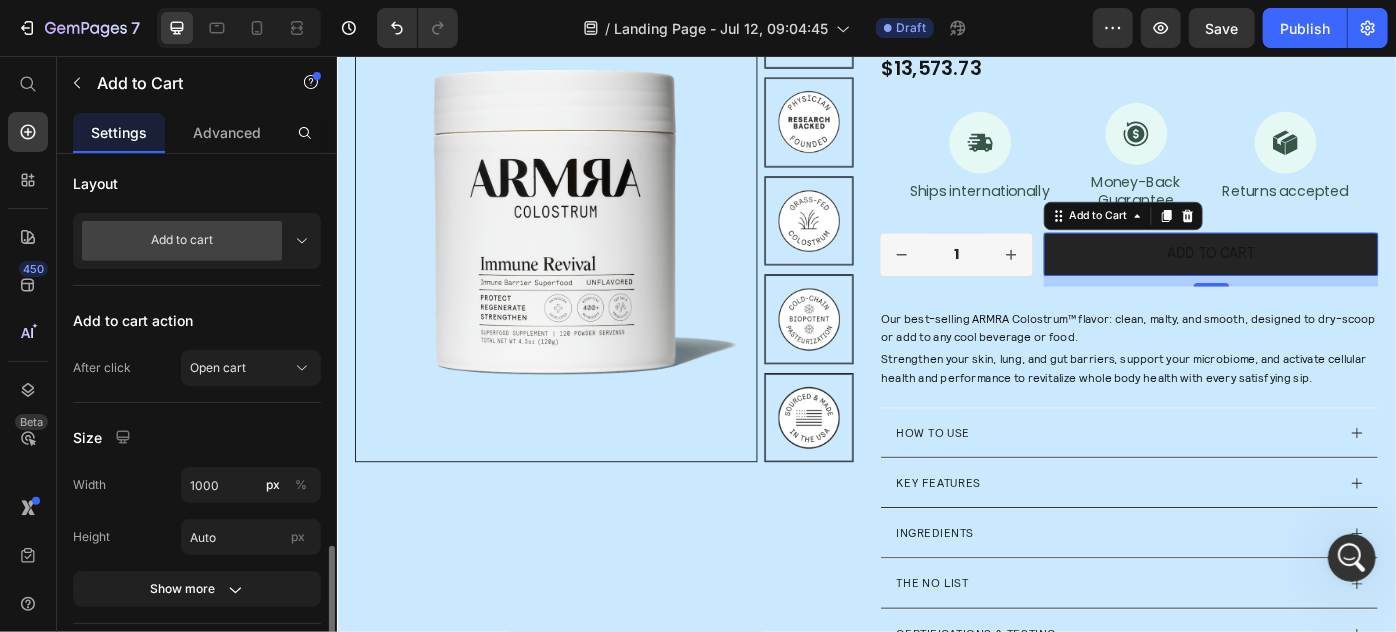 scroll, scrollTop: 818, scrollLeft: 0, axis: vertical 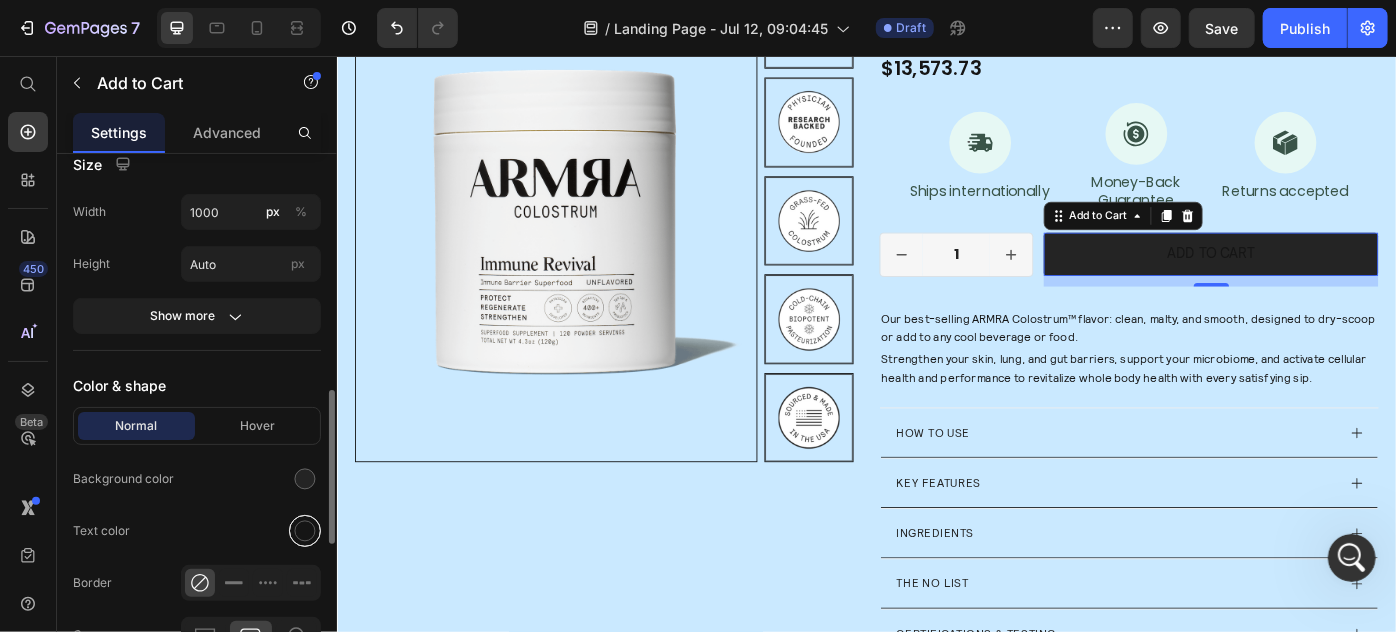 click at bounding box center (305, 531) 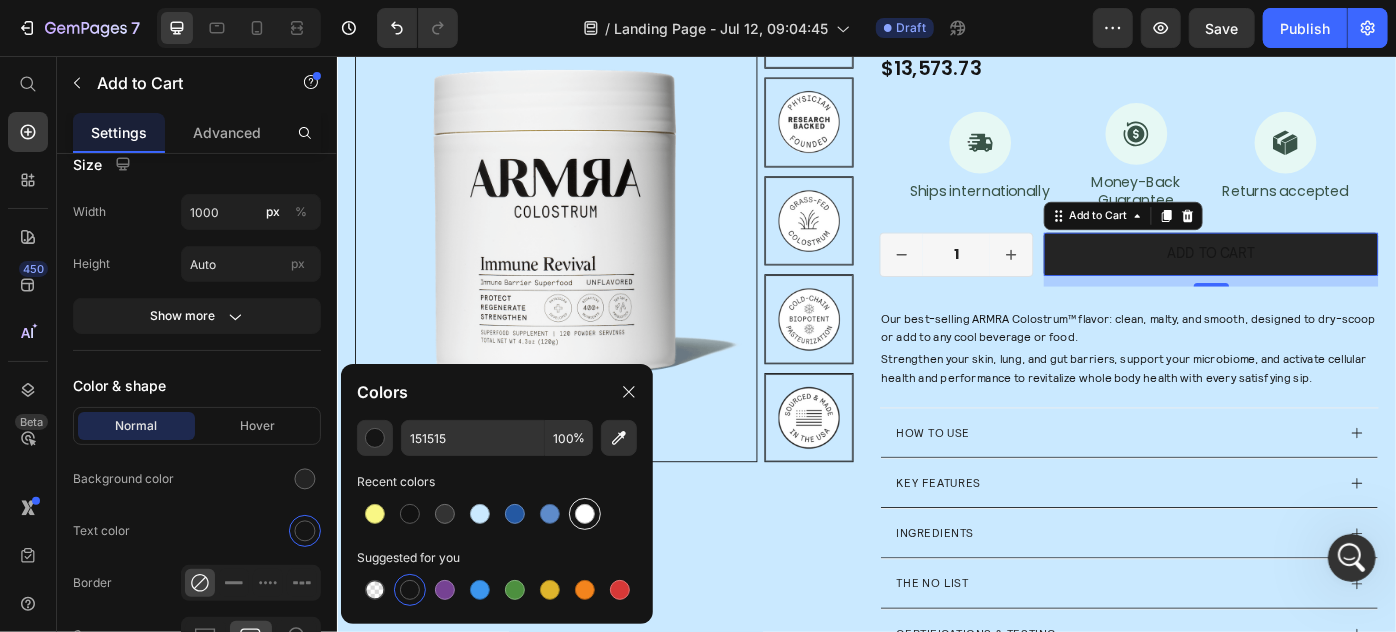 click at bounding box center [585, 514] 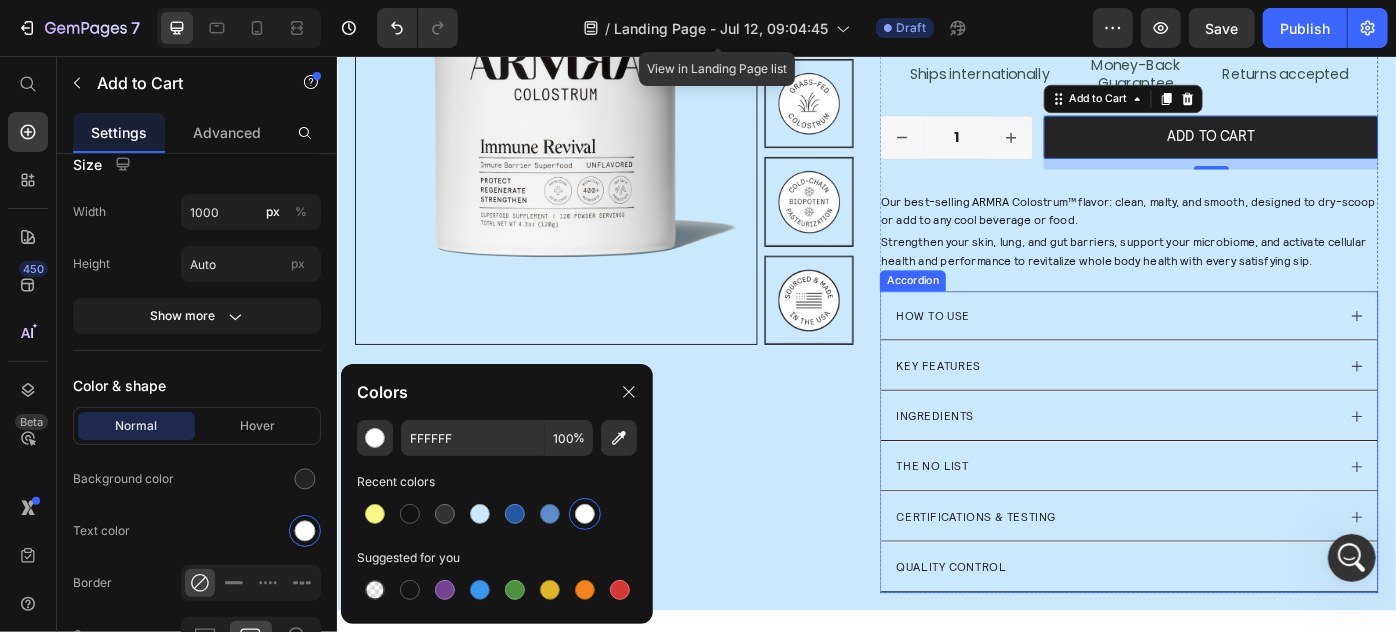 scroll, scrollTop: 266, scrollLeft: 0, axis: vertical 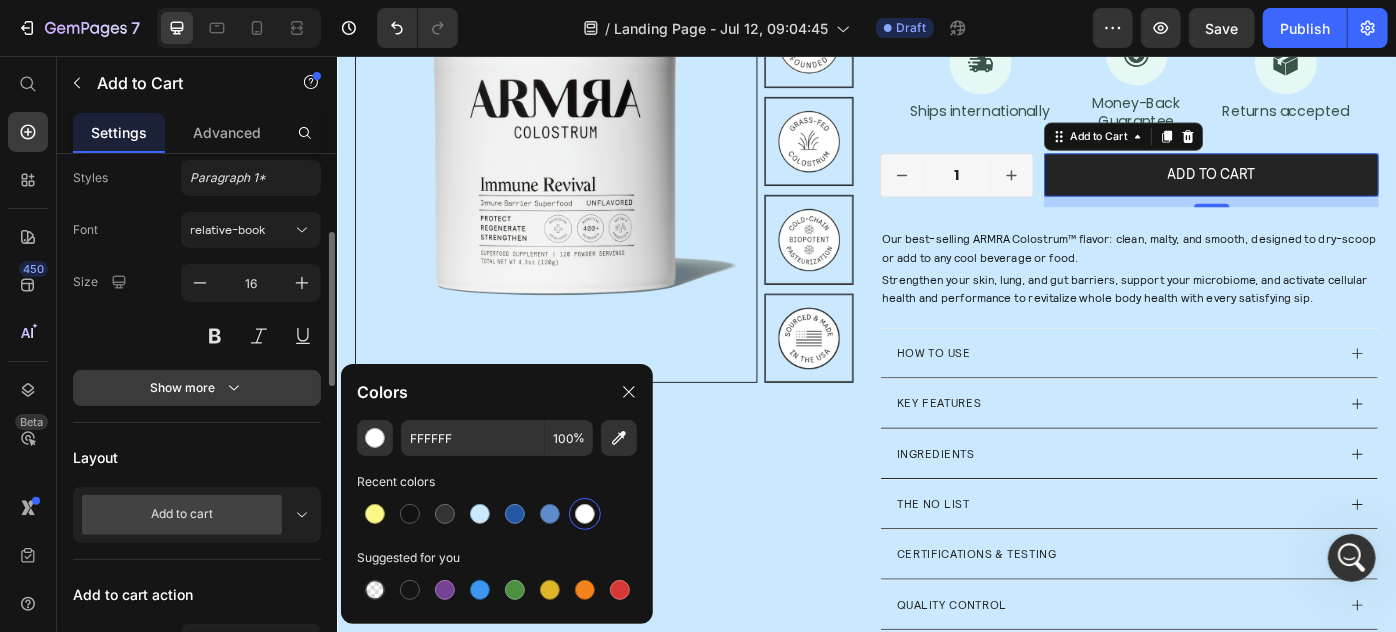 click 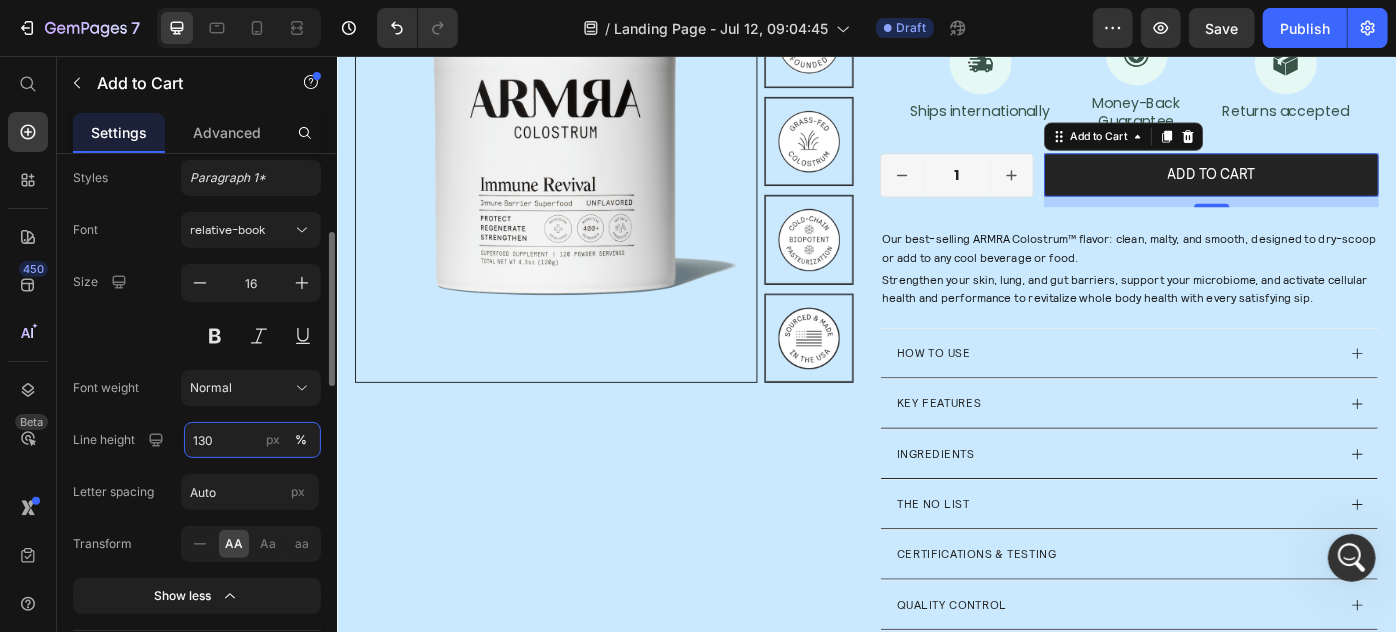click on "130" at bounding box center (252, 440) 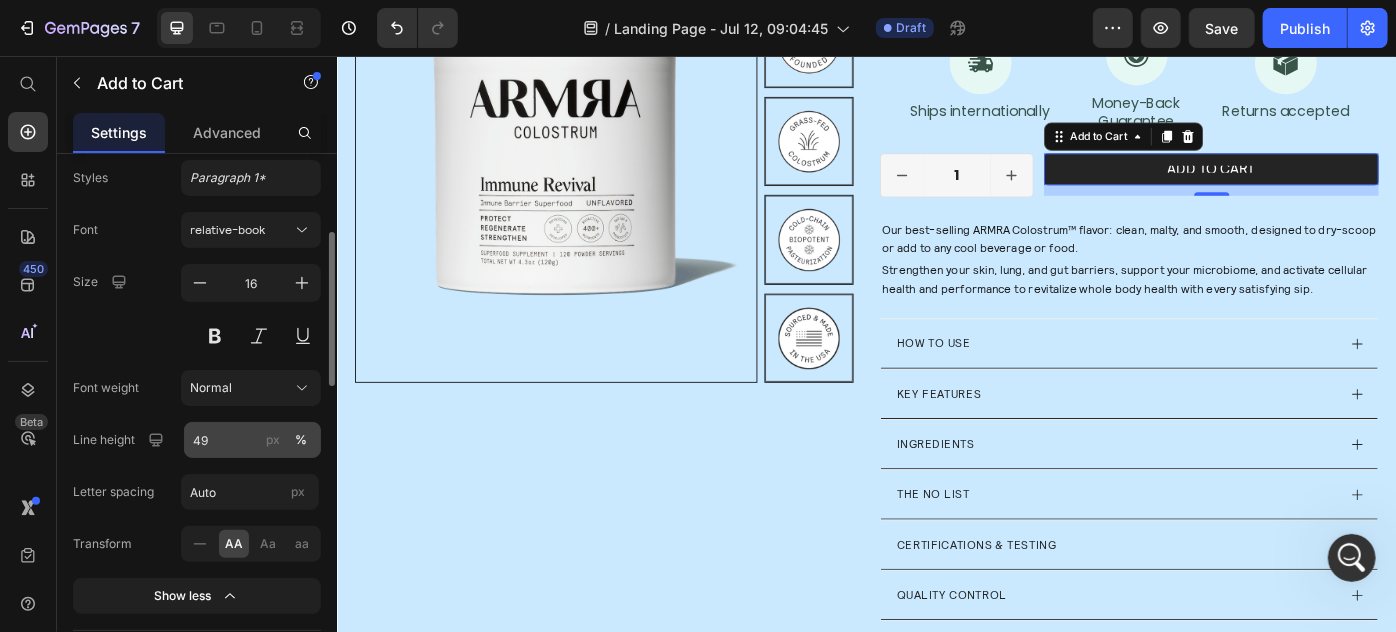 click on "px" at bounding box center [273, 440] 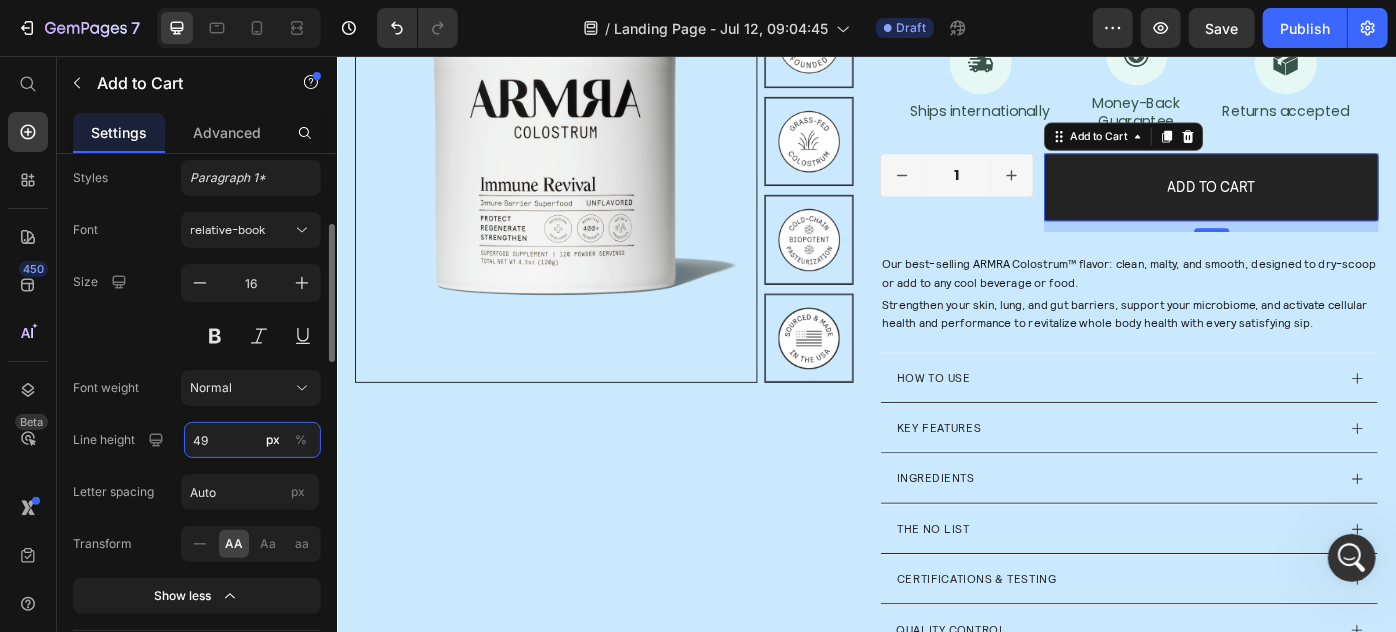 click on "49" at bounding box center (252, 440) 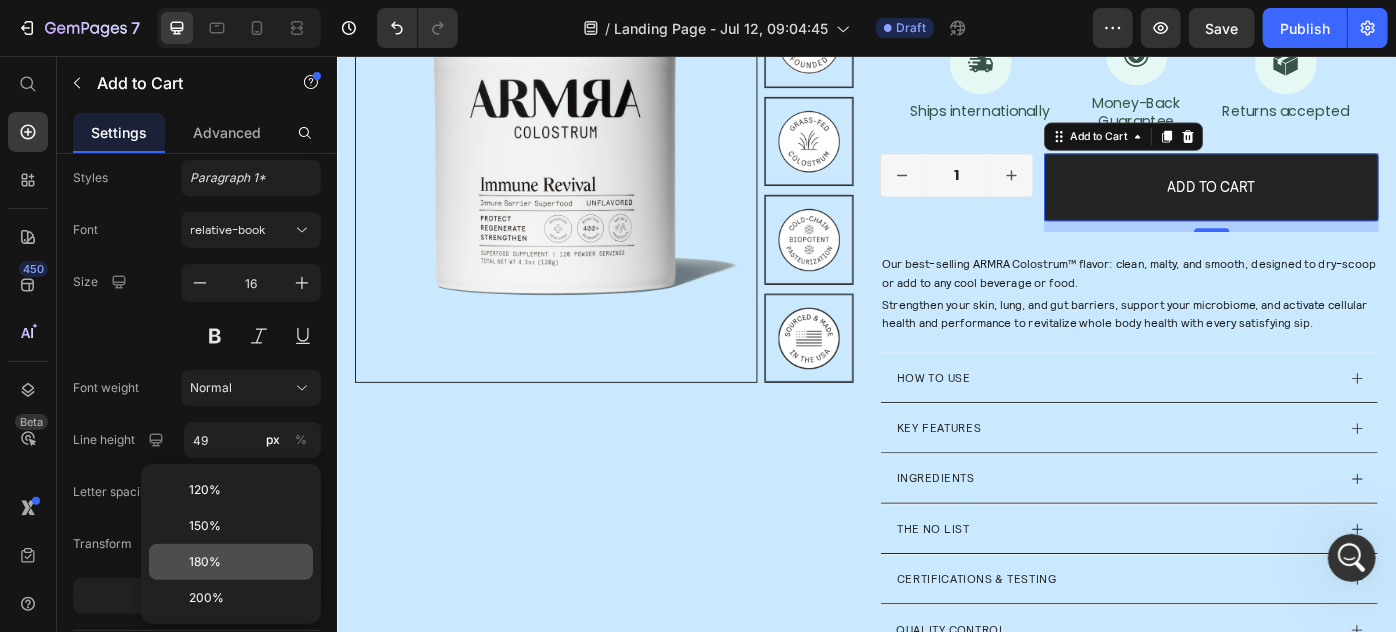 click on "180%" at bounding box center (247, 562) 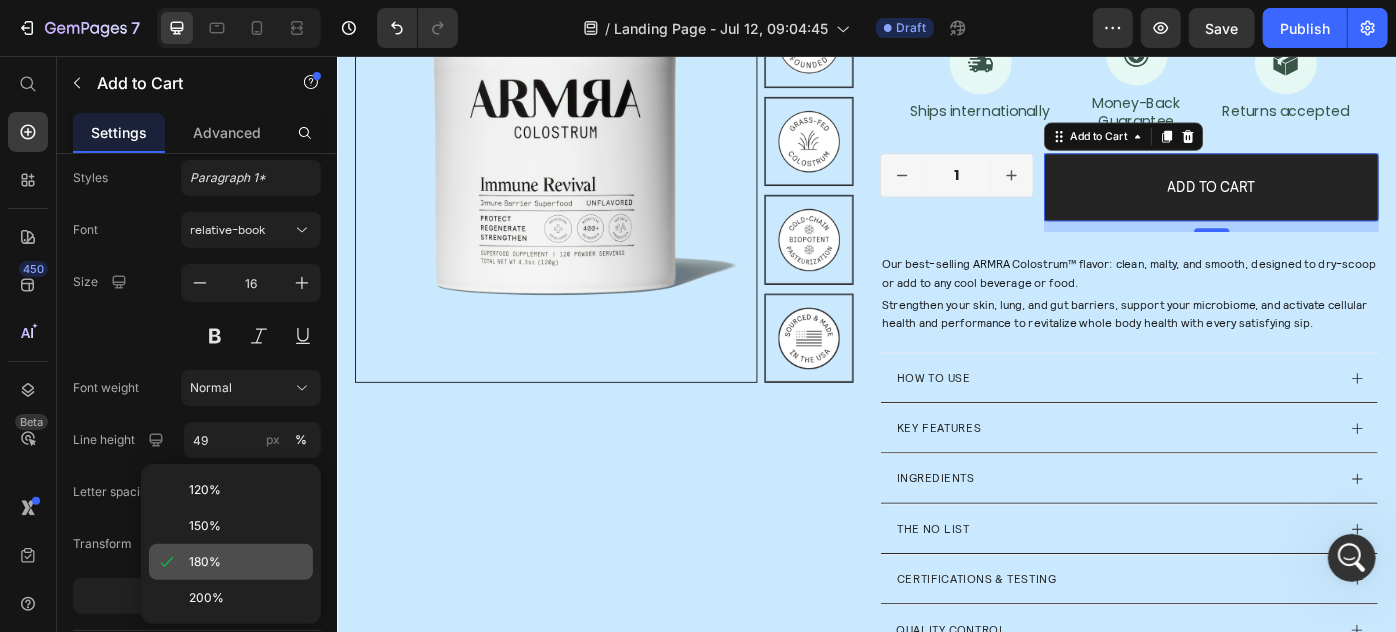 type on "180" 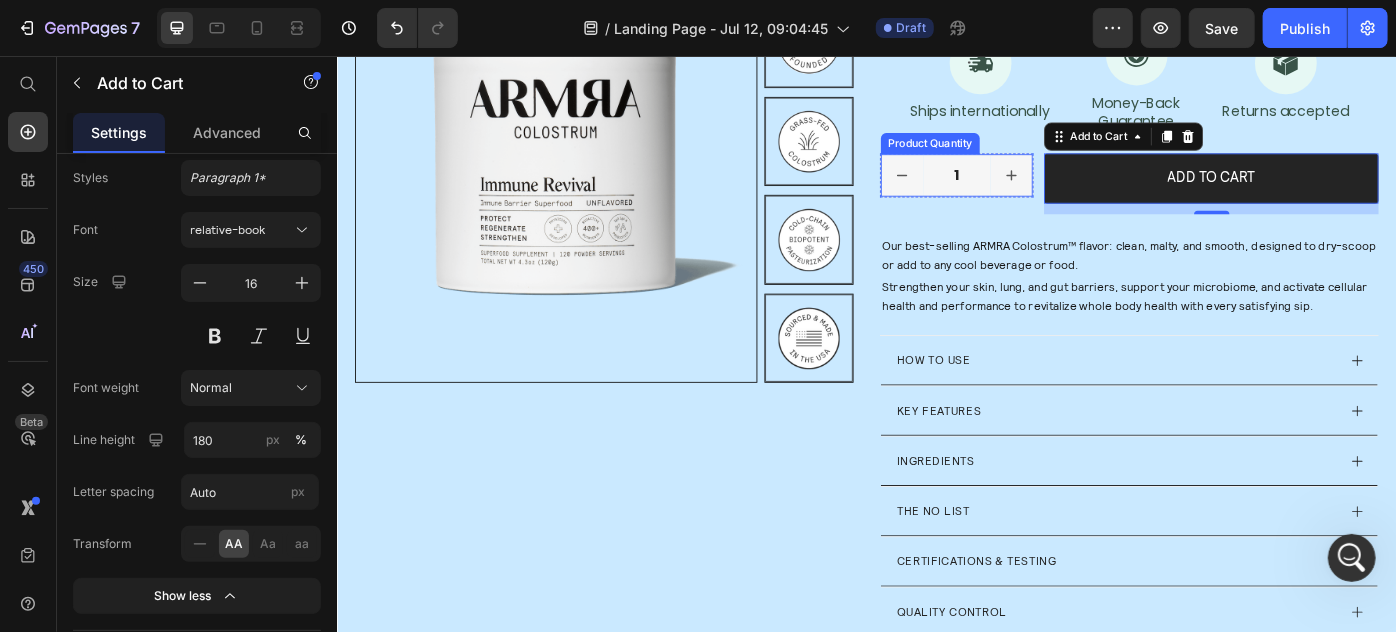 click at bounding box center [1100, 190] 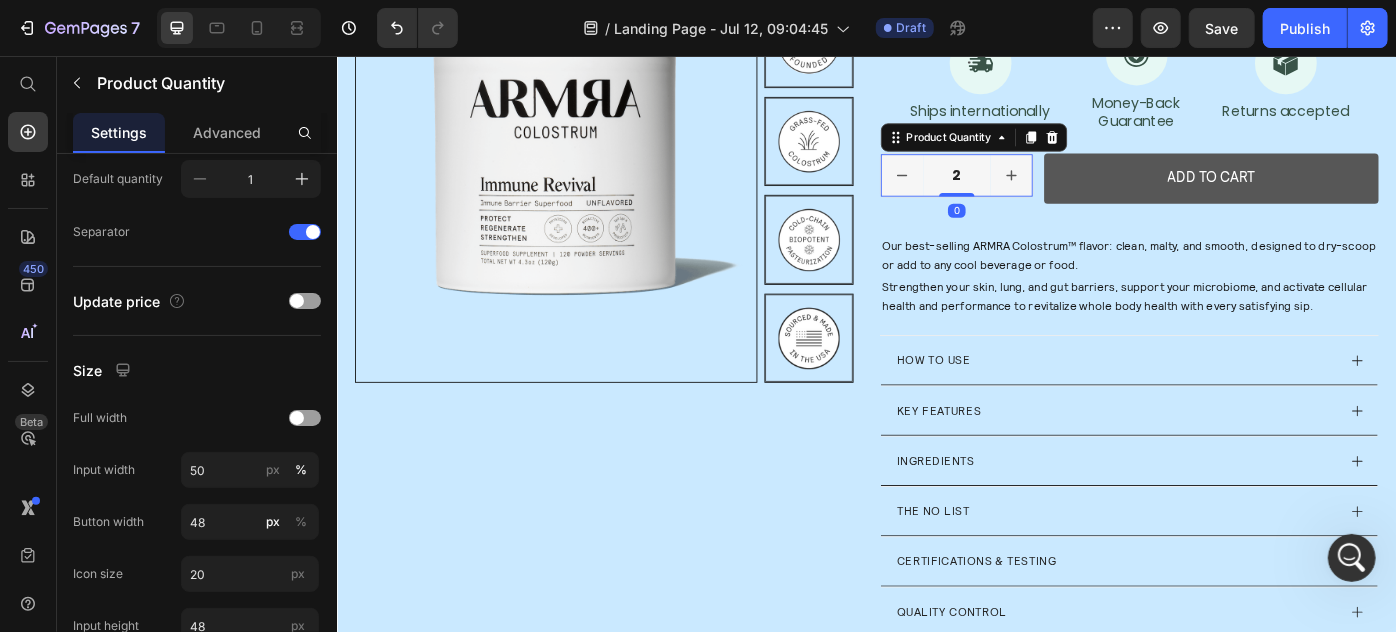 scroll, scrollTop: 0, scrollLeft: 0, axis: both 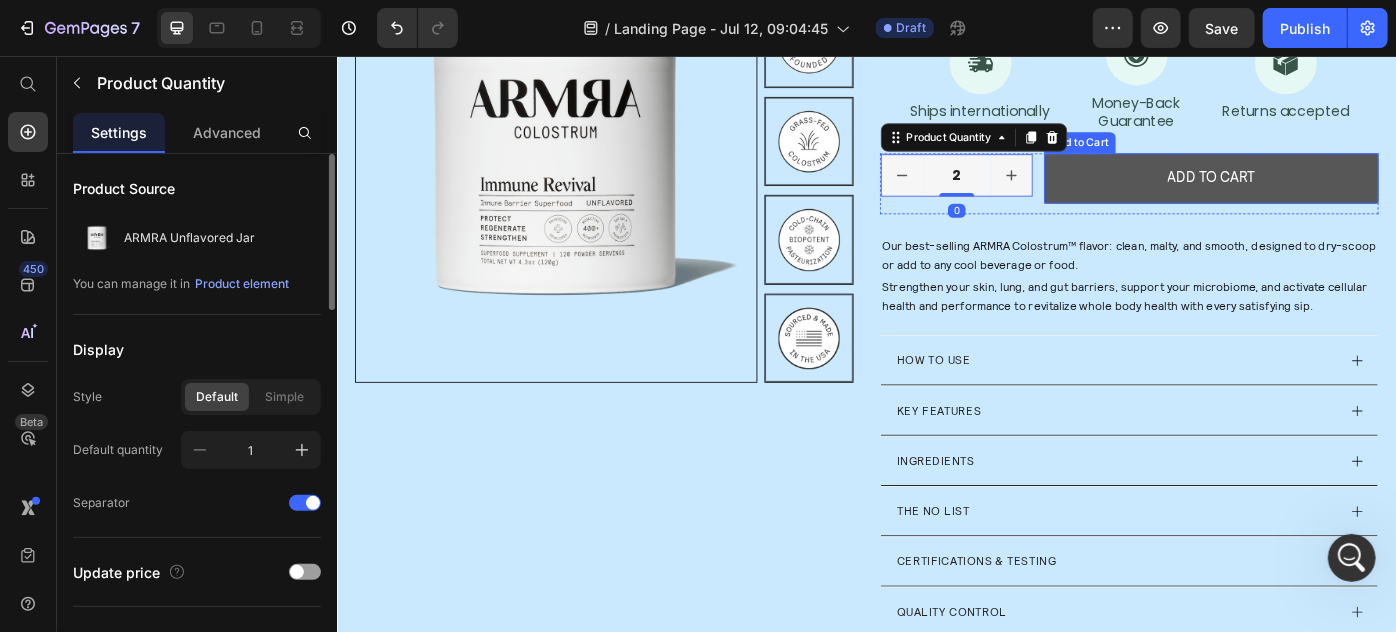click on "Add to cart" at bounding box center [1326, 193] 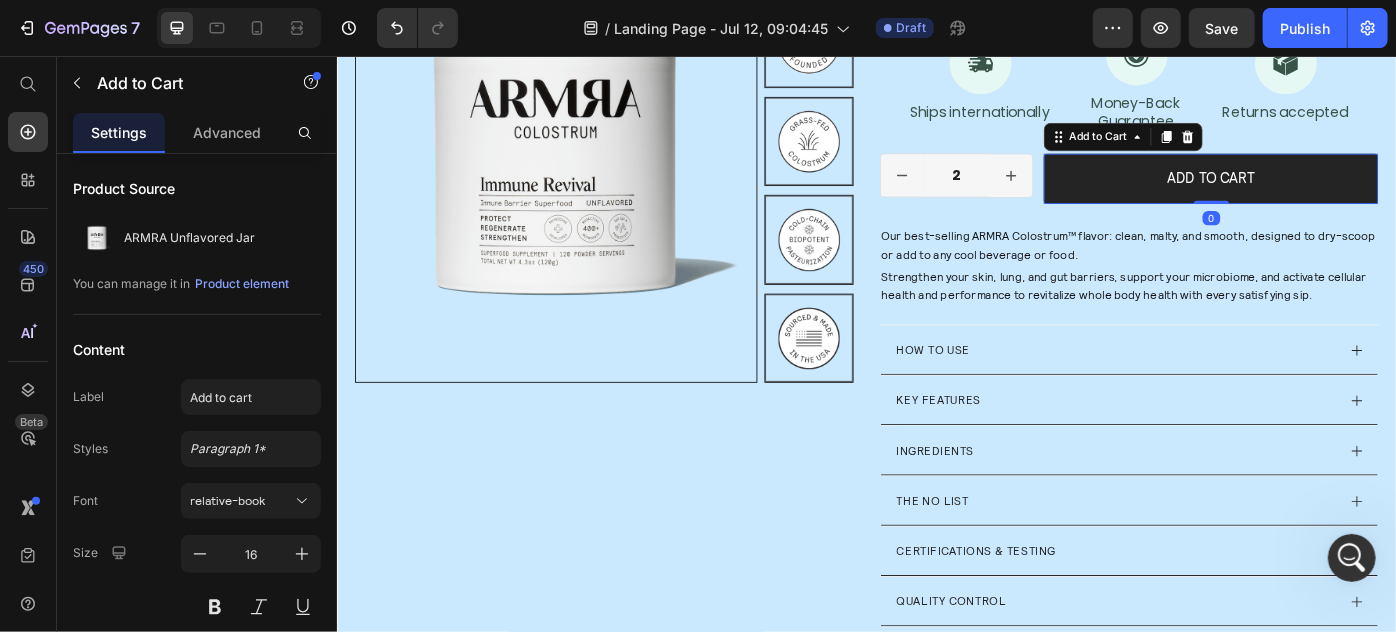drag, startPoint x: 1316, startPoint y: 229, endPoint x: 1288, endPoint y: 123, distance: 109.63576 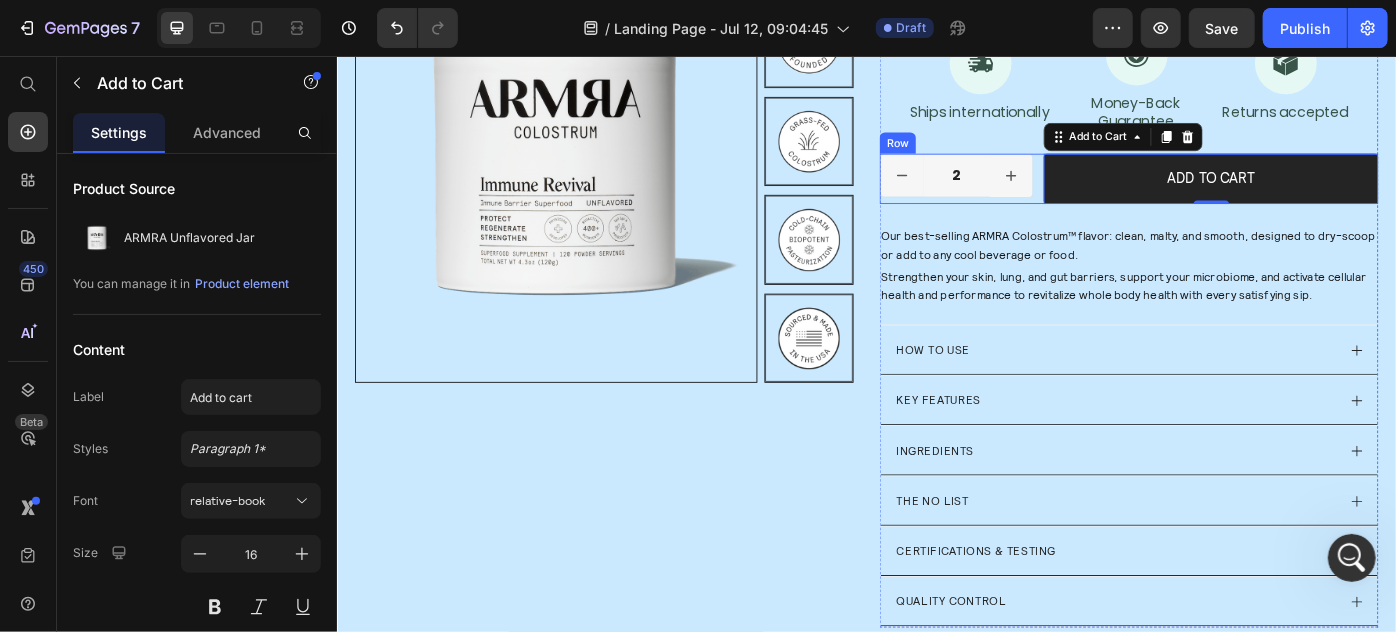 click on "2 Product Quantity Row Add to cart Add to Cart   0 Row" at bounding box center [1233, 193] 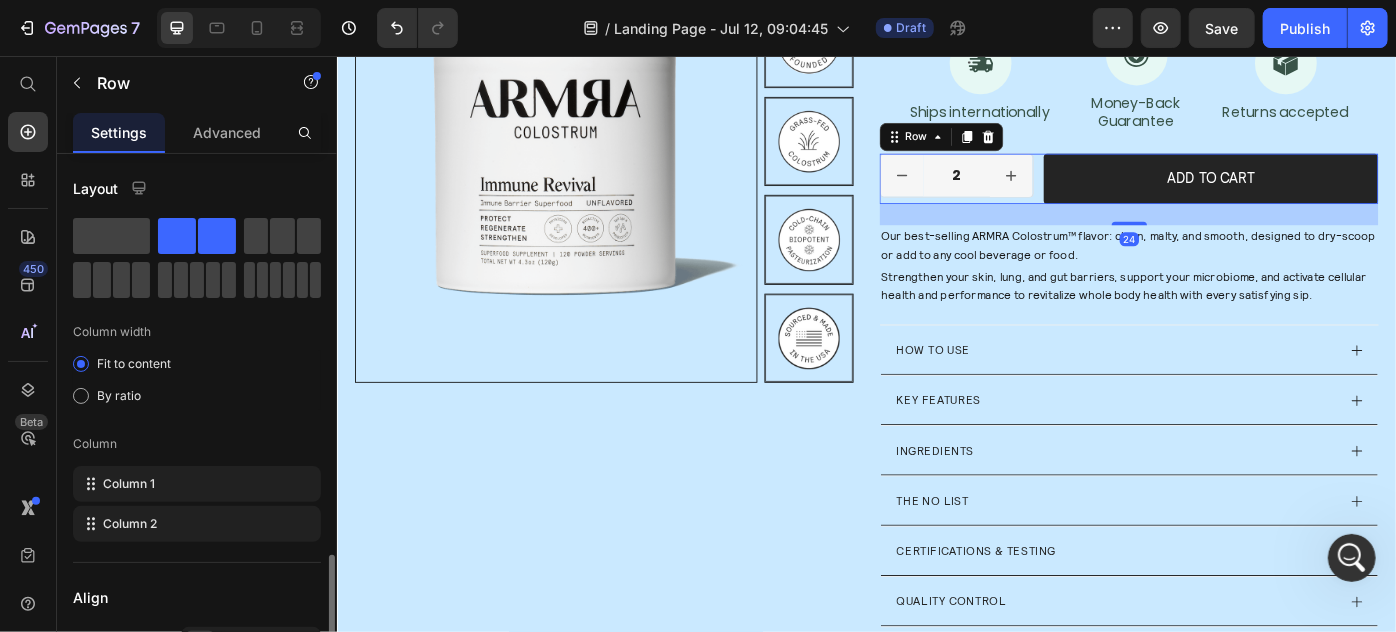 scroll, scrollTop: 272, scrollLeft: 0, axis: vertical 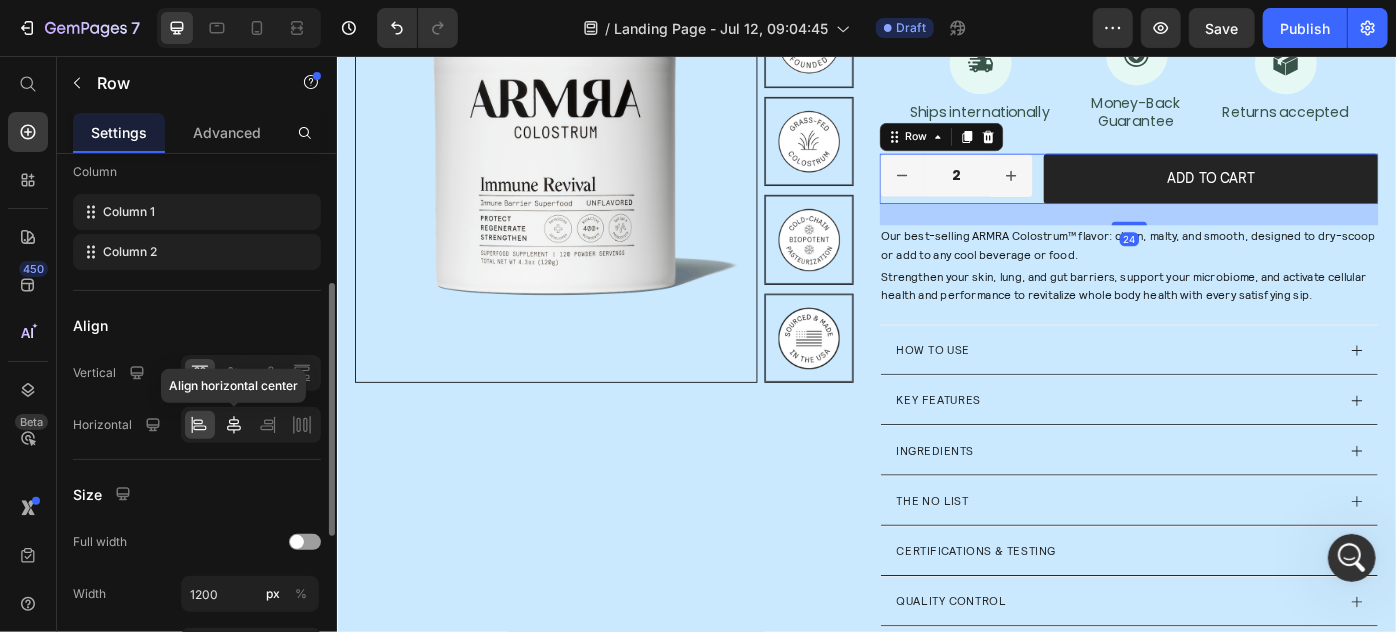 click 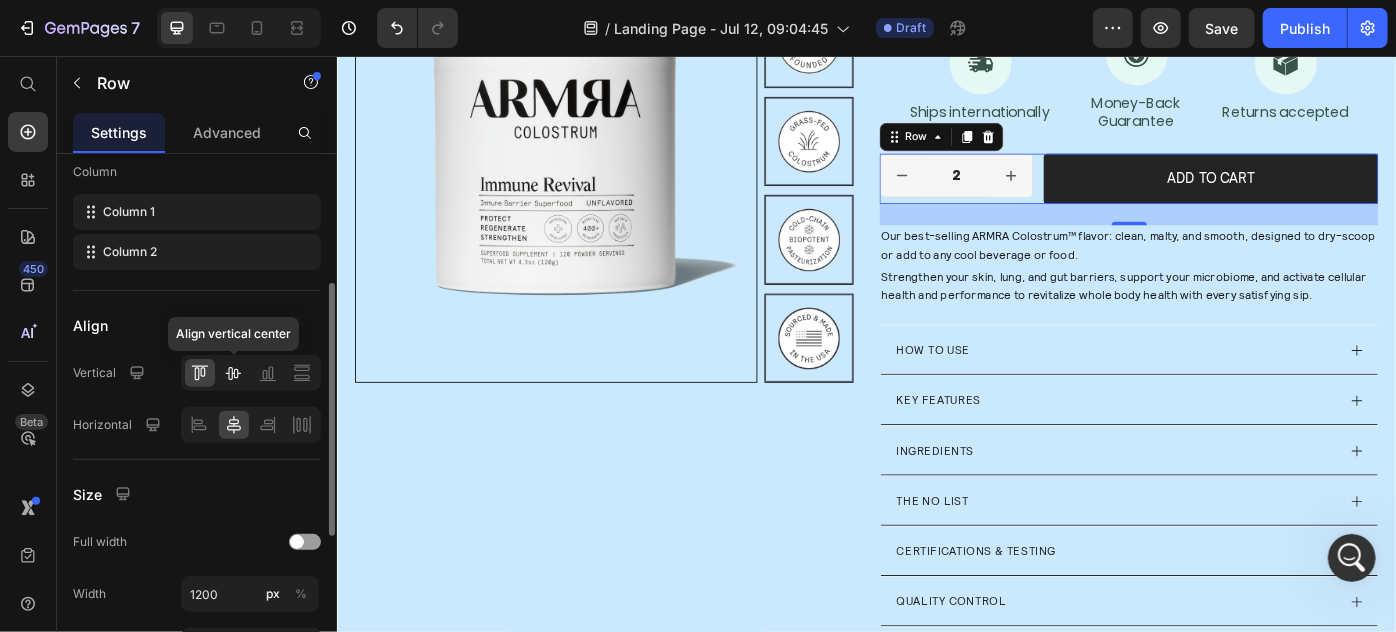 click 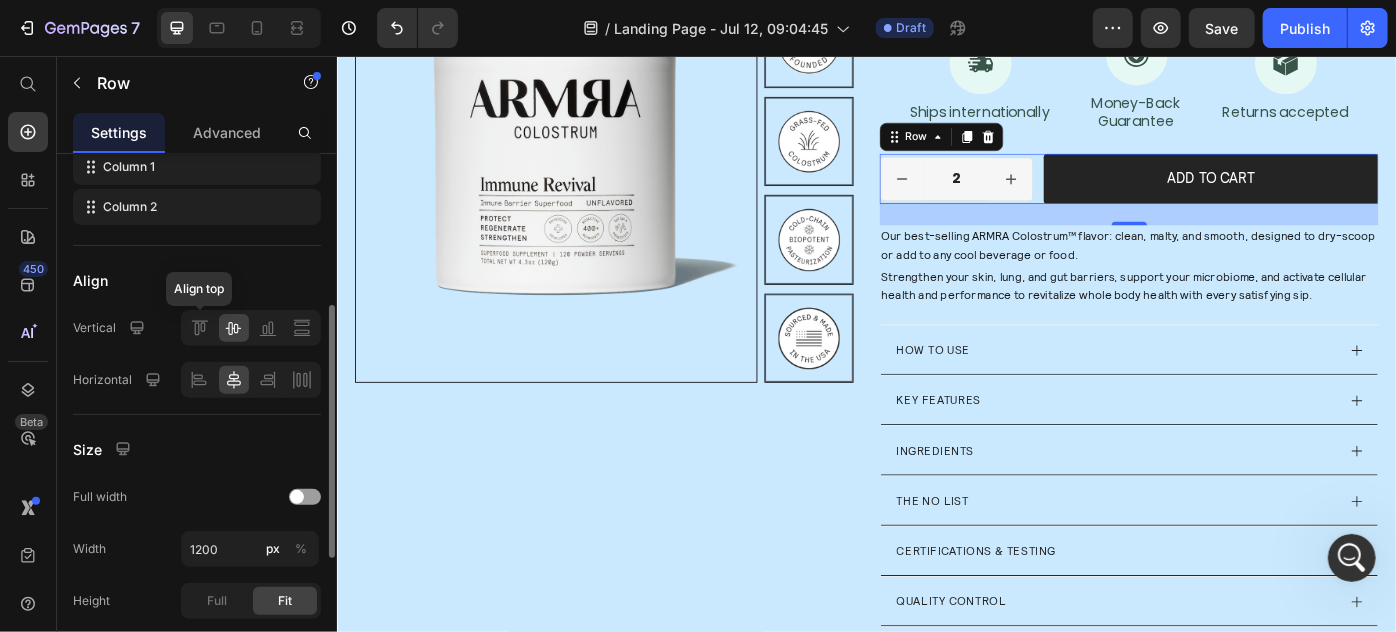 scroll, scrollTop: 499, scrollLeft: 0, axis: vertical 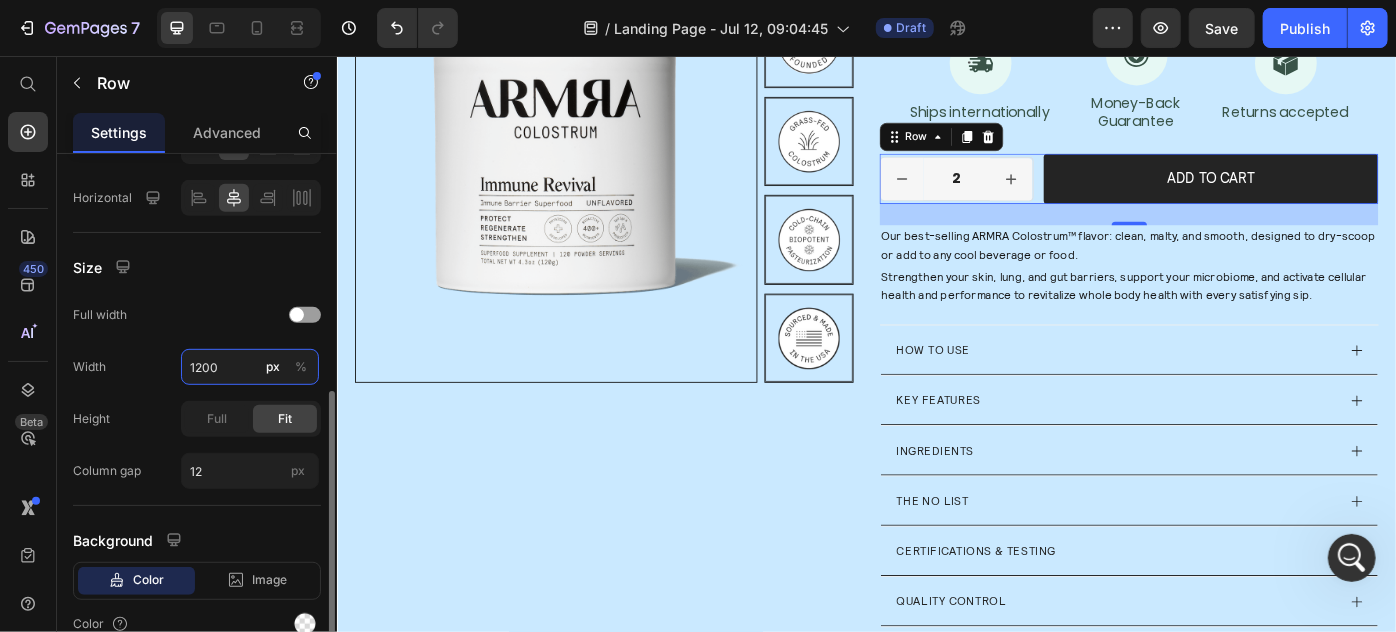 click on "1200" at bounding box center (250, 367) 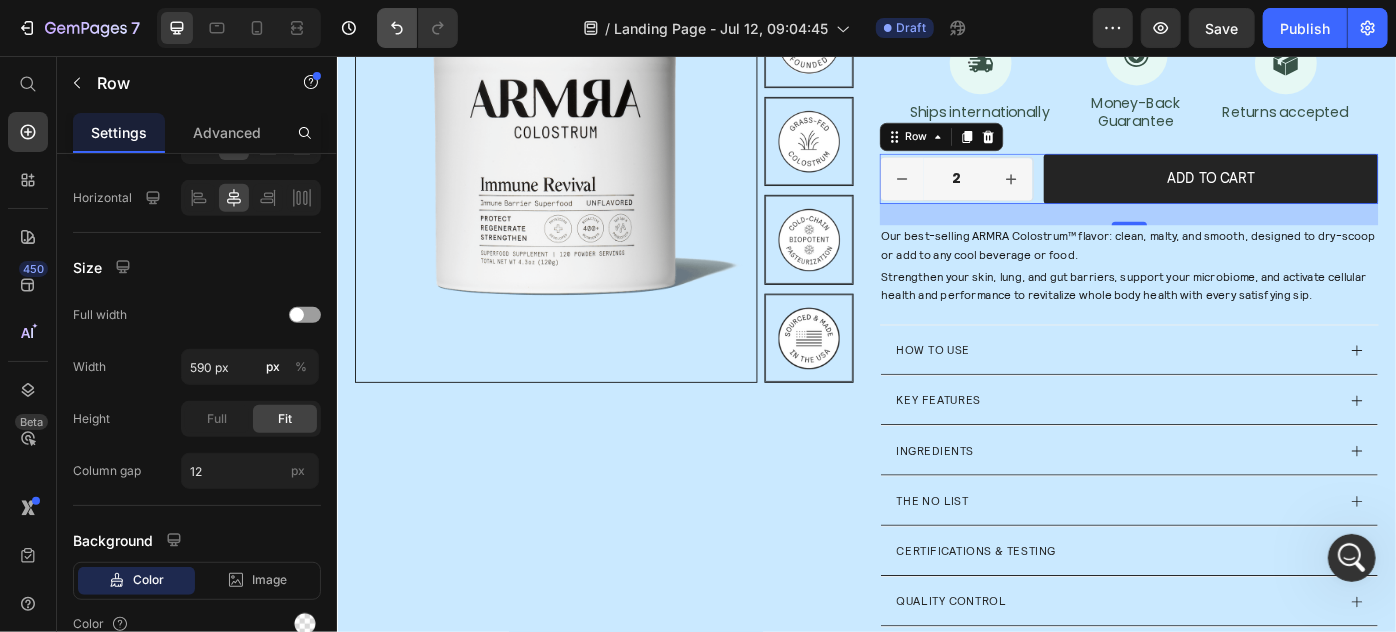 type on "590" 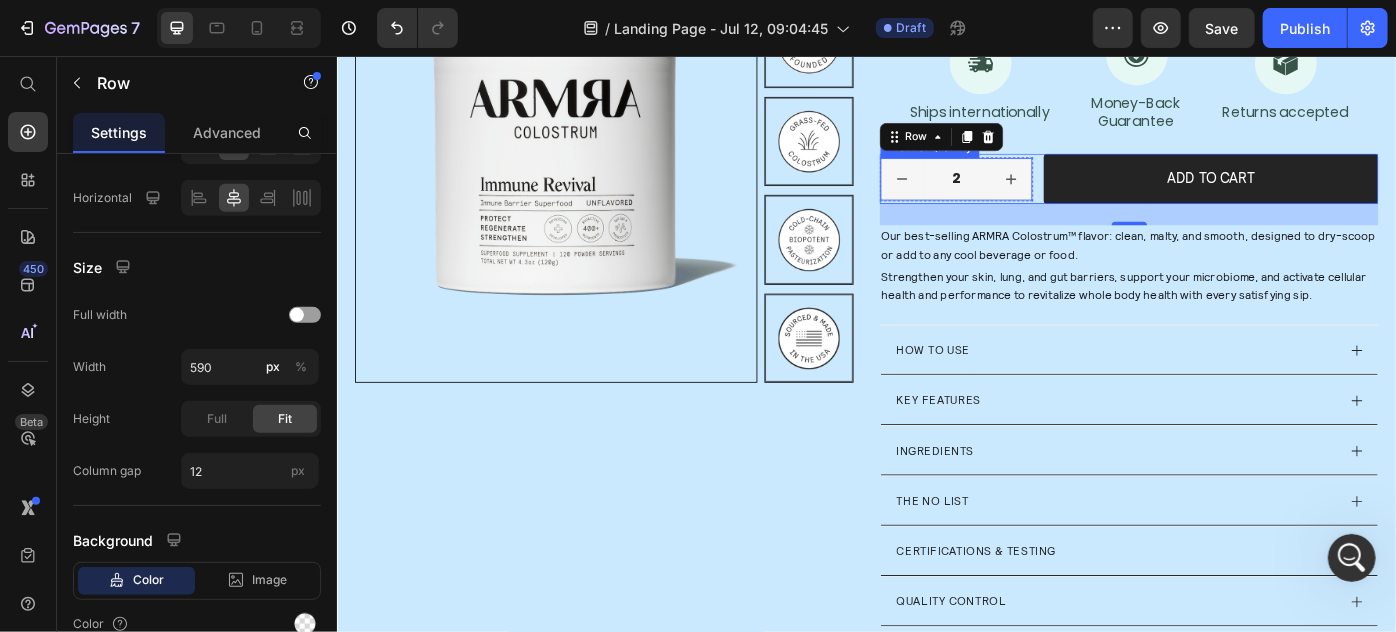 click on "2" at bounding box center [1038, 194] 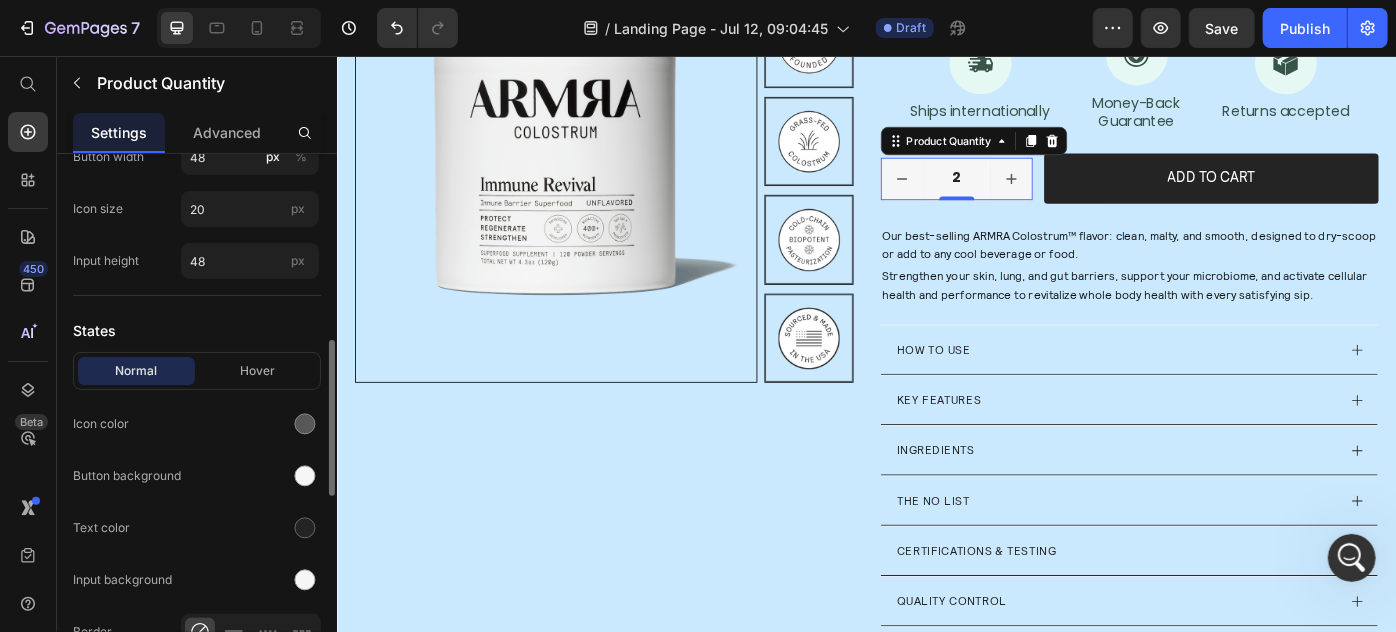 scroll, scrollTop: 818, scrollLeft: 0, axis: vertical 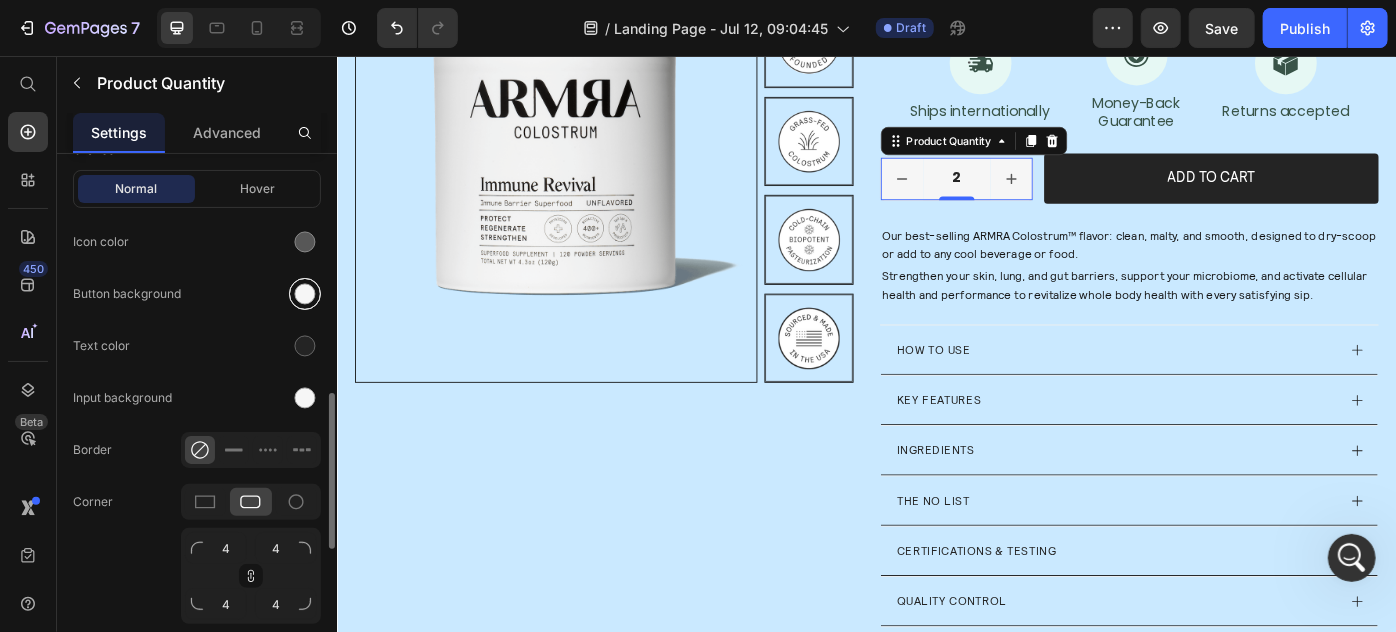 click at bounding box center [305, 294] 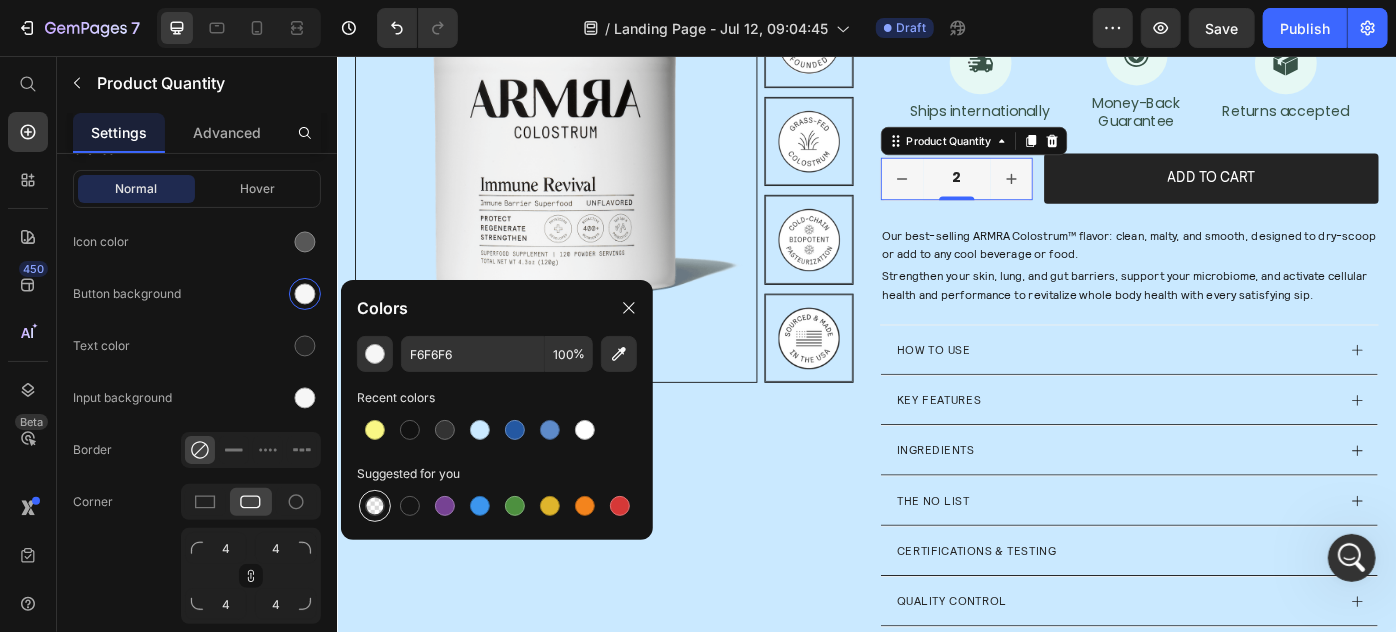 click at bounding box center [375, 506] 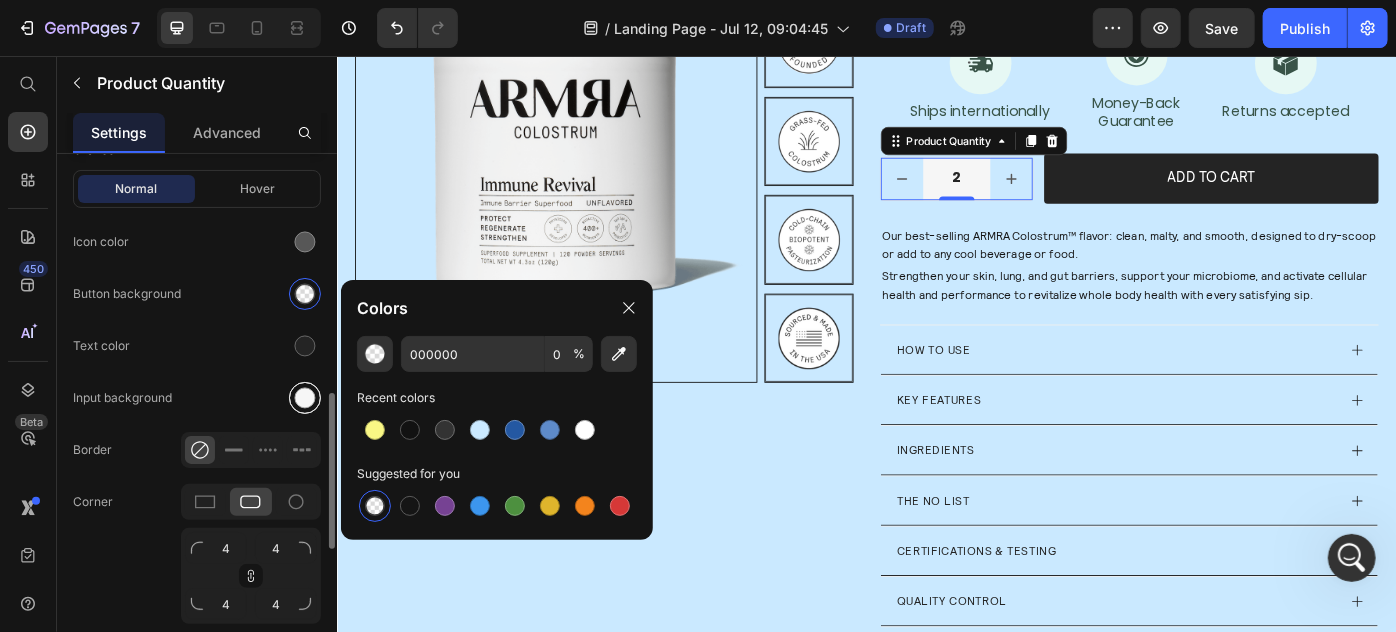 click at bounding box center (305, 398) 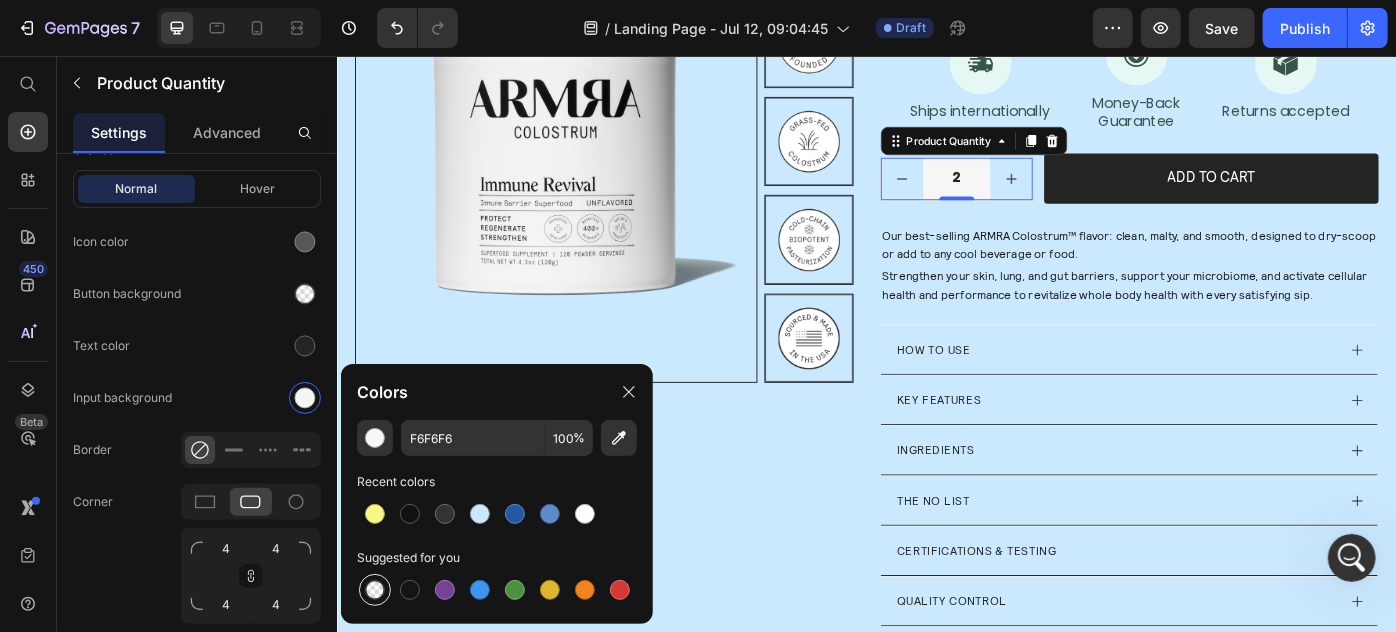 click at bounding box center (375, 590) 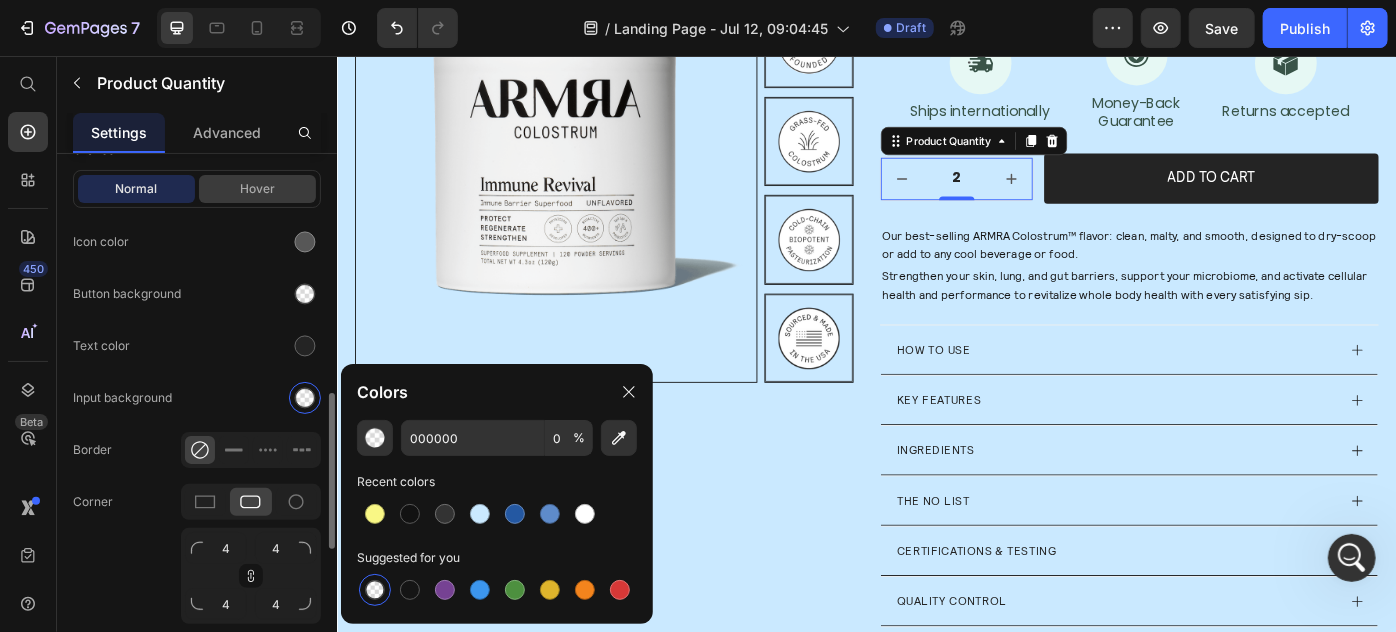 click on "Hover" at bounding box center (257, 189) 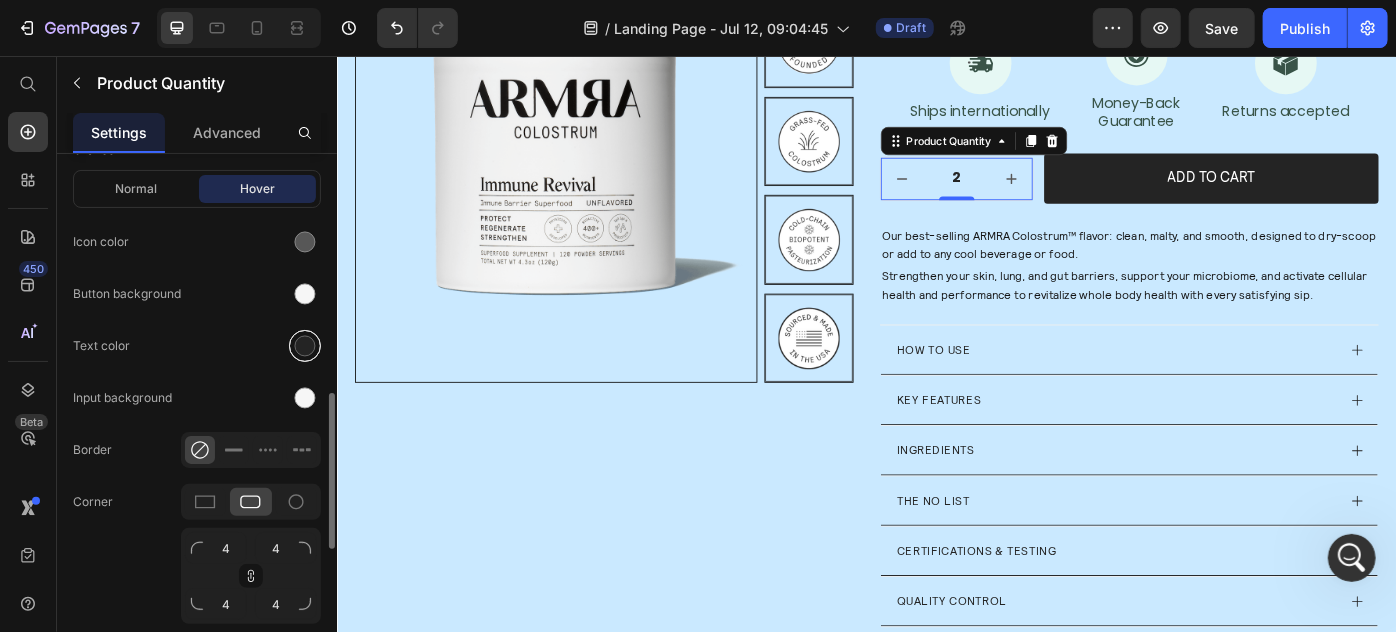 drag, startPoint x: 298, startPoint y: 295, endPoint x: 304, endPoint y: 338, distance: 43.416588 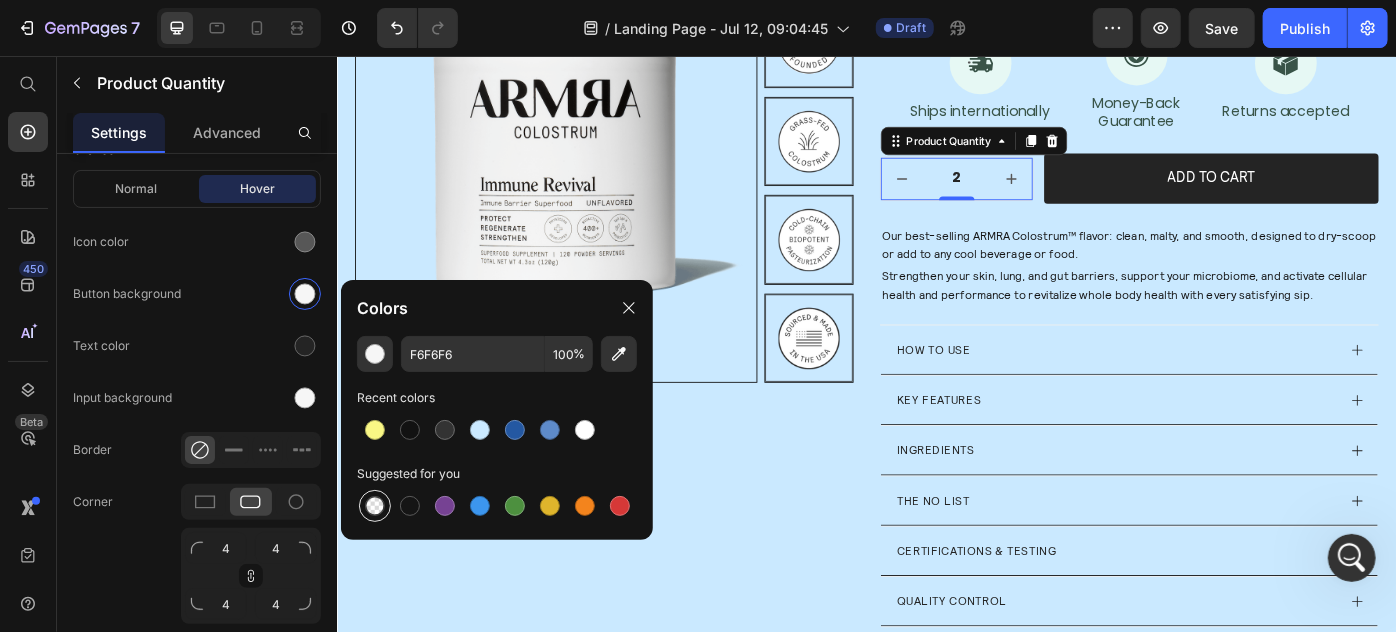 click at bounding box center (375, 506) 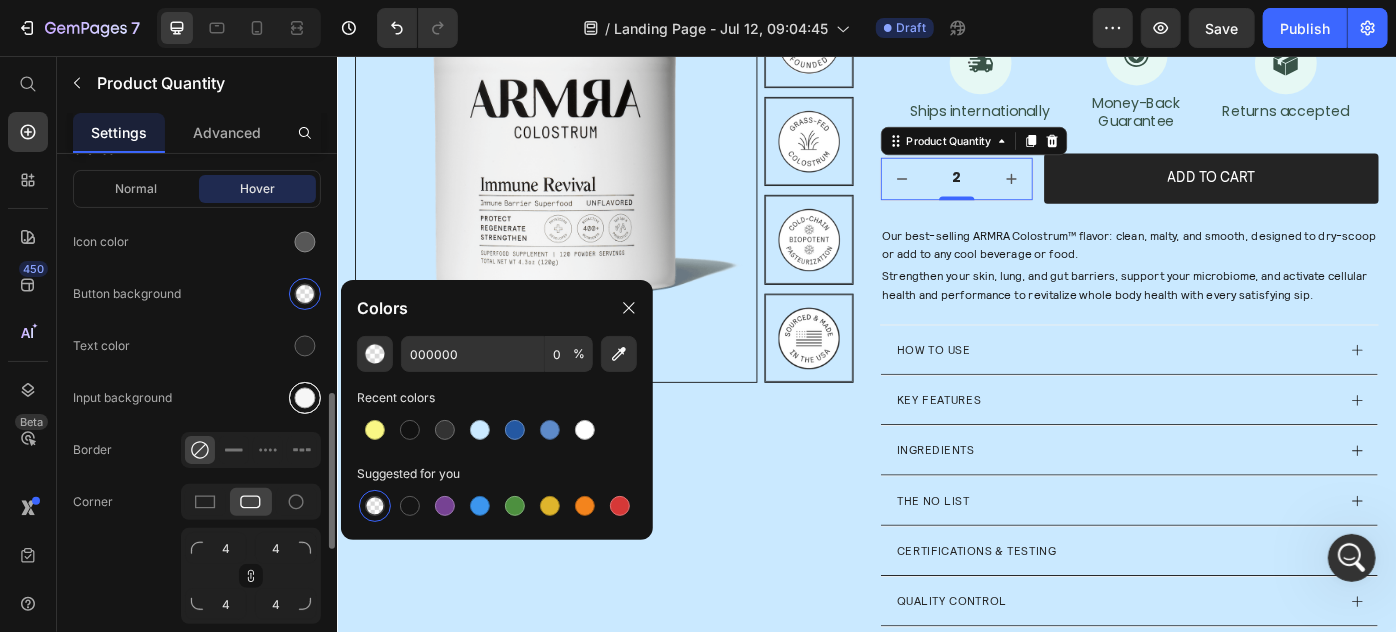 click at bounding box center [305, 398] 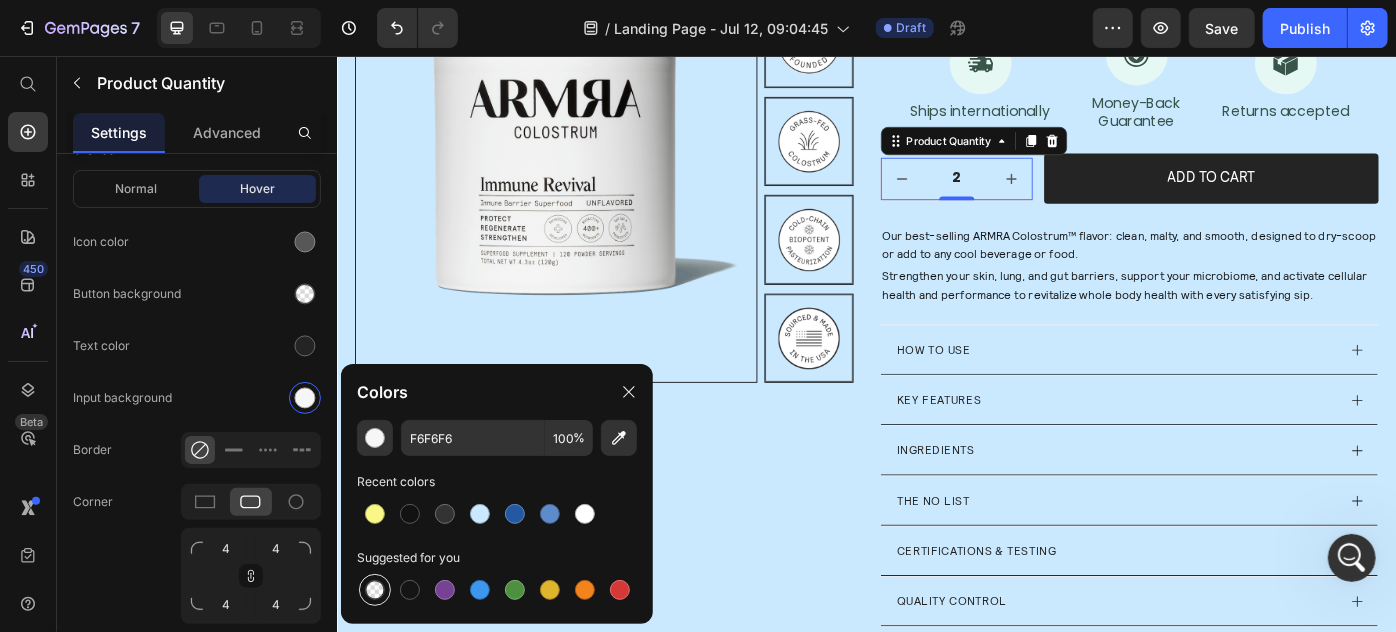 click at bounding box center (375, 590) 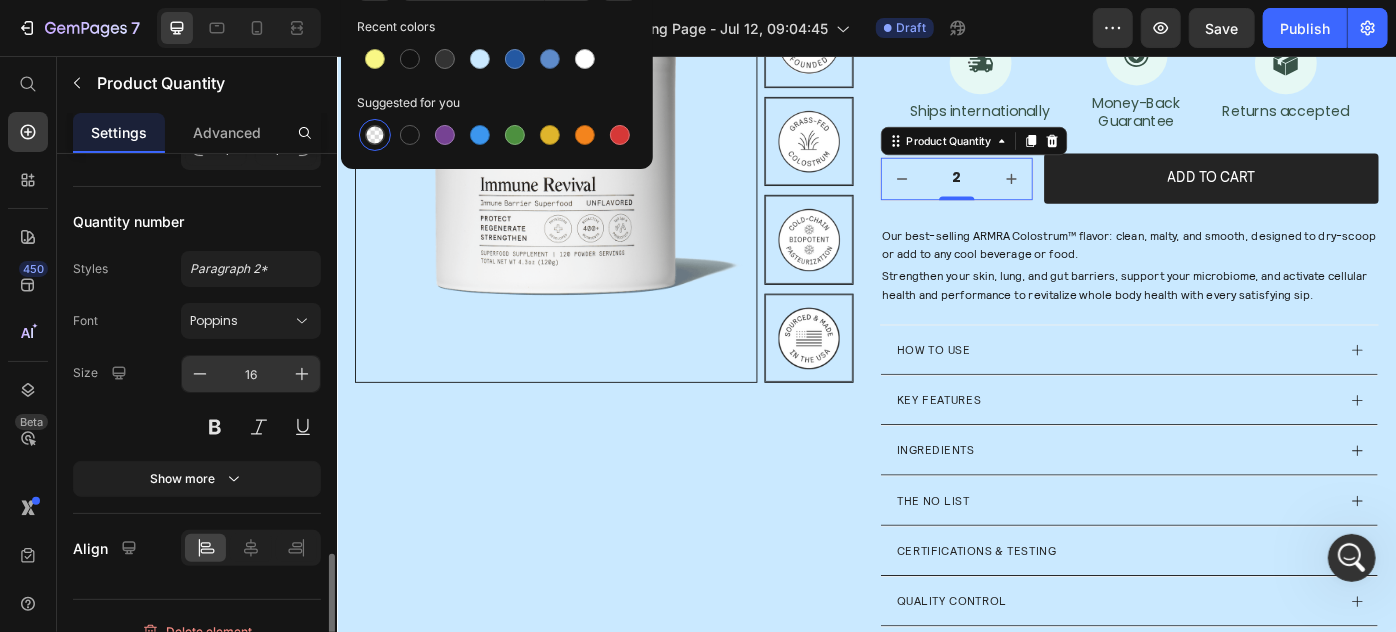 scroll, scrollTop: 1293, scrollLeft: 0, axis: vertical 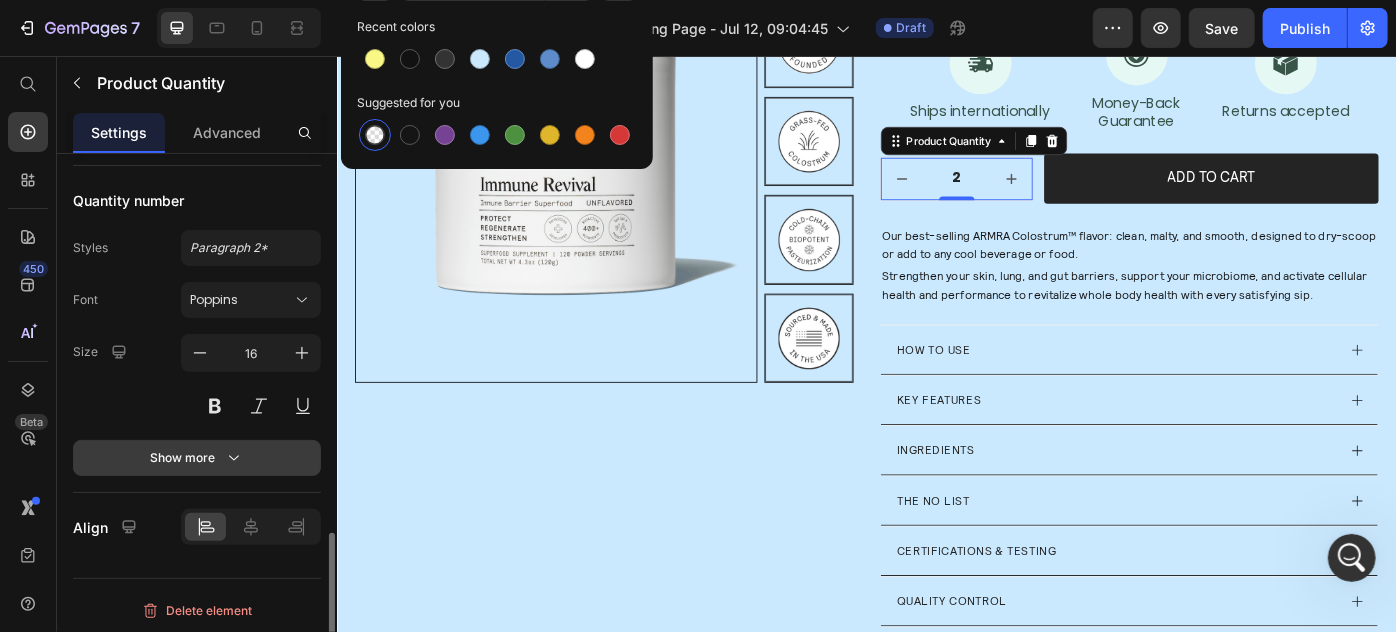click on "Show more" at bounding box center [197, 458] 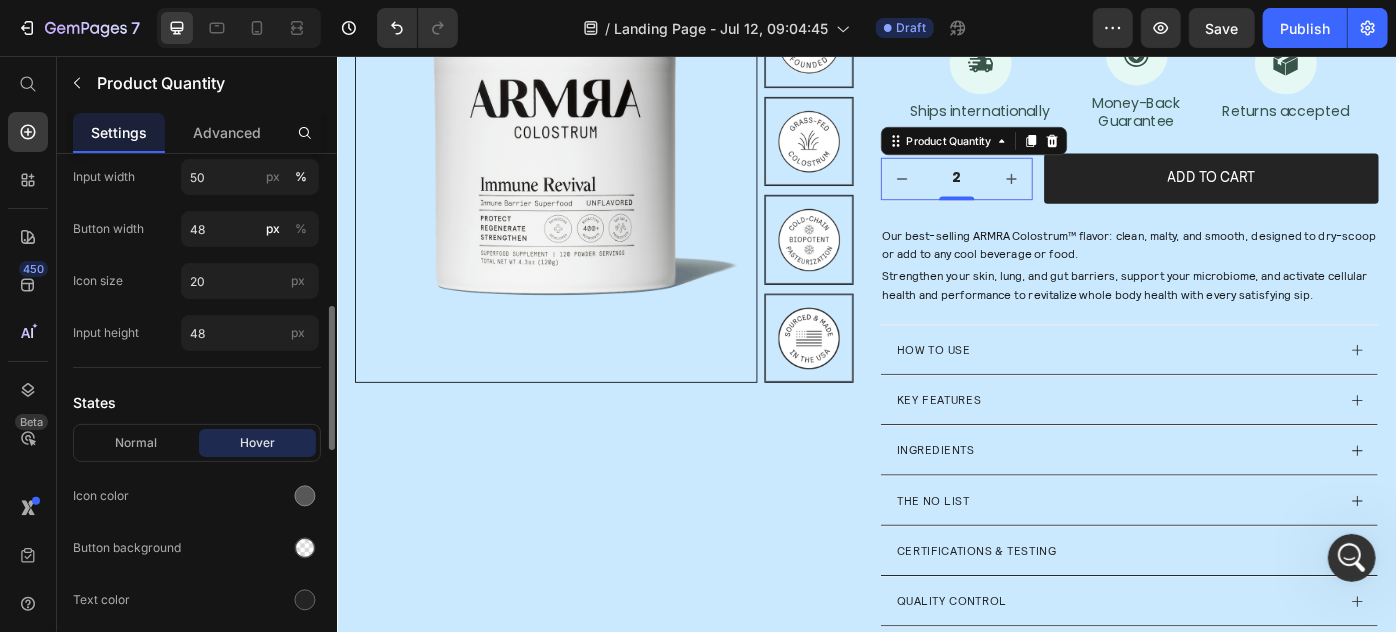 scroll, scrollTop: 473, scrollLeft: 0, axis: vertical 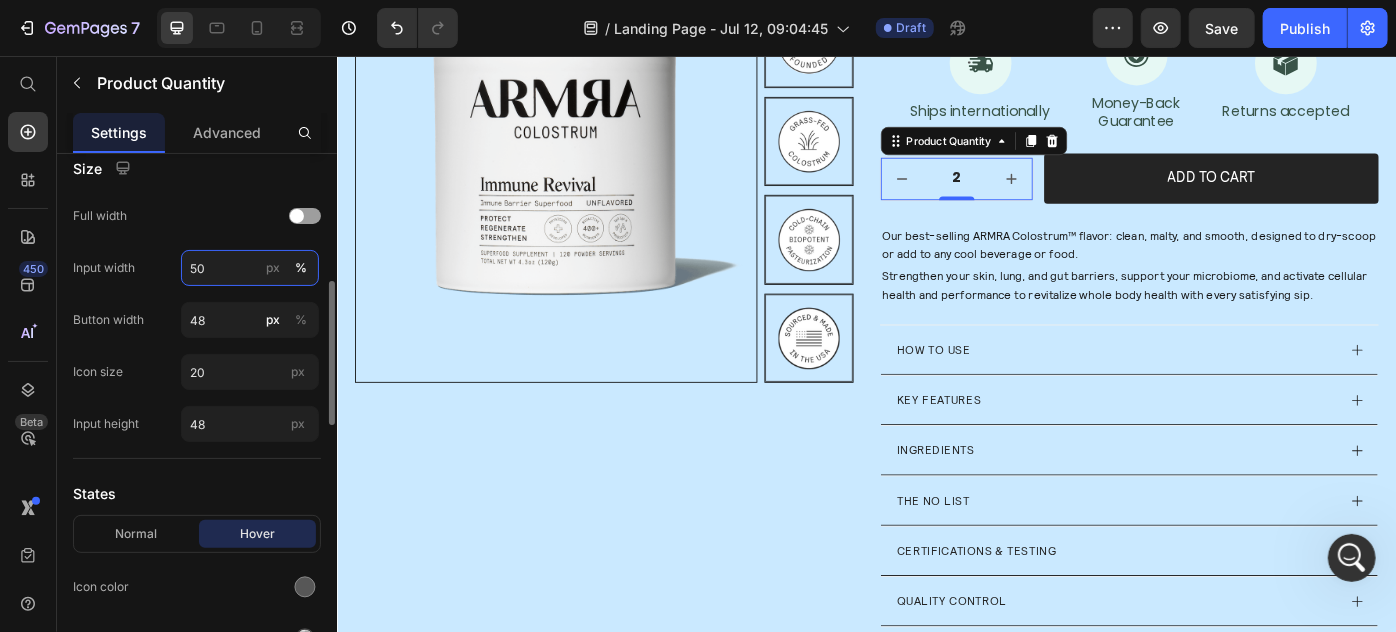 click on "50" at bounding box center (250, 268) 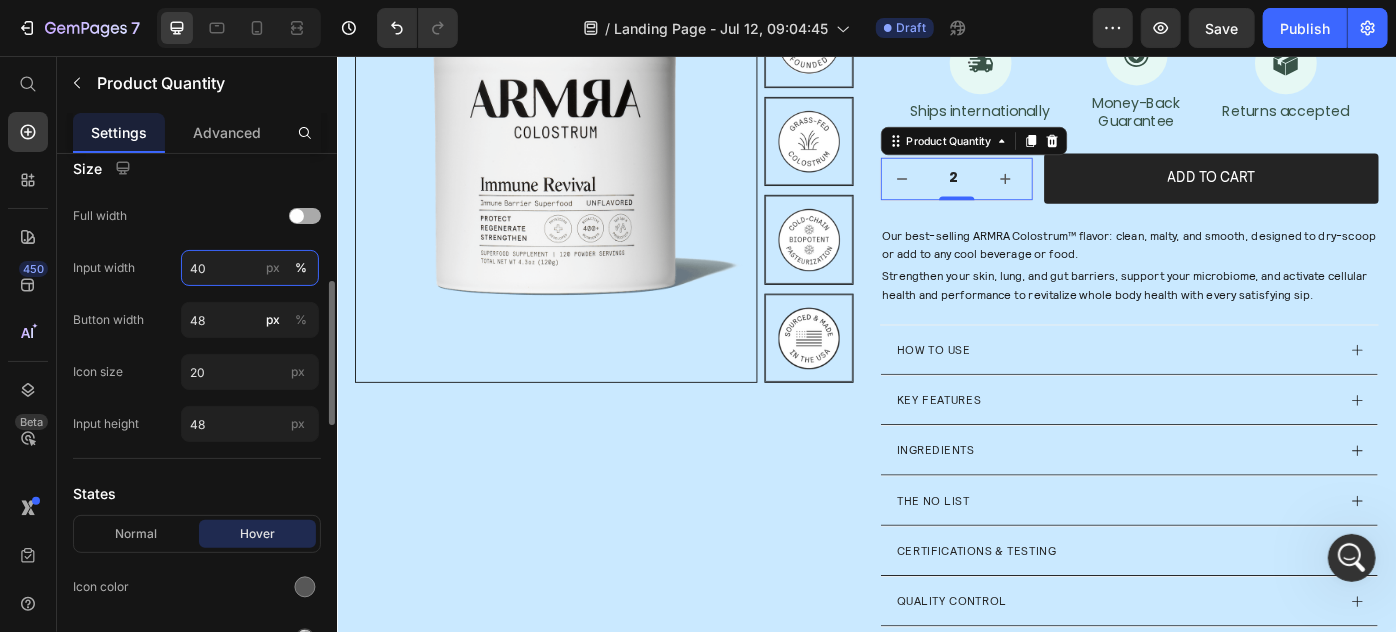type on "4" 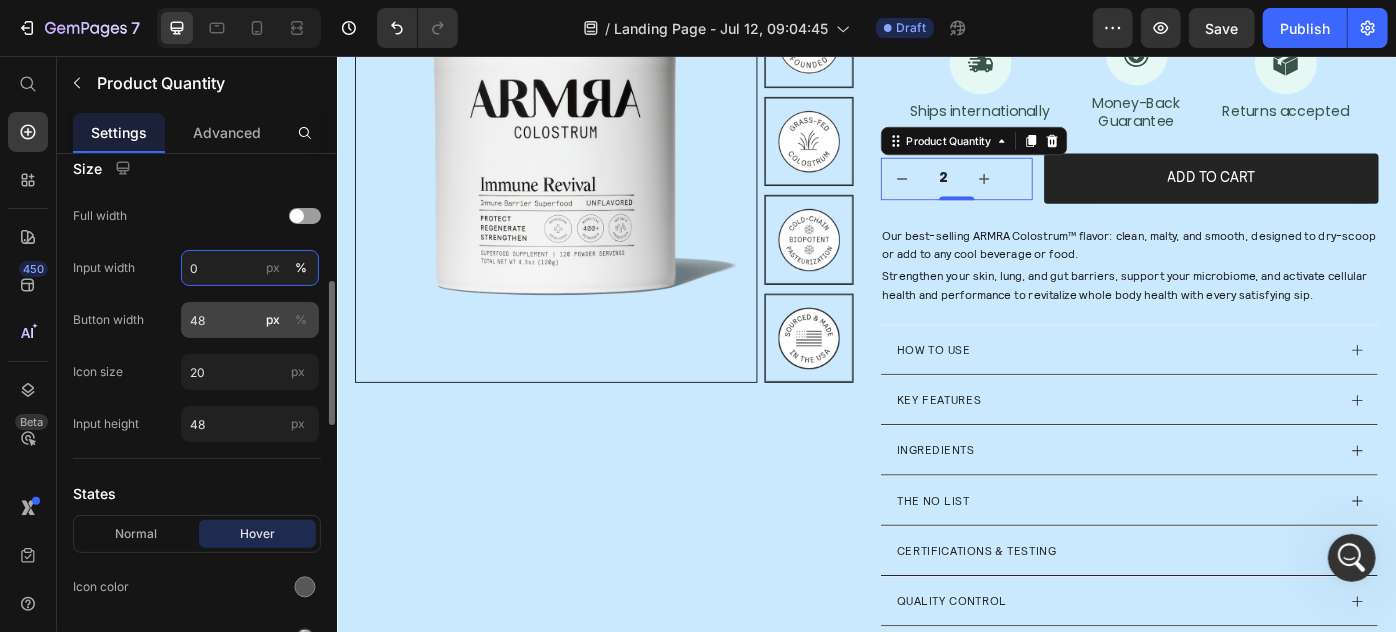 type on "0" 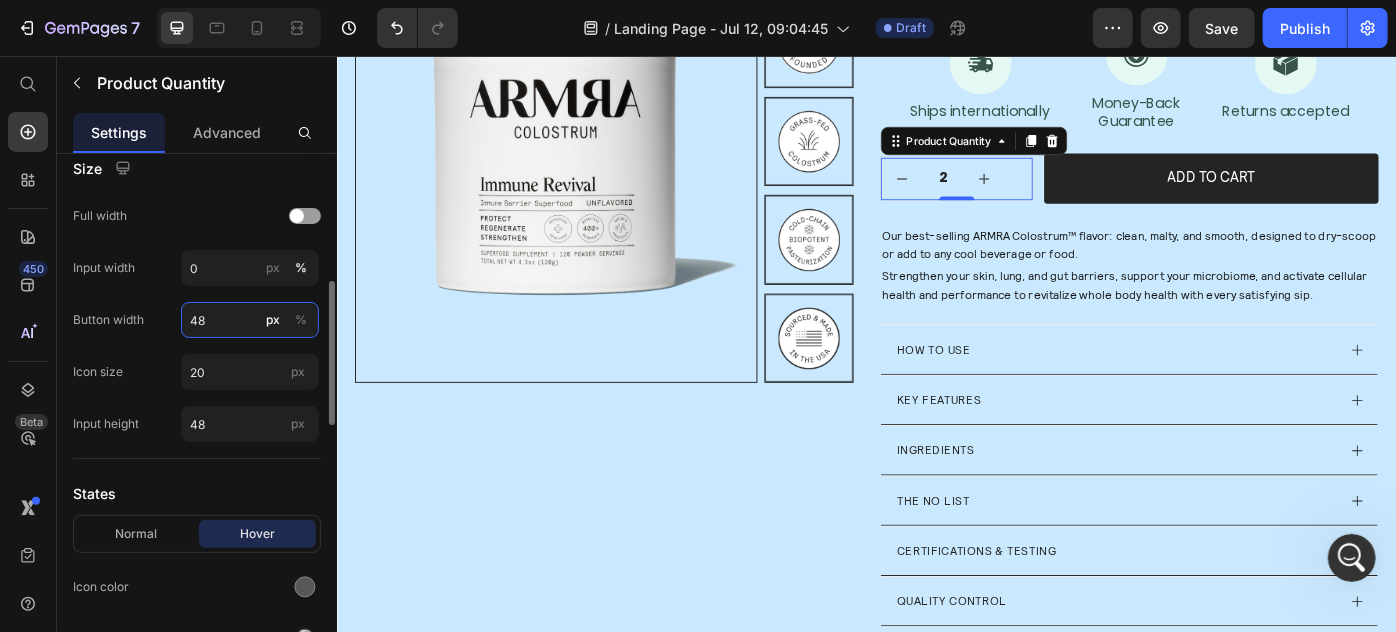 click on "48" at bounding box center [250, 320] 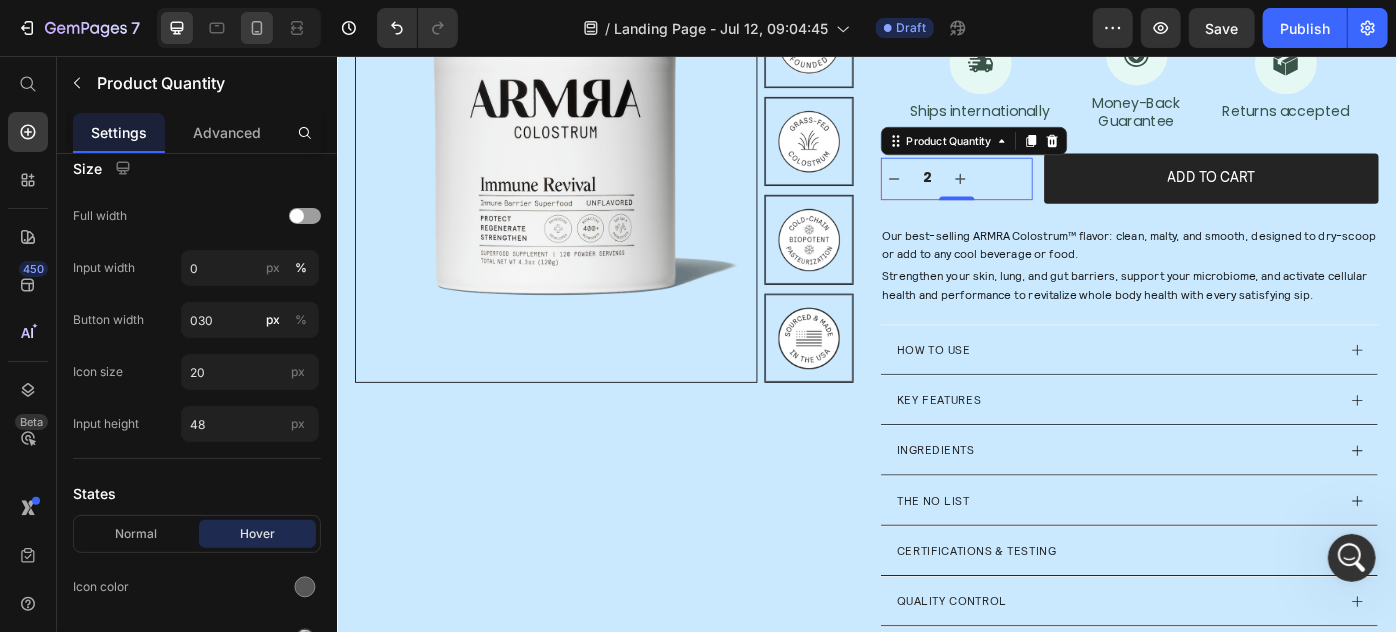 type on "30" 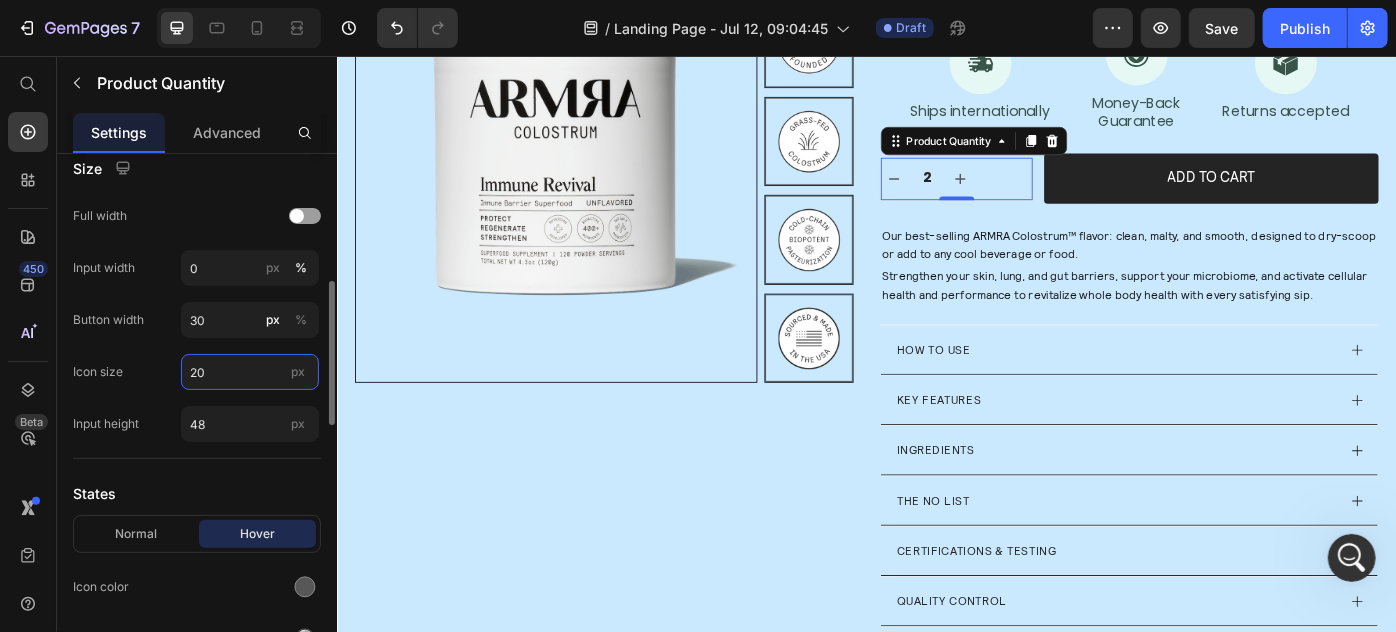 click on "20" at bounding box center [250, 372] 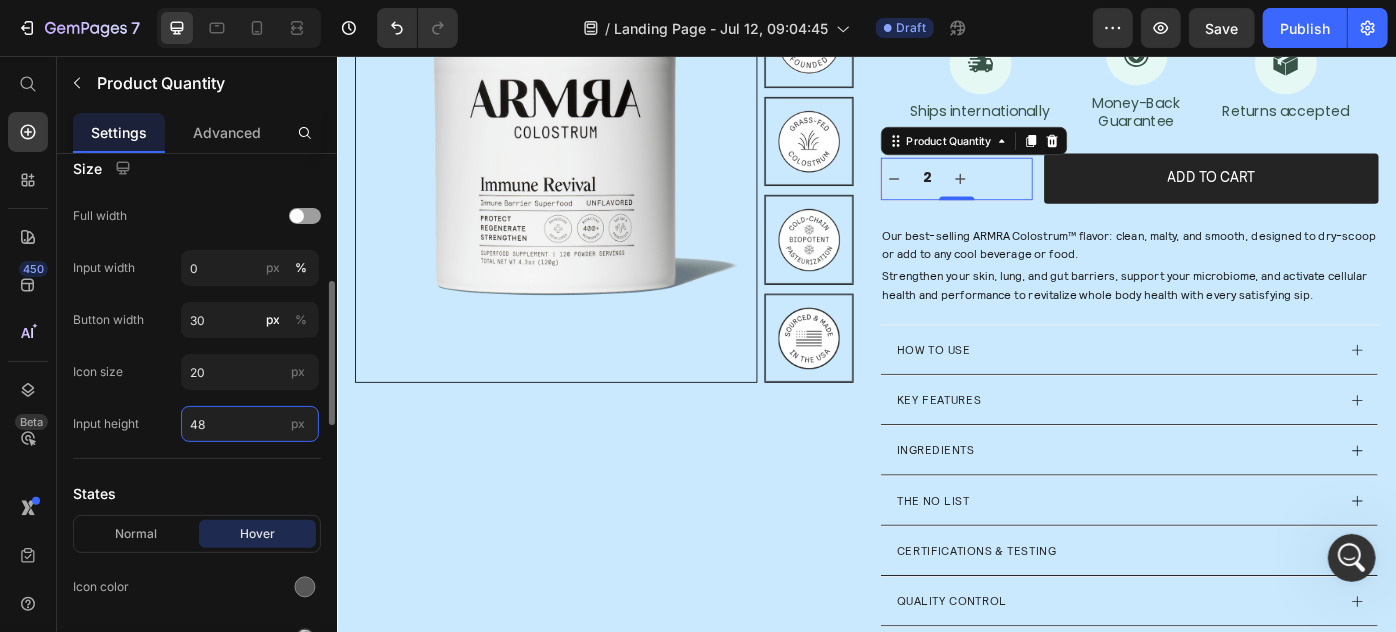 click on "48" at bounding box center [250, 424] 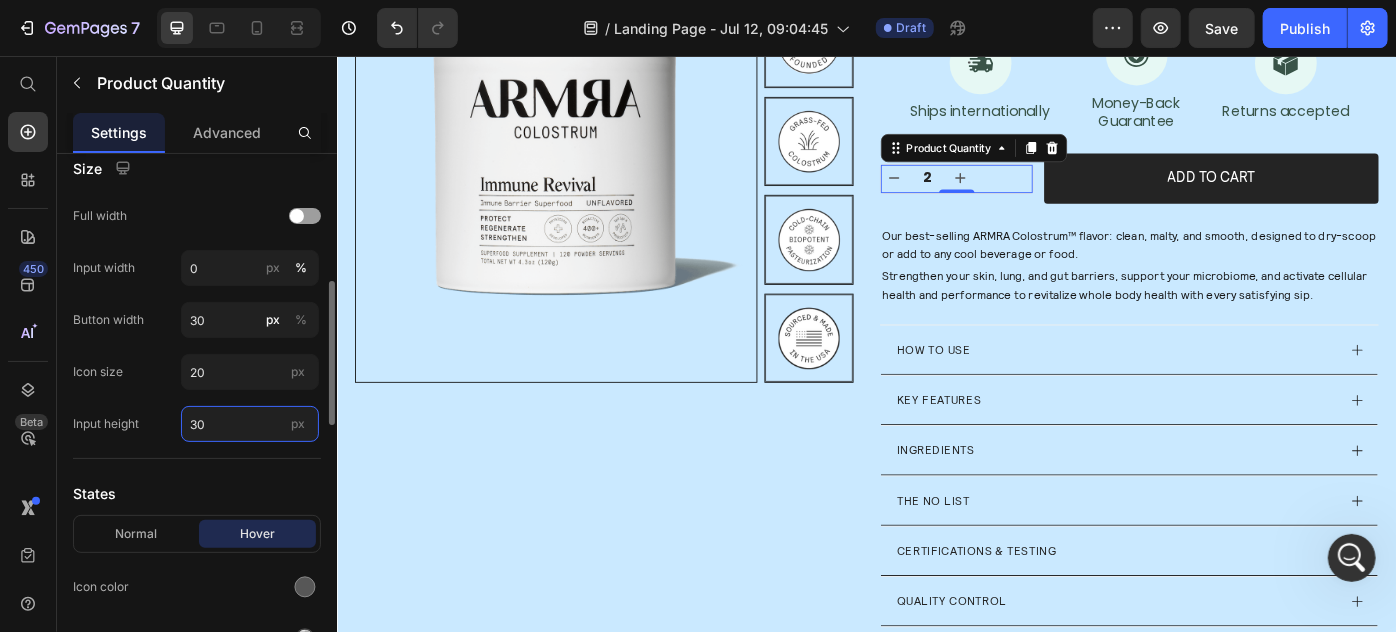 type on "3" 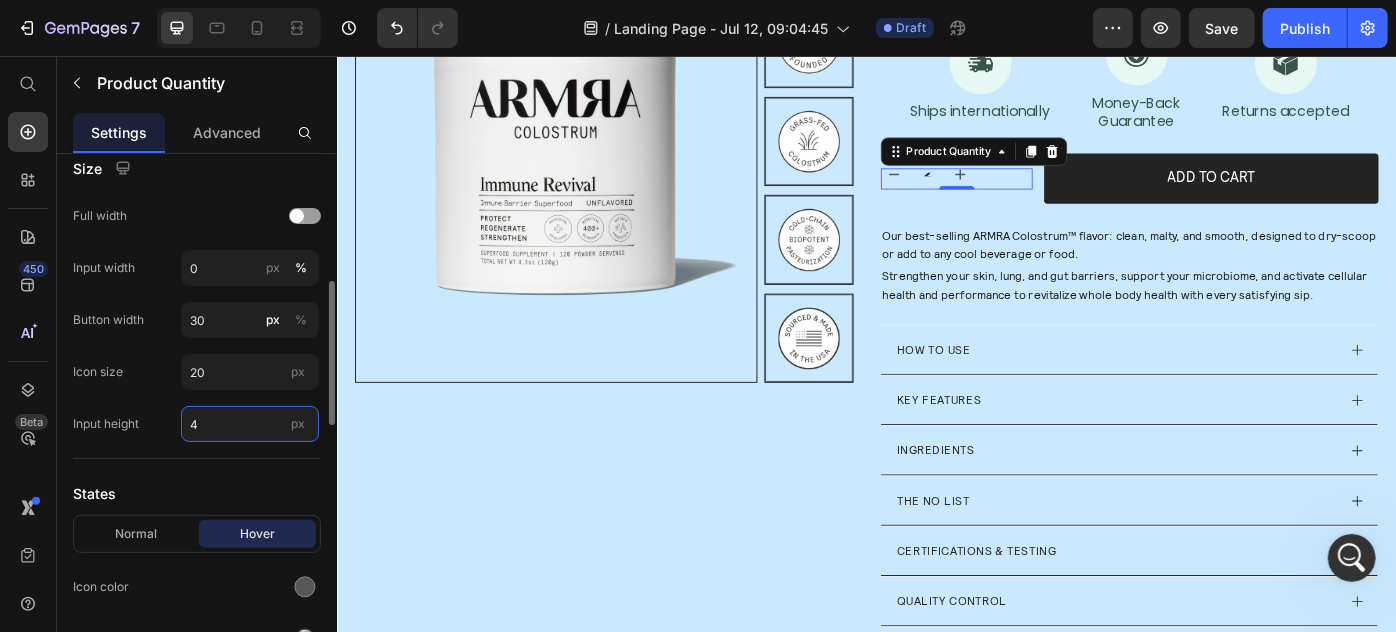 type on "48" 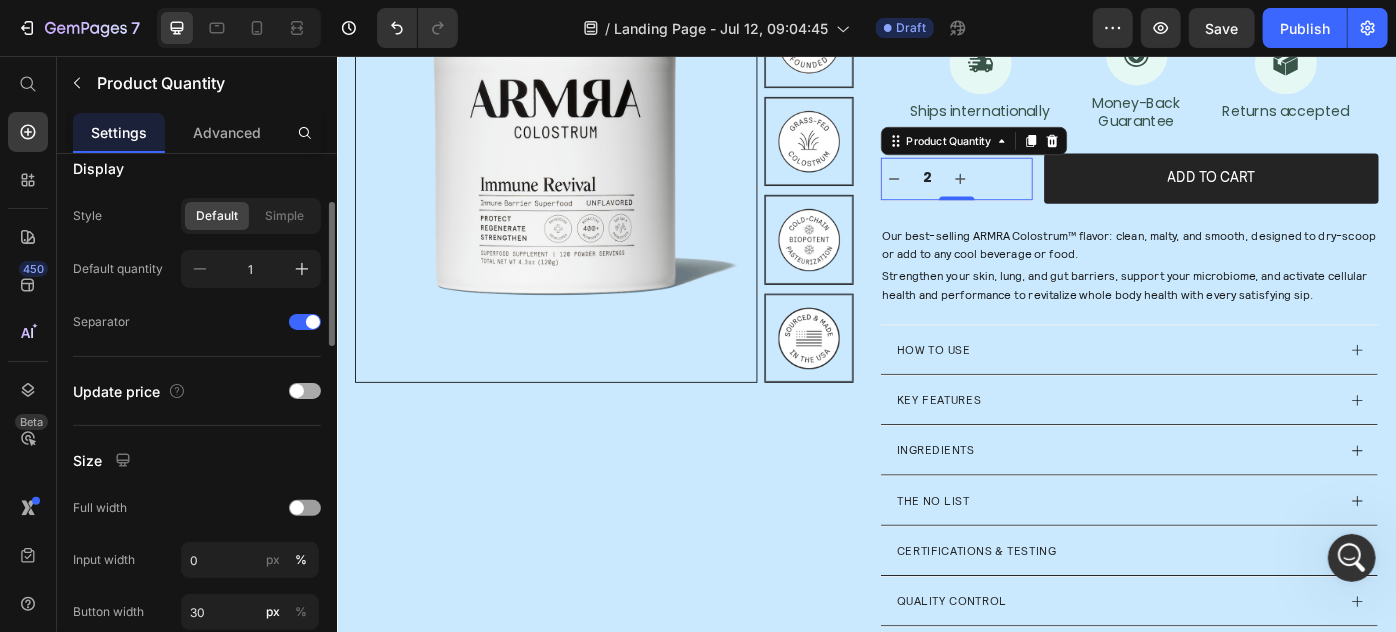 scroll, scrollTop: 454, scrollLeft: 0, axis: vertical 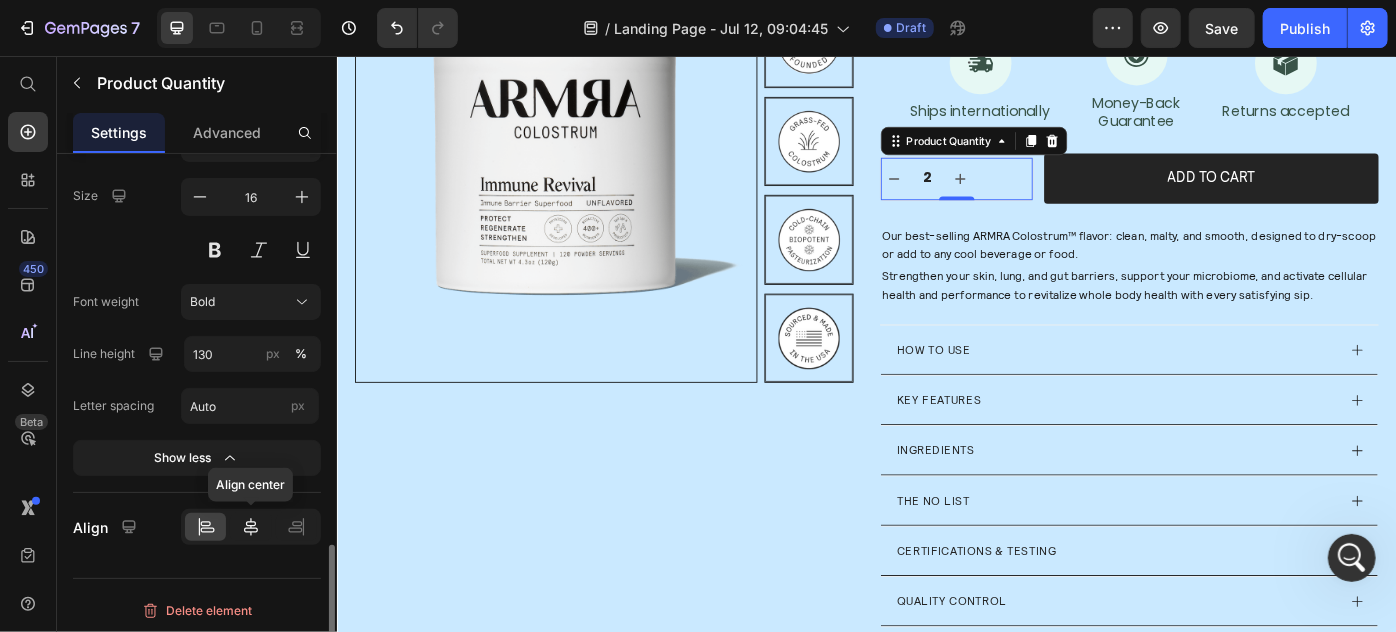 click 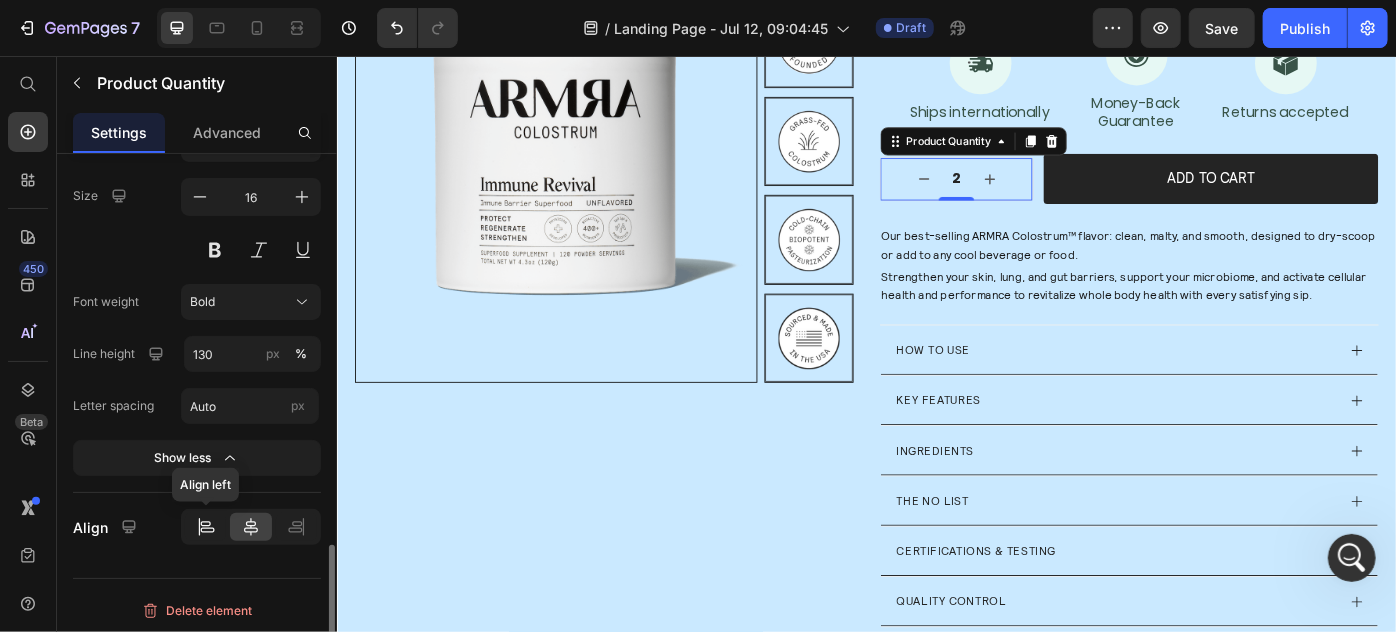 click 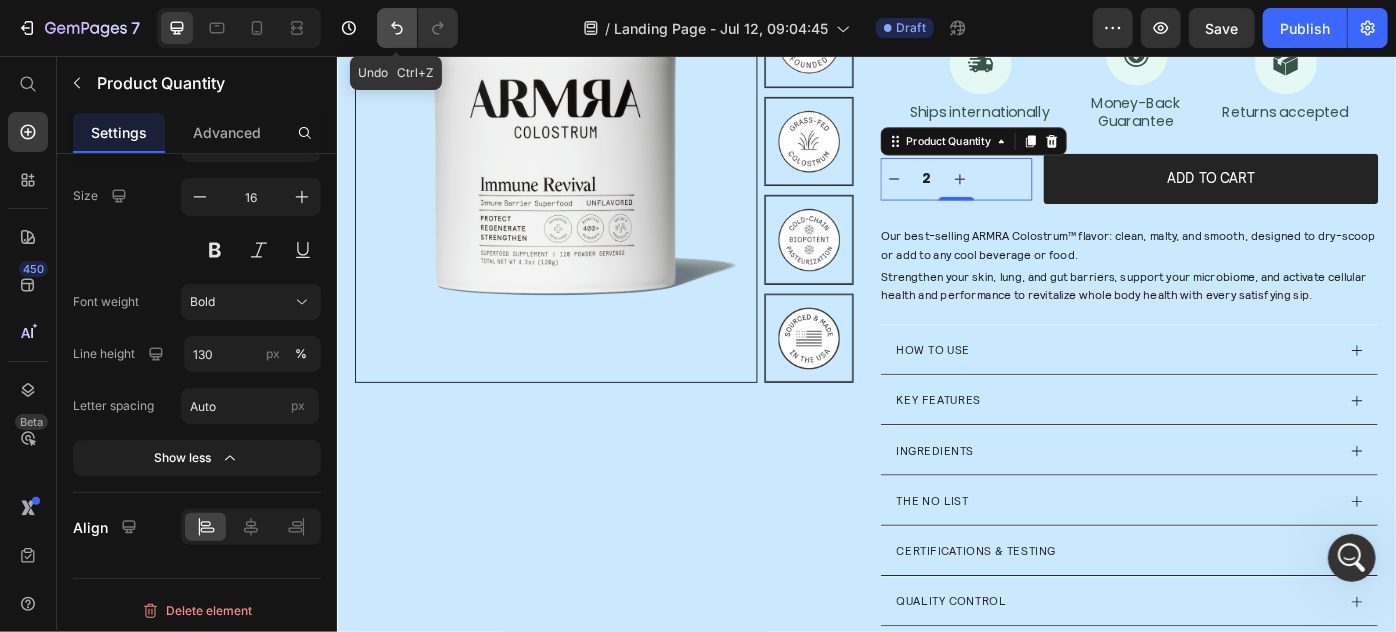 click 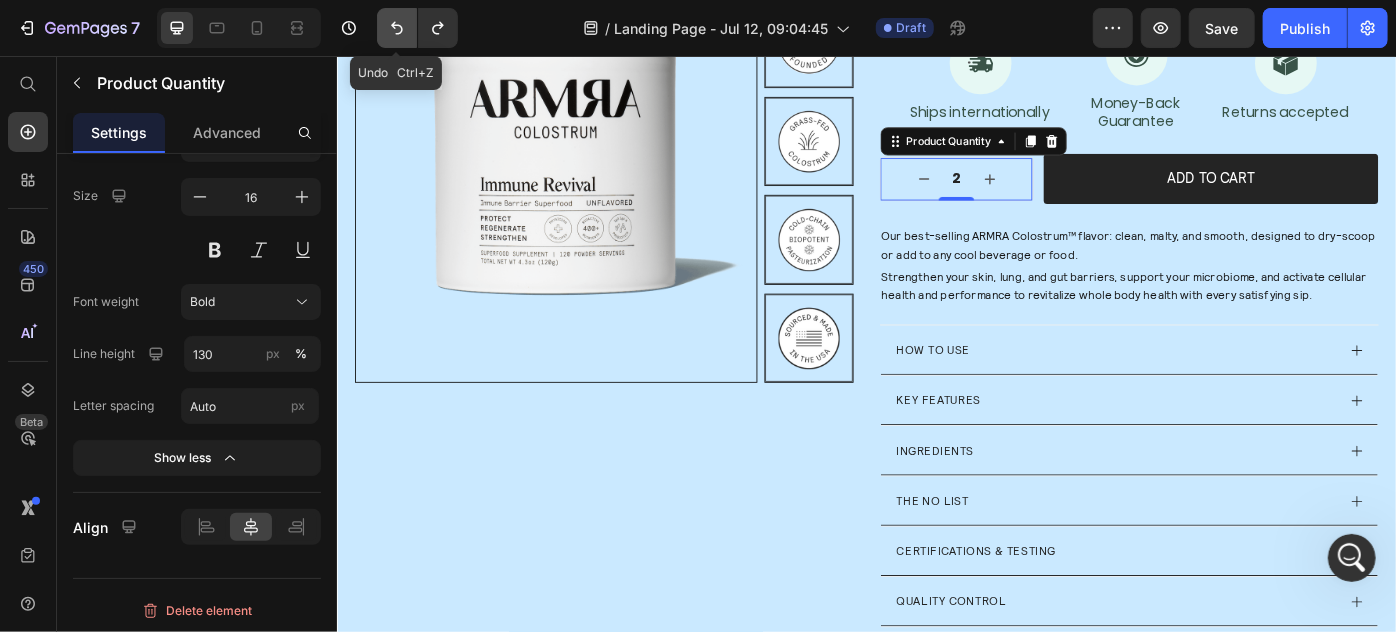 click 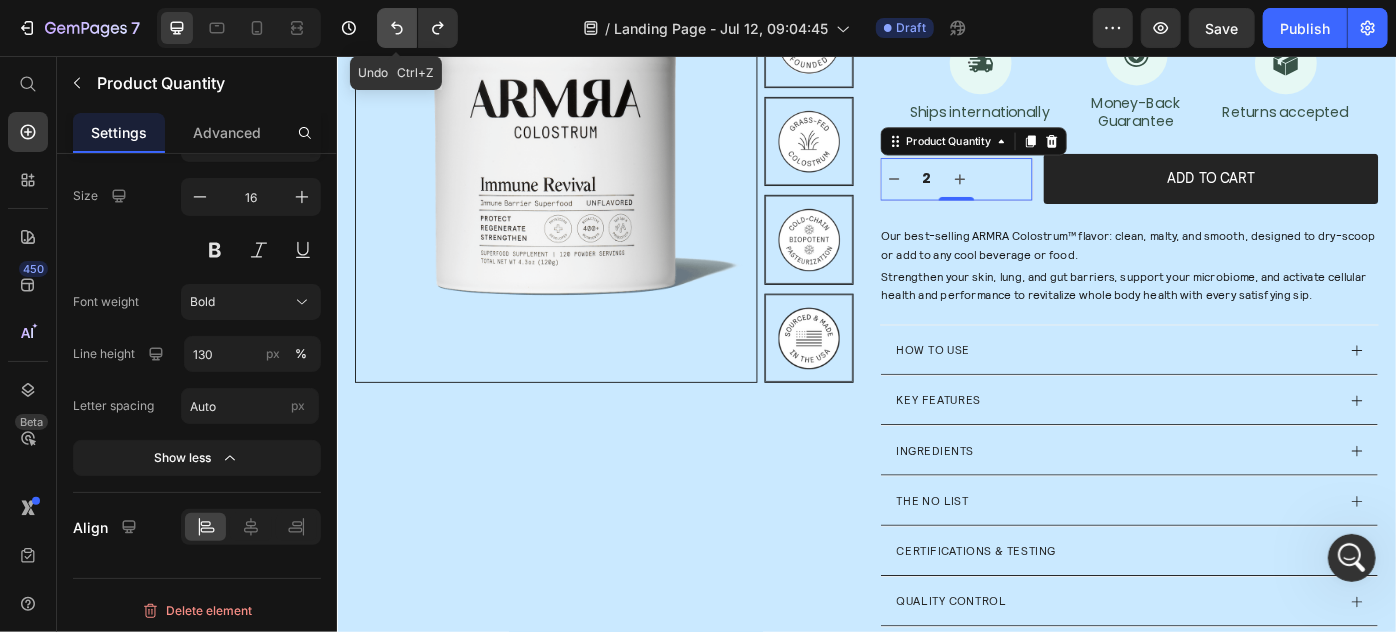 click 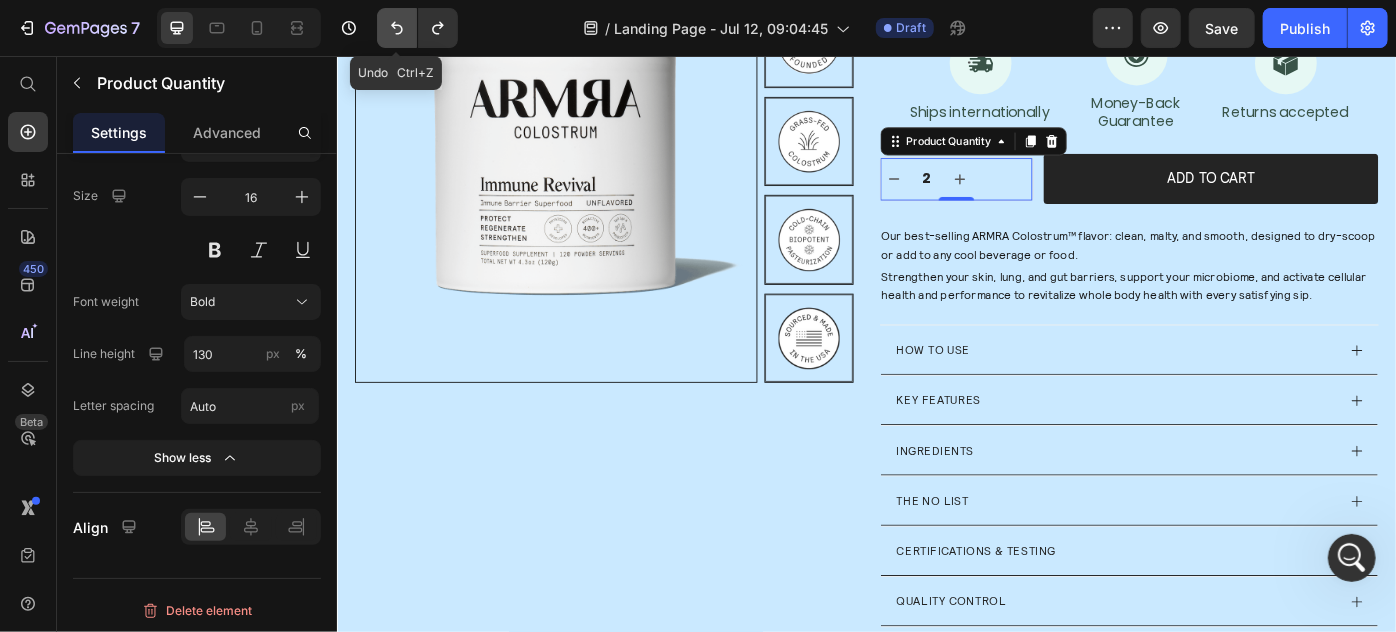click 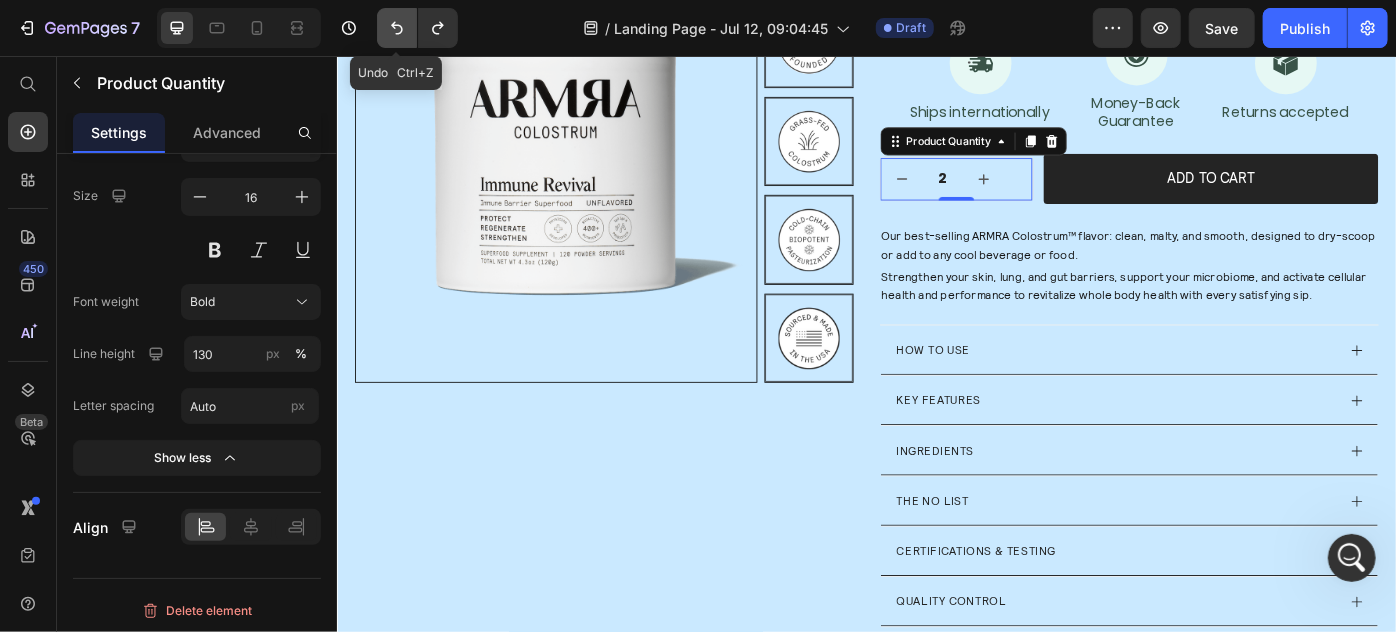 click 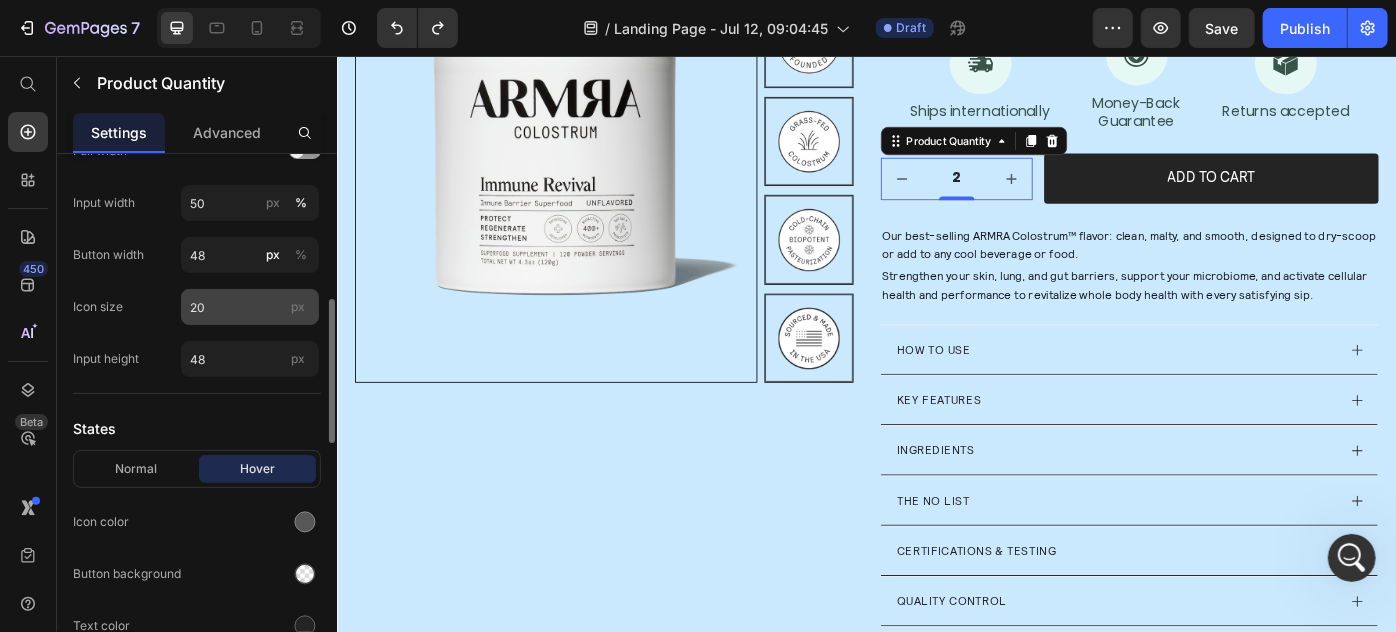 scroll, scrollTop: 356, scrollLeft: 0, axis: vertical 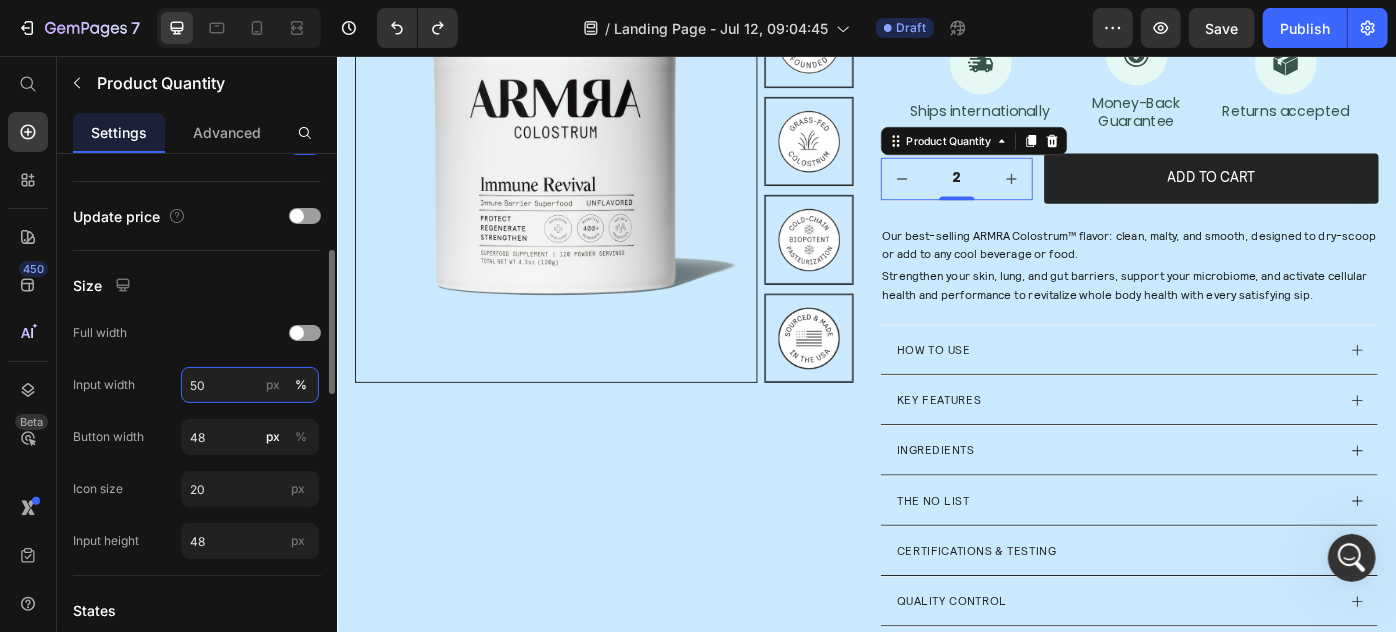 click on "50" at bounding box center (250, 385) 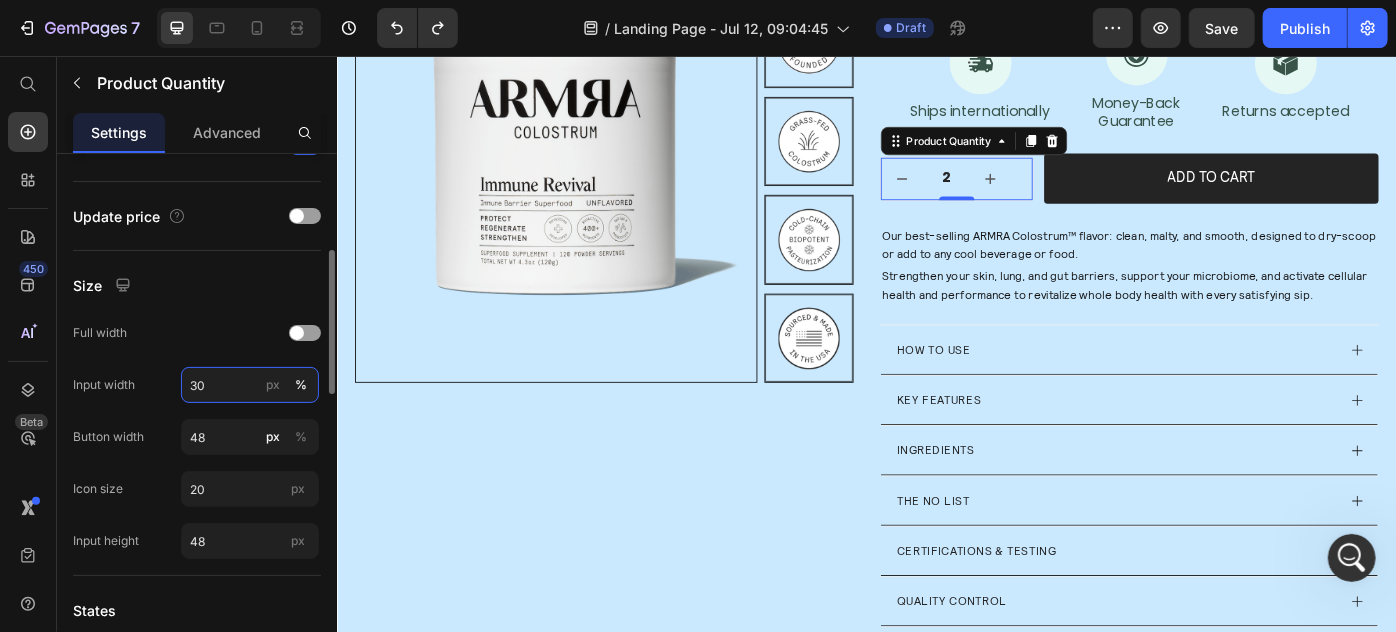 type on "3" 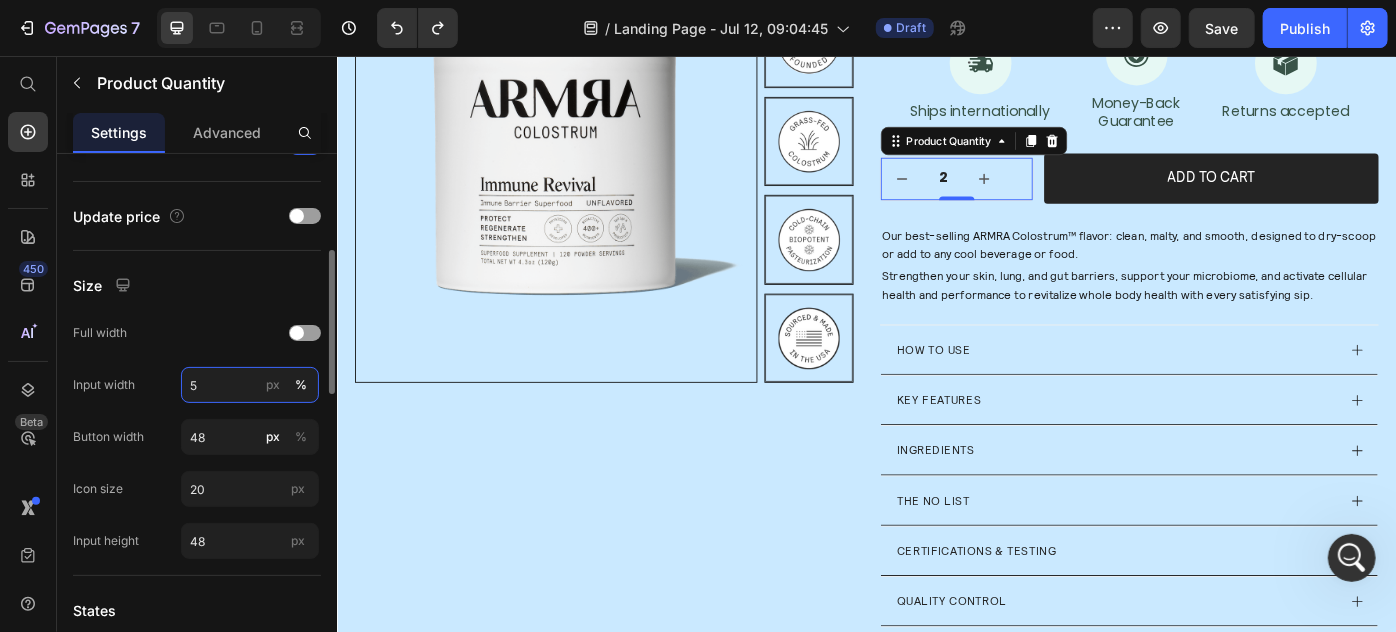 type on "50" 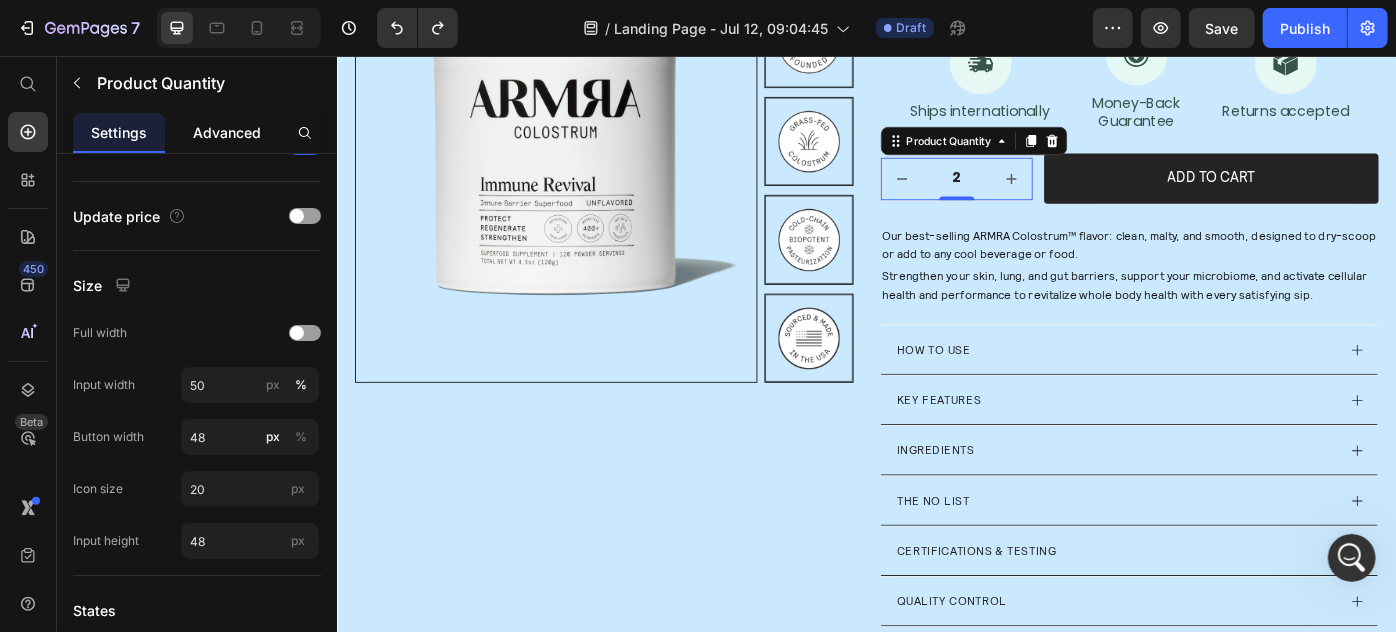 click on "Advanced" at bounding box center (227, 132) 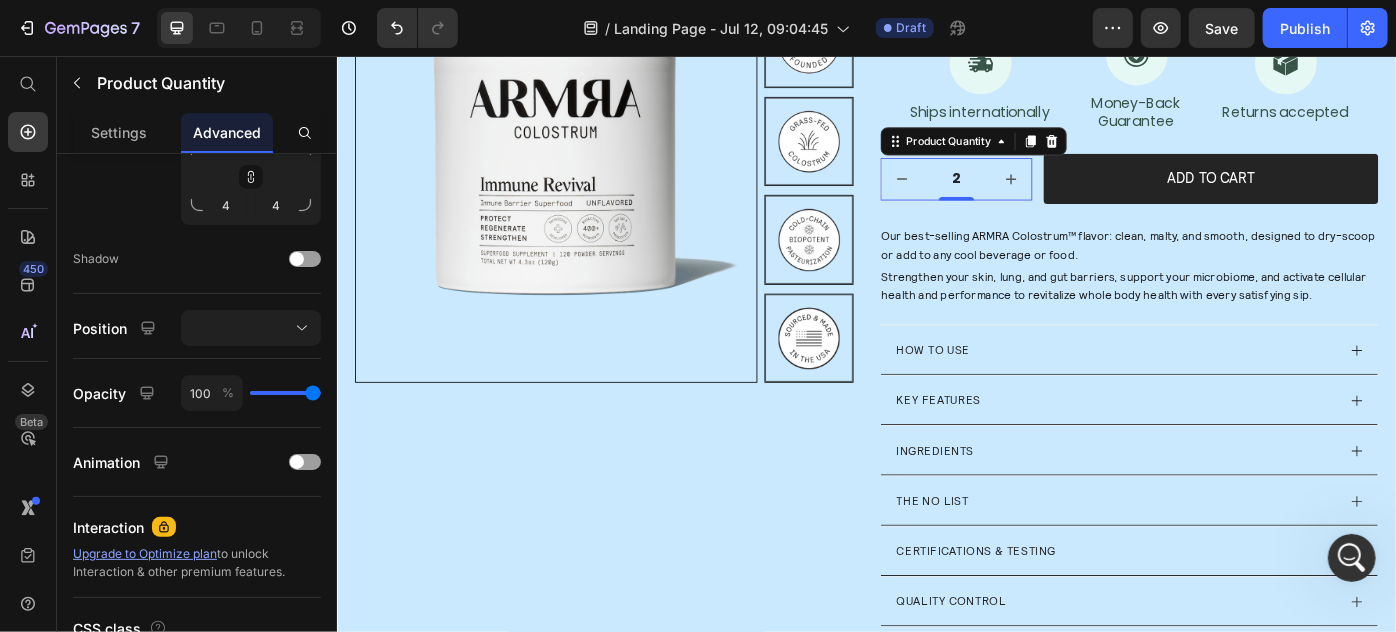 scroll, scrollTop: 879, scrollLeft: 0, axis: vertical 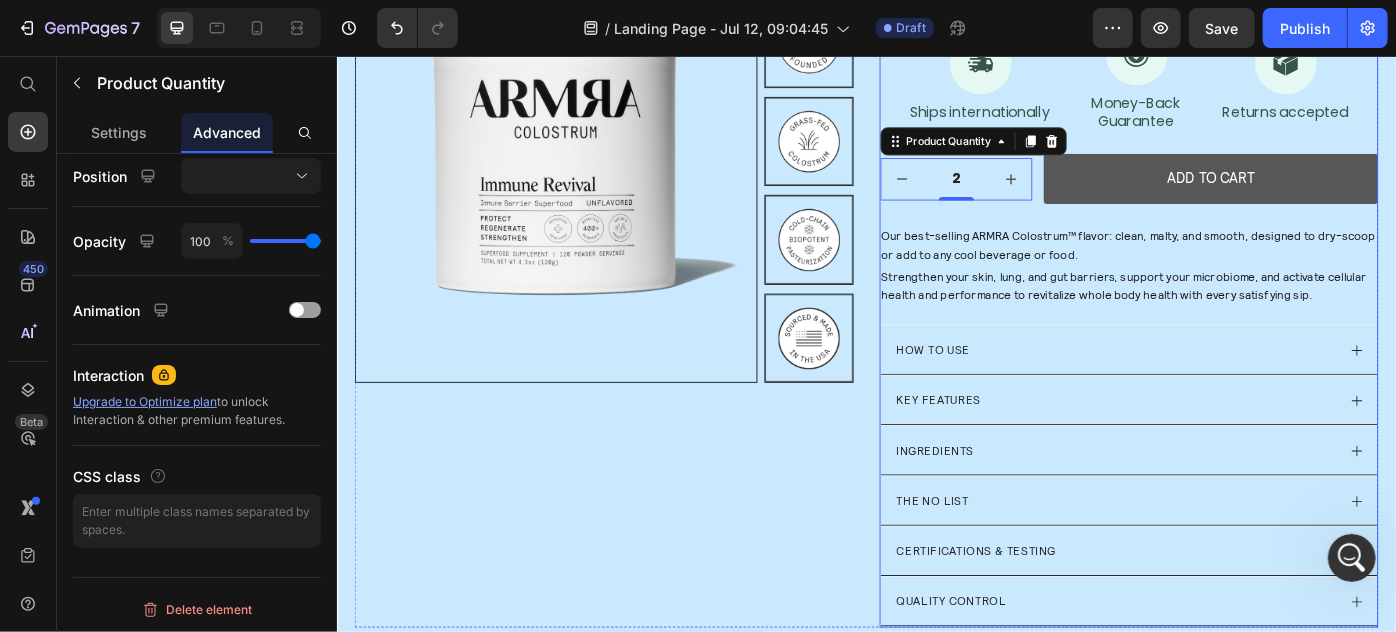 click on "Add to cart" at bounding box center [1326, 193] 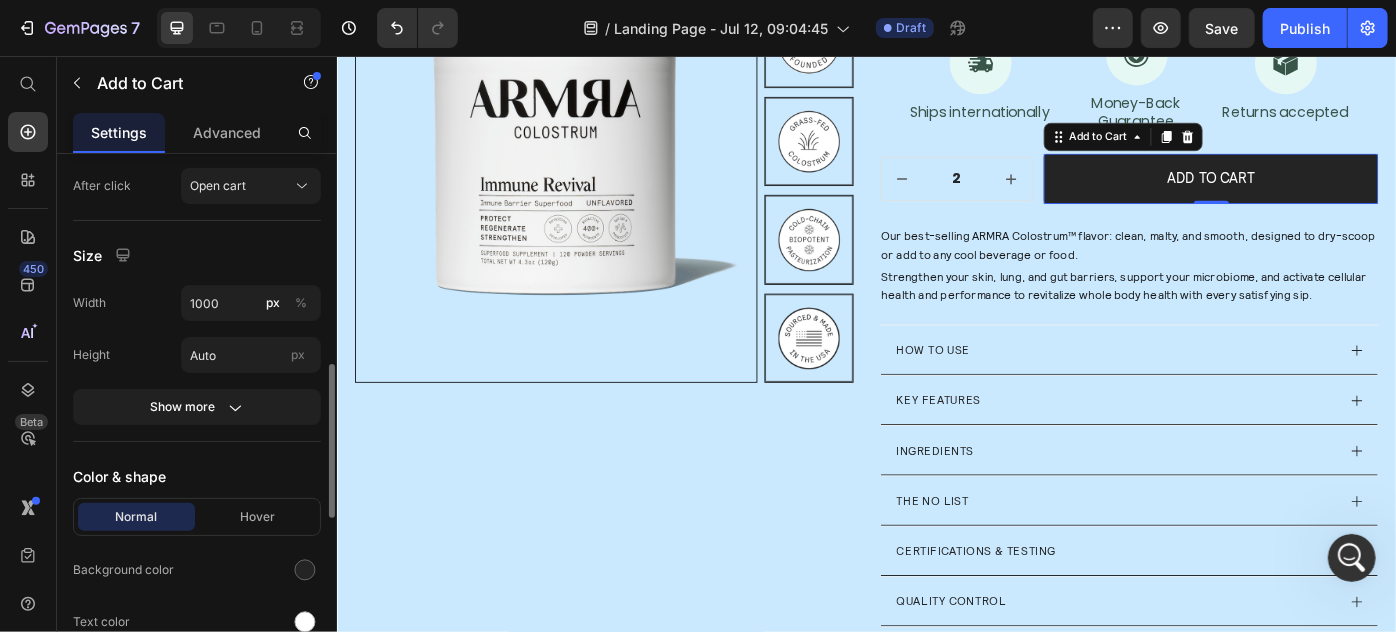 scroll, scrollTop: 909, scrollLeft: 0, axis: vertical 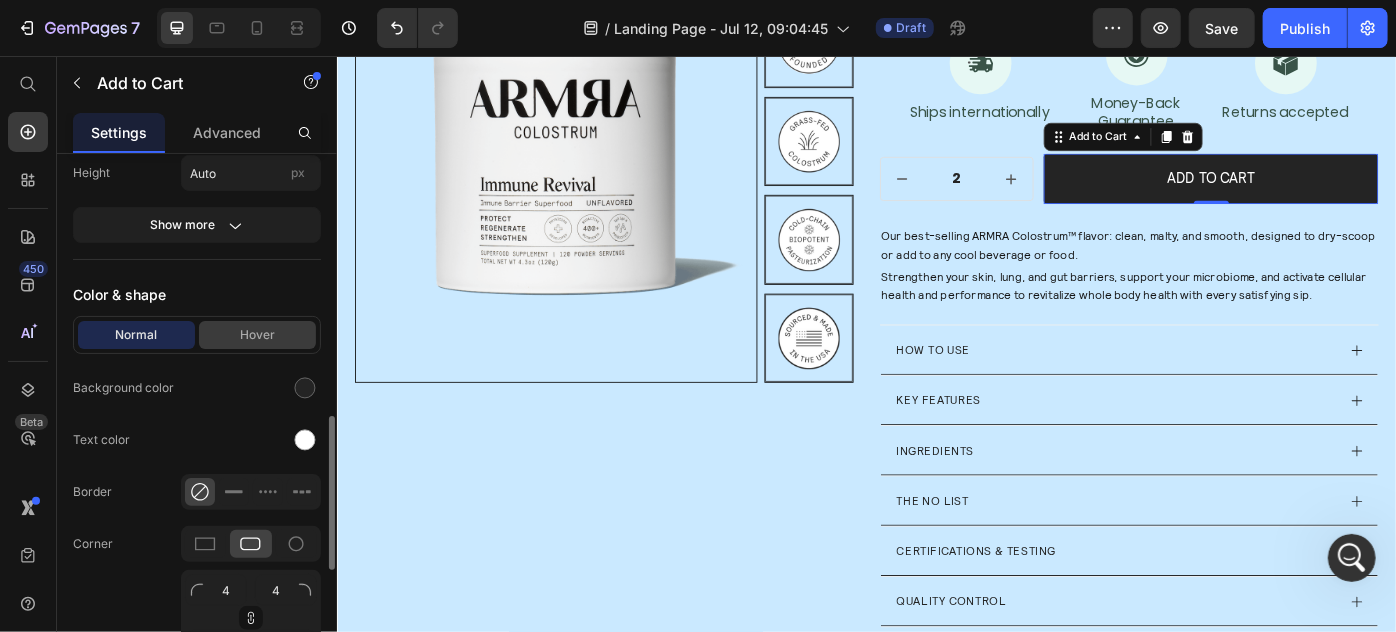 click on "Hover" at bounding box center [257, 335] 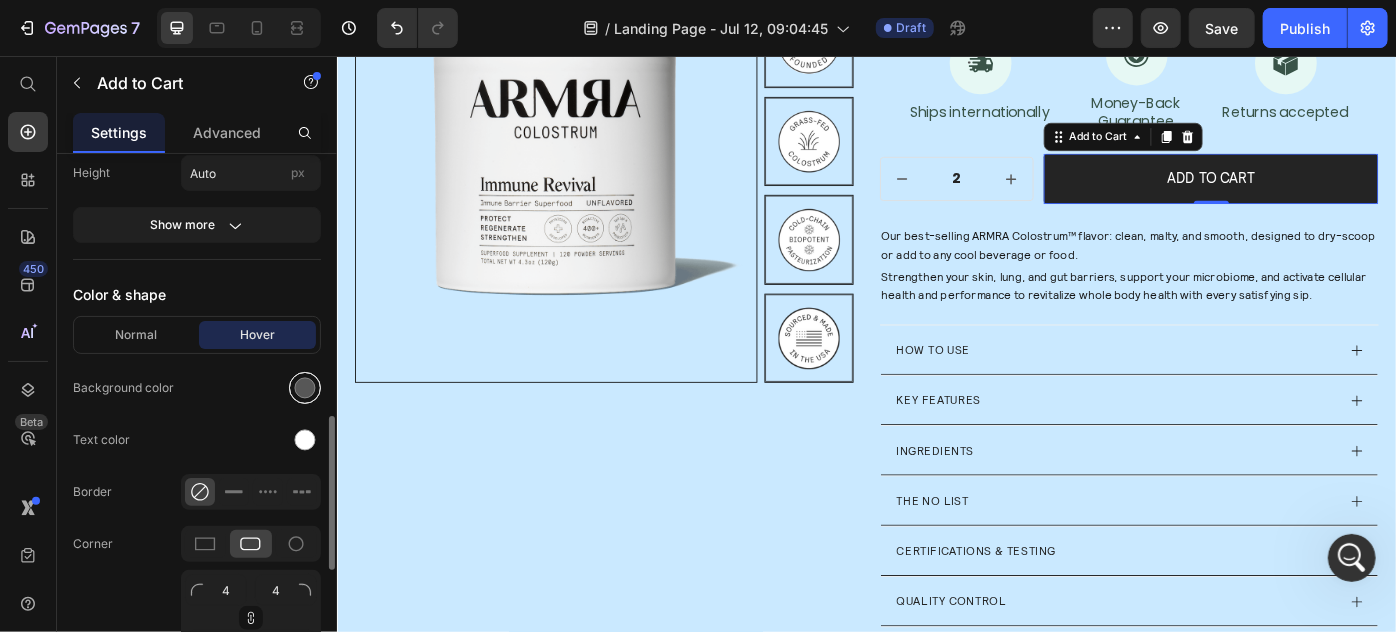 click at bounding box center [305, 388] 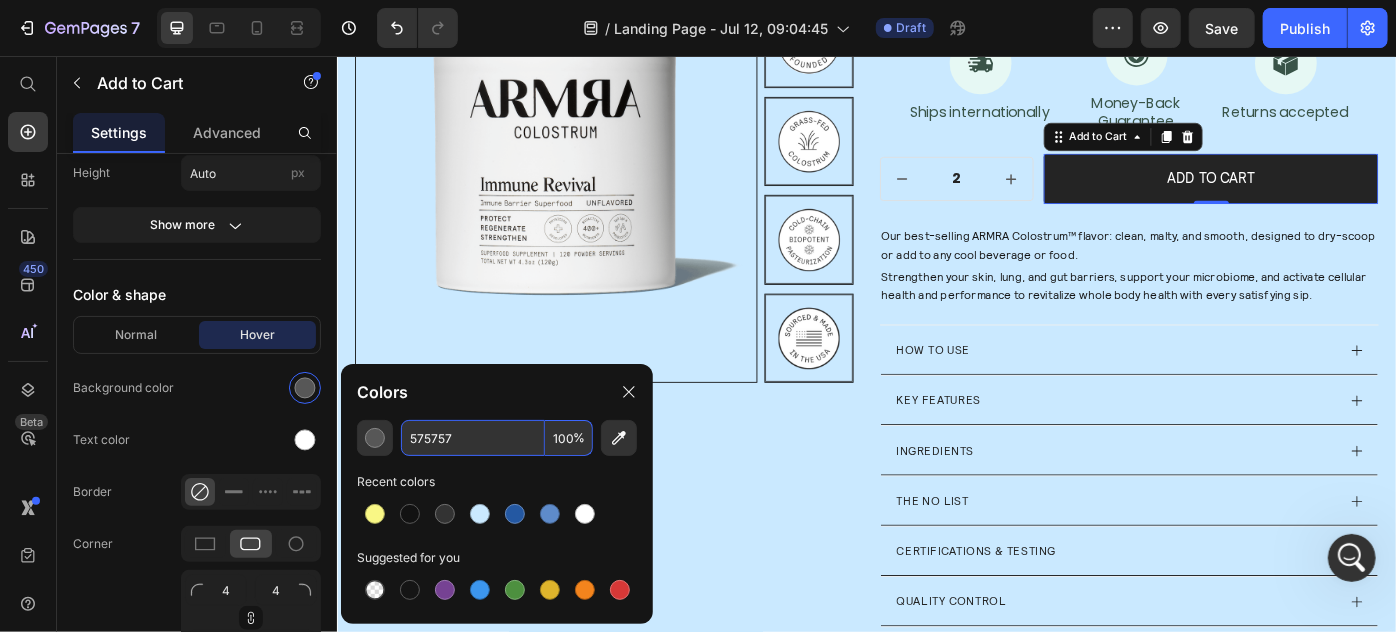 click on "575757" at bounding box center (473, 438) 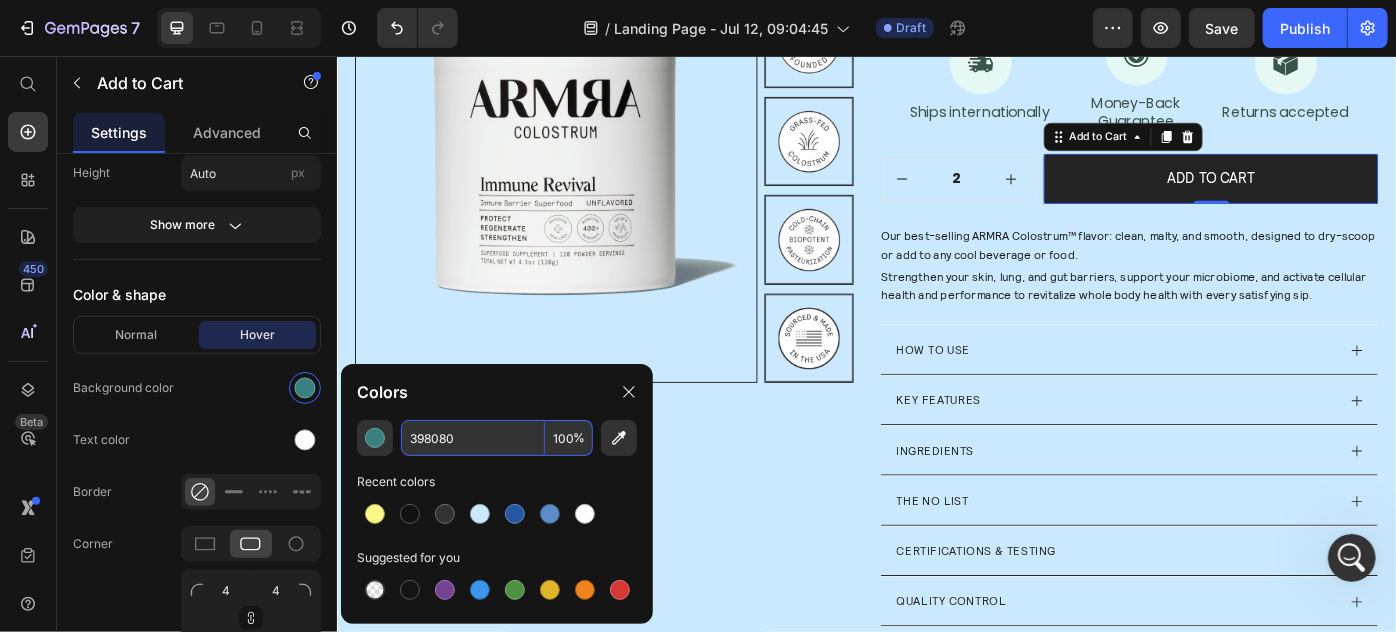 type on "398080" 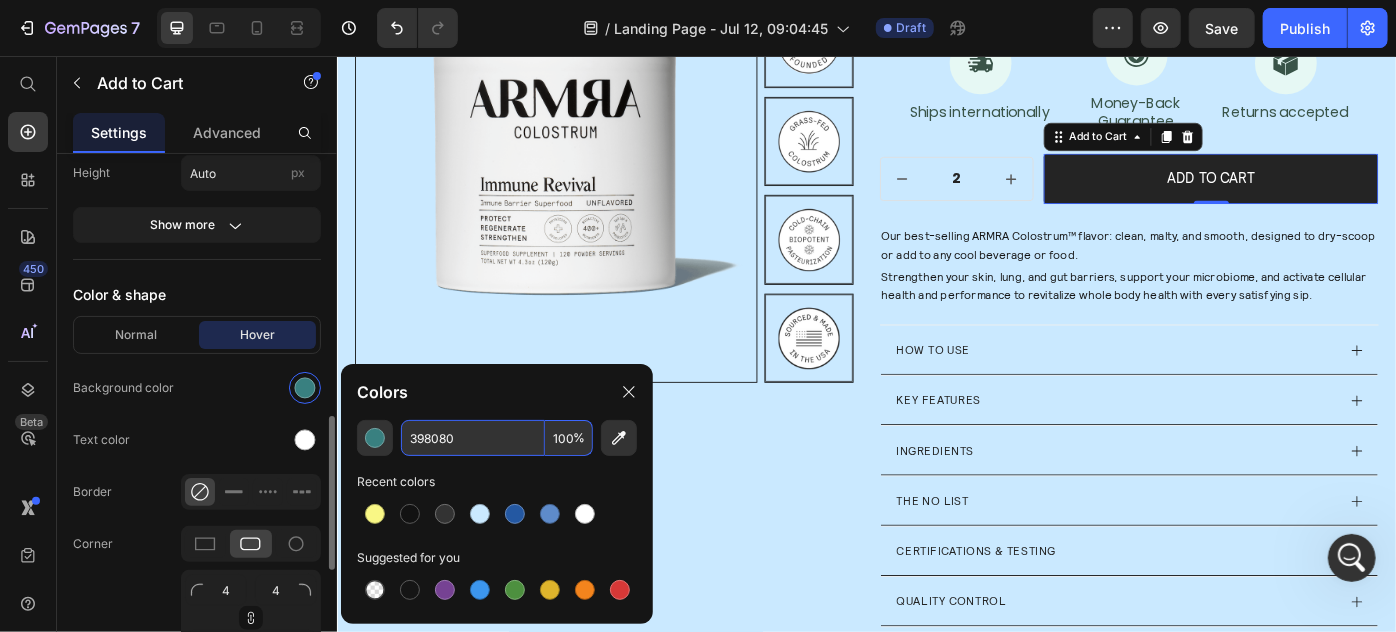 scroll, scrollTop: 1090, scrollLeft: 0, axis: vertical 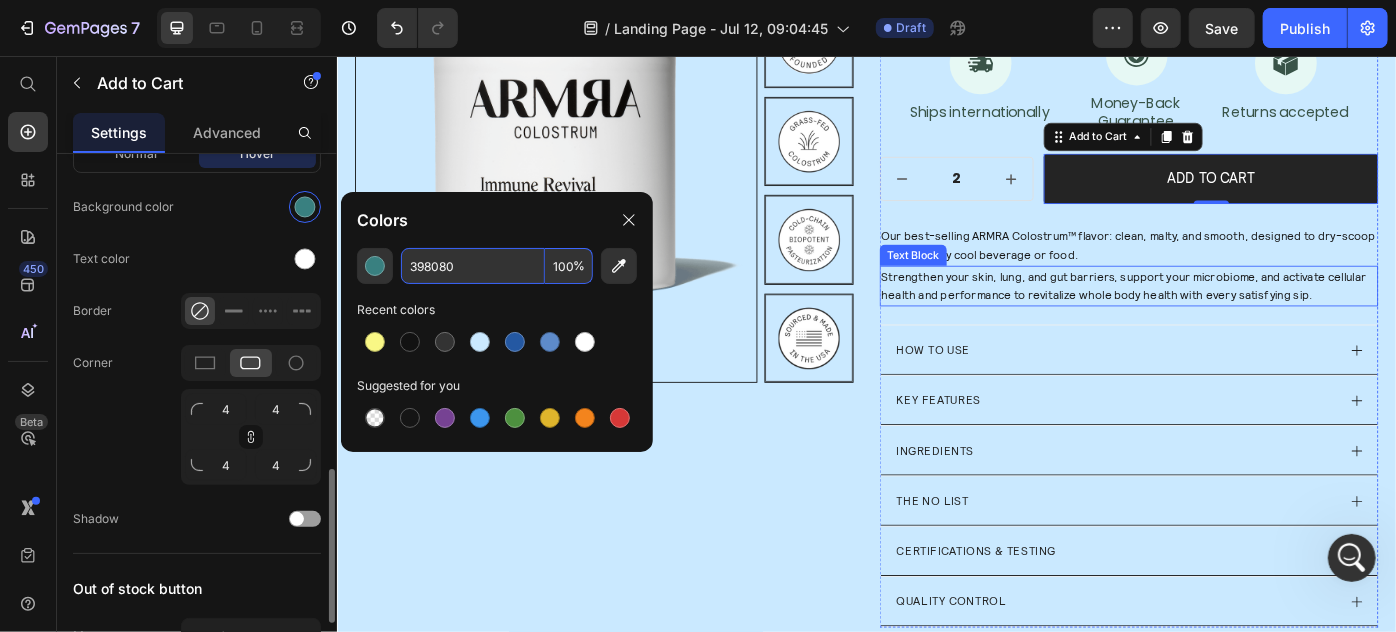 click on "Strengthen your skin, lung, and gut barriers, support your microbiome, and activate cellular health and performance to revitalize whole body health with every satisfying sip." at bounding box center [1233, 315] 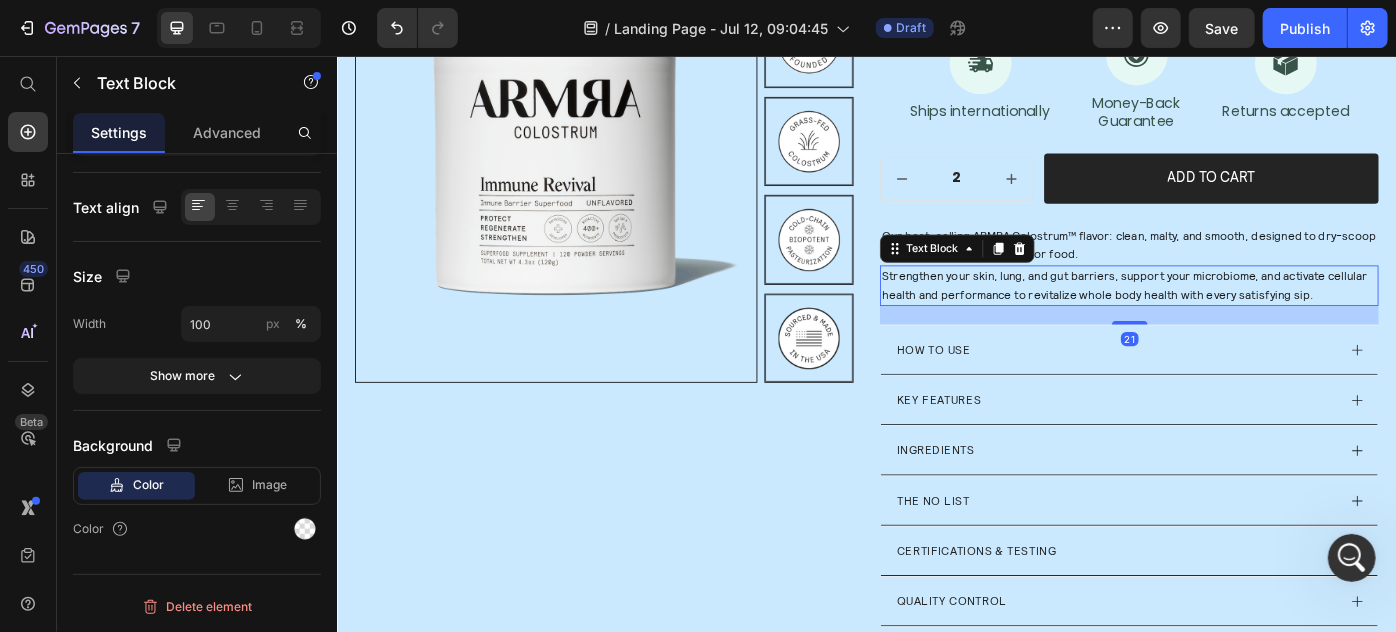 scroll, scrollTop: 0, scrollLeft: 0, axis: both 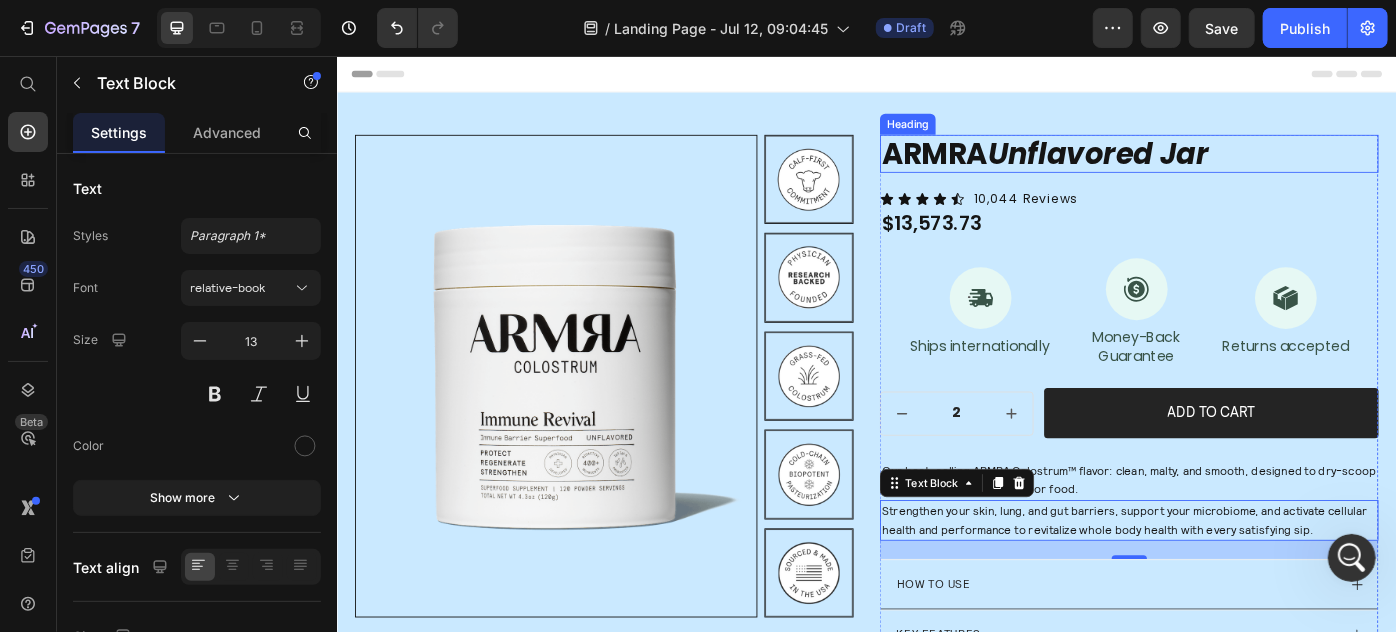 click on "ARMRA" at bounding box center (1013, 165) 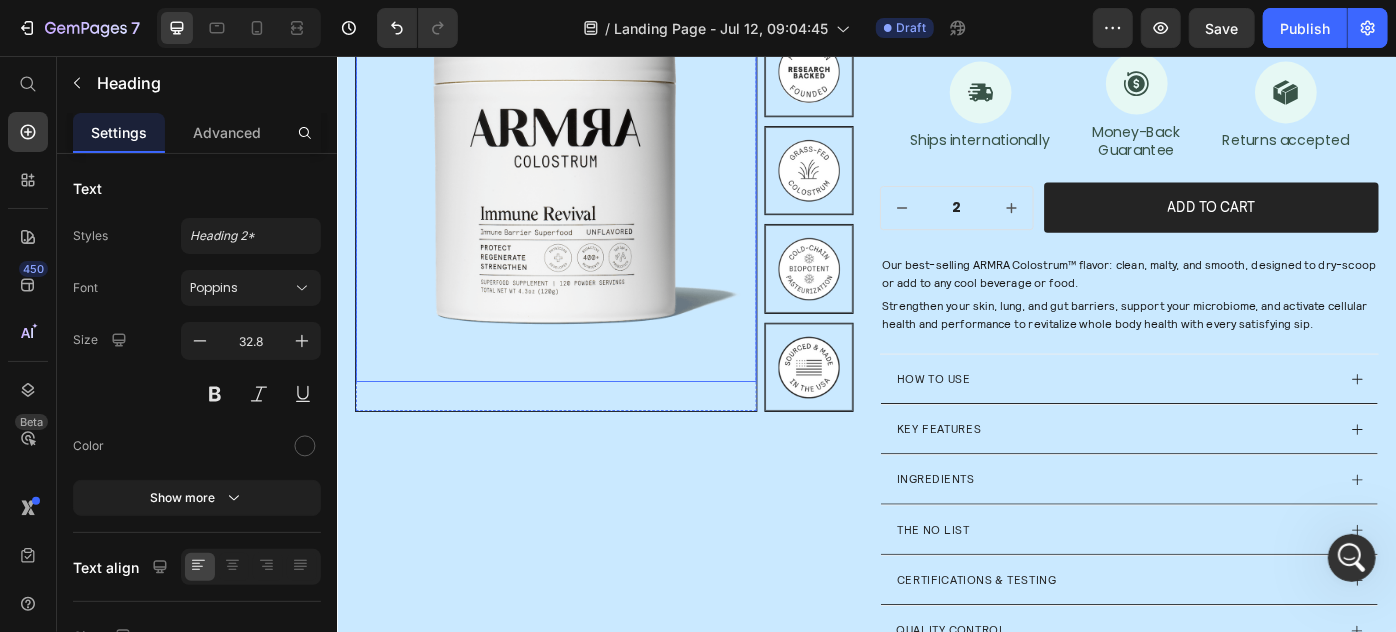 scroll, scrollTop: 272, scrollLeft: 0, axis: vertical 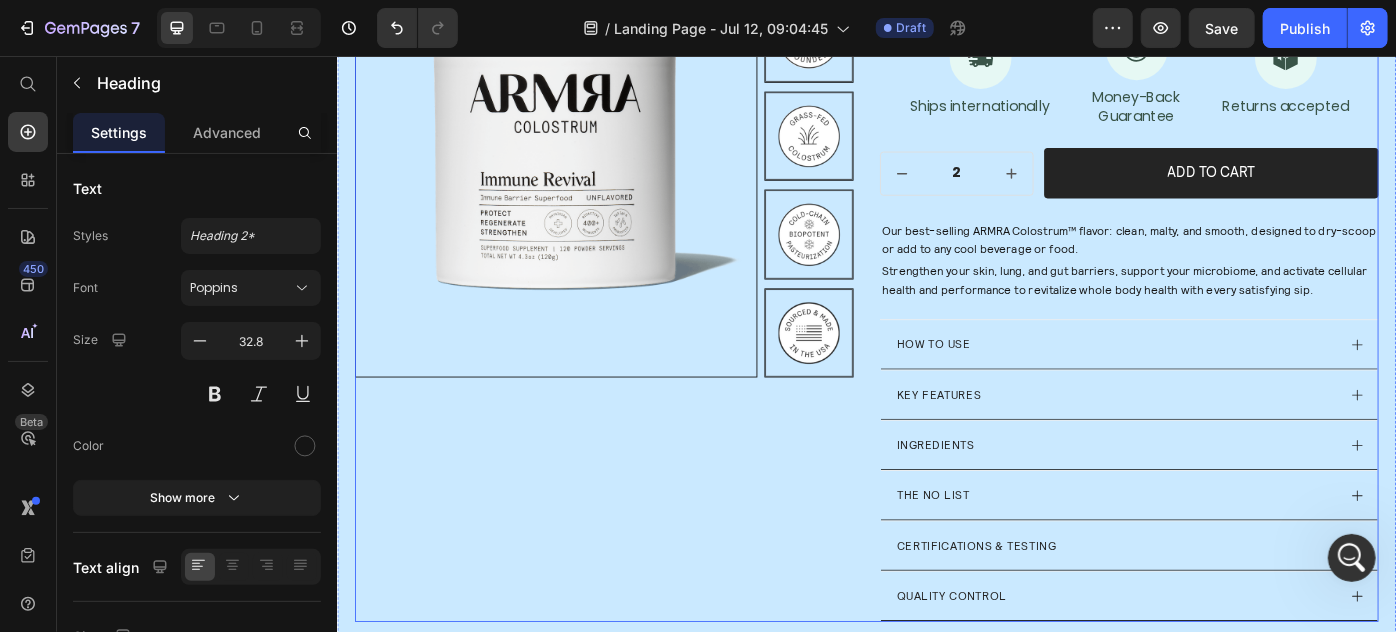 click on "Image Row Image Row Image Row Image Row Image Row Row" at bounding box center (638, 284) 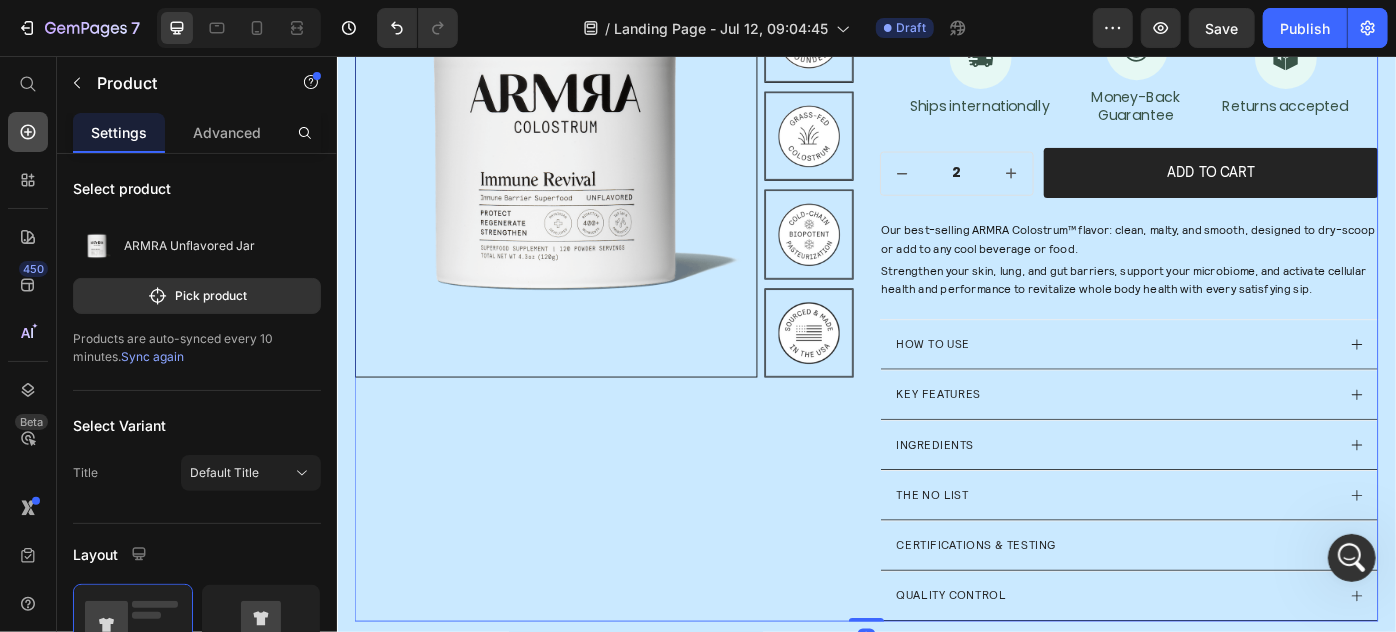 click 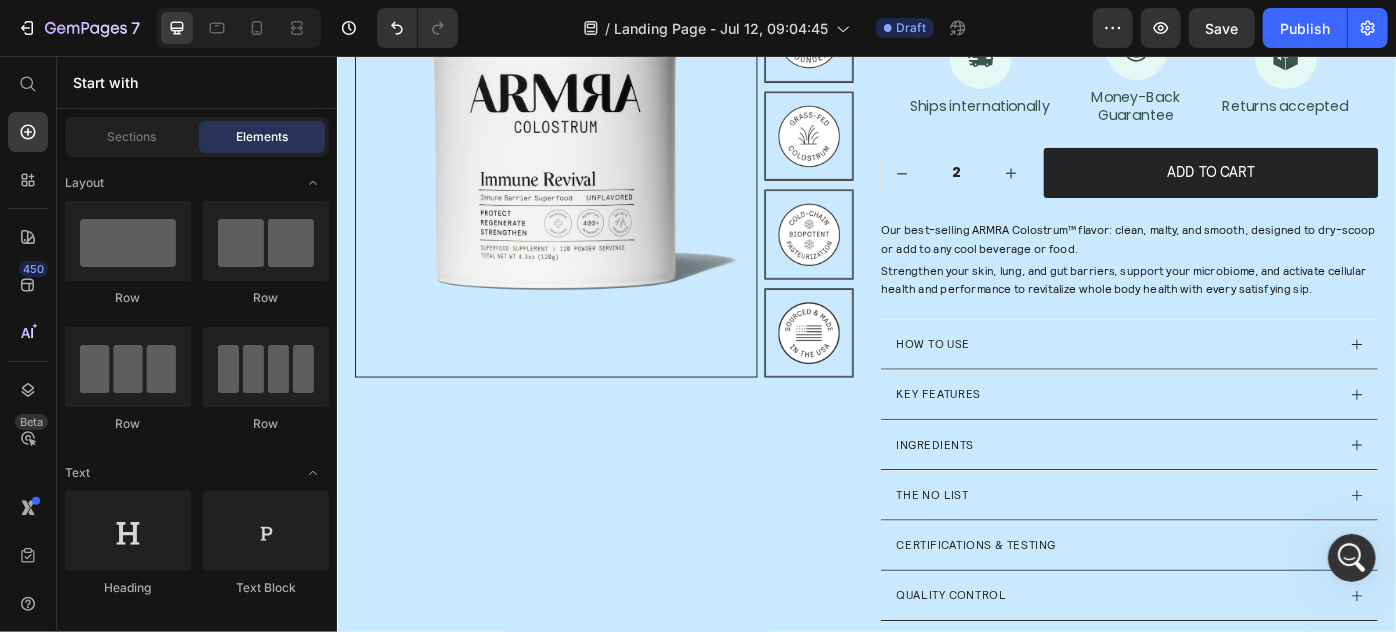 scroll, scrollTop: 0, scrollLeft: 0, axis: both 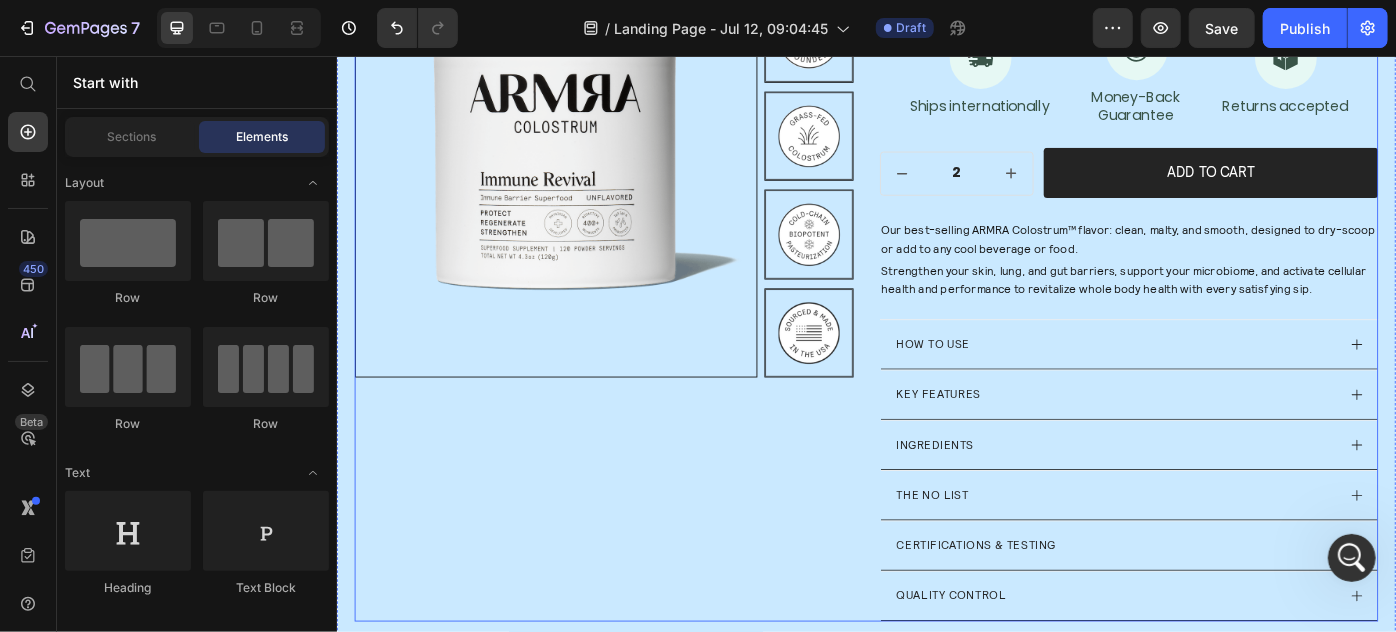 click on "Image Row Image Row Image Row Image Row Image Row Row" at bounding box center (638, 284) 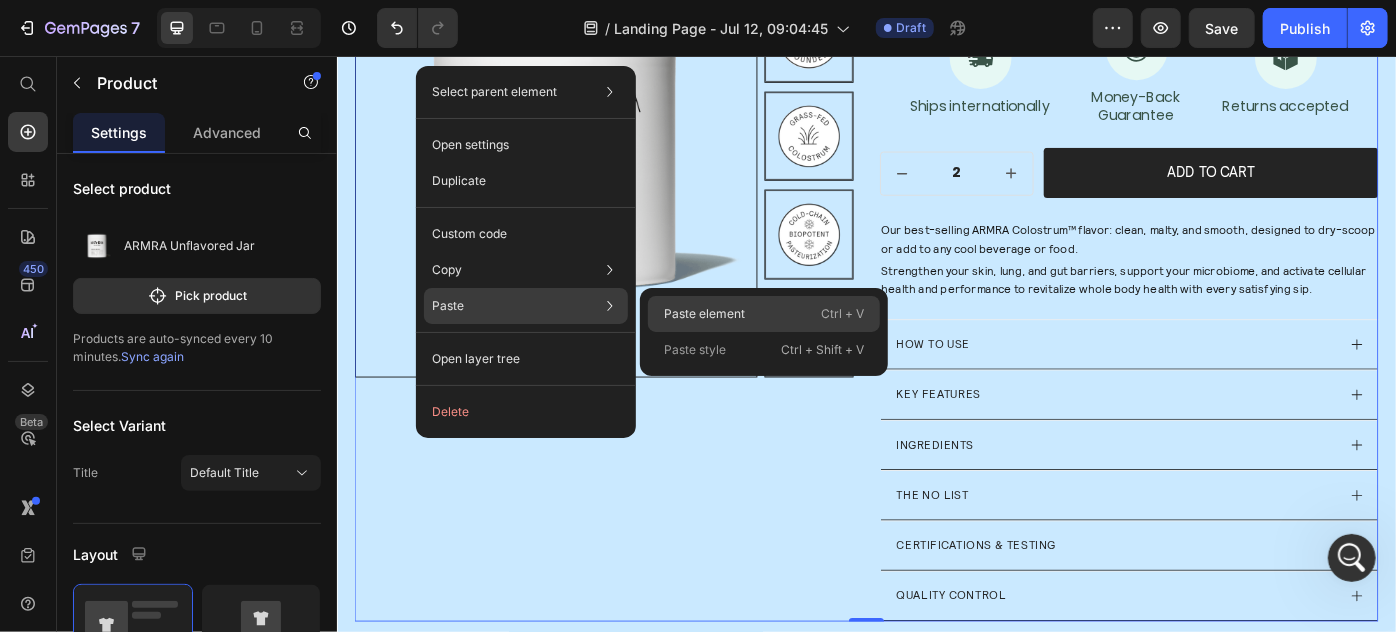 click on "Paste element  Ctrl + V" 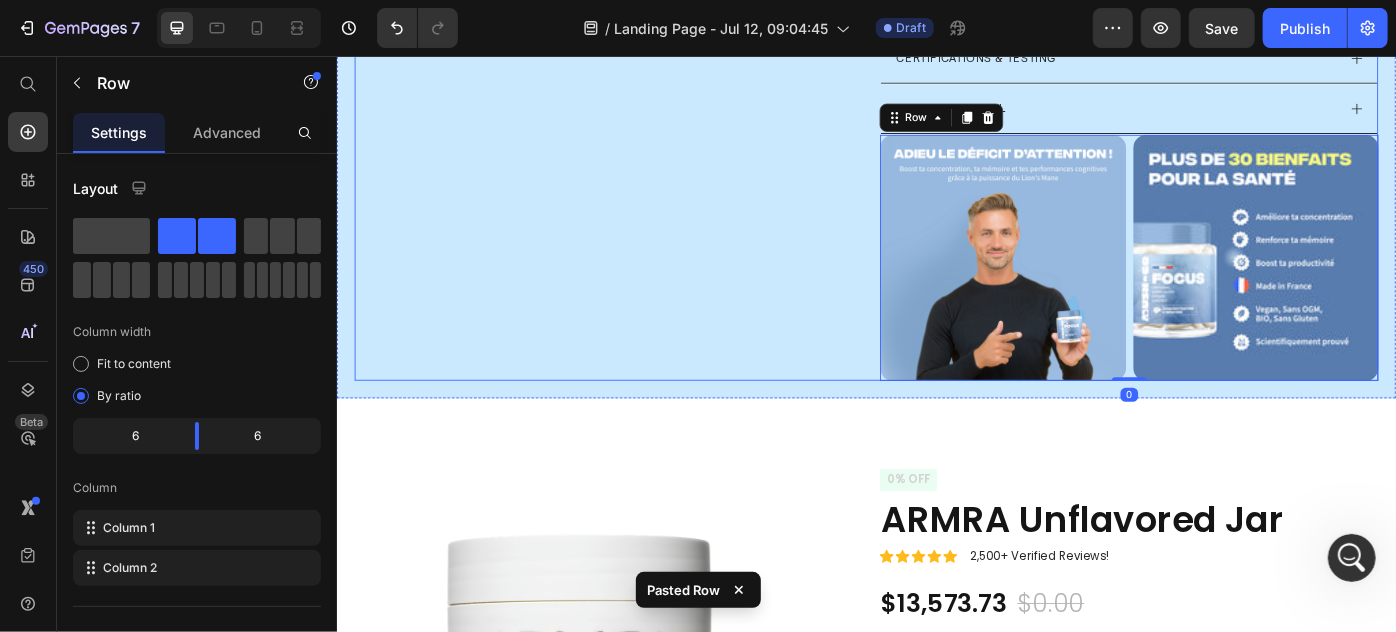 scroll, scrollTop: 835, scrollLeft: 0, axis: vertical 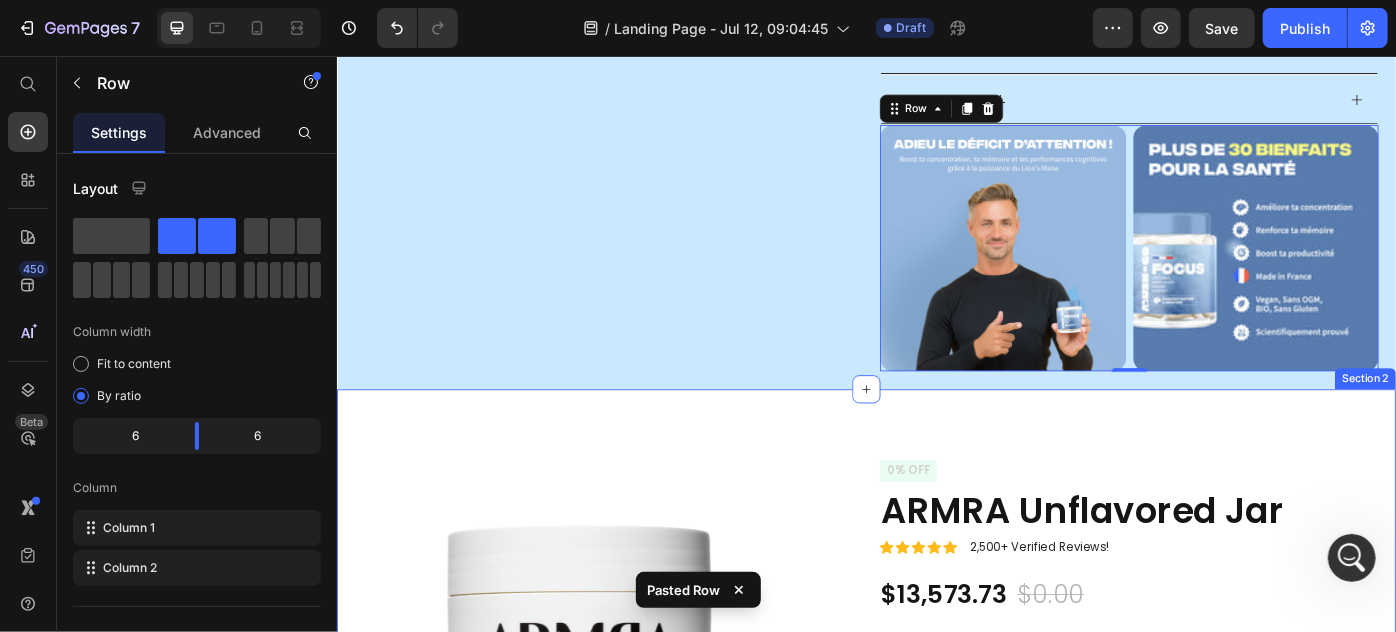 click on "Product Images
Material
Shipping
Care instruction Accordion Icon Icon Icon Icon Icon Icon List 2,500+ Verified Reviews! Text Block Row 0% off Product Badge ARMRA Unflavored Jar Product Title Icon Icon Icon Icon Icon Icon List 2,500+ Verified Reviews! Text Block Row $13,573.73 Product Price $0.00 Product Price 0% off Product Badge Row This product has only default variant Product Variants & Swatches This product has only default variant Product Variants & Swatches
Icon Size guide Text Block Row Black Friday Sale Text Block Mix & match any color or size Text Block Row 2 items Text Block 15% Off + 🚛 Freeship Text Block Row 3 items Text Block 15% Off + 🚛 Freeship Text Block Row 4+ items Text Block Most popular Text Block Row 15% Off + 🚛 Freeship Text Block Row Row Image Our 30-day refund policy allows you to return your purchase for a full refund within 30 days of the original purchase date if you're not satisfied. Text Block Row Row Product Section 2" at bounding box center (936, 936) 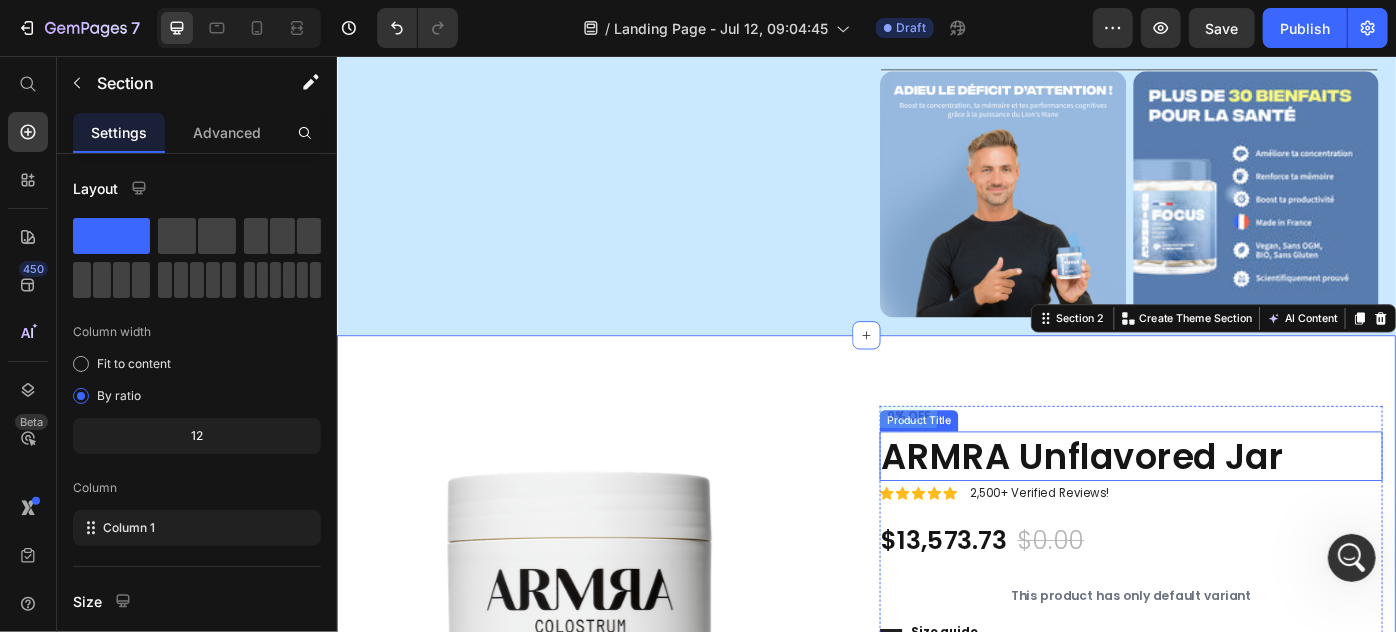 scroll, scrollTop: 926, scrollLeft: 0, axis: vertical 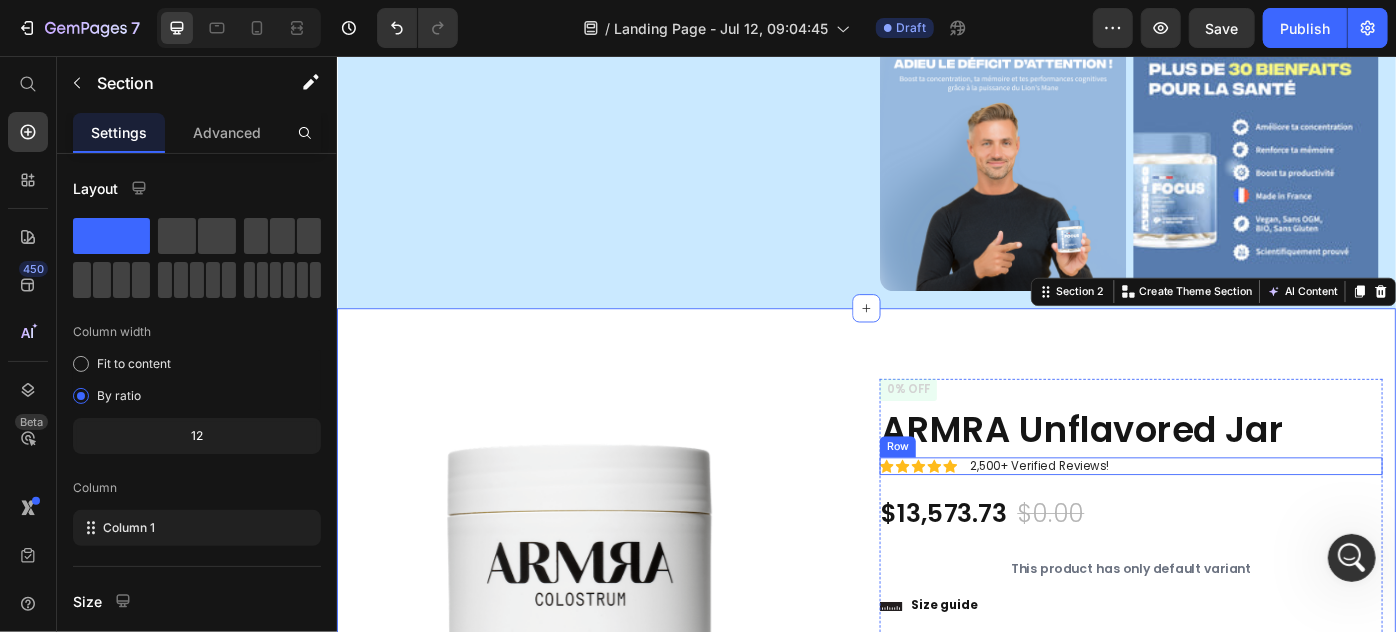 click on "Icon Icon Icon Icon Icon Icon List 2,500+ Verified Reviews! Text Block Row" at bounding box center (1236, 520) 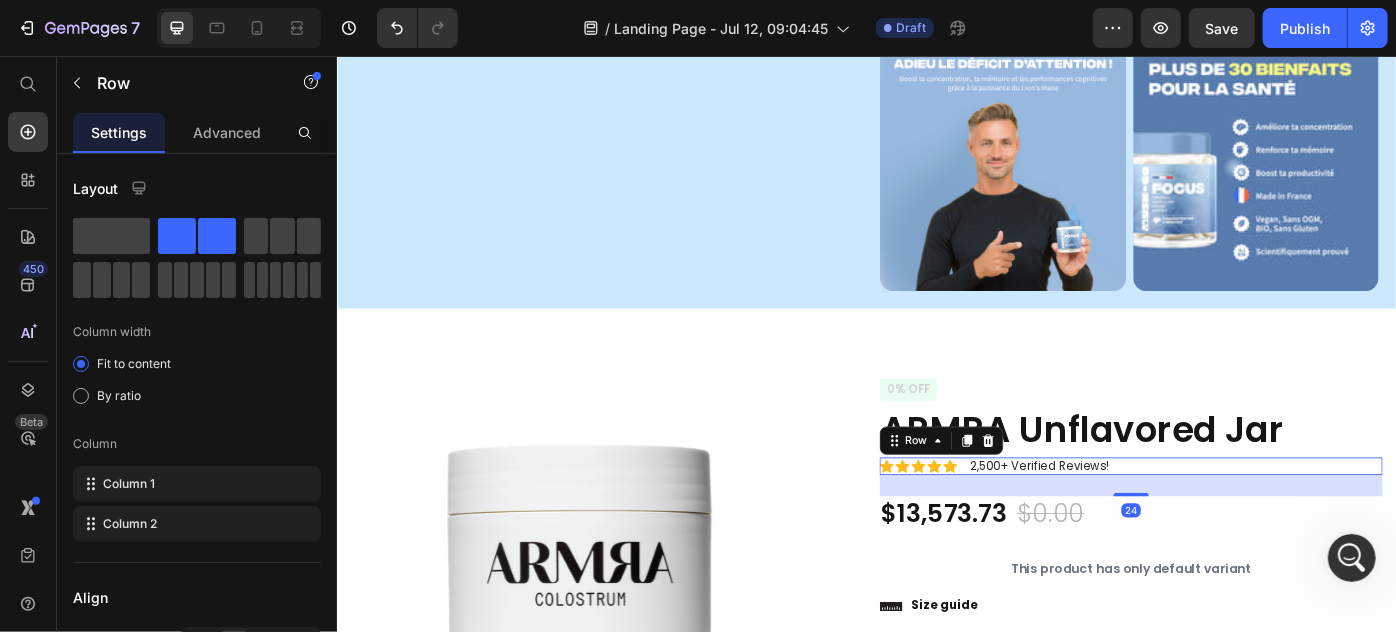 click on "24" at bounding box center (1236, 542) 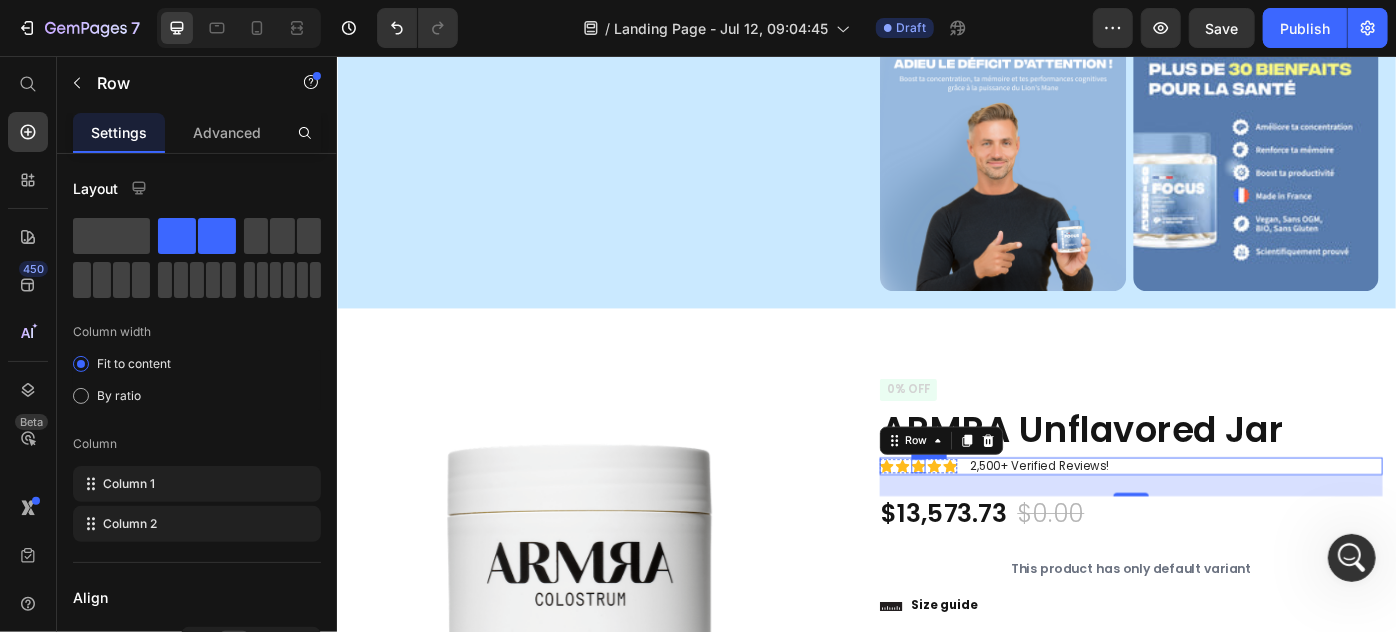 click 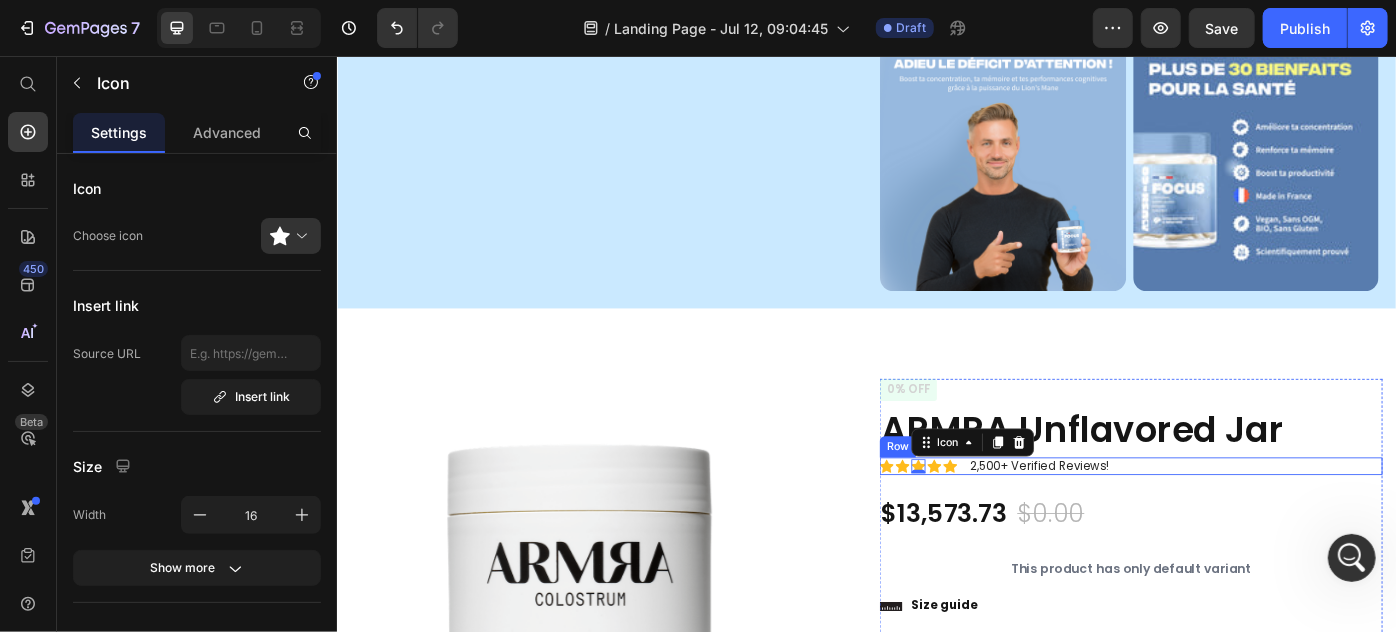 click on "Icon Icon Icon   0 Icon Icon Icon List 2,500+ Verified Reviews! Text Block Row" at bounding box center (1236, 520) 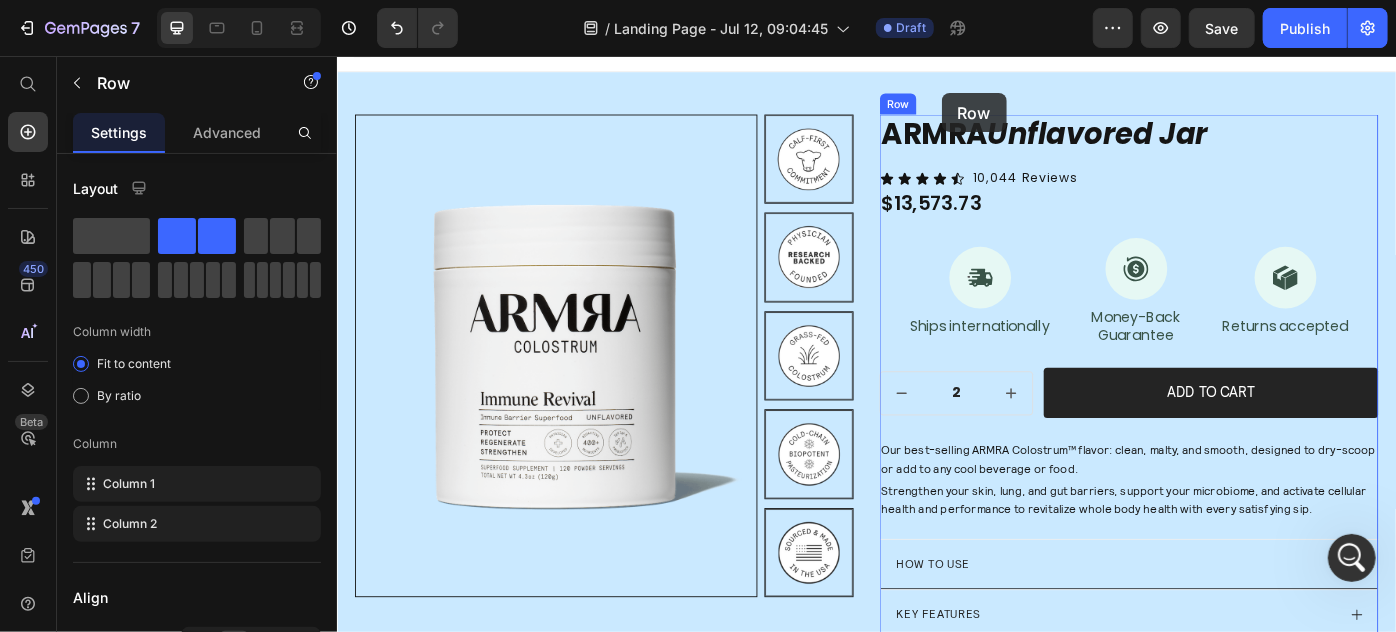 scroll, scrollTop: 0, scrollLeft: 0, axis: both 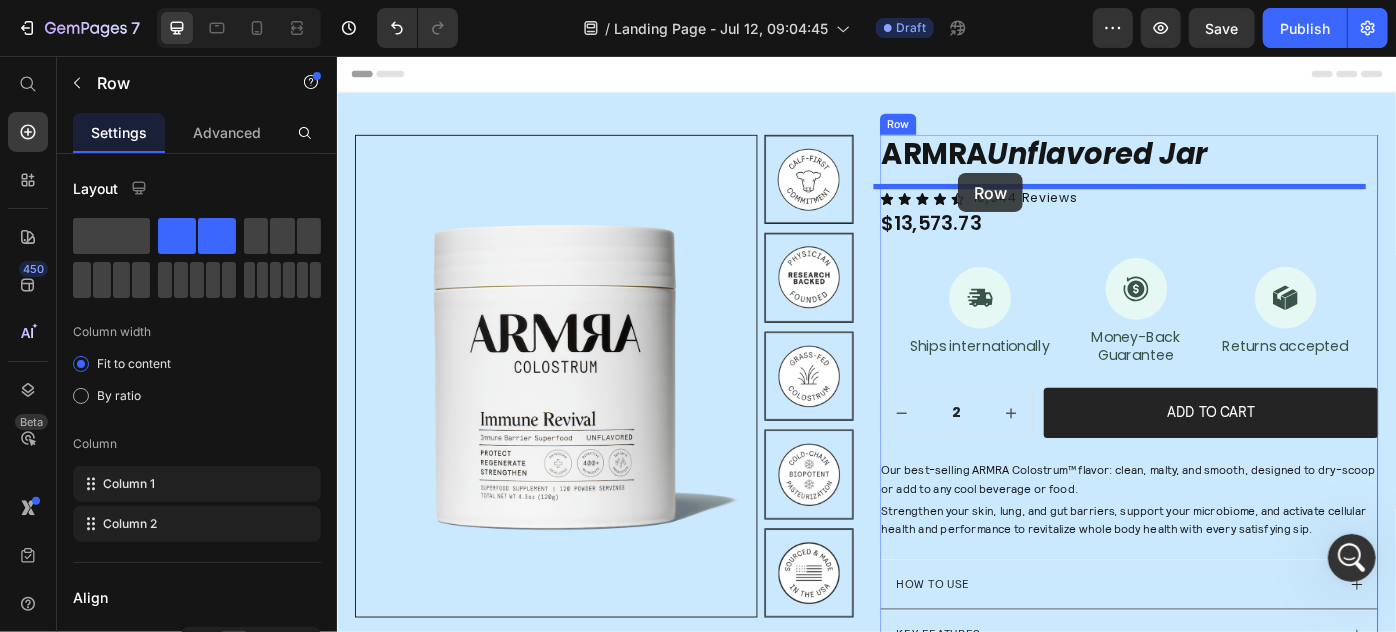 drag, startPoint x: 967, startPoint y: 478, endPoint x: 1040, endPoint y: 188, distance: 299.0468 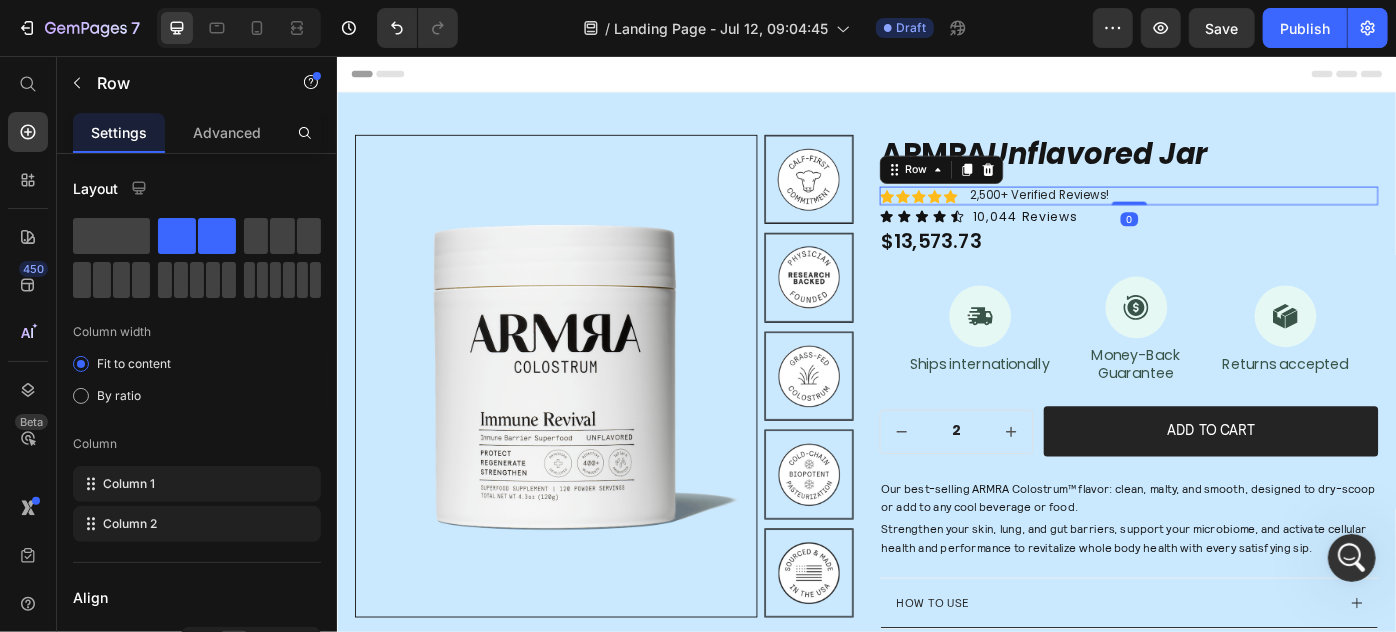 drag, startPoint x: 1228, startPoint y: 242, endPoint x: 1226, endPoint y: 190, distance: 52.03845 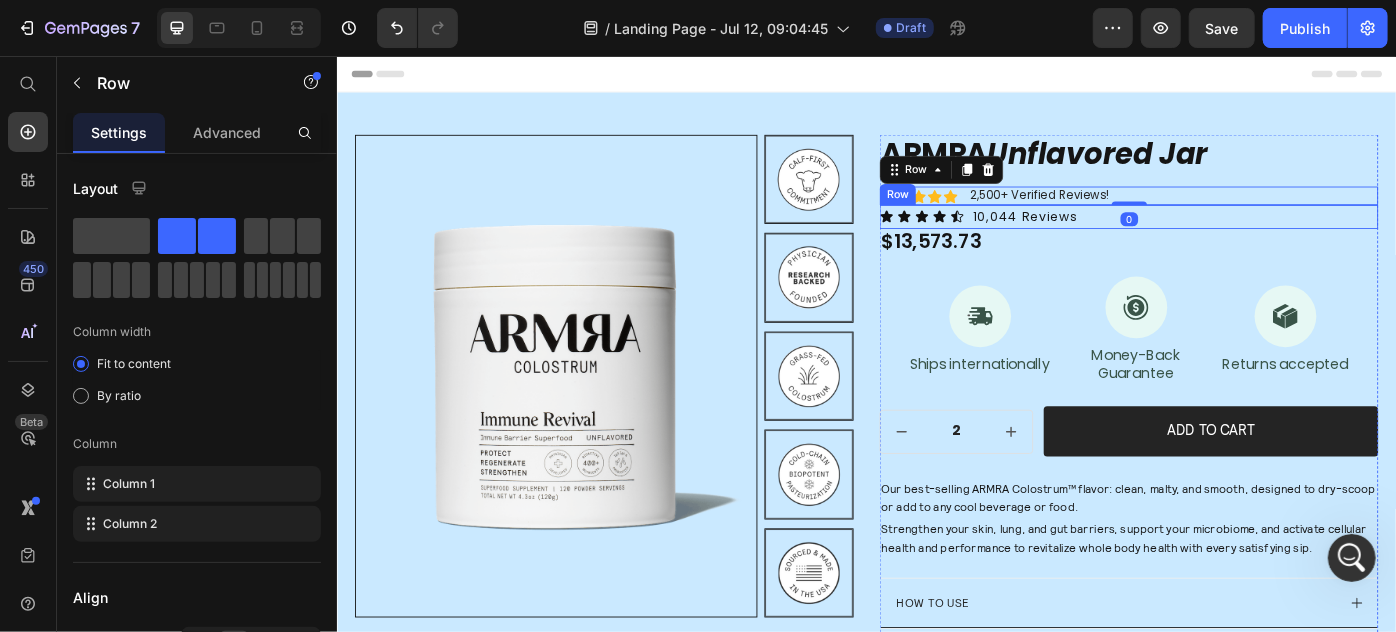 click on "Icon Icon Icon Icon Icon Icon List 10,044 Reviews Text block Row" at bounding box center [1233, 237] 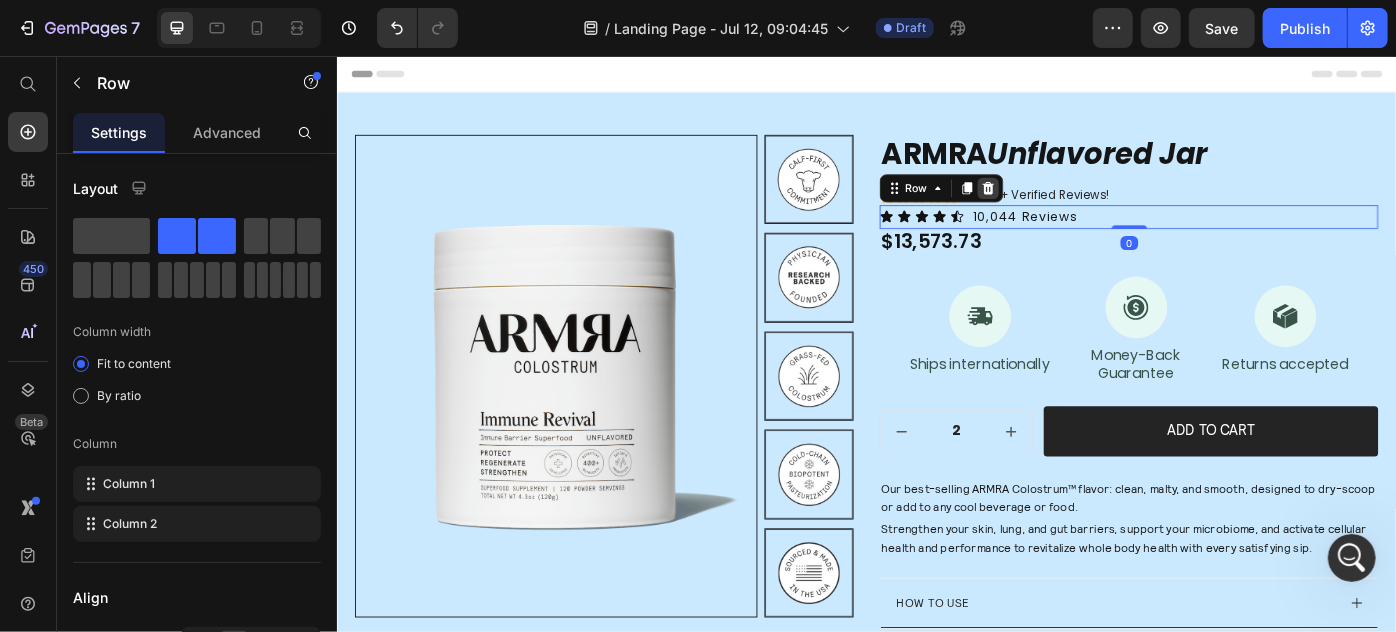 click 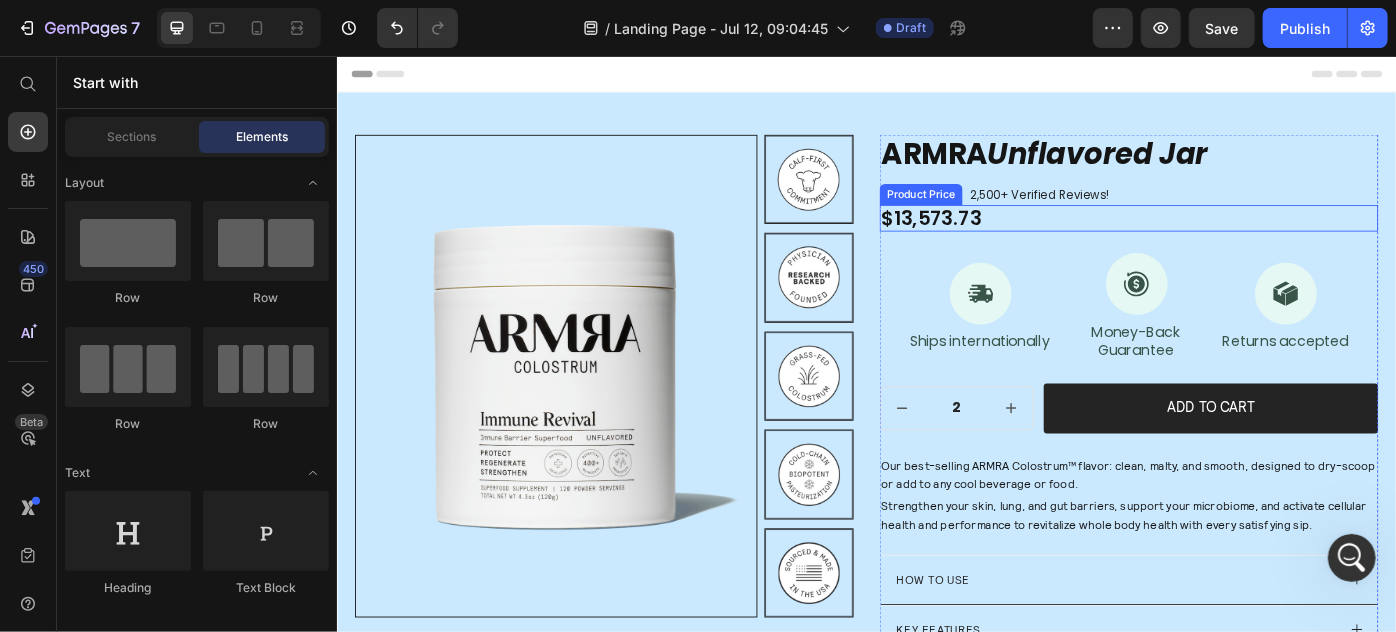 scroll, scrollTop: 98, scrollLeft: 0, axis: vertical 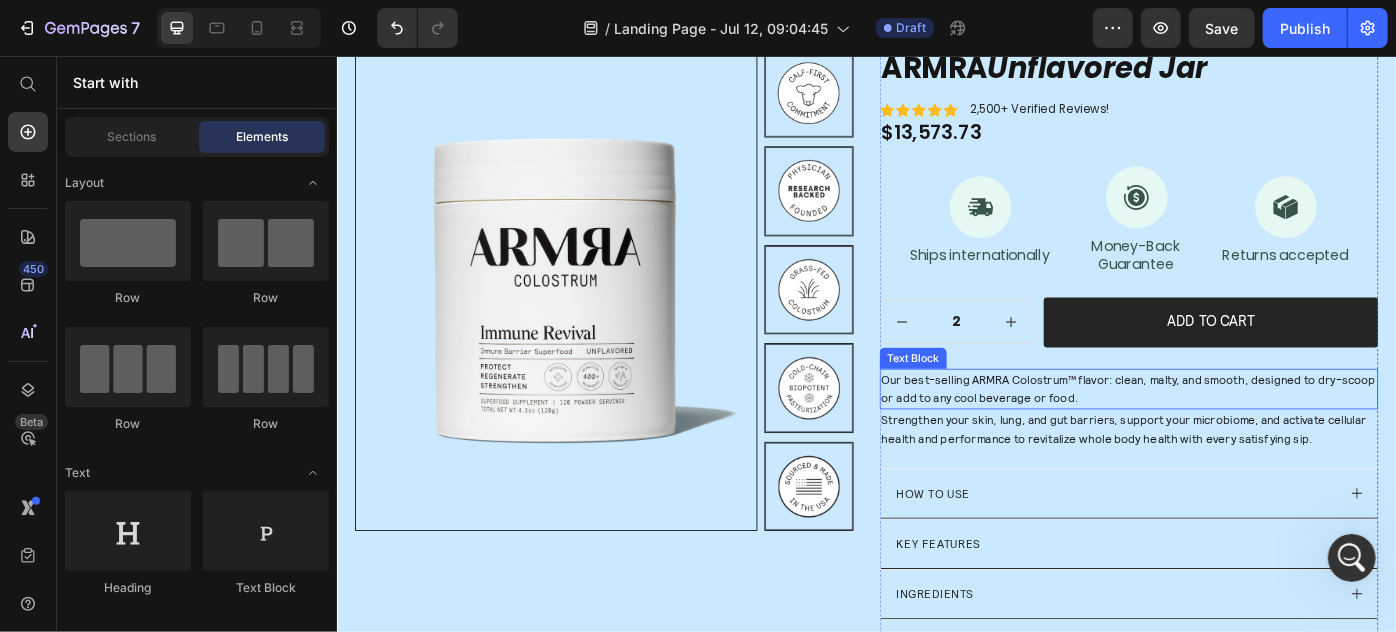 type on "1" 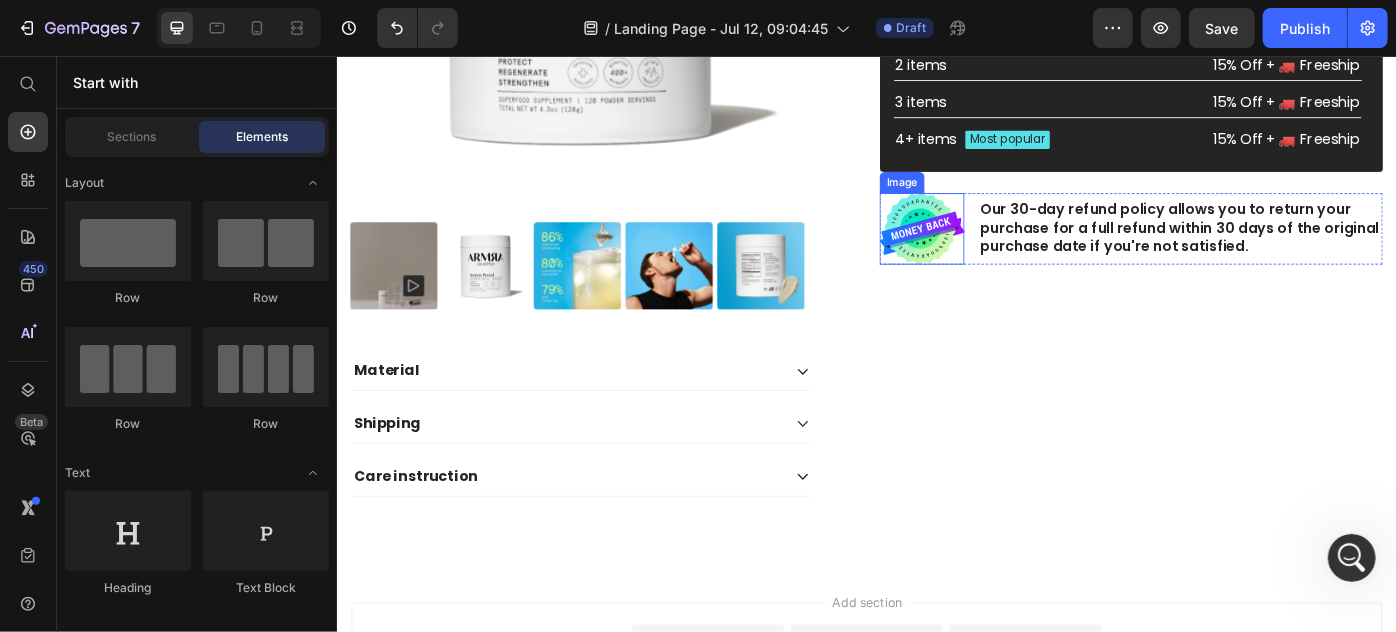 scroll, scrollTop: 1818, scrollLeft: 0, axis: vertical 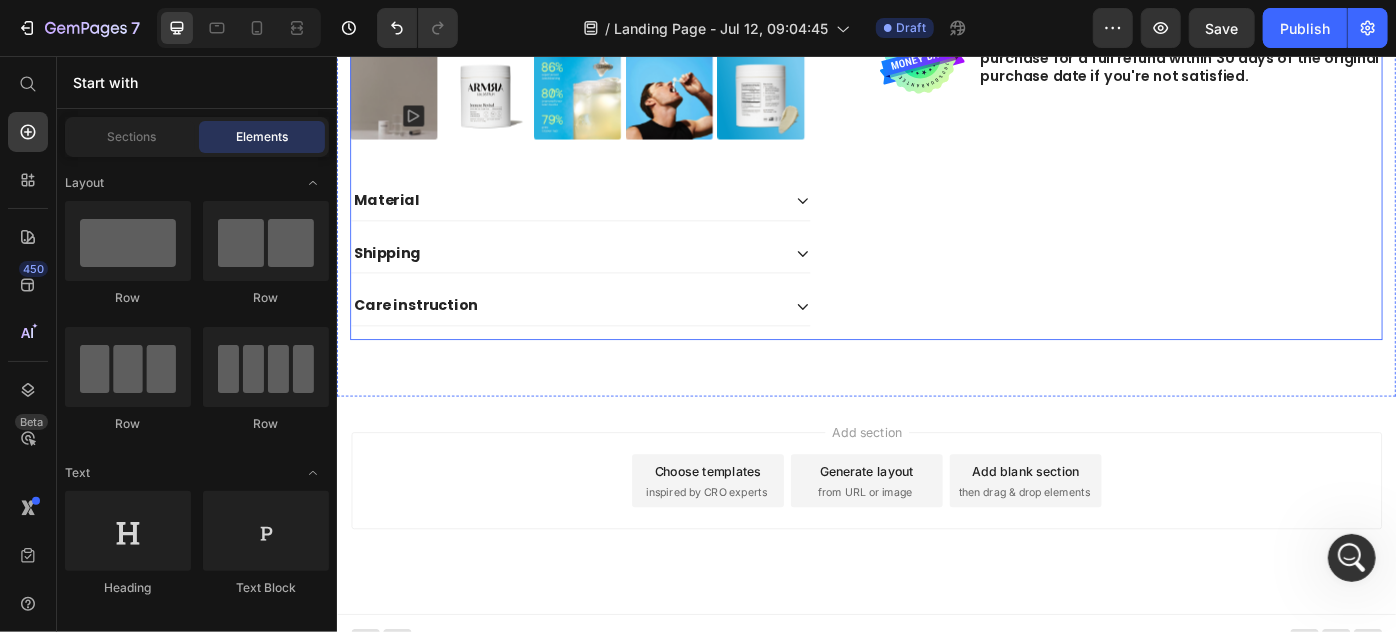 click on "Product Images
Material
Shipping
Care instruction Accordion Icon Icon Icon Icon Icon Icon List 2,500+ Verified Reviews! Text Block Row 0% off Product Badge ARMRA Unflavored Jar Product Title $13,573.73 Product Price $0.00 Product Price 0% off Product Badge Row This product has only default variant Product Variants & Swatches This product has only default variant Product Variants & Swatches
Icon Size guide Text Block Row Black Friday Sale Text Block Mix & match any color or size Text Block Row 2 items Text Block 15% Off + 🚛 Freeship Text Block Row 3 items Text Block 15% Off + 🚛 Freeship Text Block Row 4+ items Text Block Most popular Text Block Row 15% Off + 🚛 Freeship Text Block Row Row Image Our 30-day refund policy allows you to return your purchase for a full refund within 30 days of the original purchase date if you're not satisfied. Text Block Row Row Product Section 2" at bounding box center [936, -63] 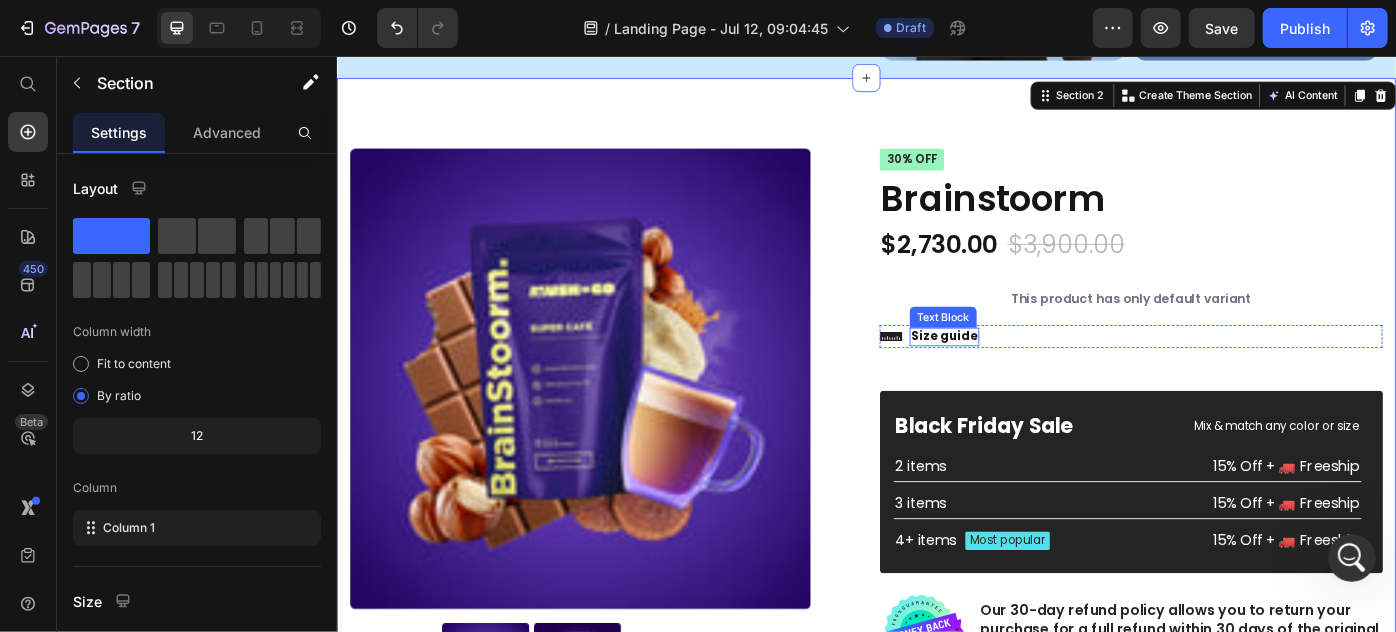 scroll, scrollTop: 1090, scrollLeft: 0, axis: vertical 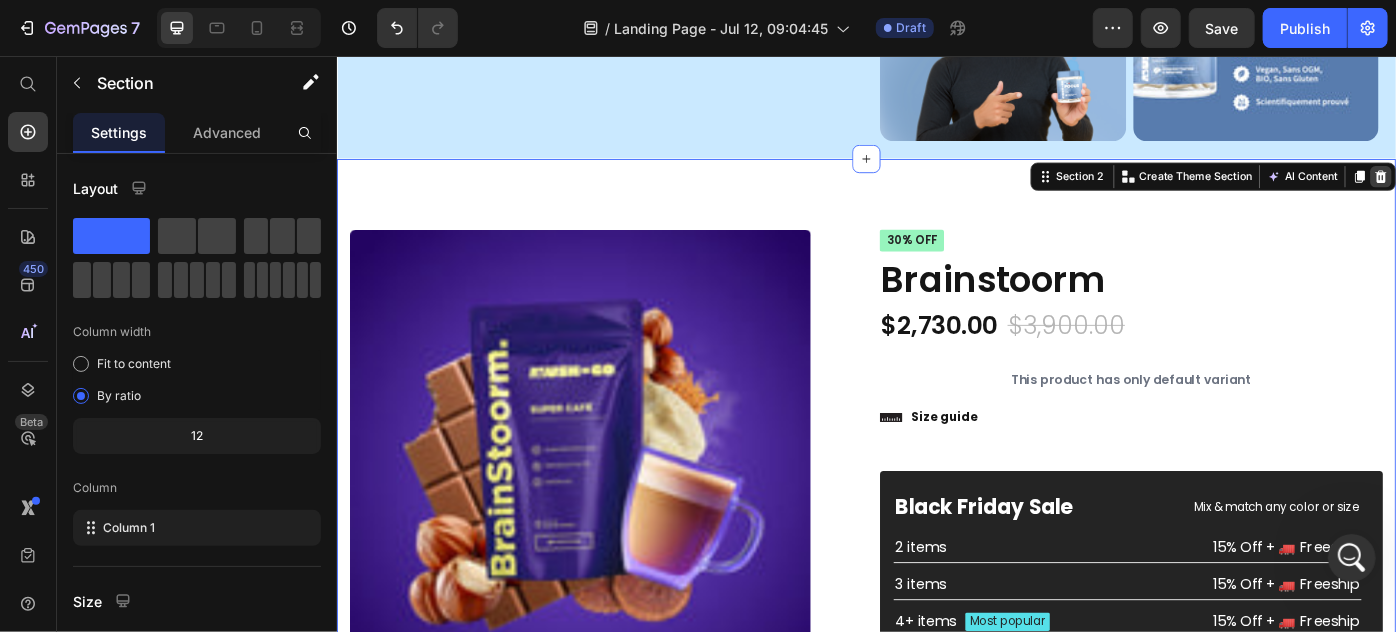 click 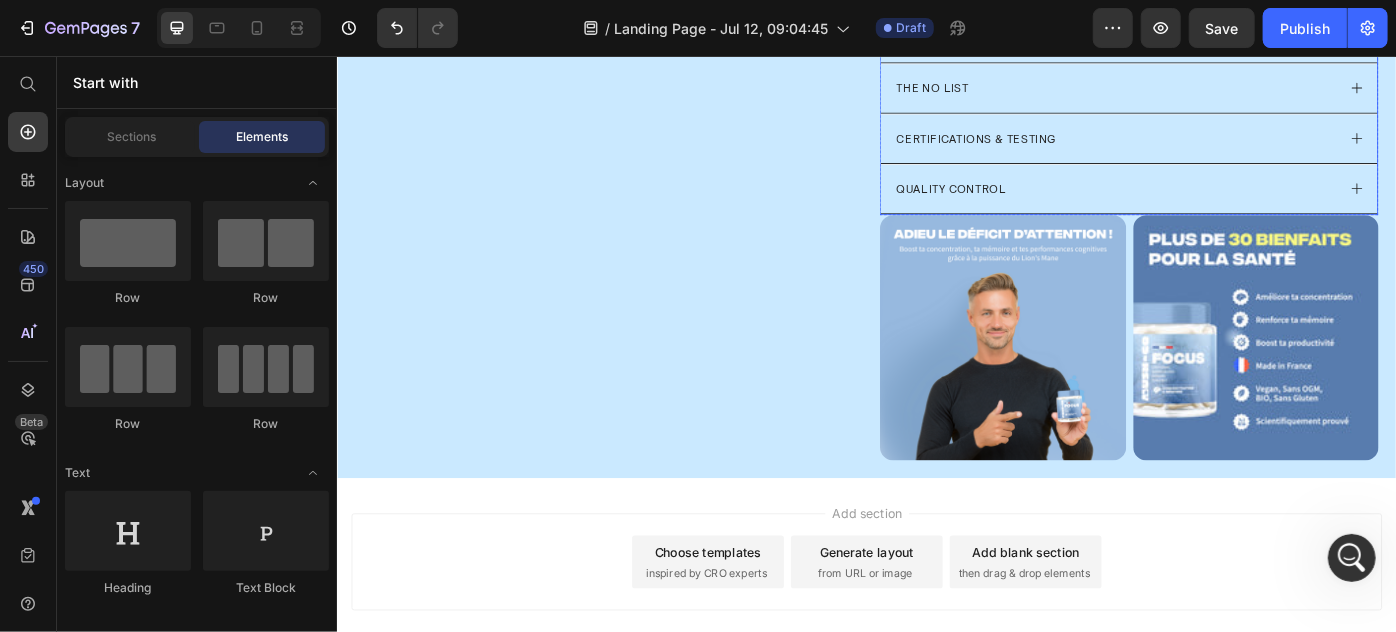 scroll, scrollTop: 557, scrollLeft: 0, axis: vertical 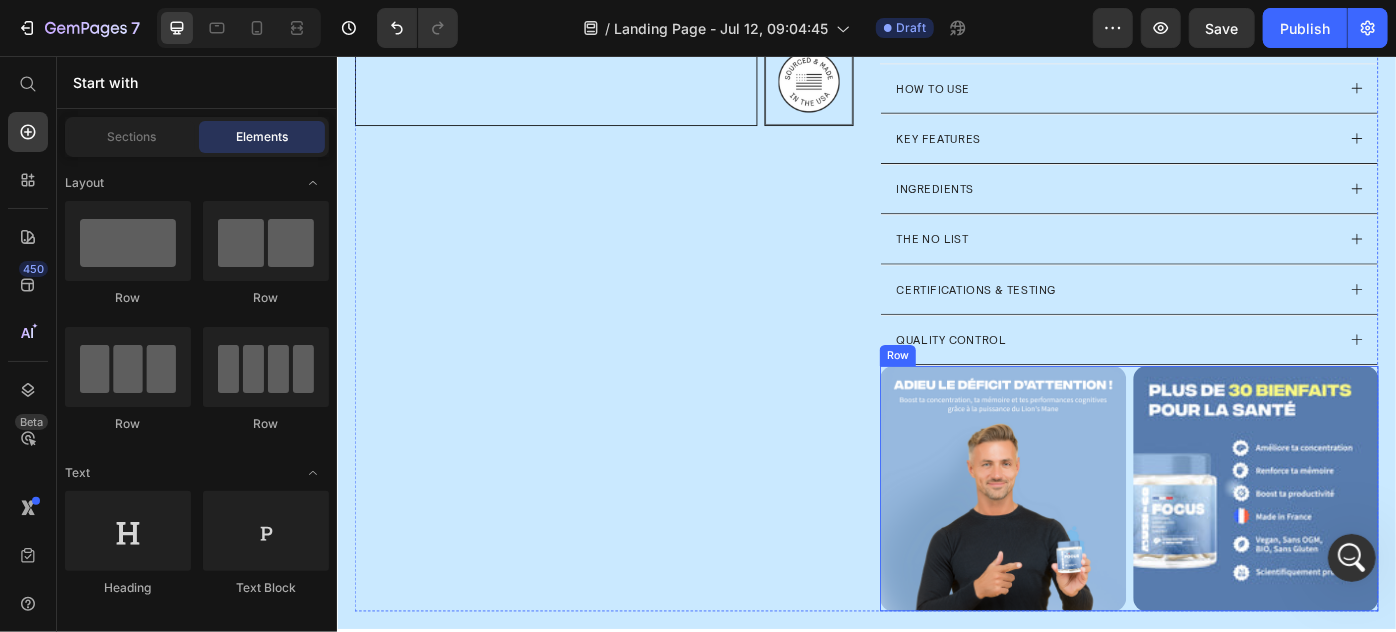 drag, startPoint x: 1221, startPoint y: 410, endPoint x: 1080, endPoint y: 389, distance: 142.55525 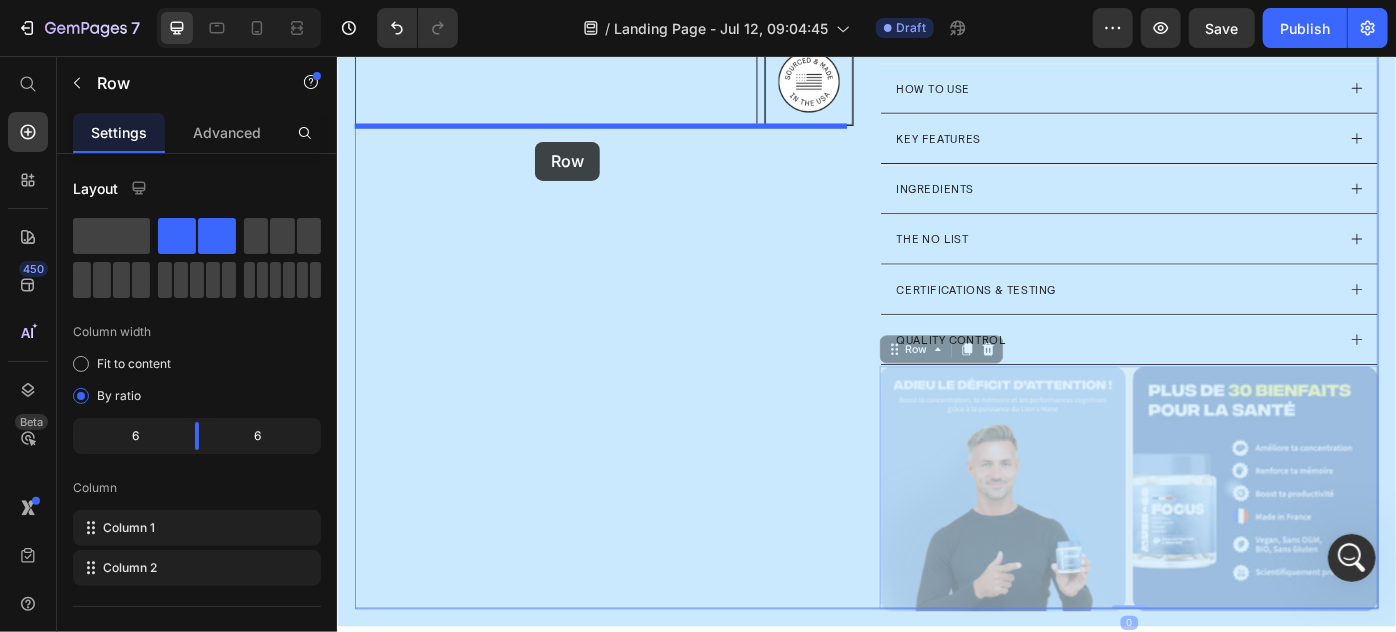 drag, startPoint x: 965, startPoint y: 383, endPoint x: 560, endPoint y: 152, distance: 466.2467 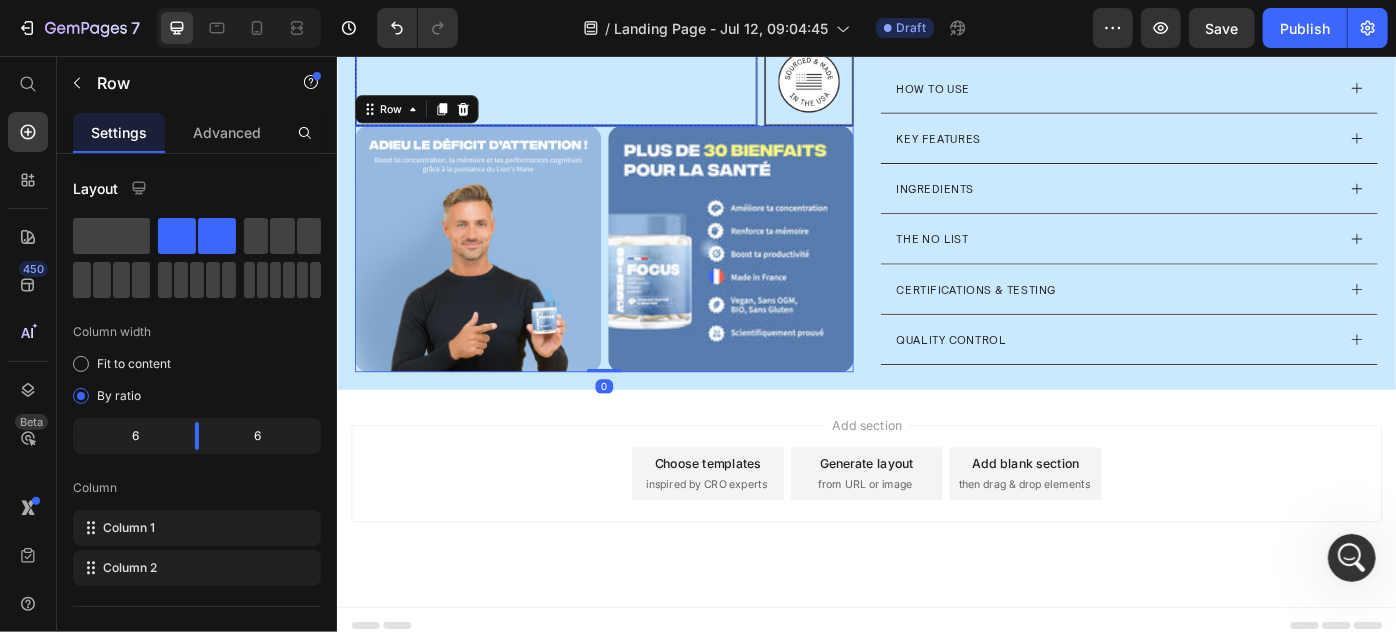 click at bounding box center (584, -140) 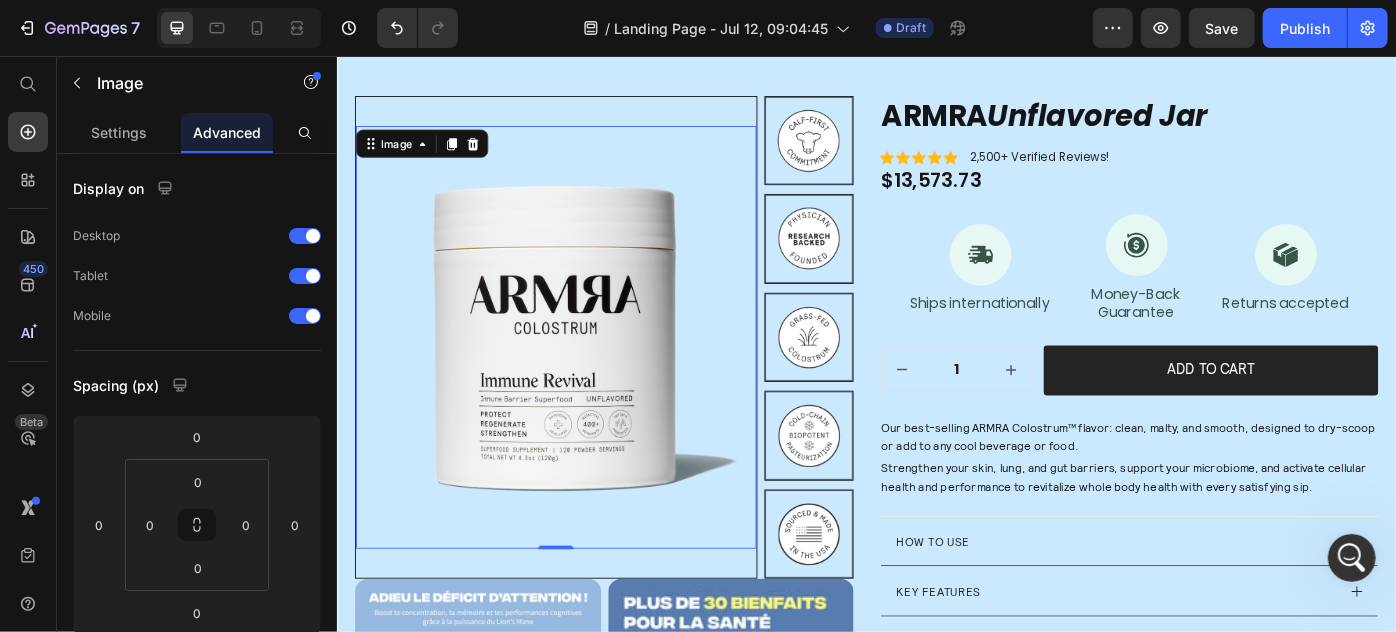 scroll, scrollTop: 11, scrollLeft: 0, axis: vertical 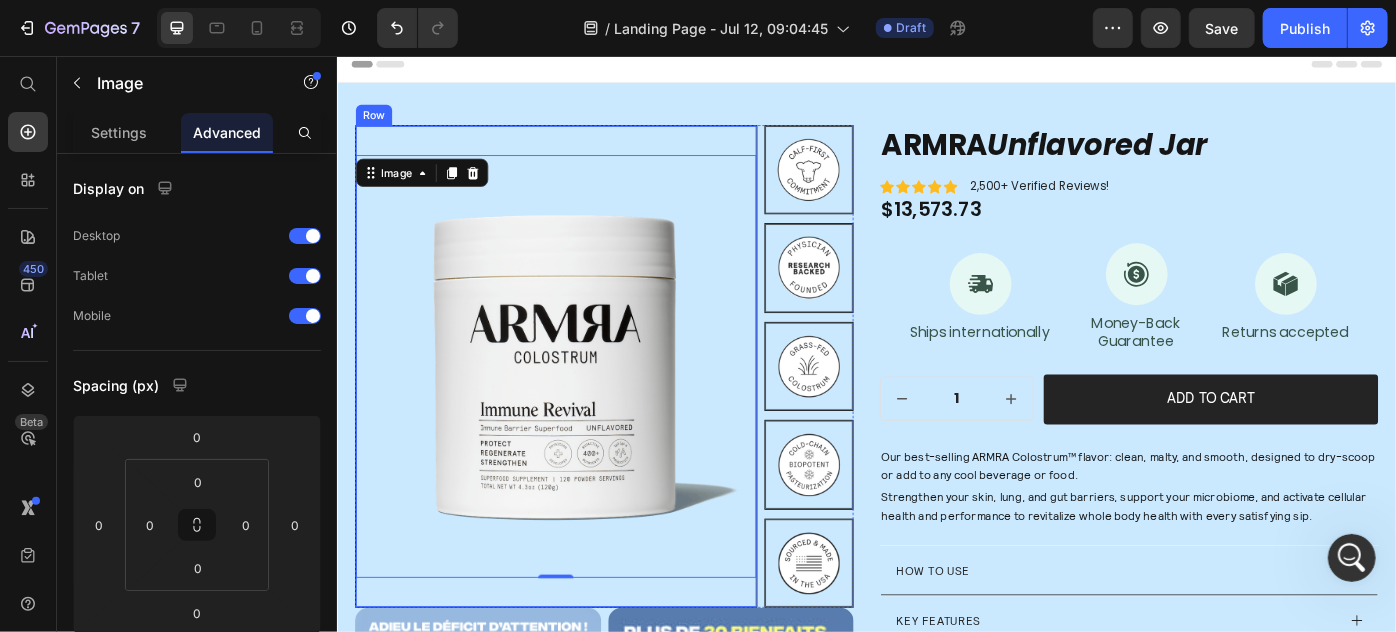 click on "Image   0" at bounding box center [584, 406] 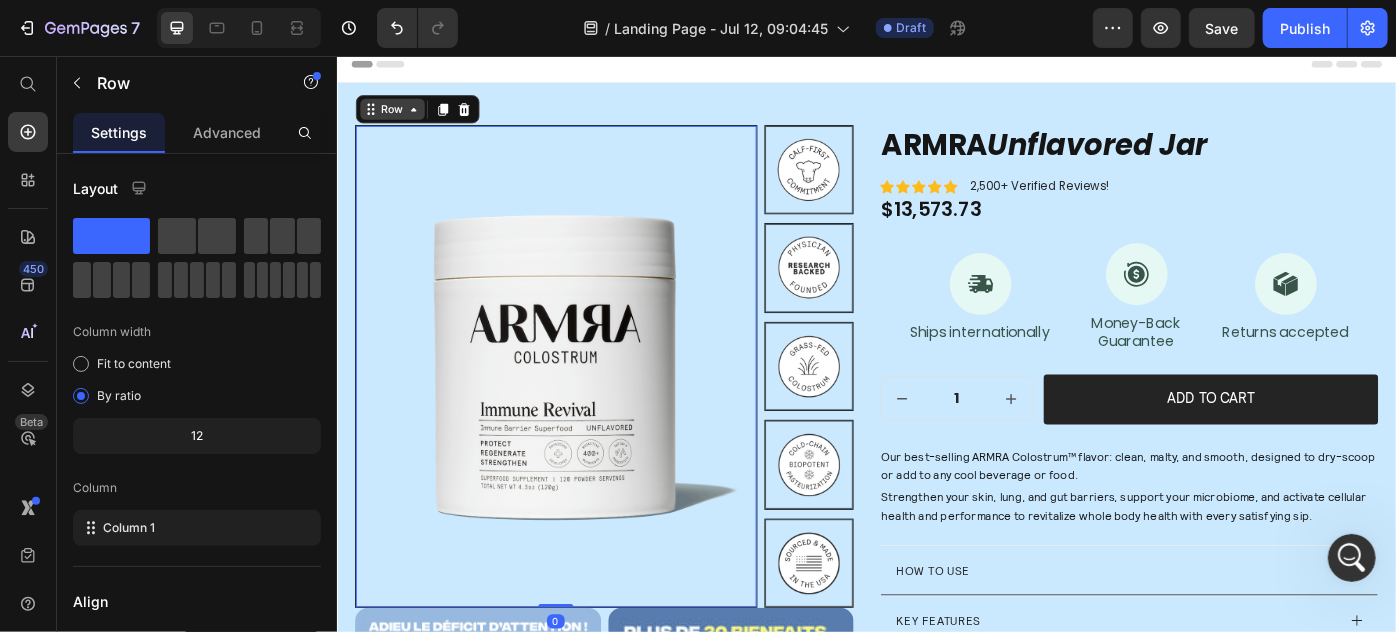 click on "Row" at bounding box center (398, 115) 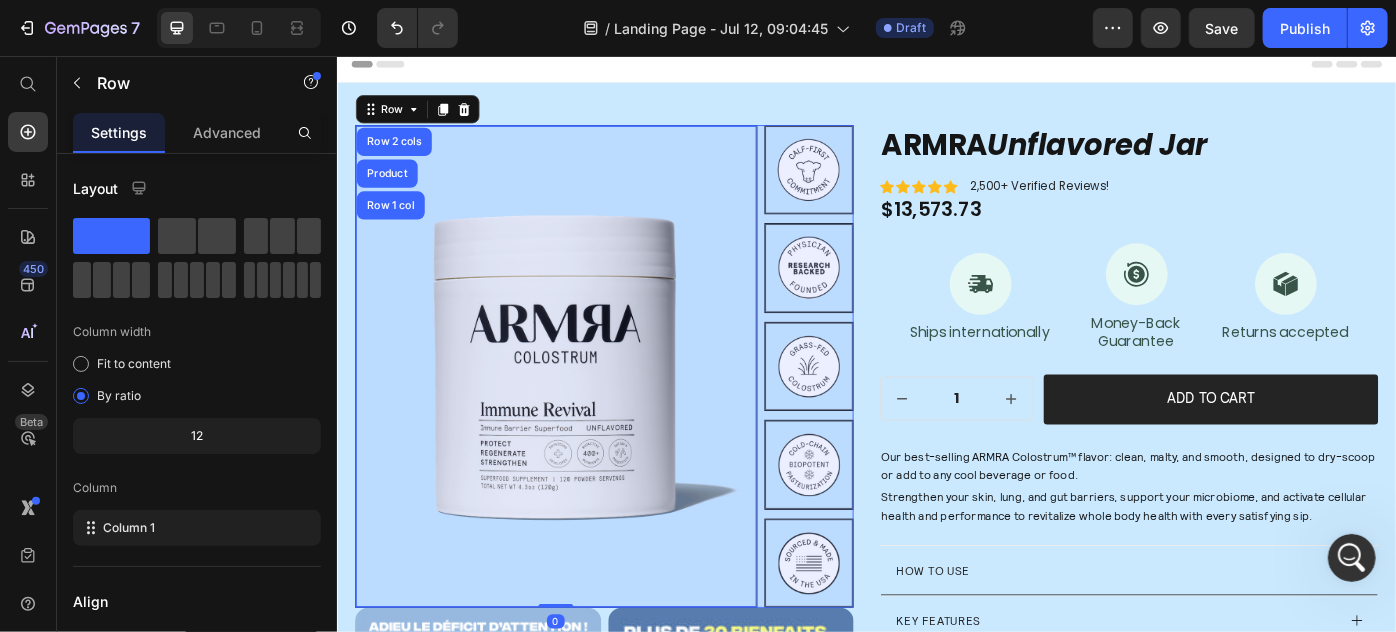 drag, startPoint x: 389, startPoint y: 140, endPoint x: 434, endPoint y: 215, distance: 87.46428 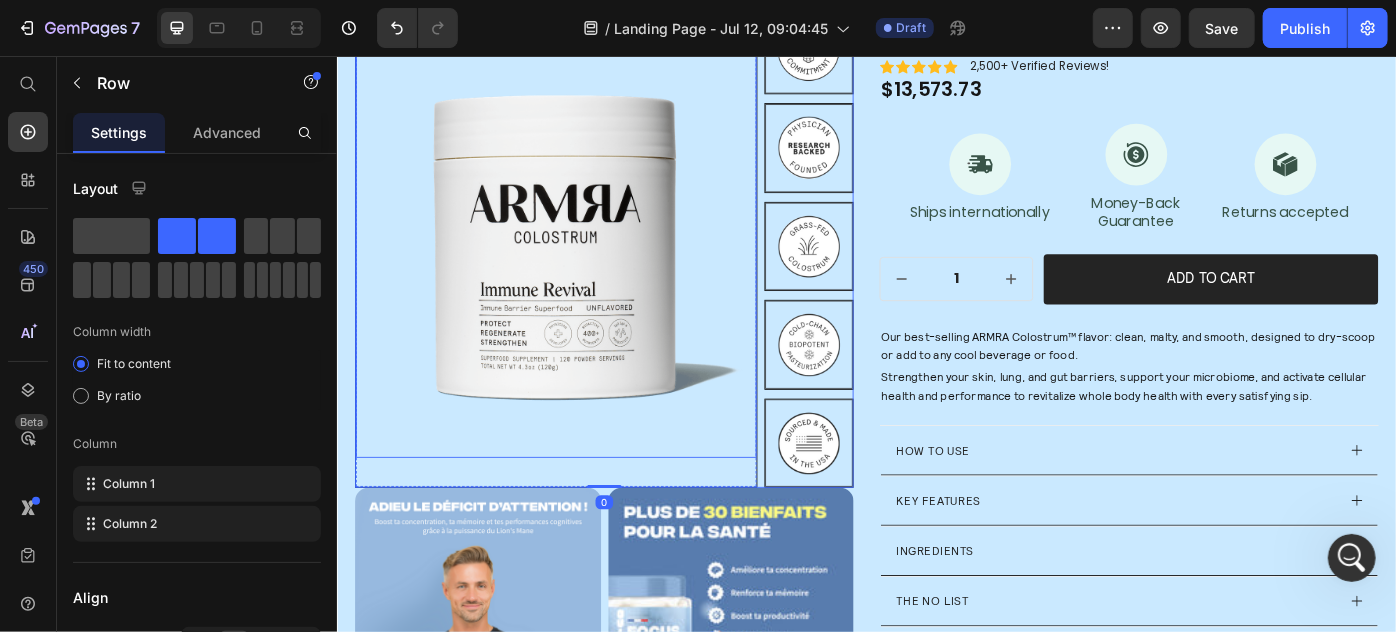 scroll, scrollTop: 284, scrollLeft: 0, axis: vertical 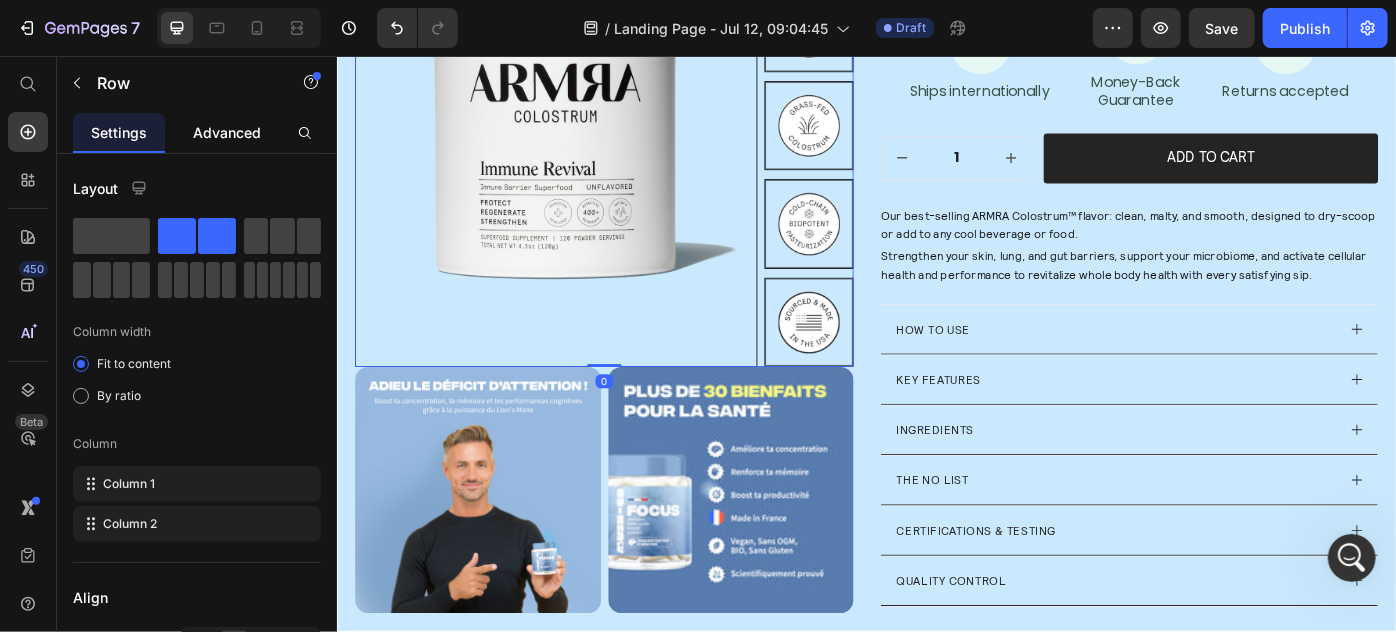 click on "Advanced" at bounding box center (227, 132) 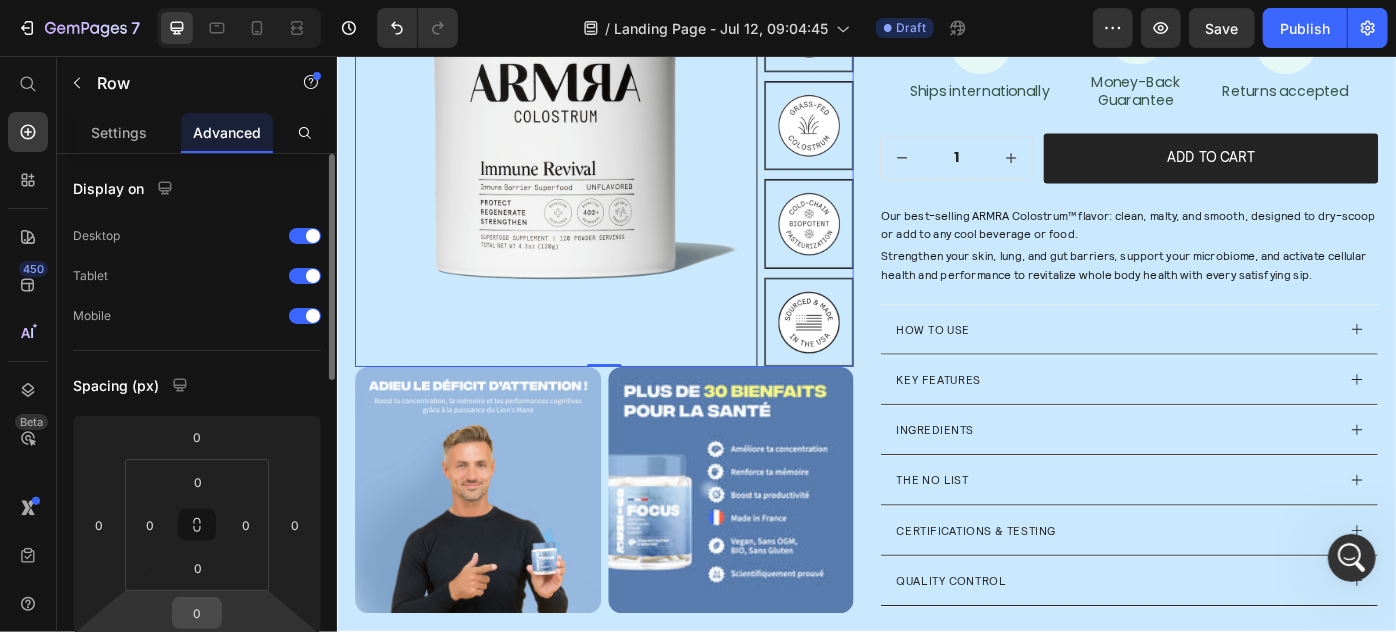 click on "0" at bounding box center [197, 613] 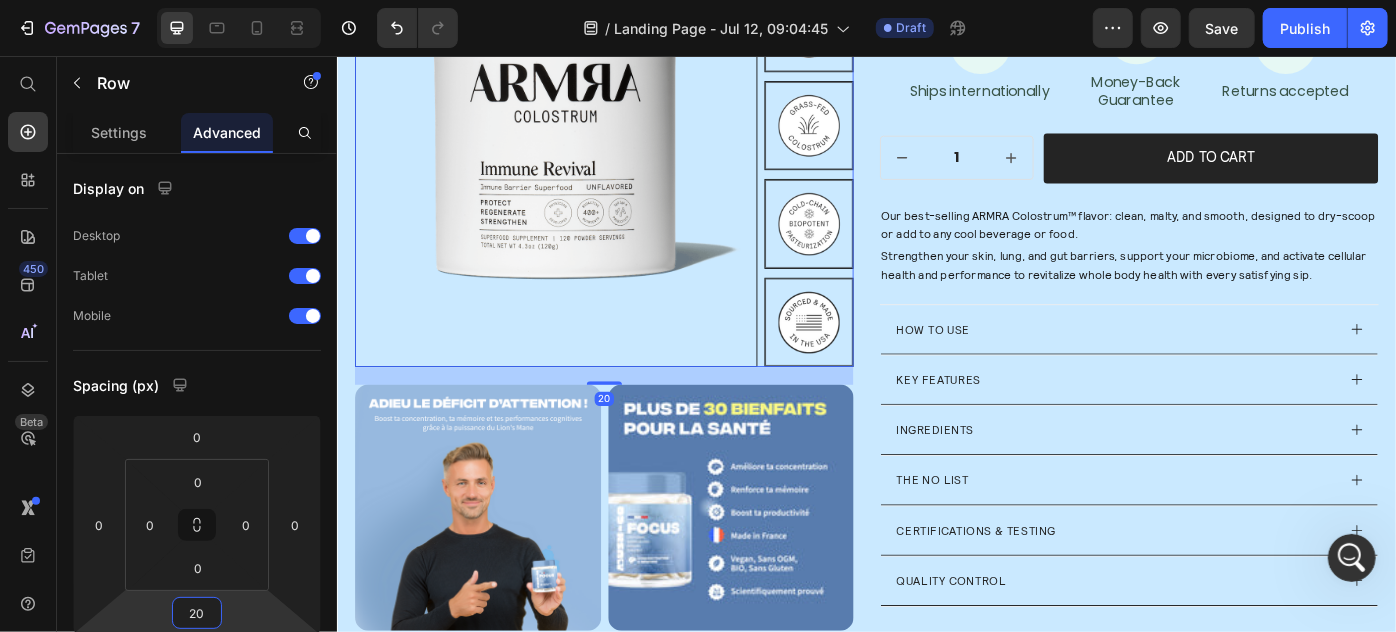 type on "20" 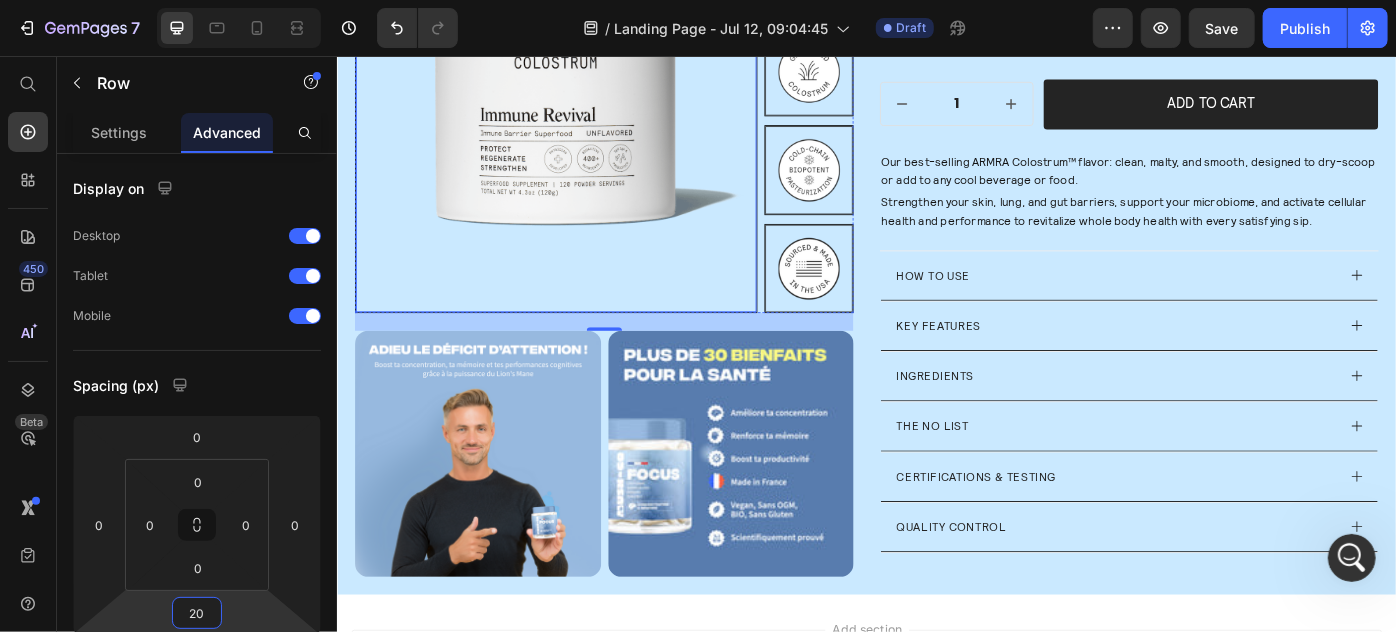 scroll, scrollTop: 557, scrollLeft: 0, axis: vertical 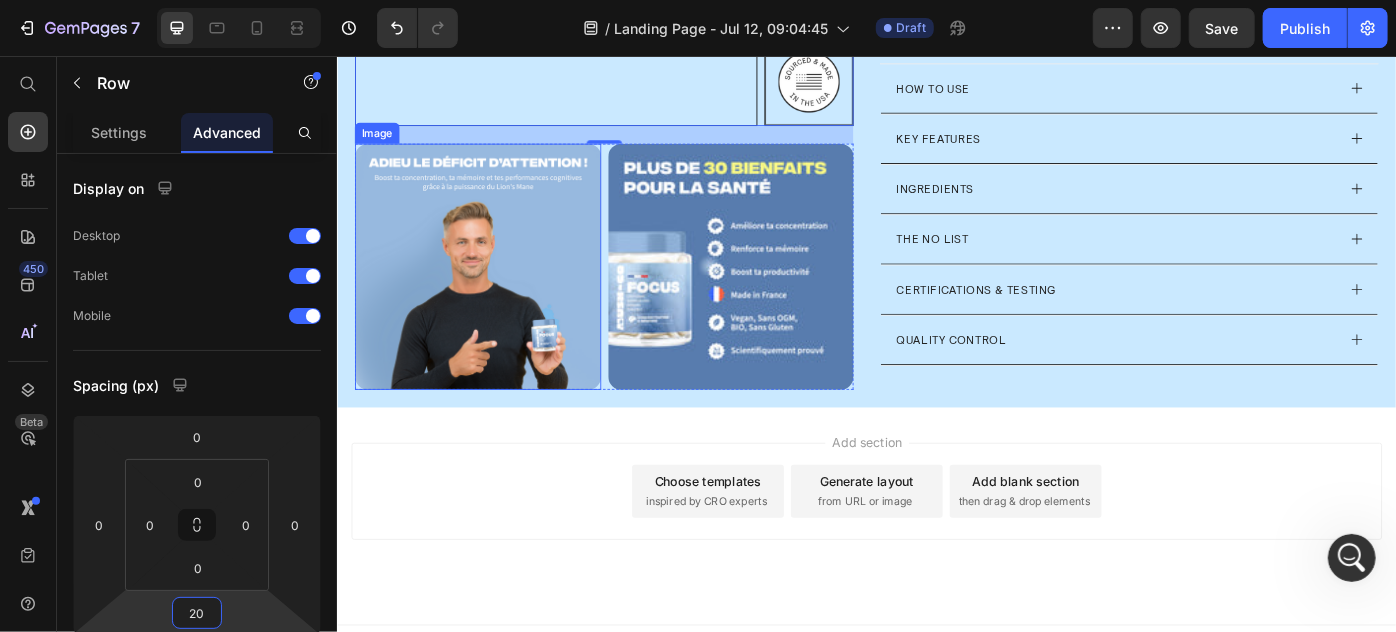 click at bounding box center [495, 293] 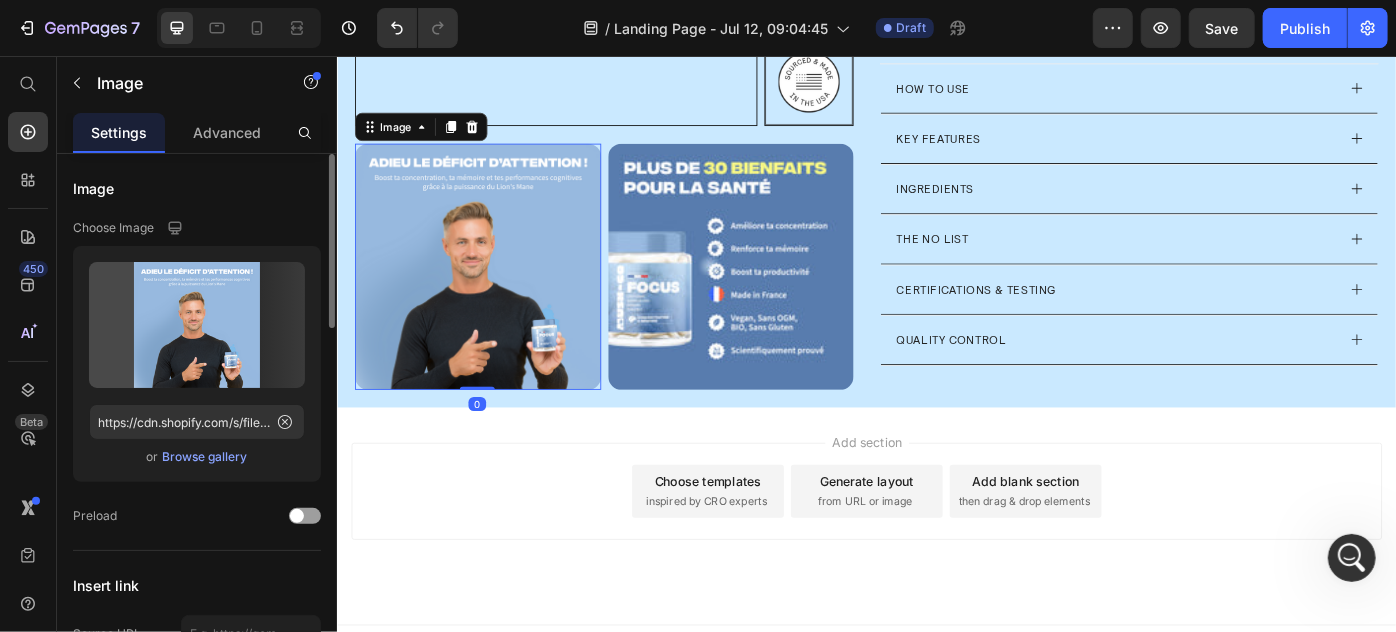 click on "Browse gallery" at bounding box center (205, 457) 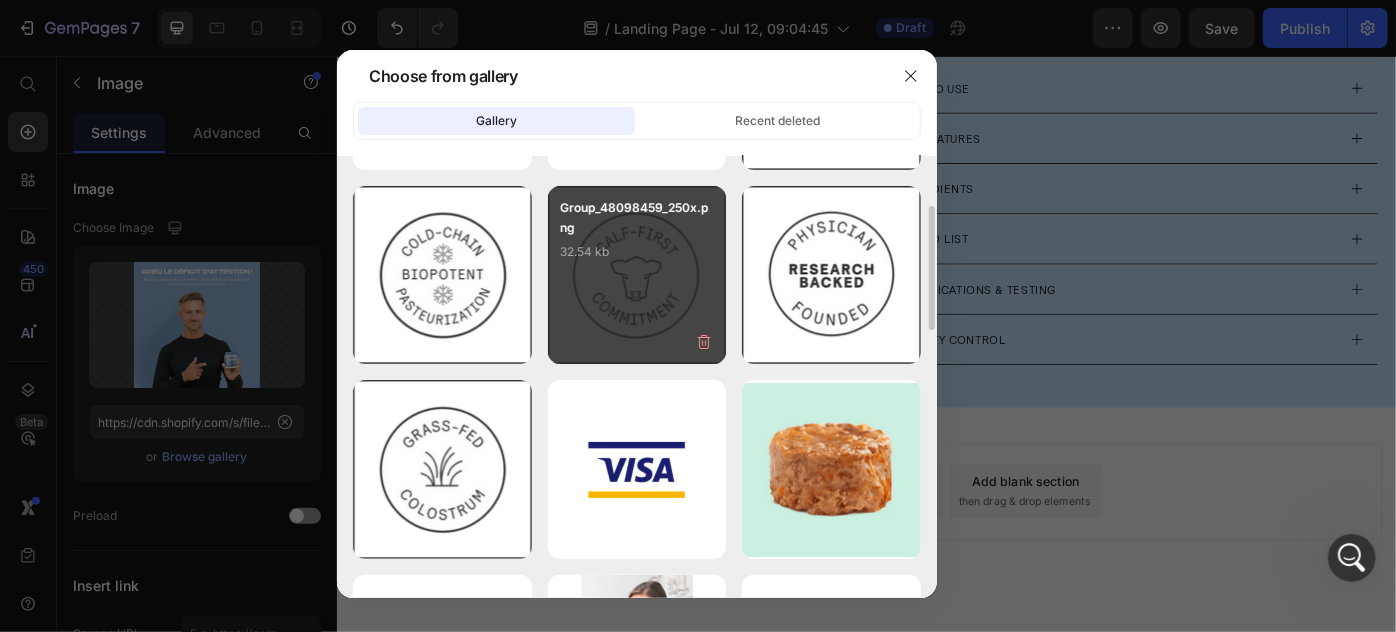 scroll, scrollTop: 363, scrollLeft: 0, axis: vertical 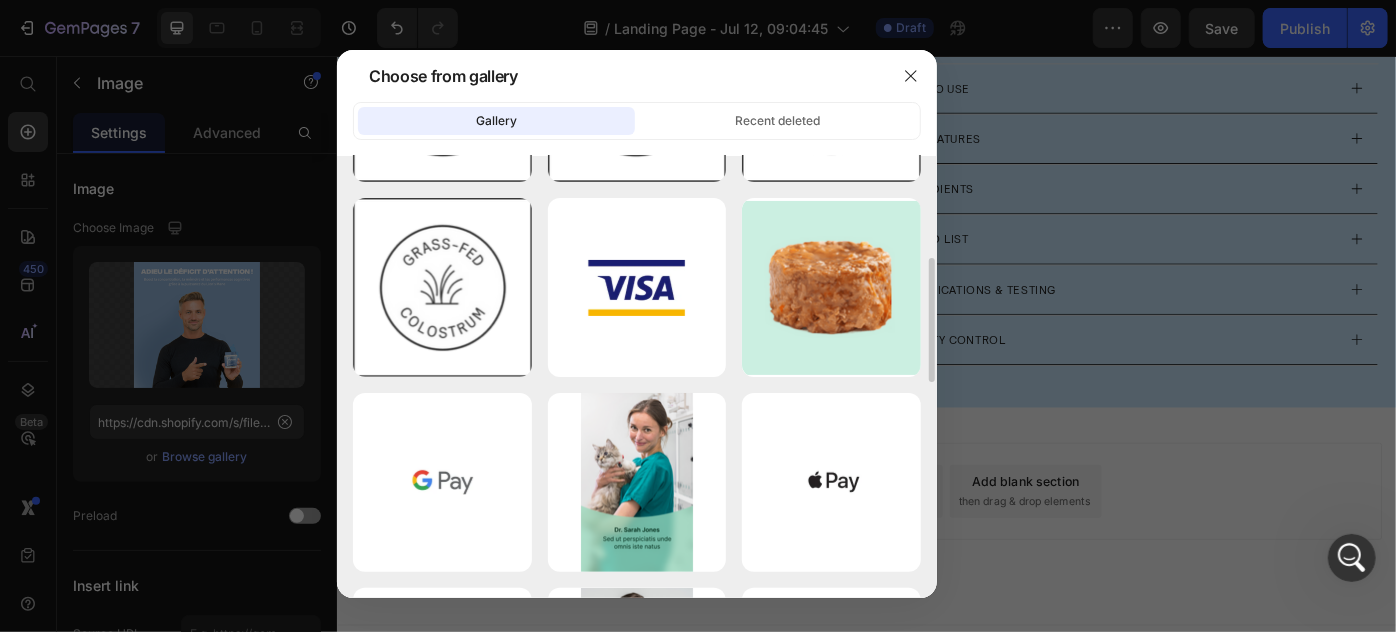 click at bounding box center [698, 316] 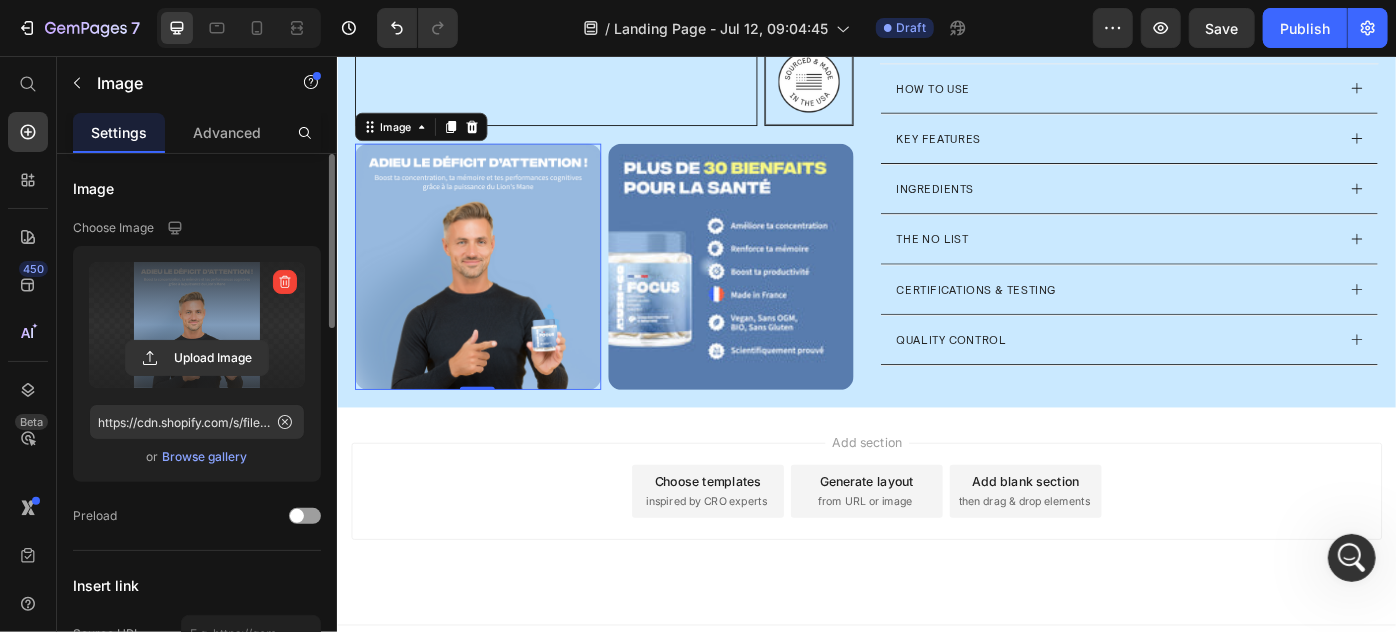 click at bounding box center (197, 325) 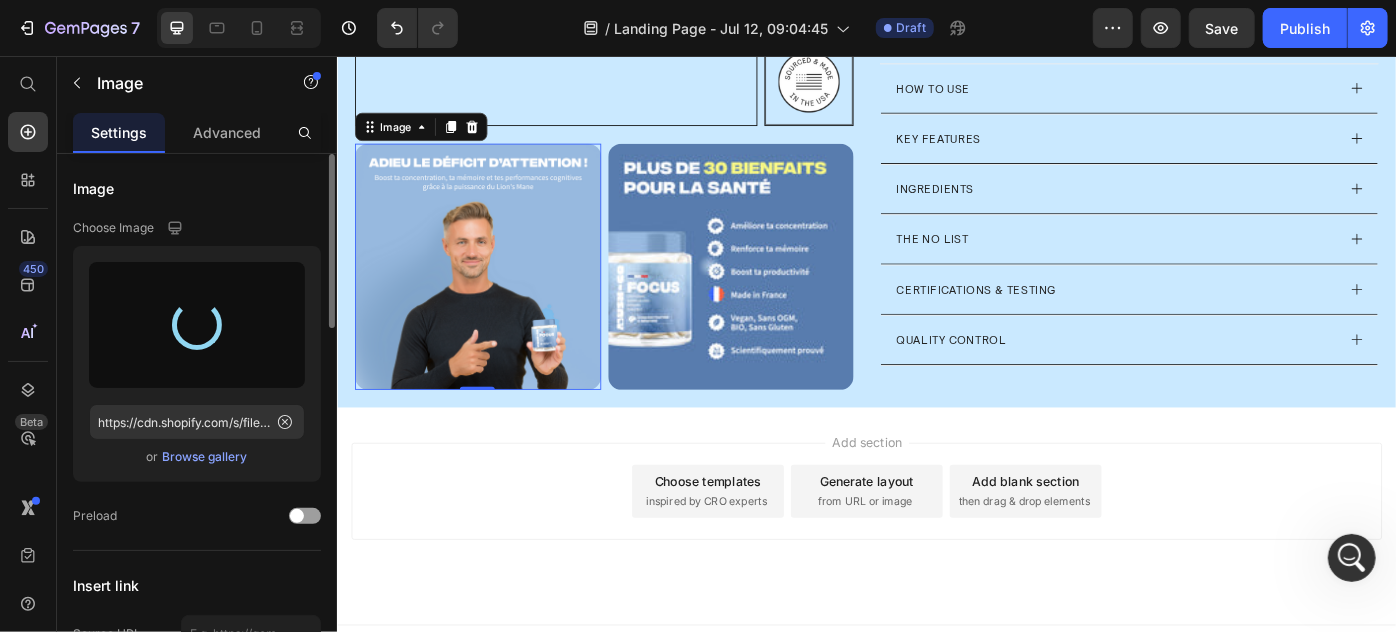 type on "https://cdn.shopify.com/s/files/1/0869/5912/8851/files/gempages_511364164535452839-ae00acc7-985f-4b93-9774-16bb03dccfc9.jpg" 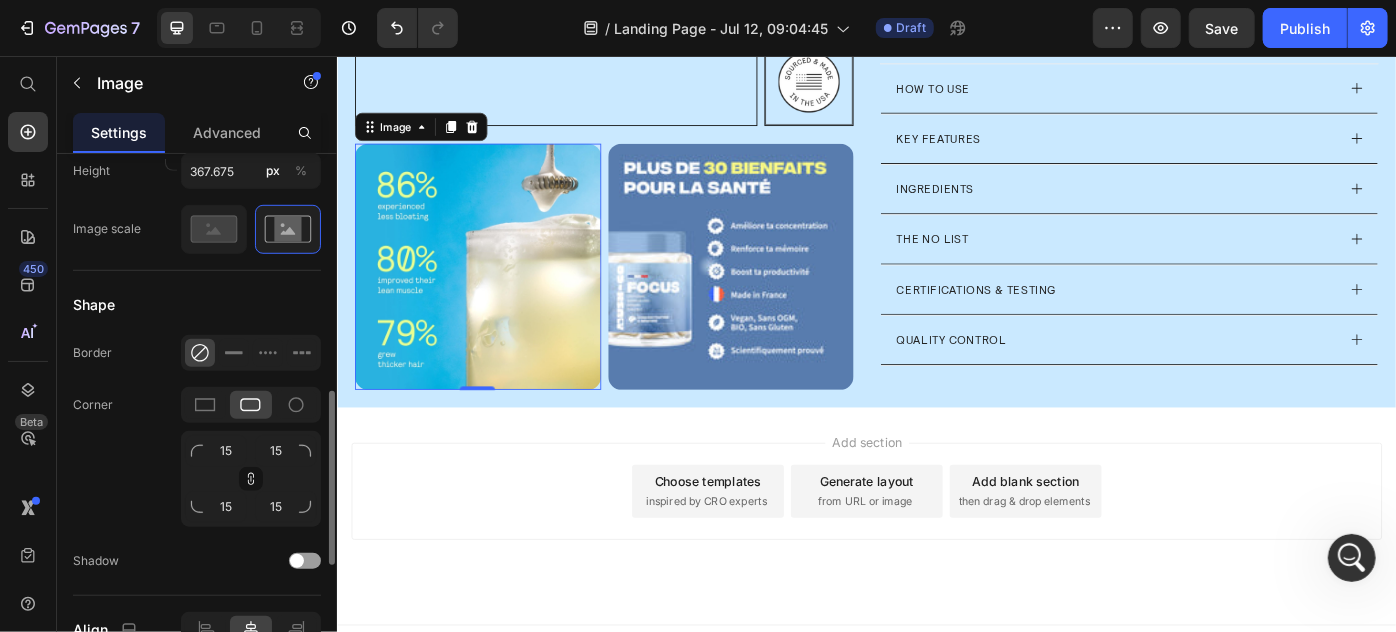 scroll, scrollTop: 818, scrollLeft: 0, axis: vertical 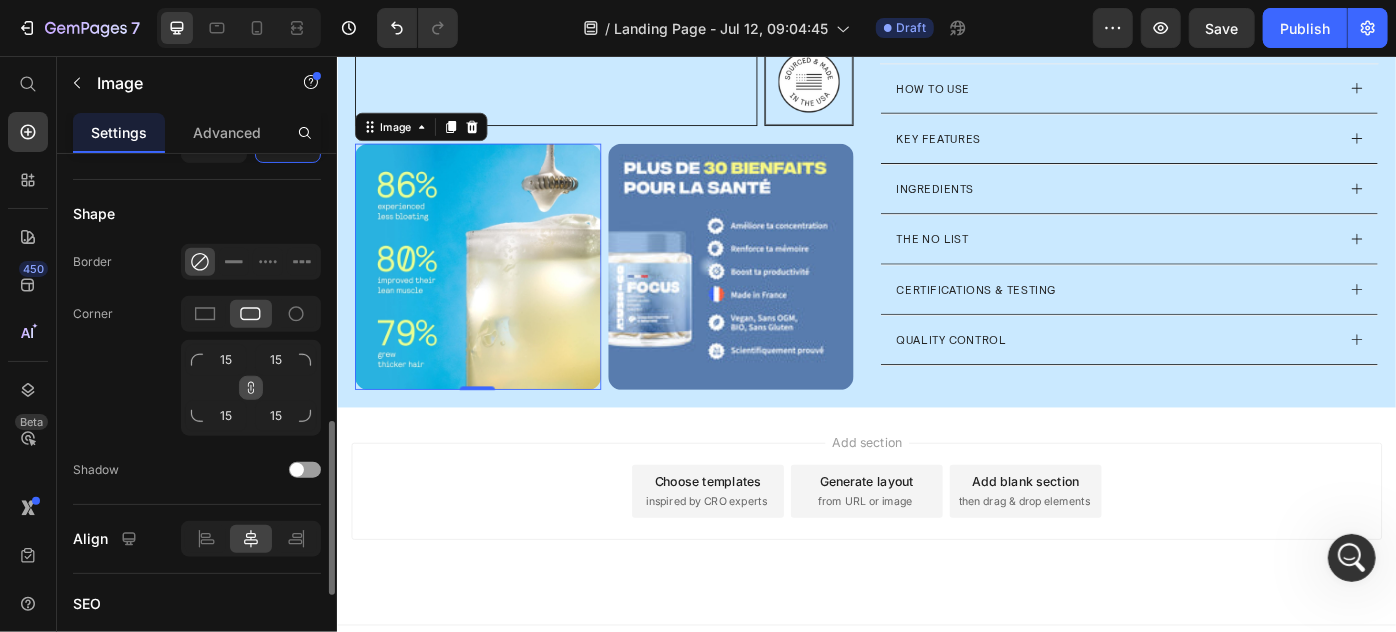 click 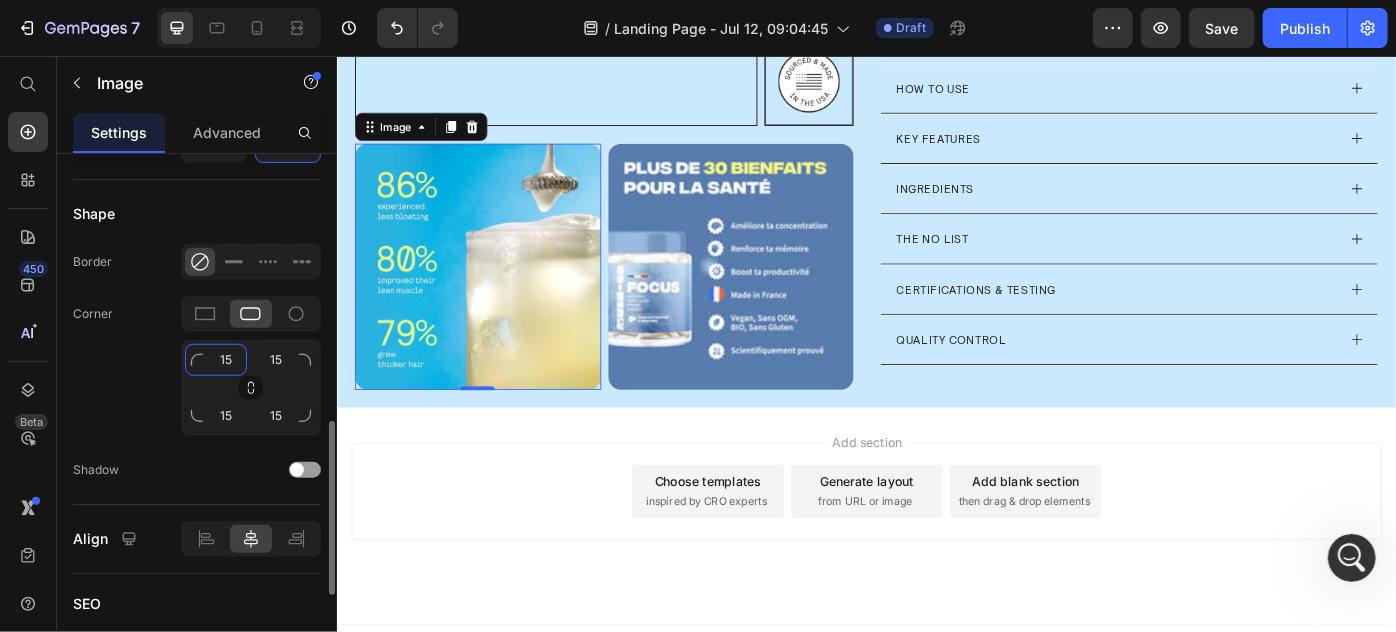 click on "15" 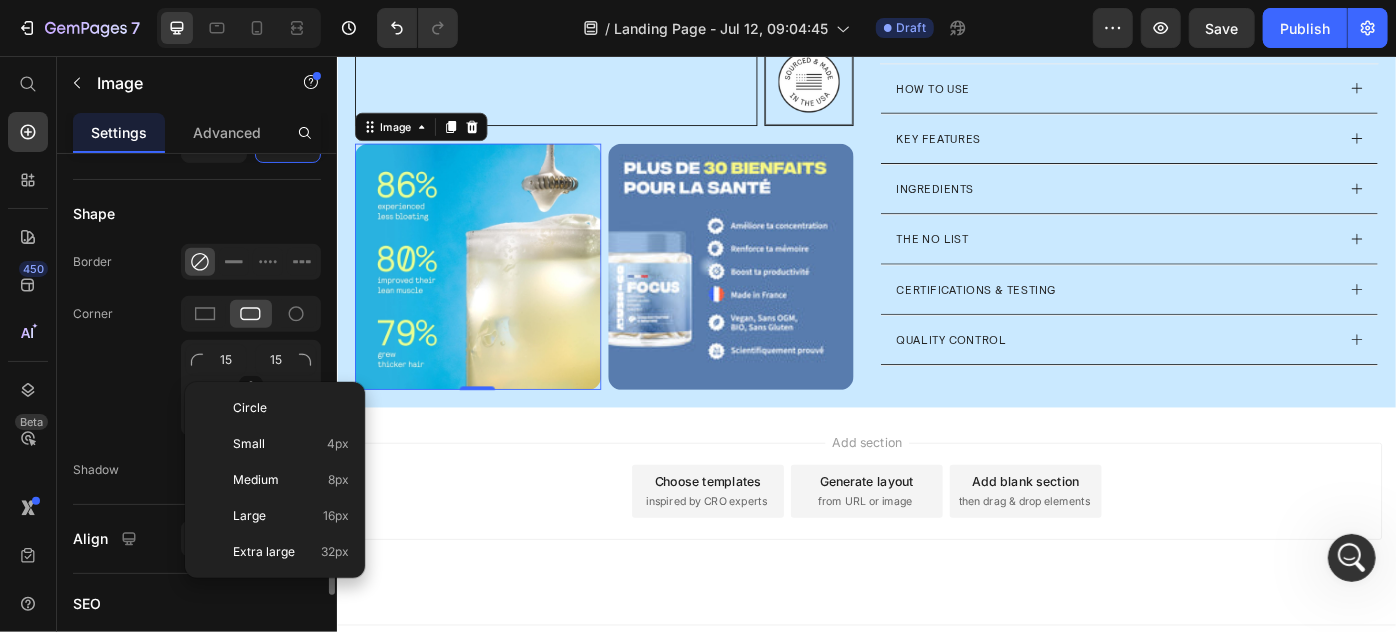 click on "15 15 15 15" at bounding box center [251, 388] 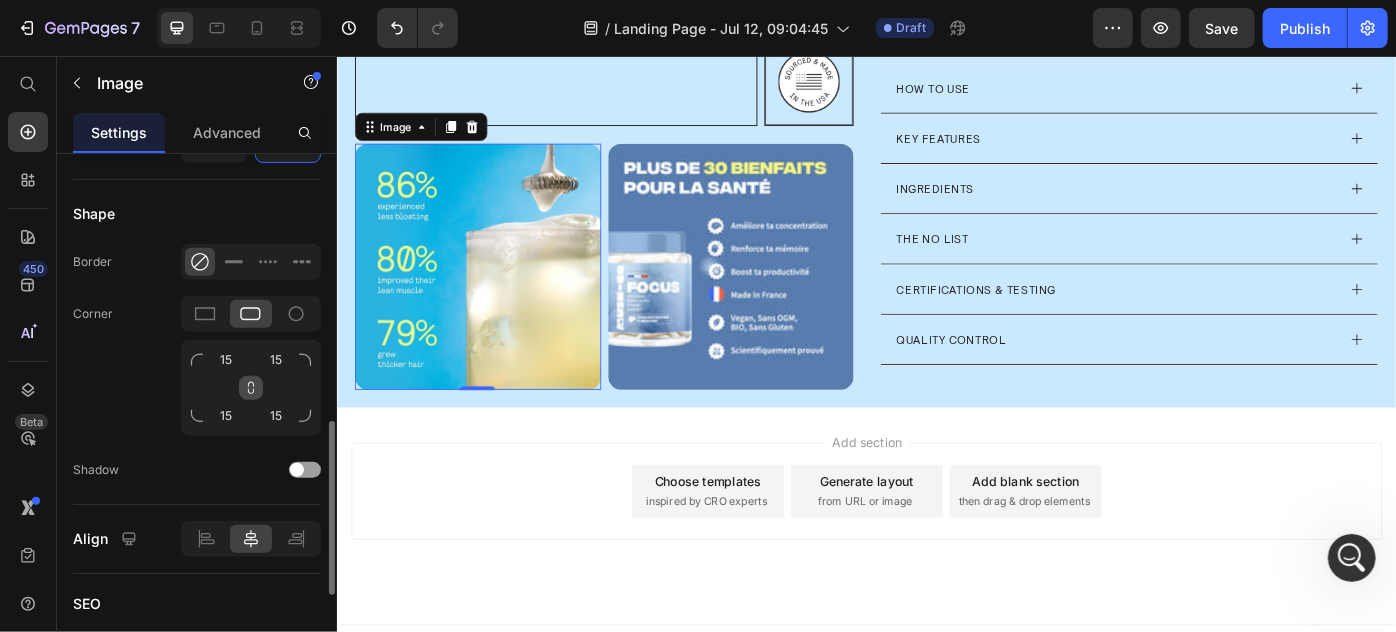 click 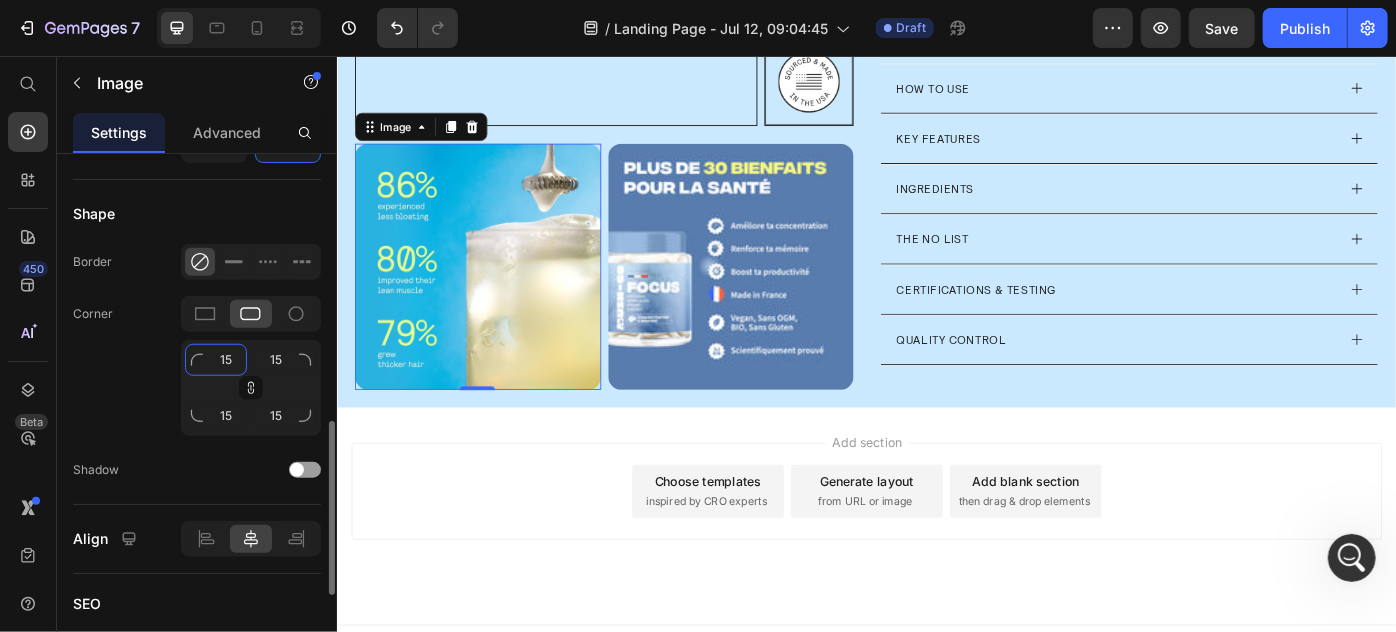 click on "15" 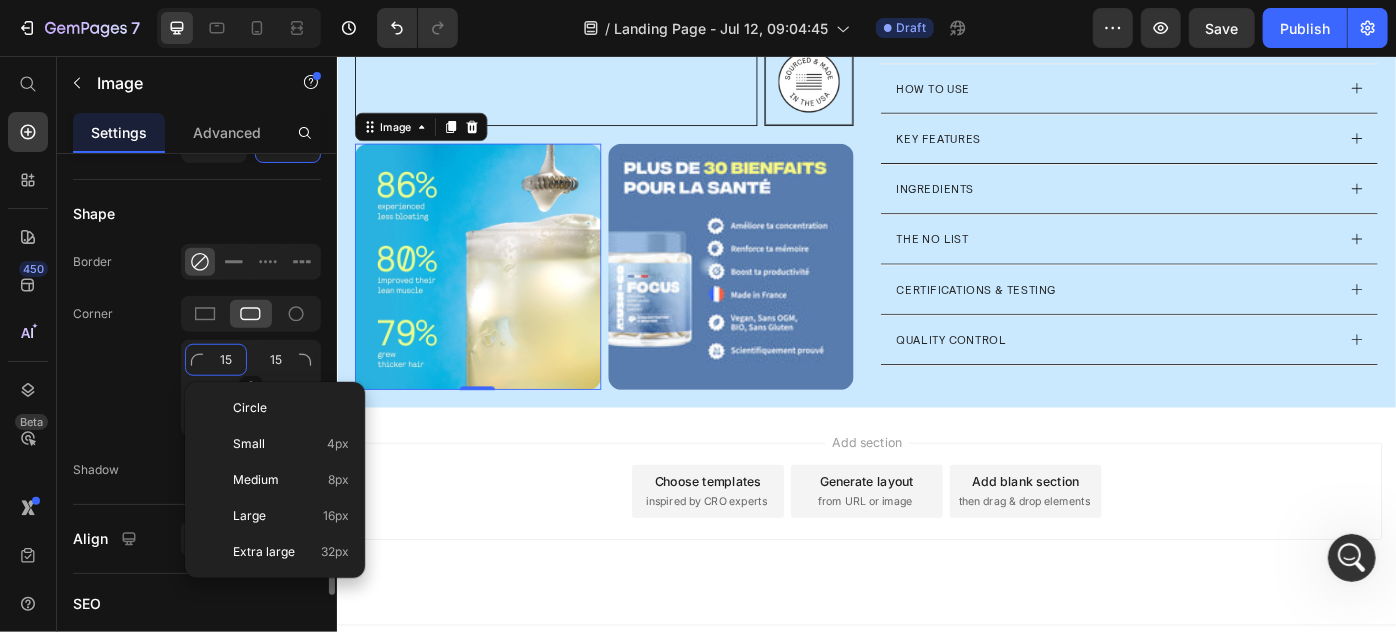 type on "0" 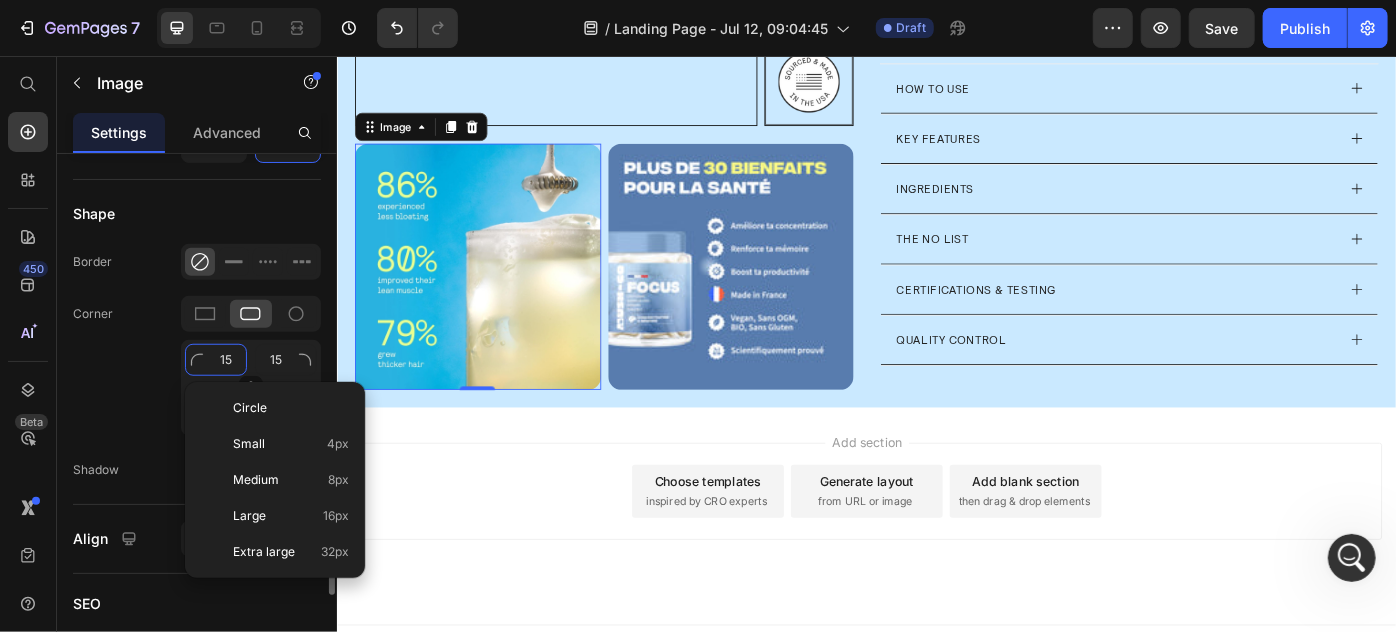 type on "0" 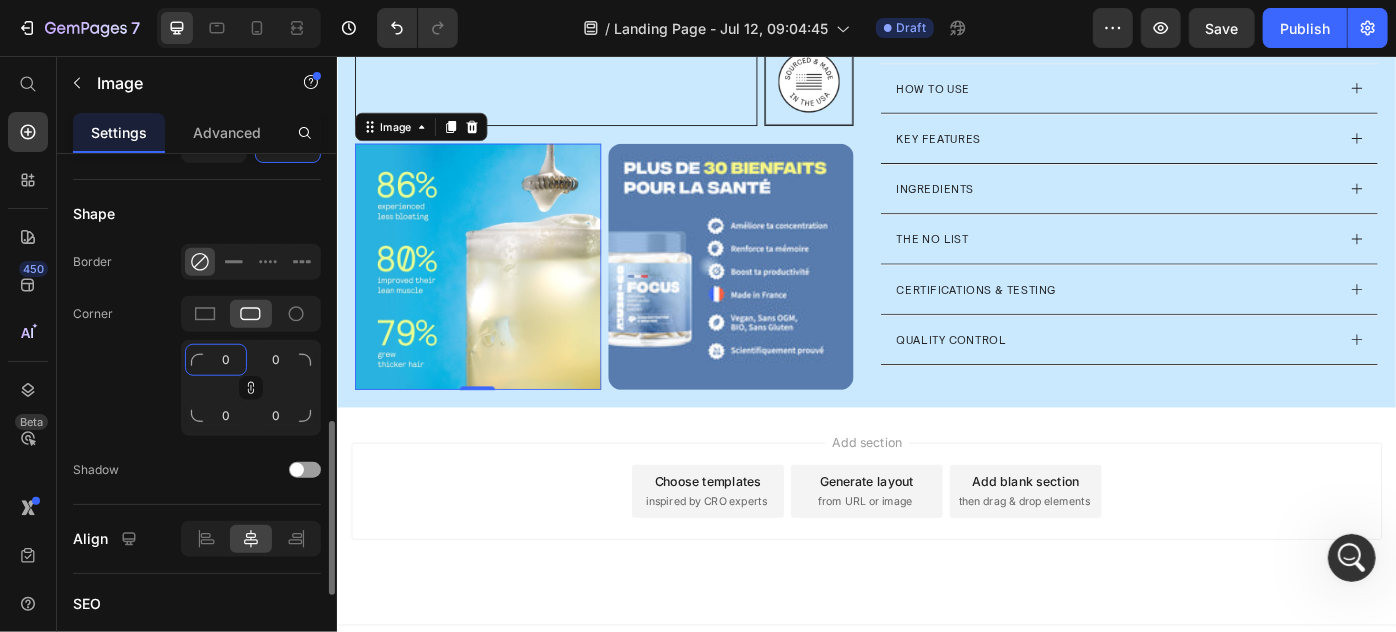 click on "Shape Border Corner 0 0 0 0 Shadow" 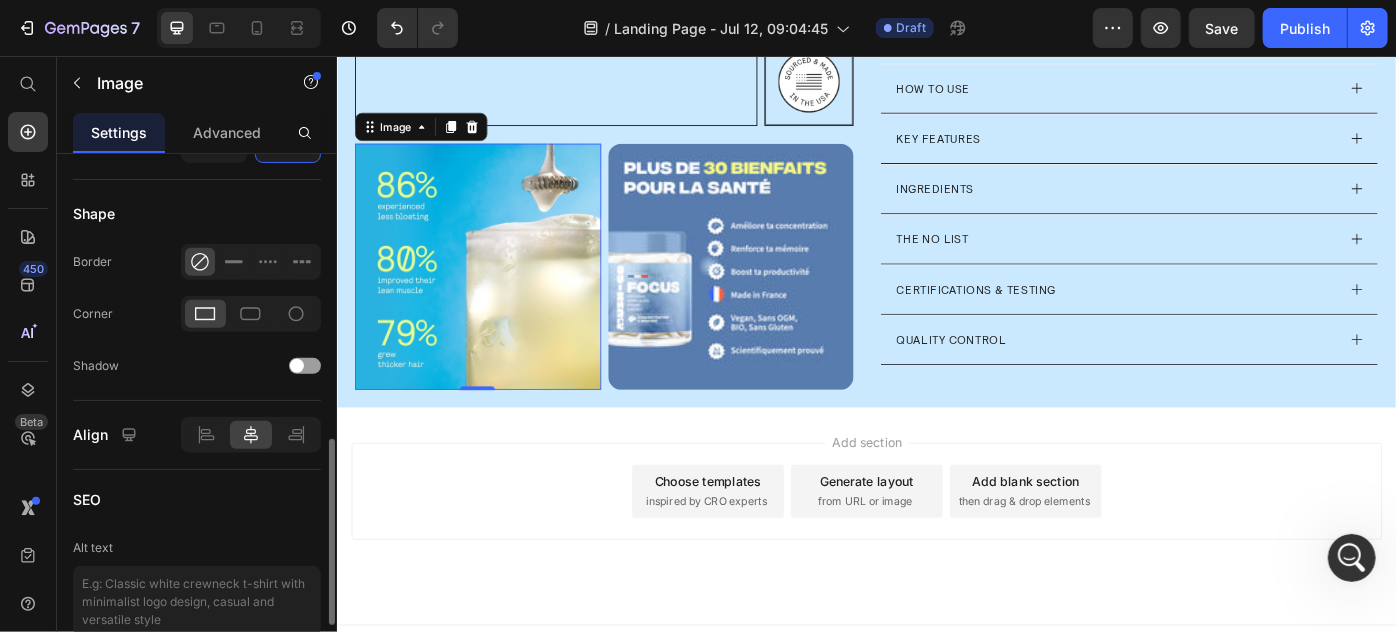 click 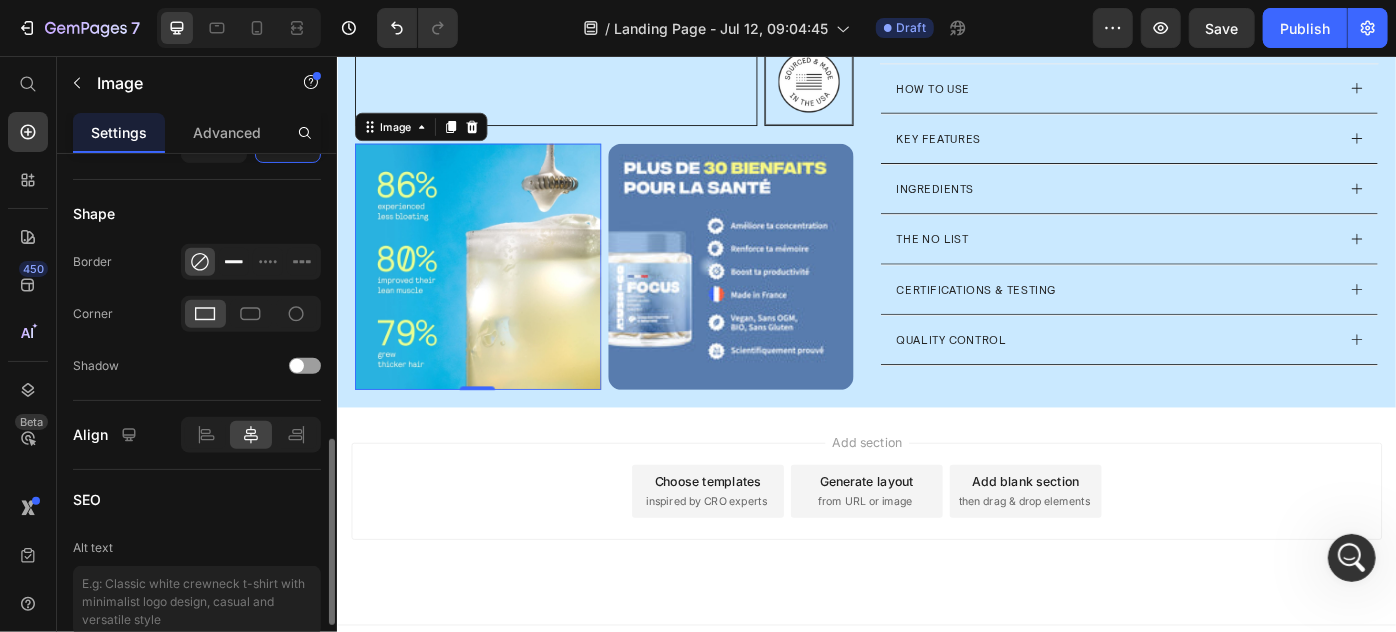 click 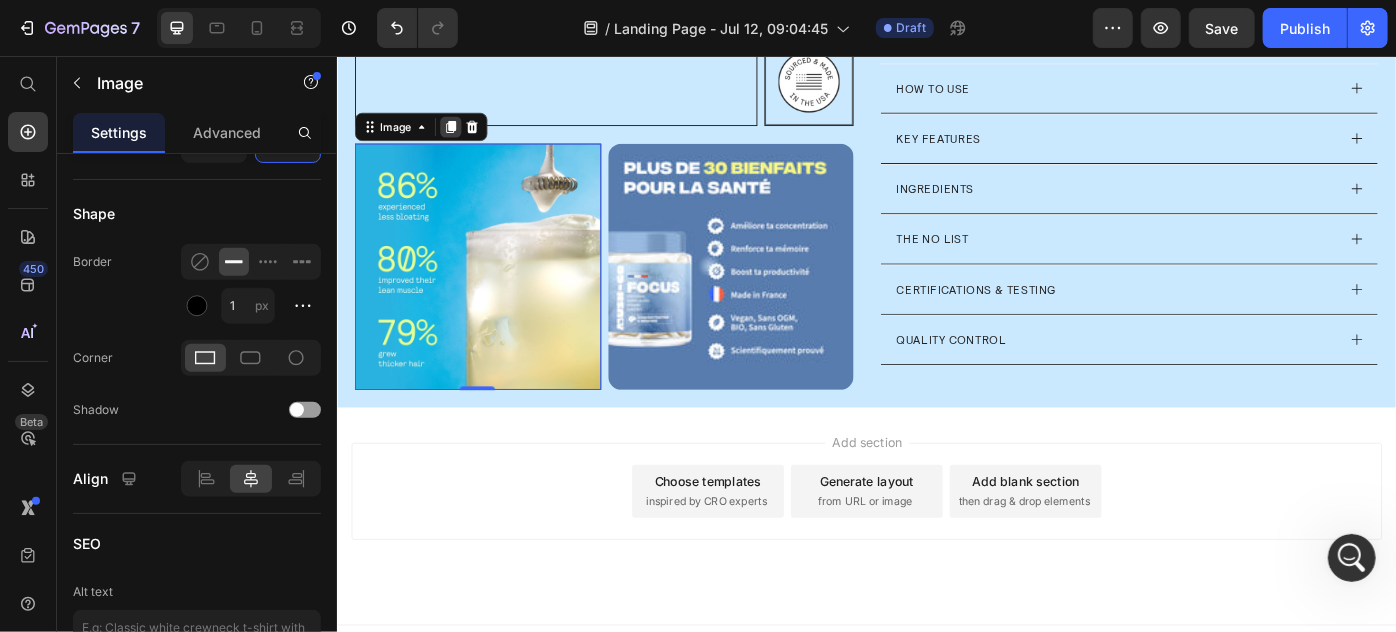 click at bounding box center (465, 135) 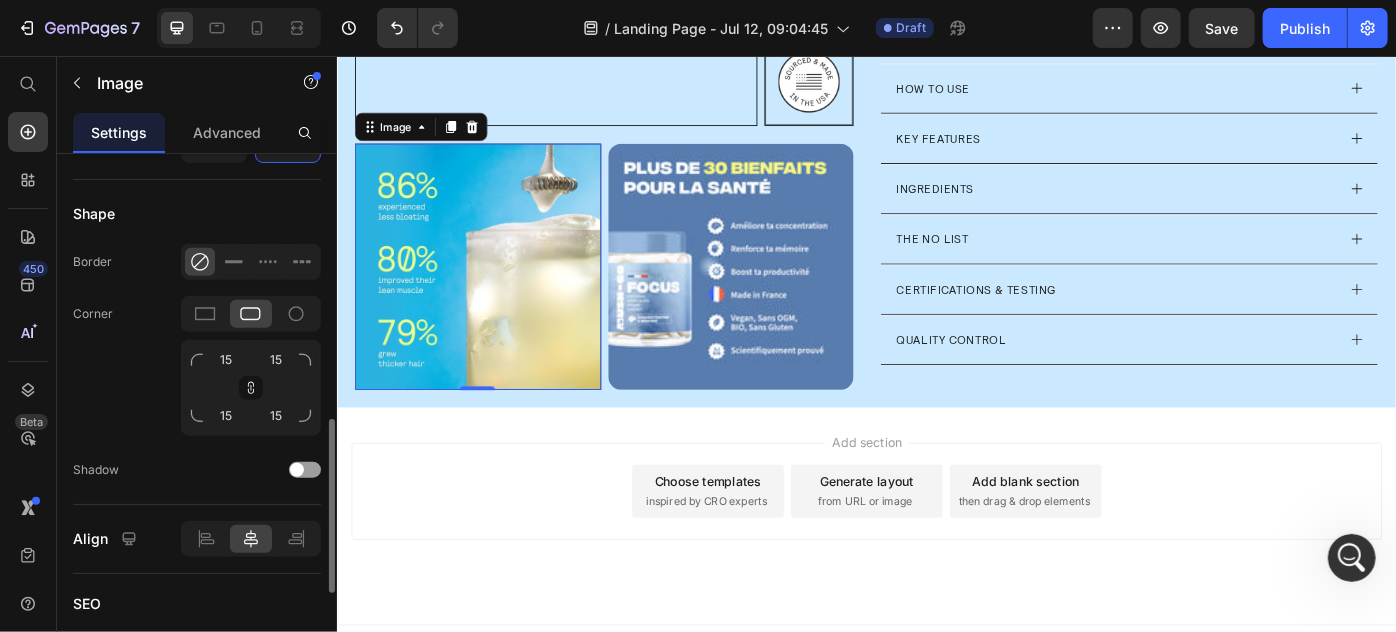 click at bounding box center (782, 293) 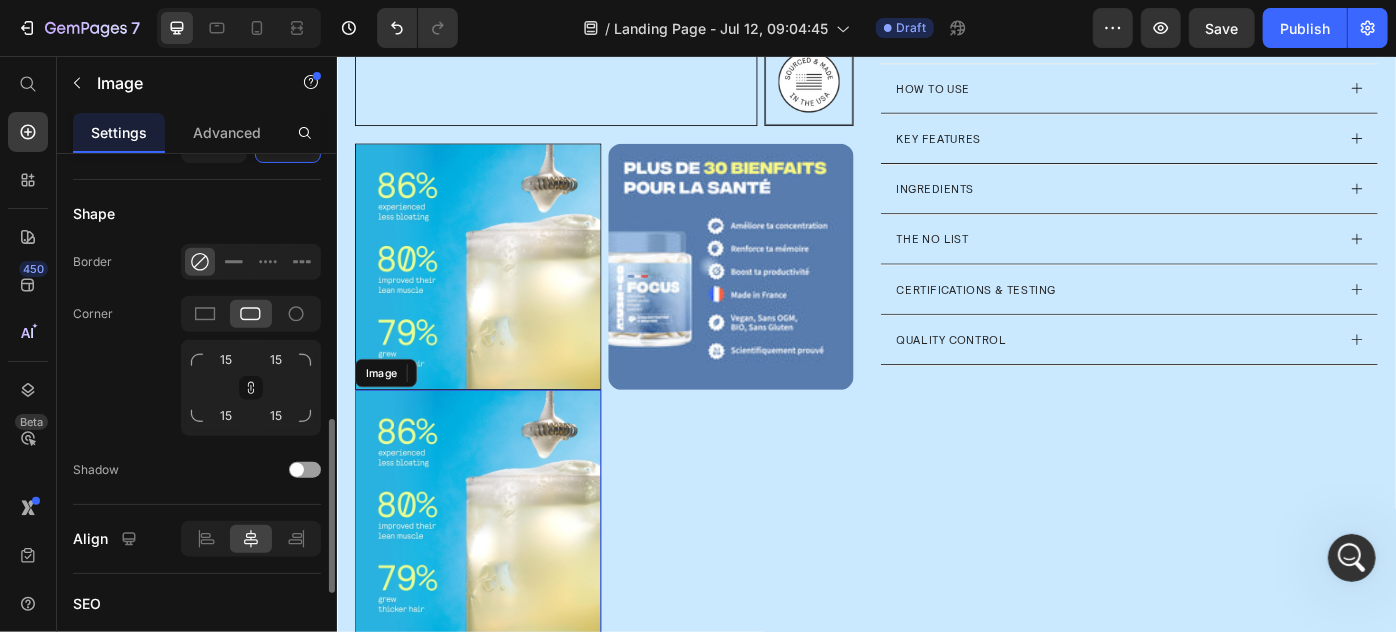 scroll, scrollTop: 816, scrollLeft: 0, axis: vertical 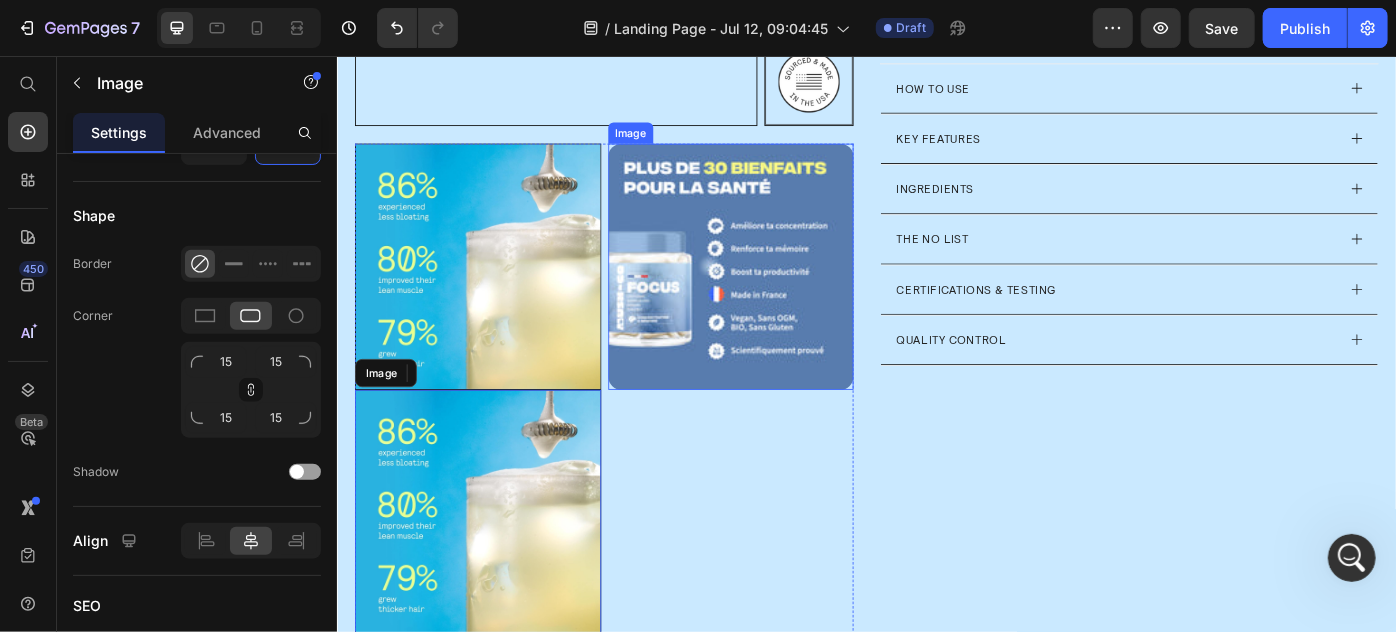 click at bounding box center (782, 293) 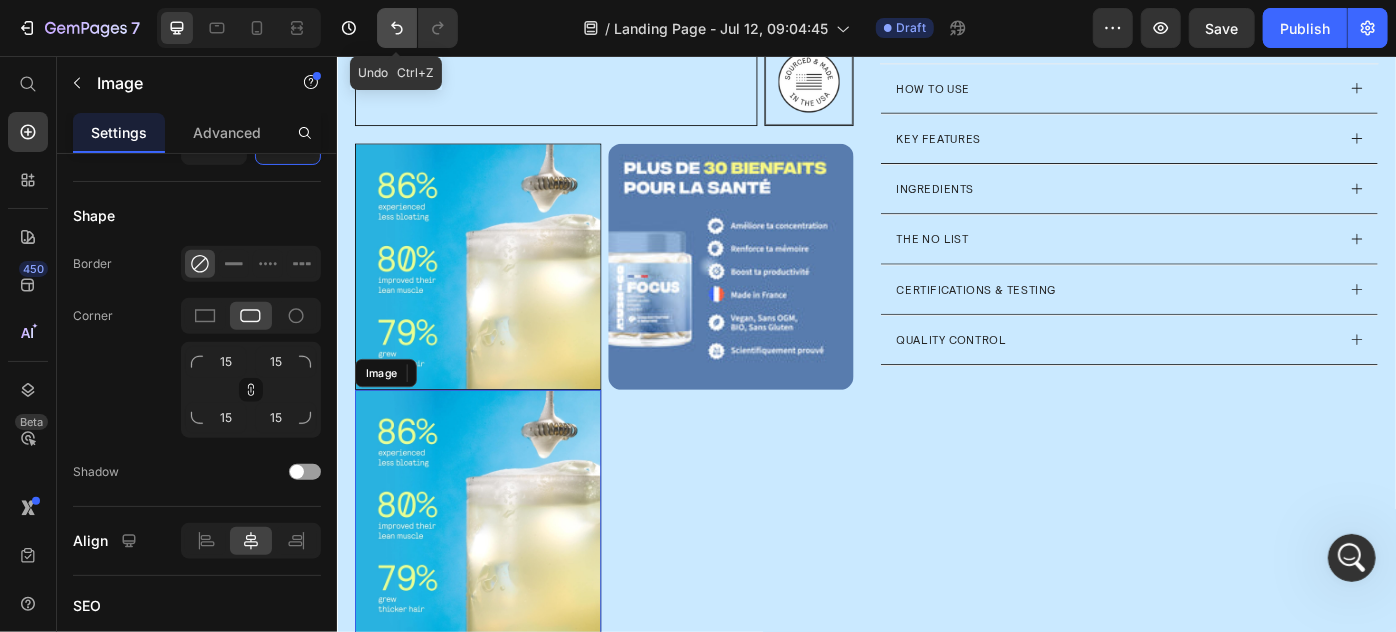 click 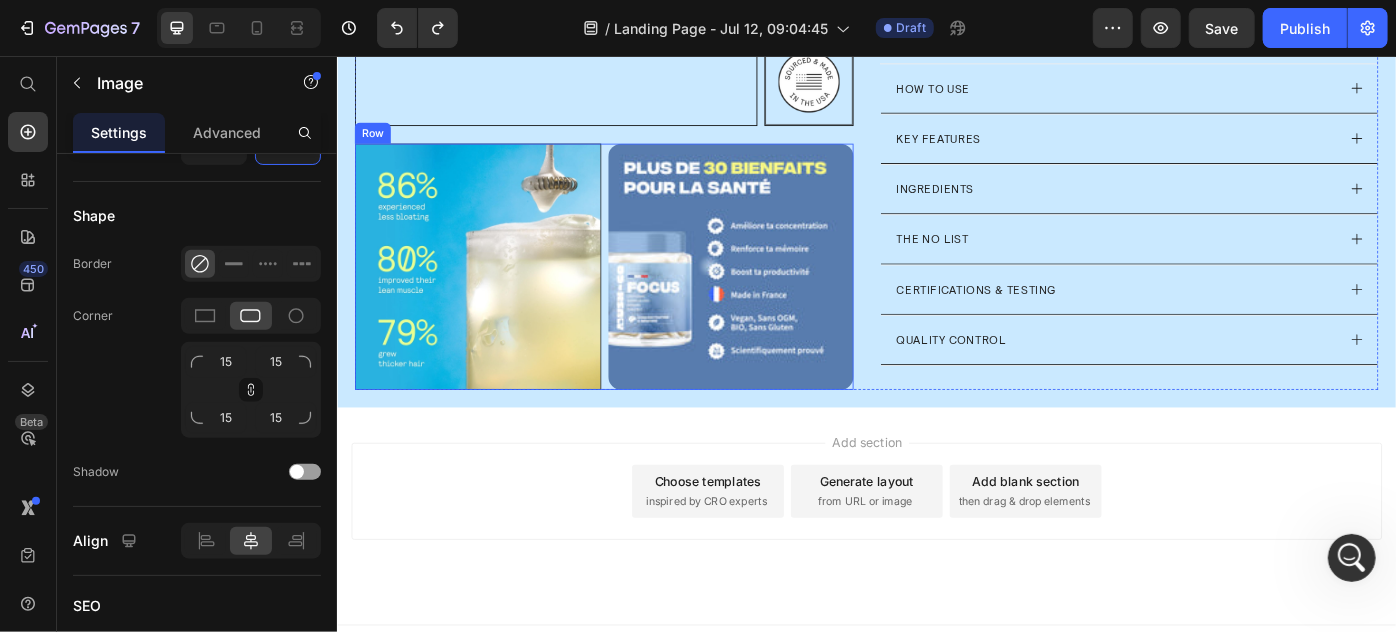 click at bounding box center (495, 293) 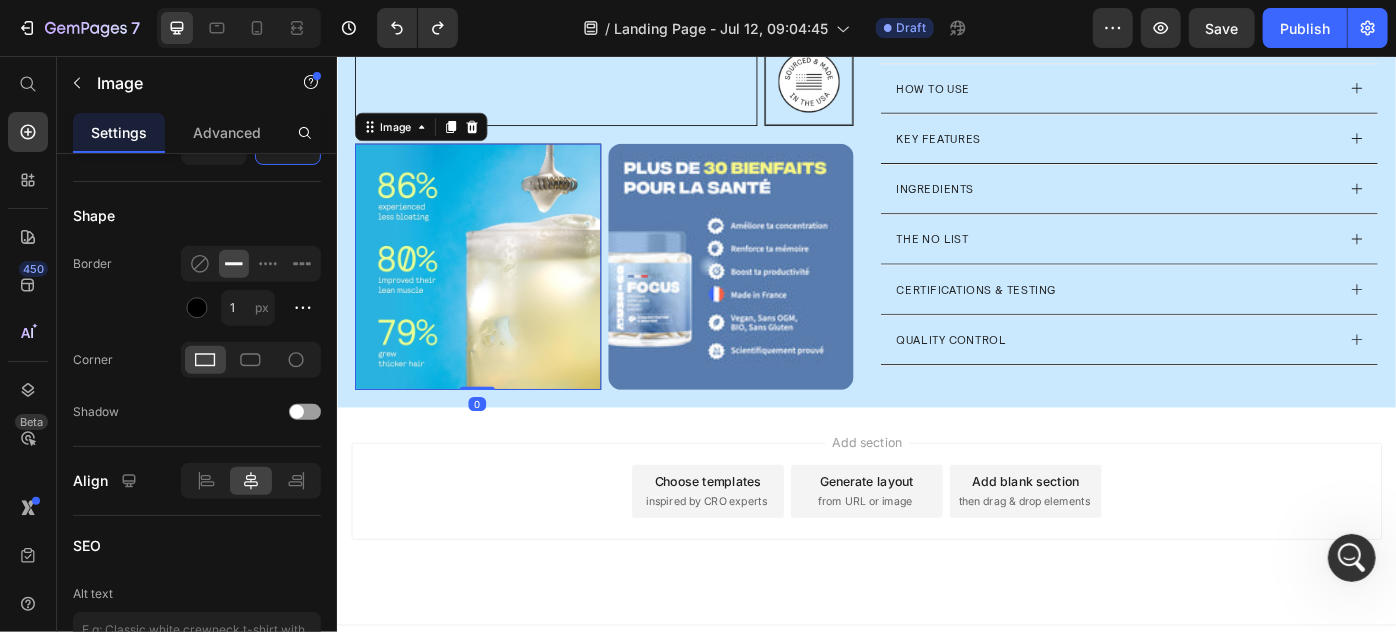 scroll, scrollTop: 816, scrollLeft: 0, axis: vertical 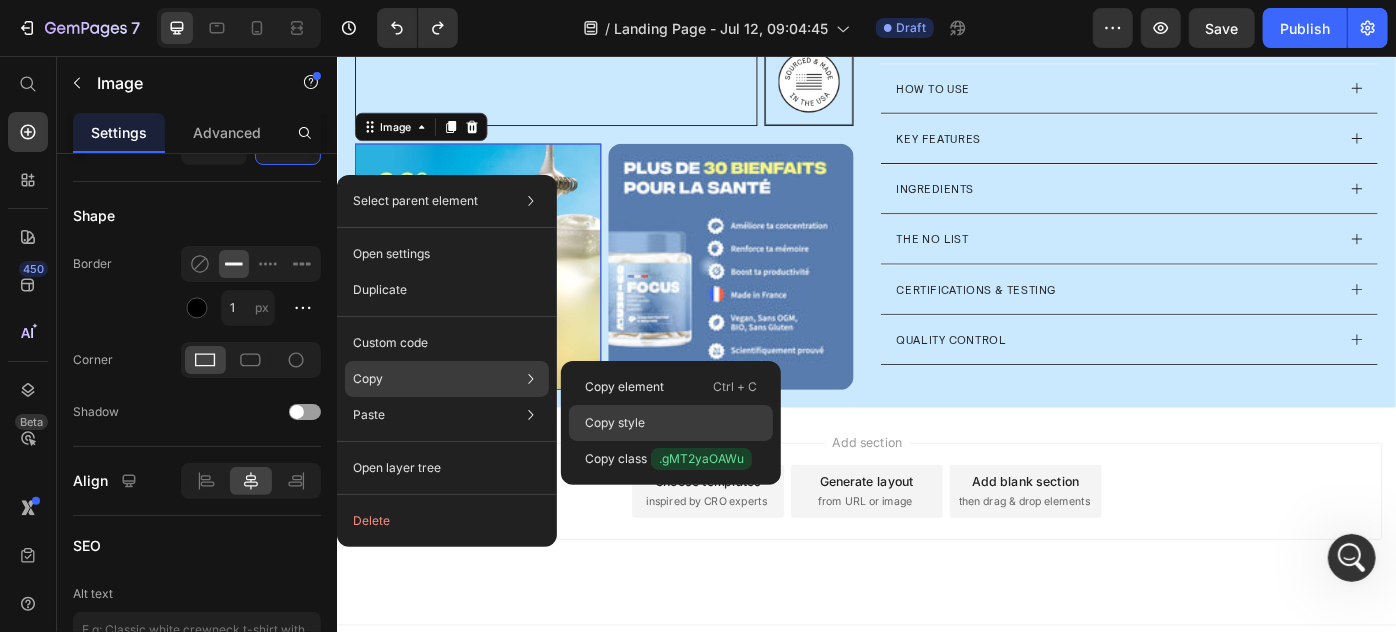click on "Copy style" at bounding box center (615, 423) 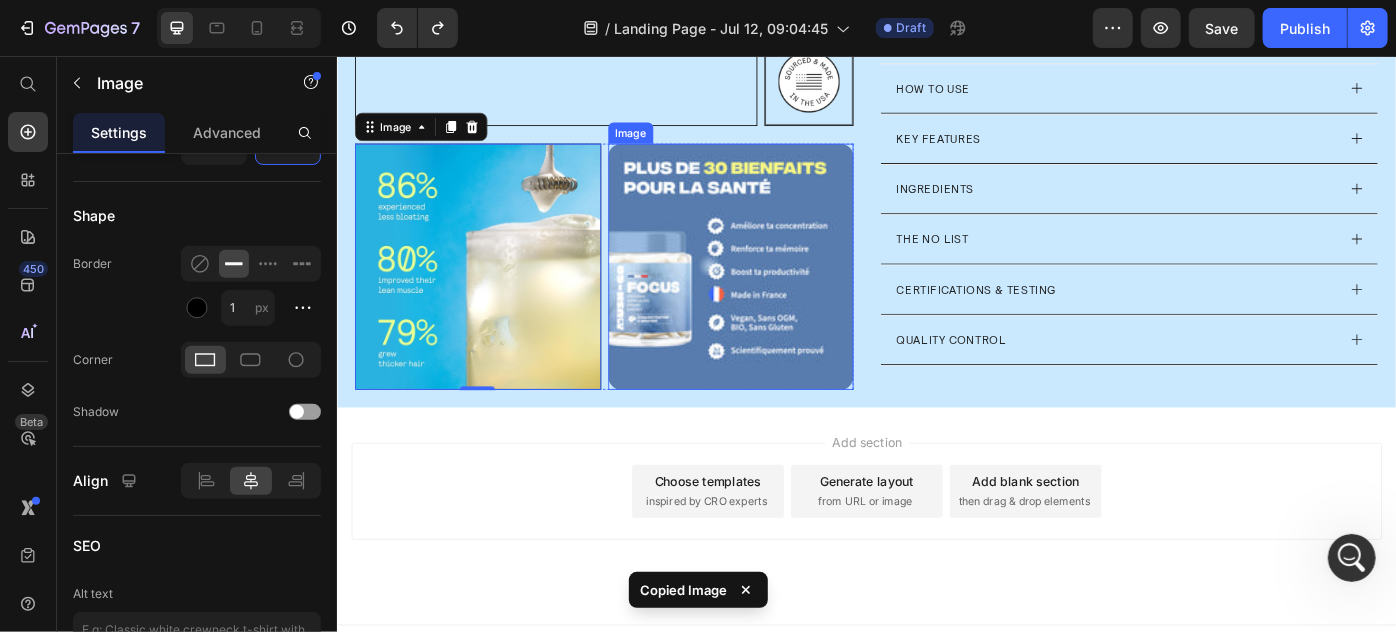 click at bounding box center [782, 293] 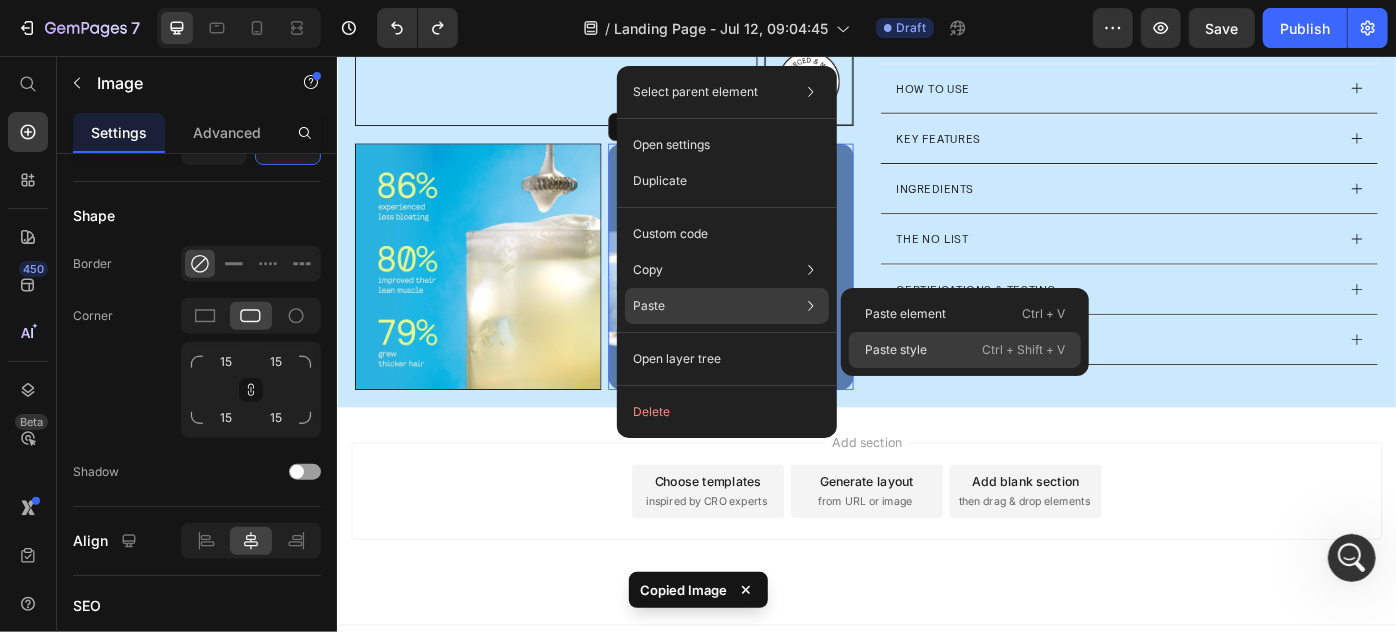 click on "Paste style" at bounding box center [896, 350] 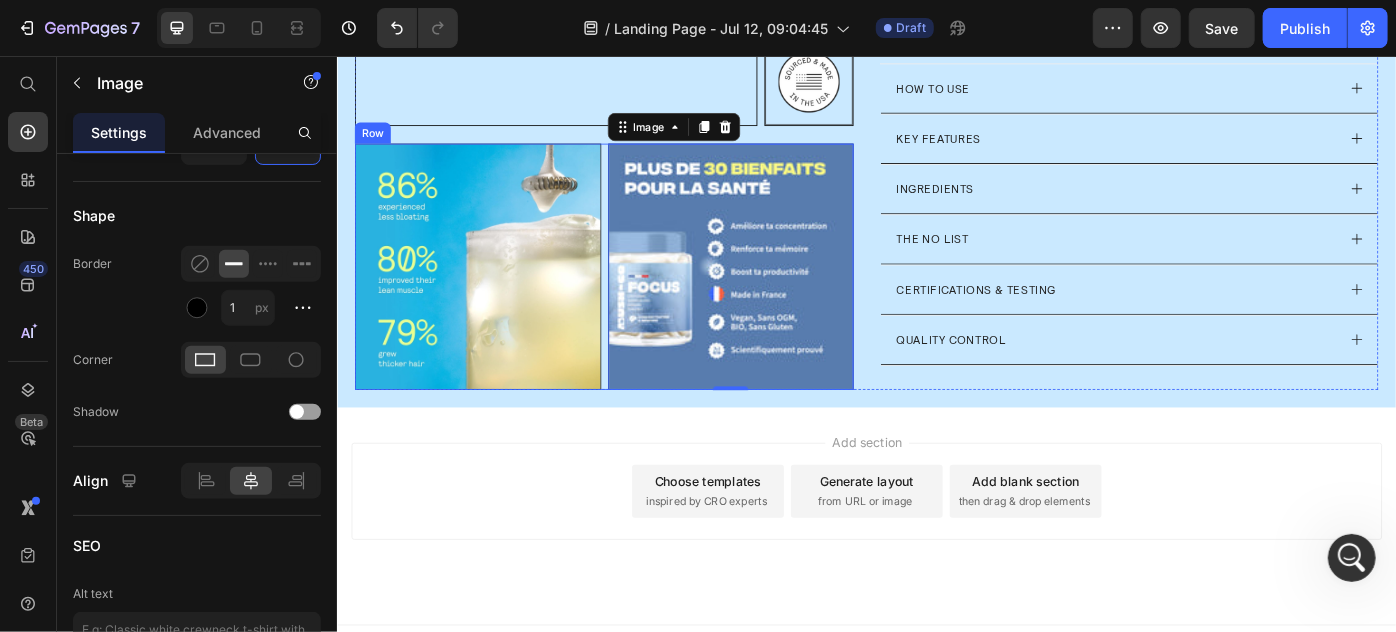 click on "Image Image   0 Row" at bounding box center (638, 293) 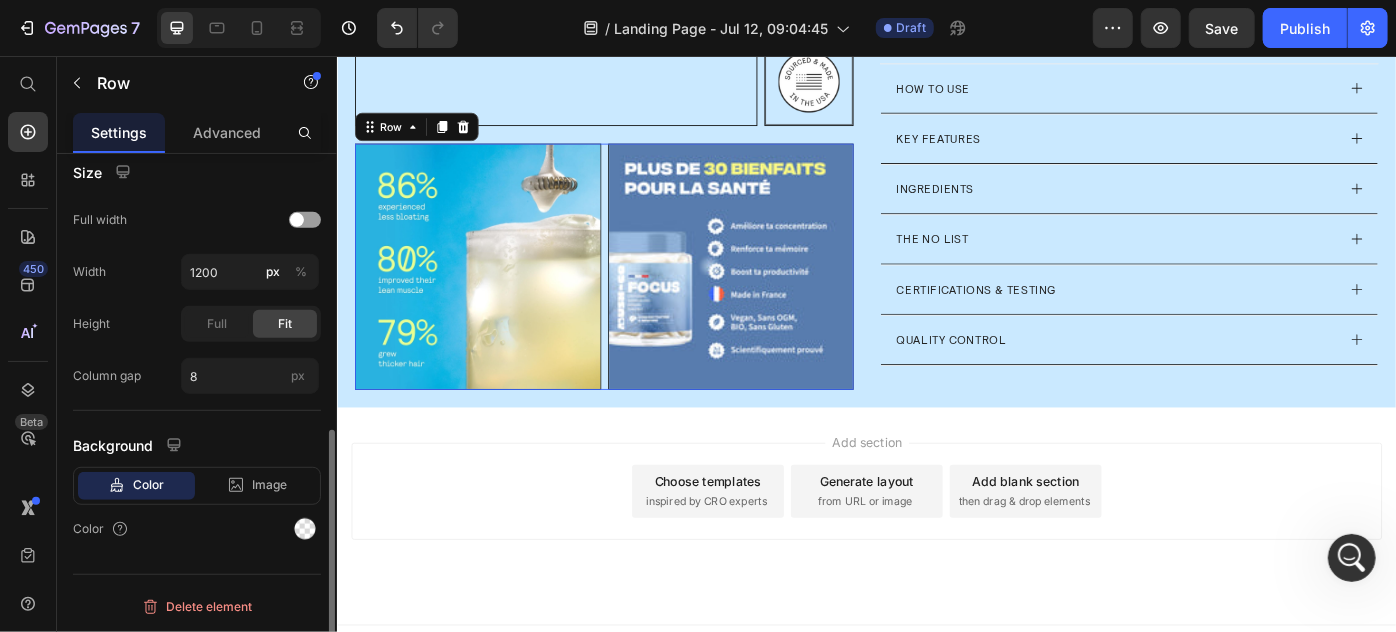 scroll, scrollTop: 0, scrollLeft: 0, axis: both 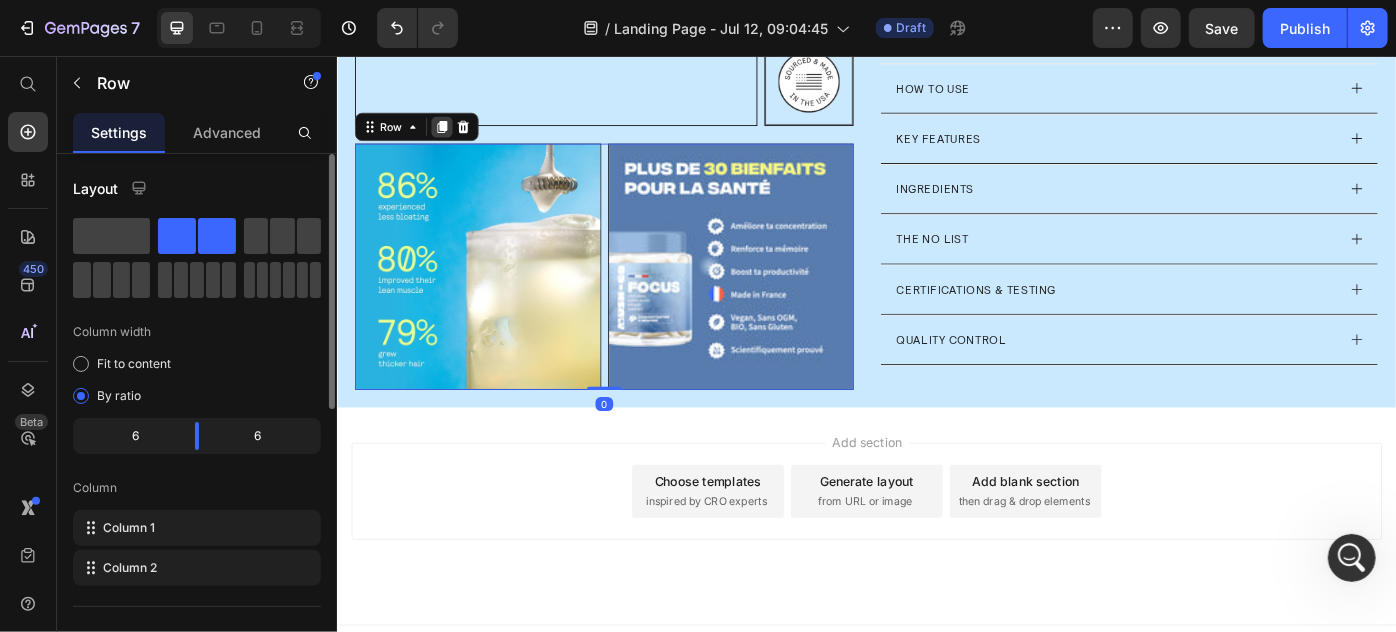 click 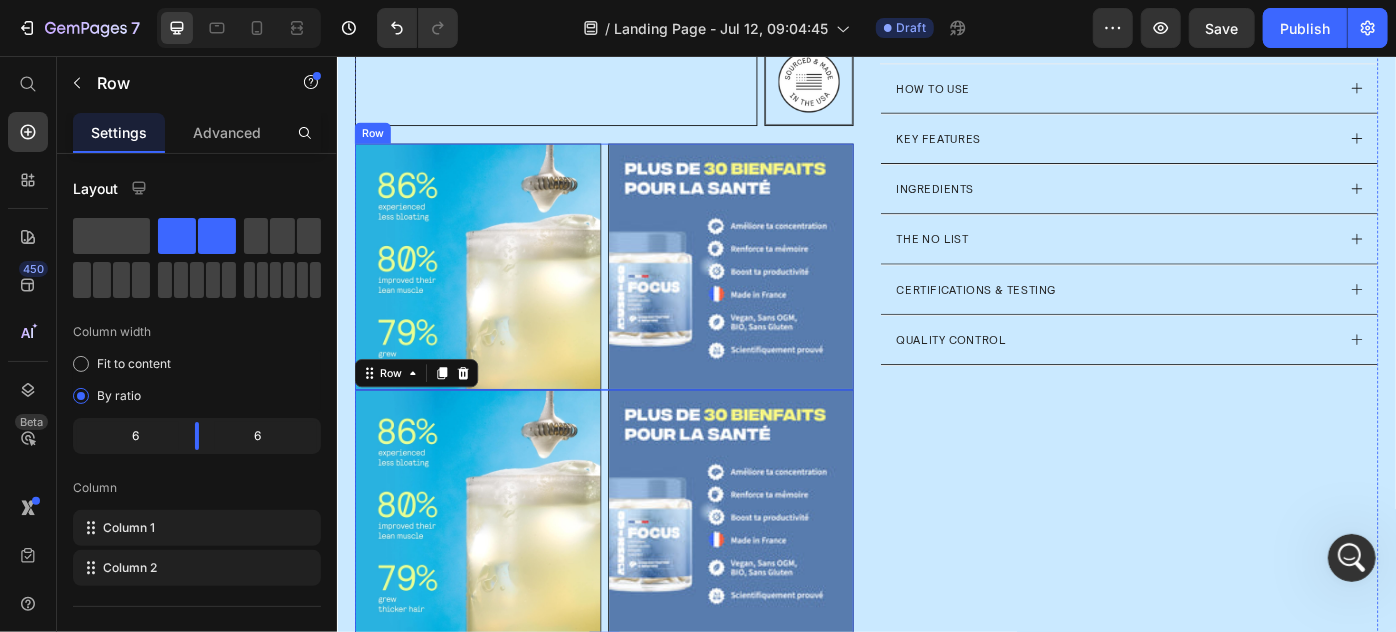 click on "Image Image Row" at bounding box center [638, 293] 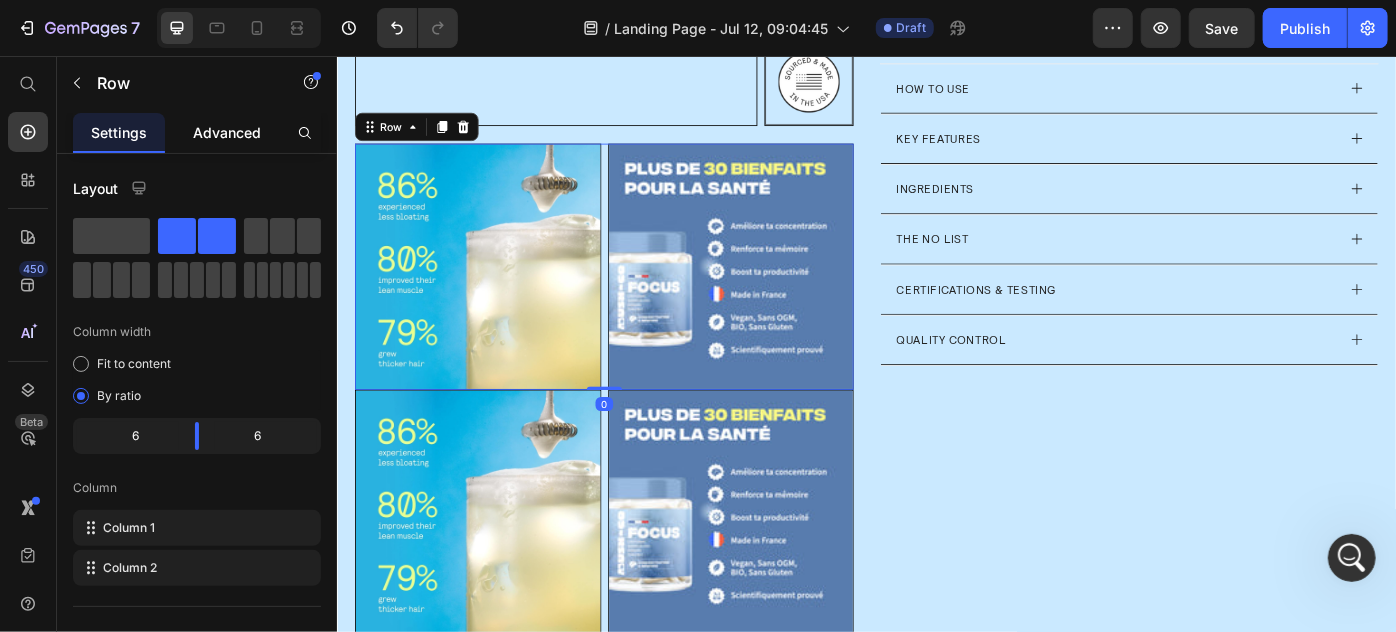click on "Advanced" 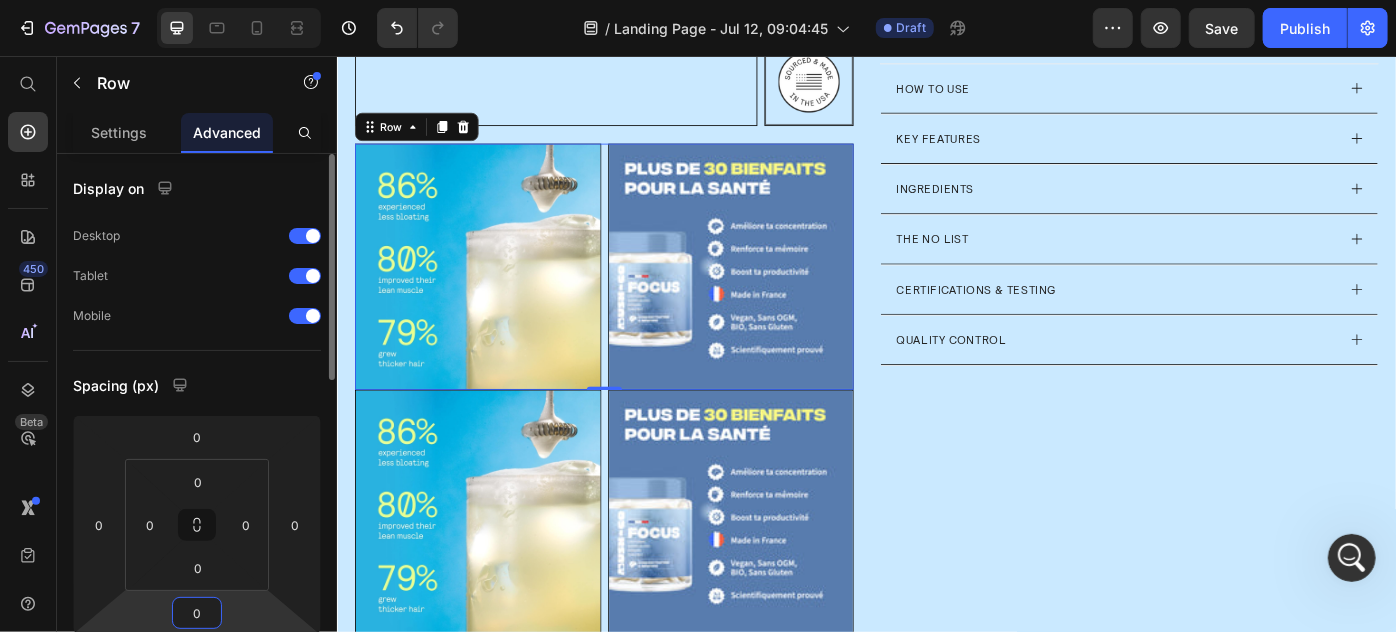 click on "0" at bounding box center (197, 613) 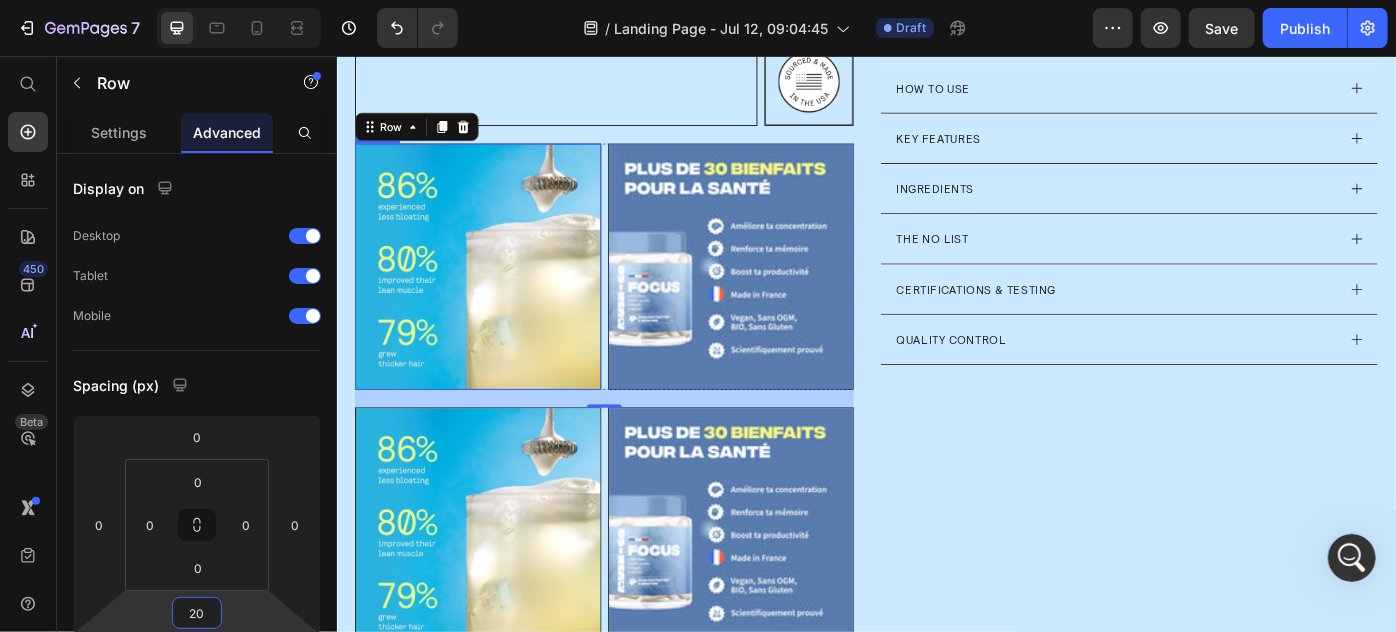 type on "2" 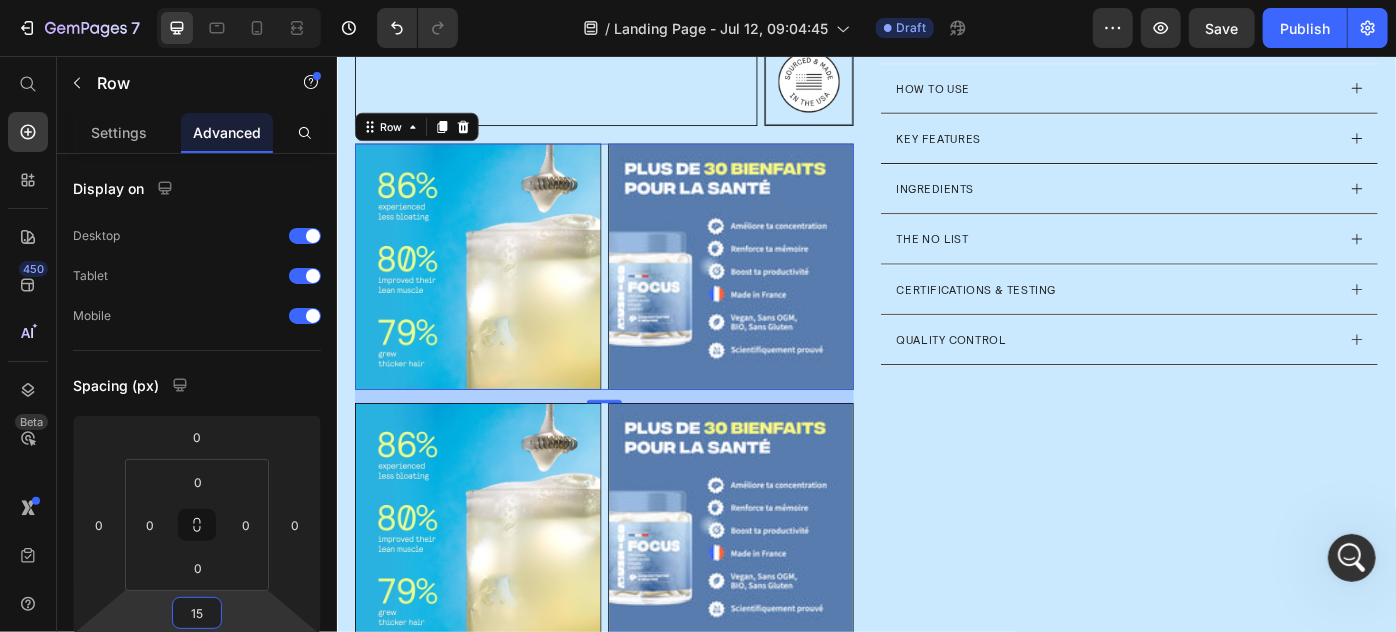 type on "15" 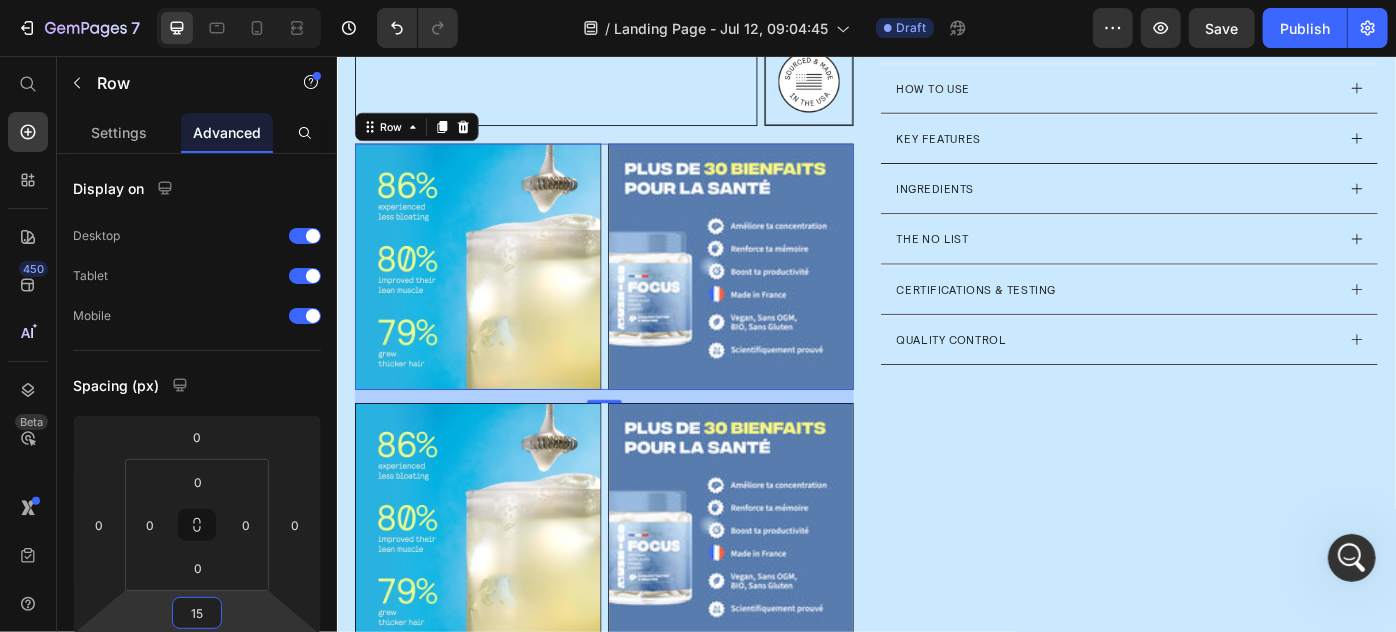 click on "Image Image Row   15" at bounding box center [638, 293] 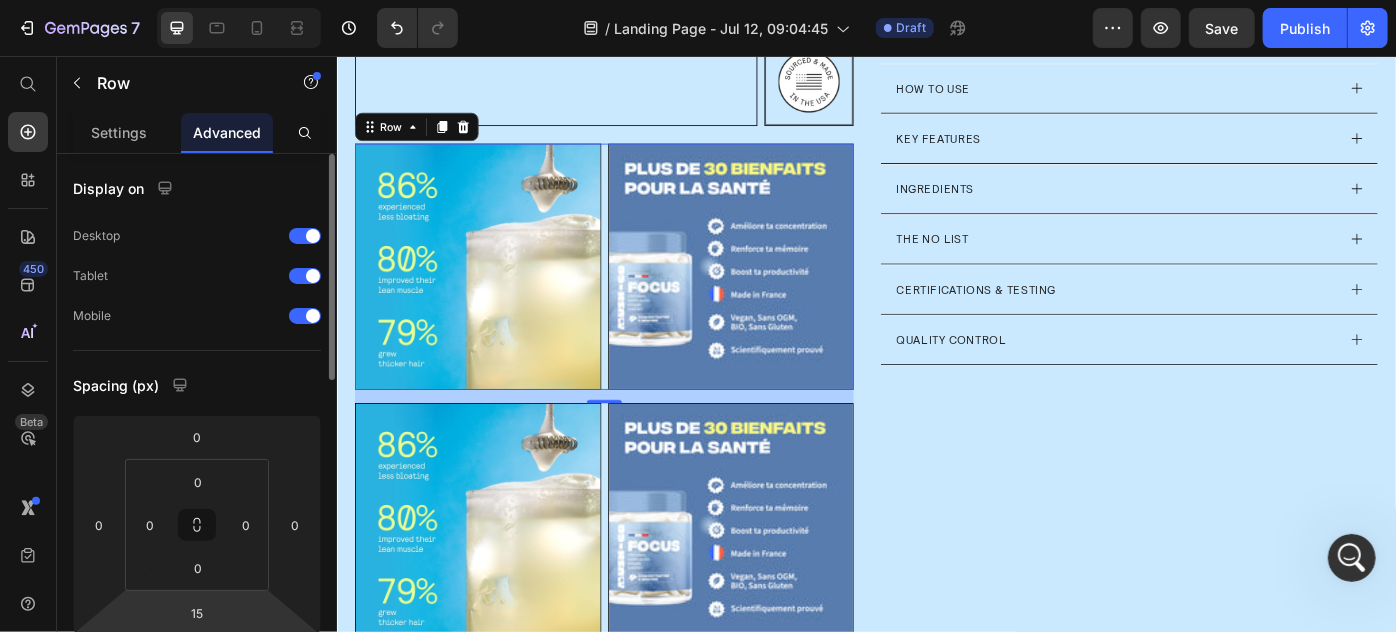 scroll, scrollTop: 181, scrollLeft: 0, axis: vertical 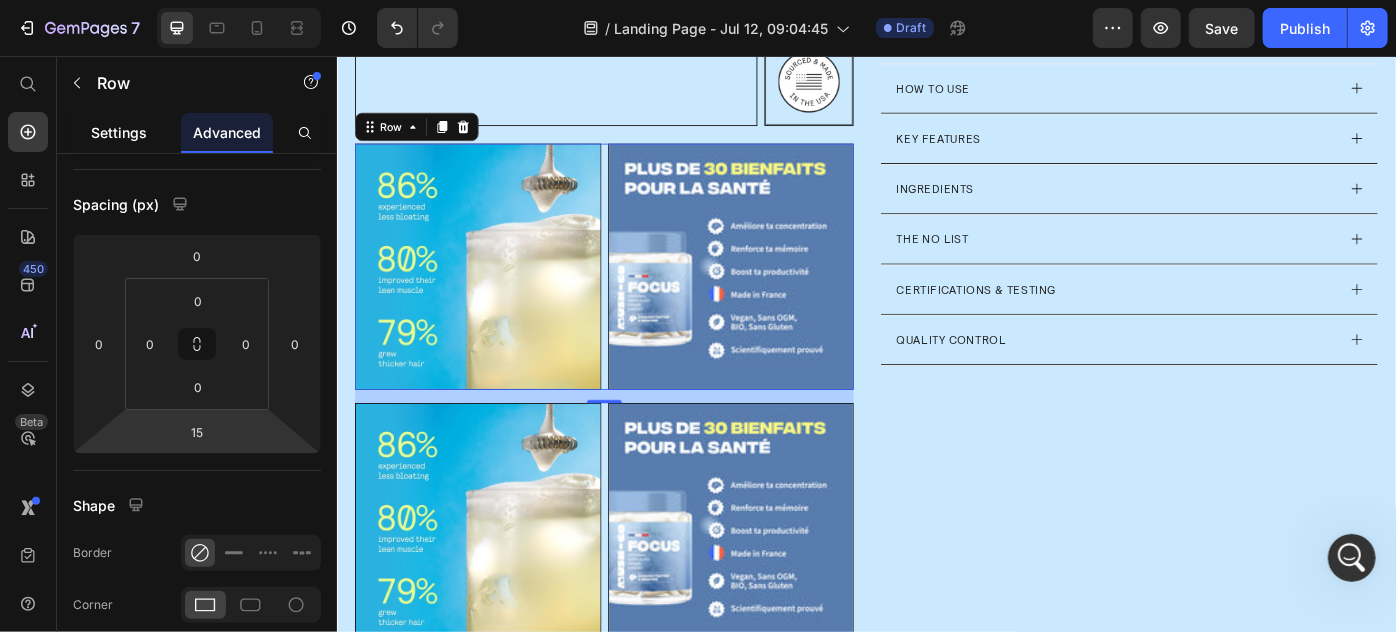 click on "Settings" at bounding box center [119, 132] 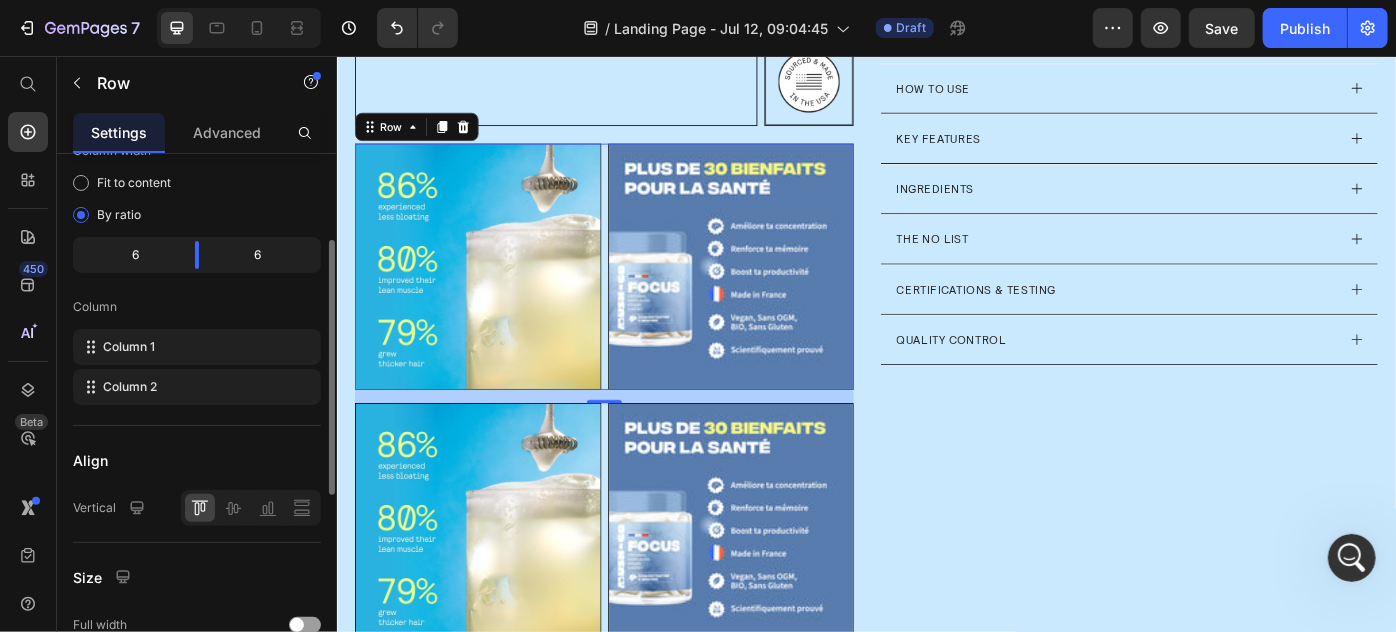 scroll, scrollTop: 363, scrollLeft: 0, axis: vertical 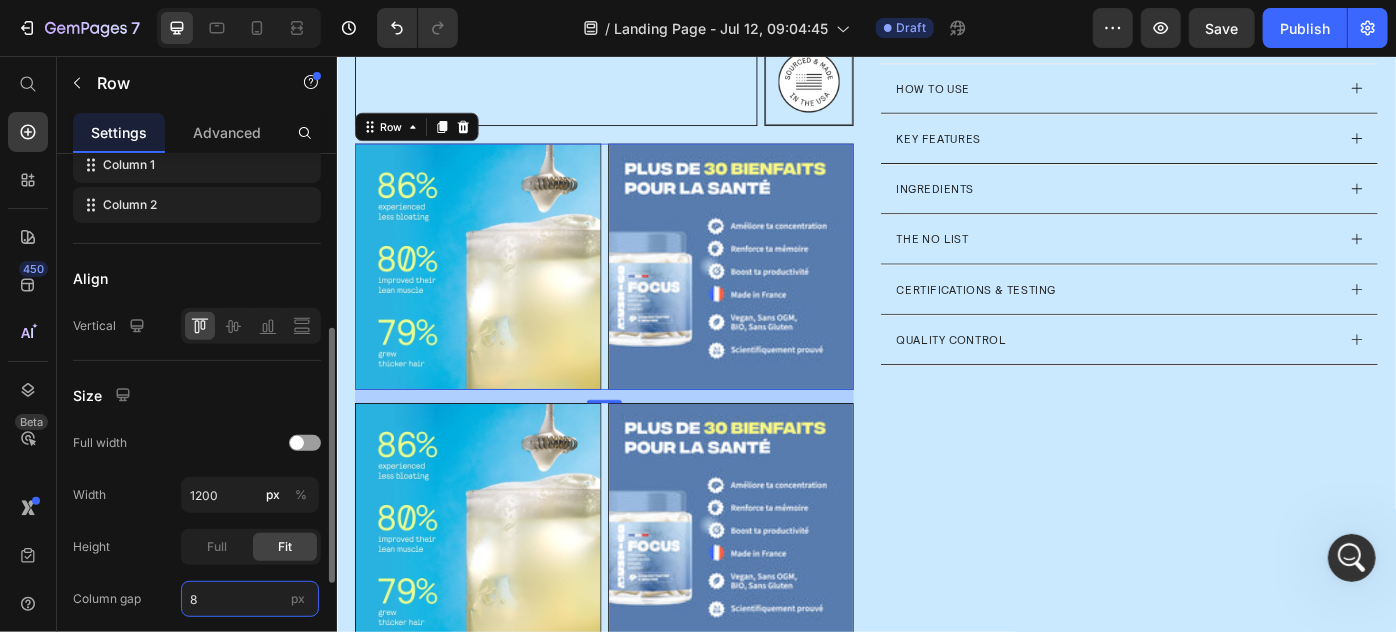 click on "8" at bounding box center [250, 599] 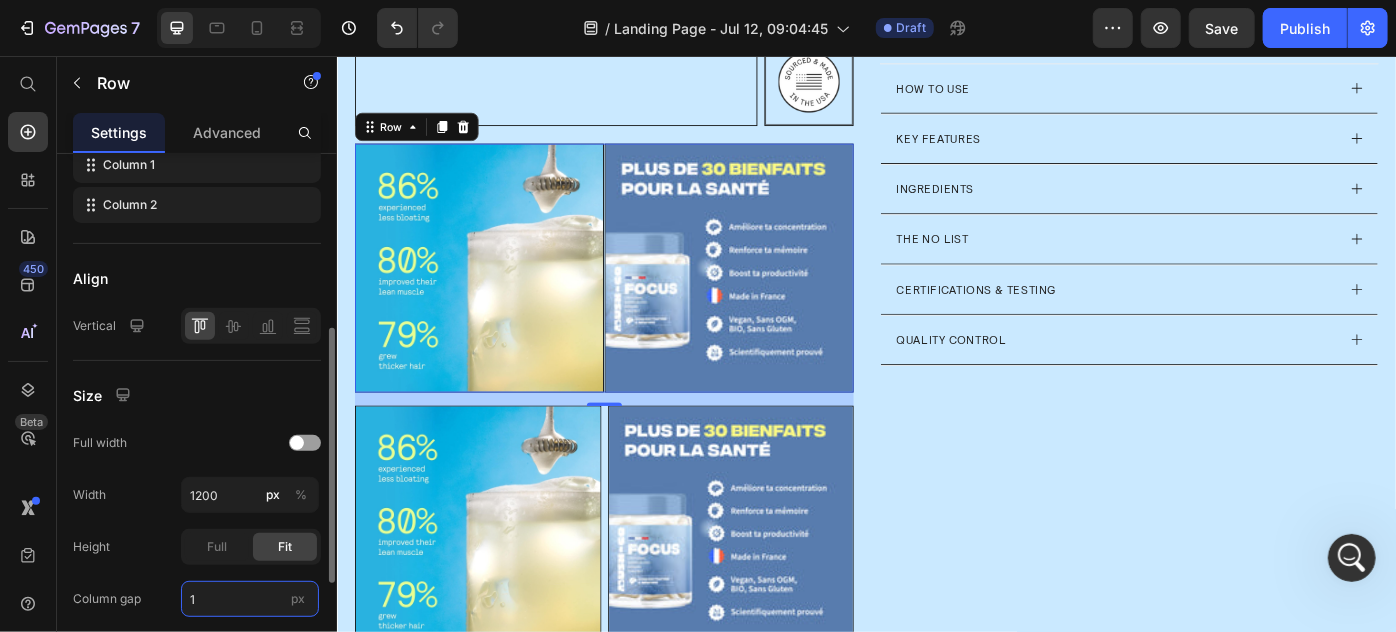 type on "15" 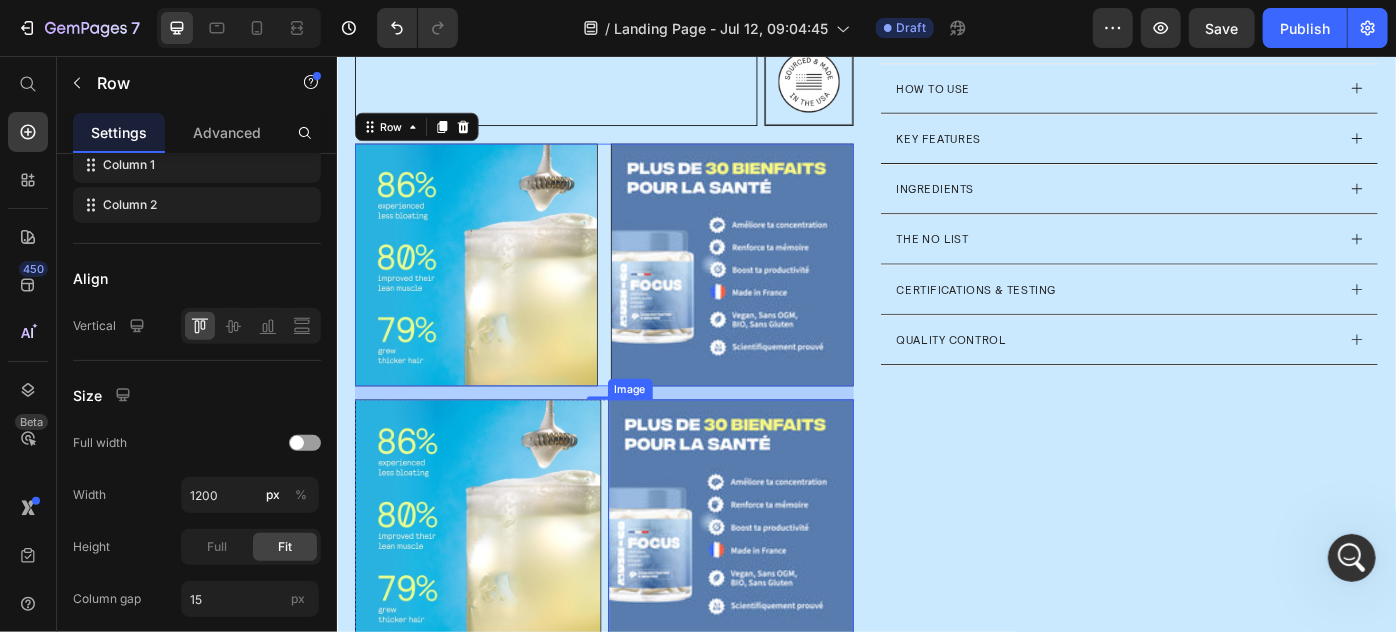 click at bounding box center [782, 583] 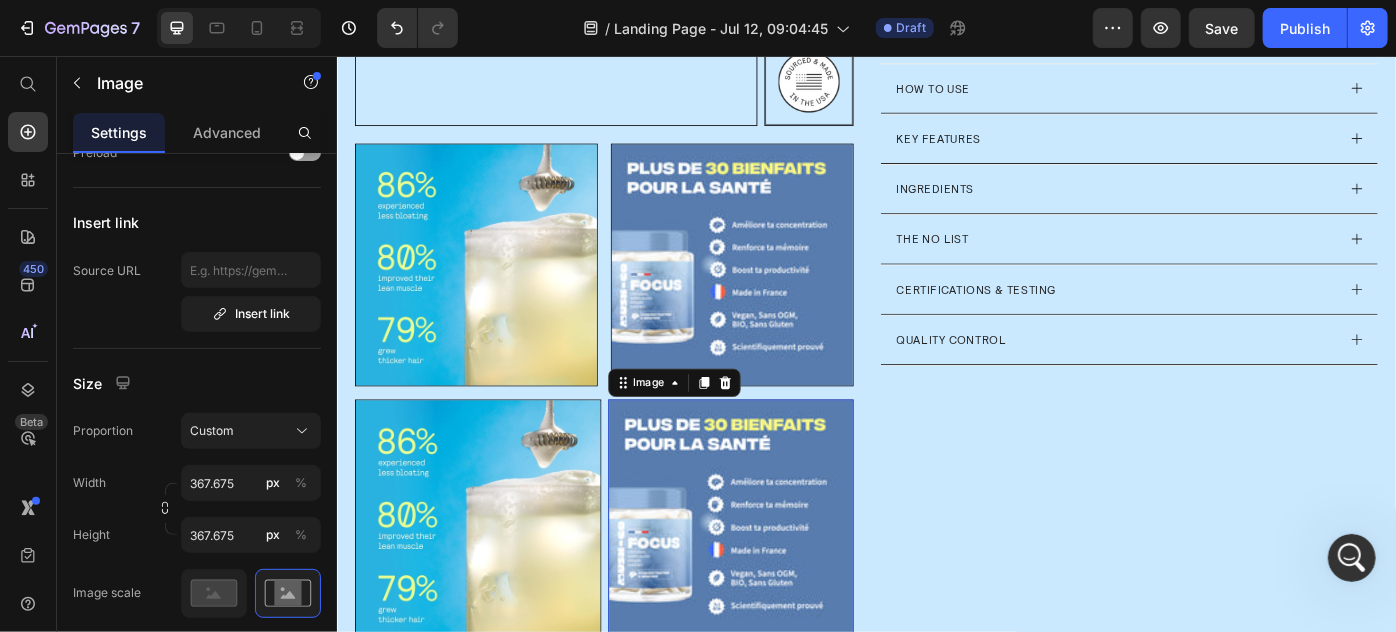 scroll, scrollTop: 0, scrollLeft: 0, axis: both 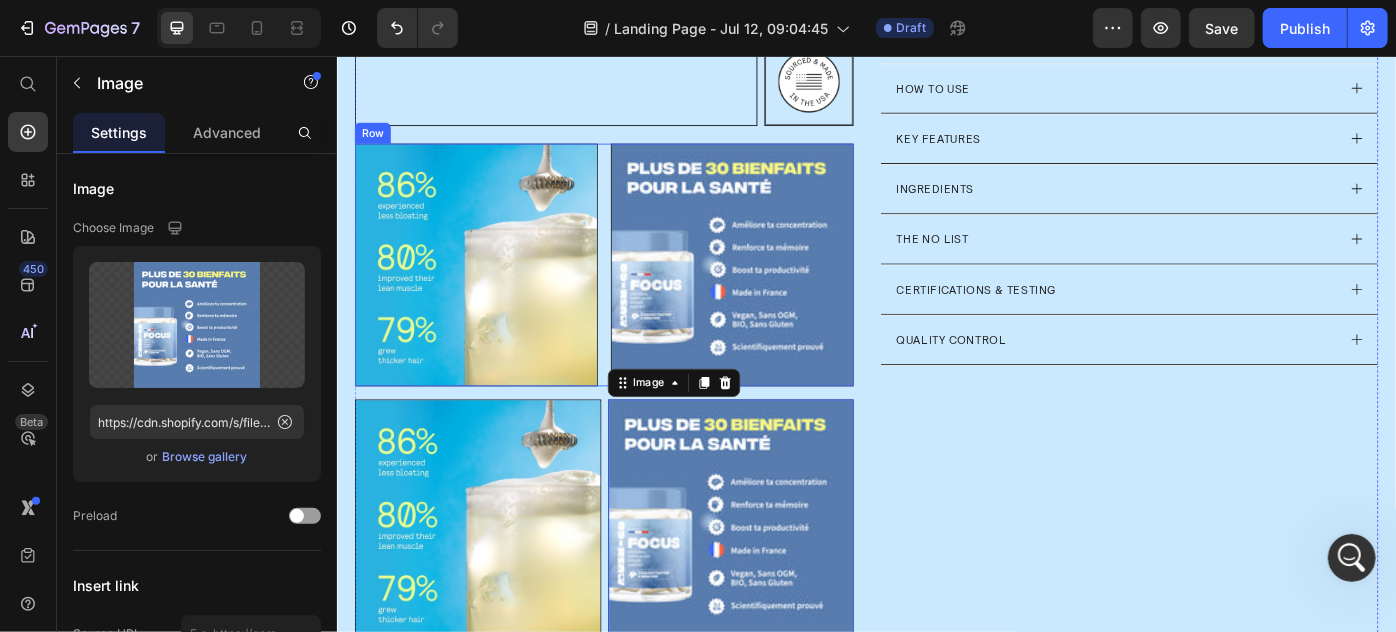 click on "Image Image Row" at bounding box center (638, 291) 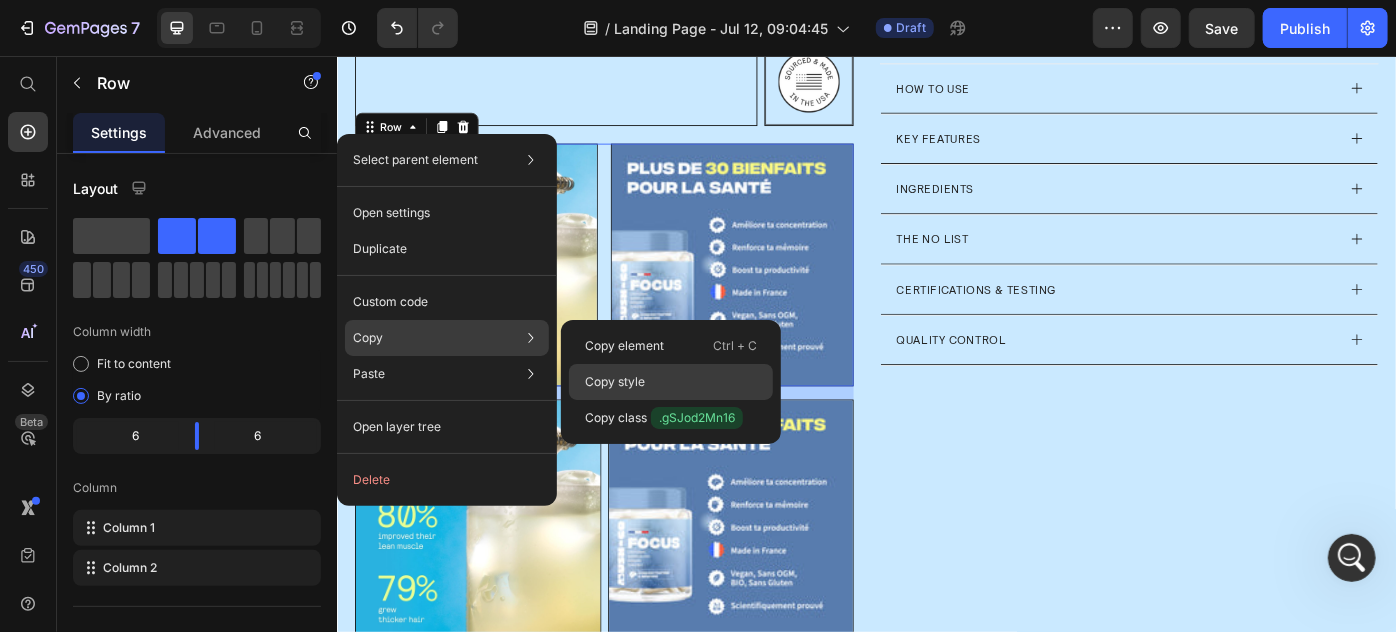 drag, startPoint x: 637, startPoint y: 378, endPoint x: 311, endPoint y: 419, distance: 328.5681 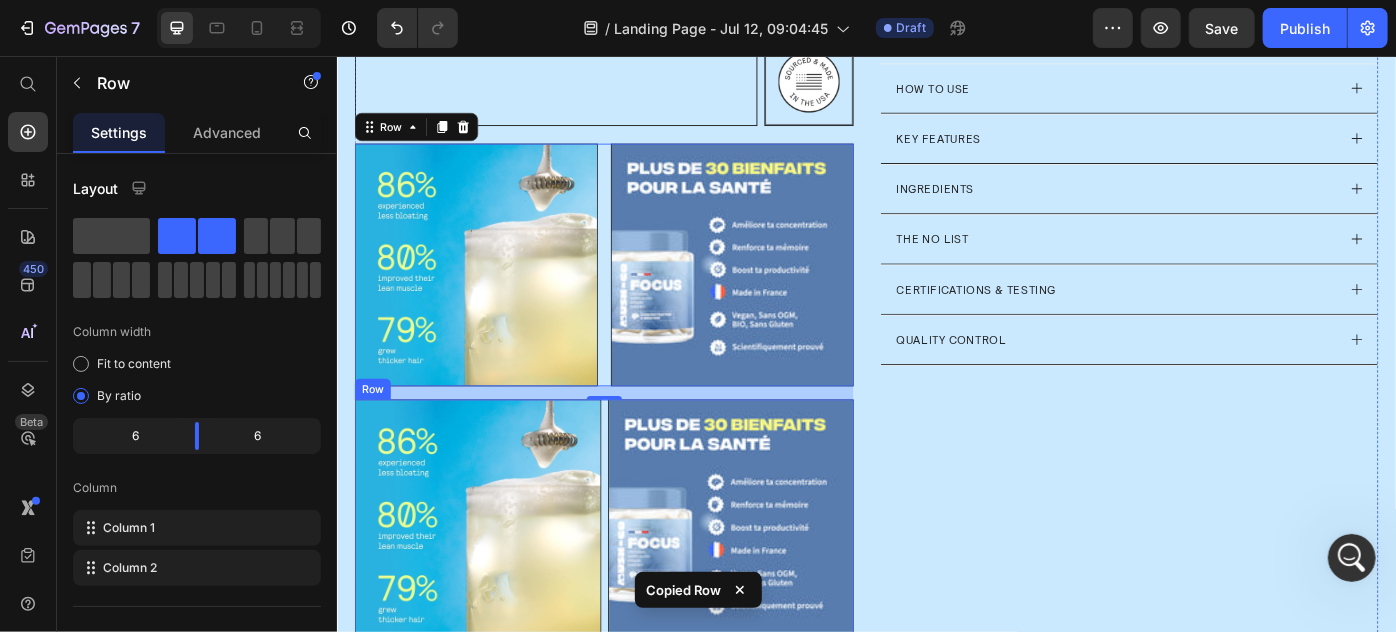click on "Image Image Row" at bounding box center [638, 583] 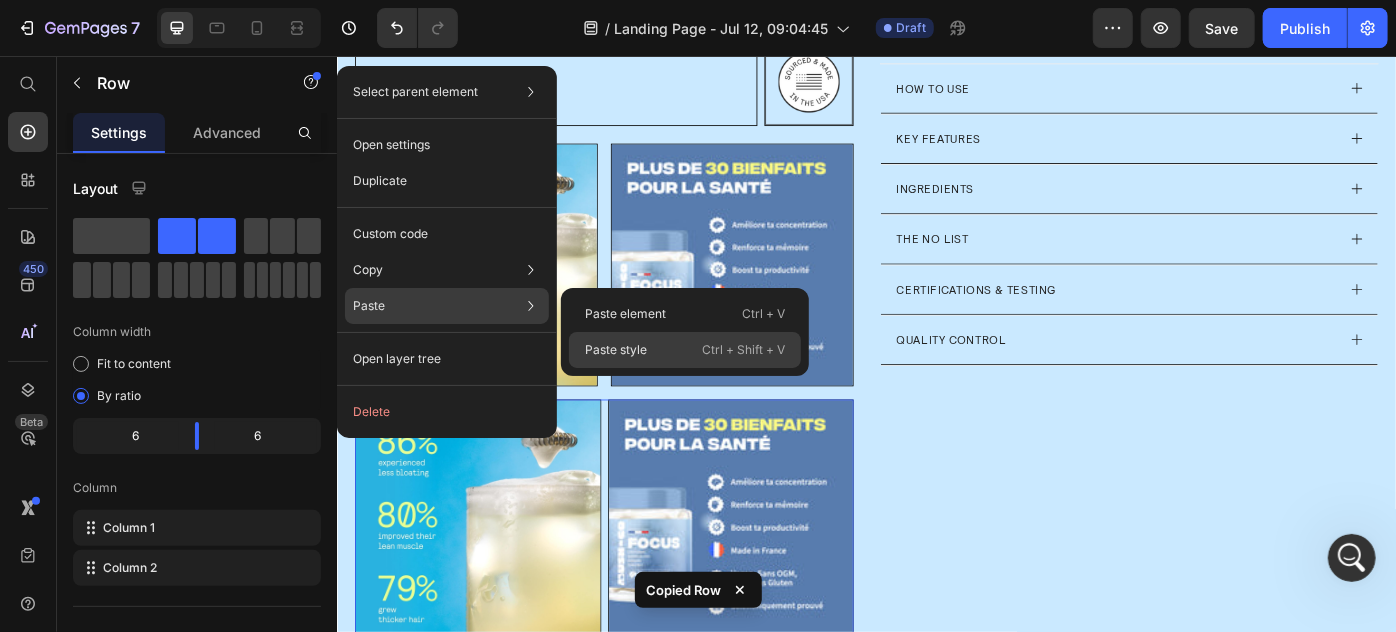 click on "Paste style" at bounding box center [616, 350] 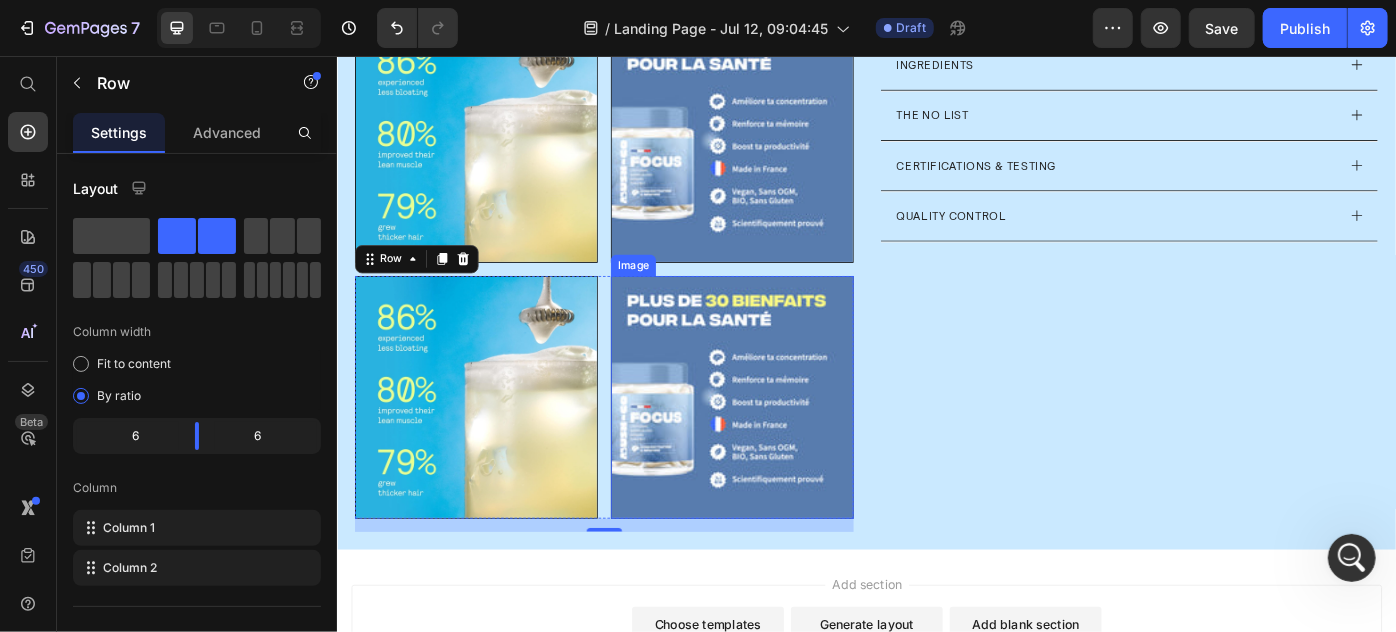 scroll, scrollTop: 738, scrollLeft: 0, axis: vertical 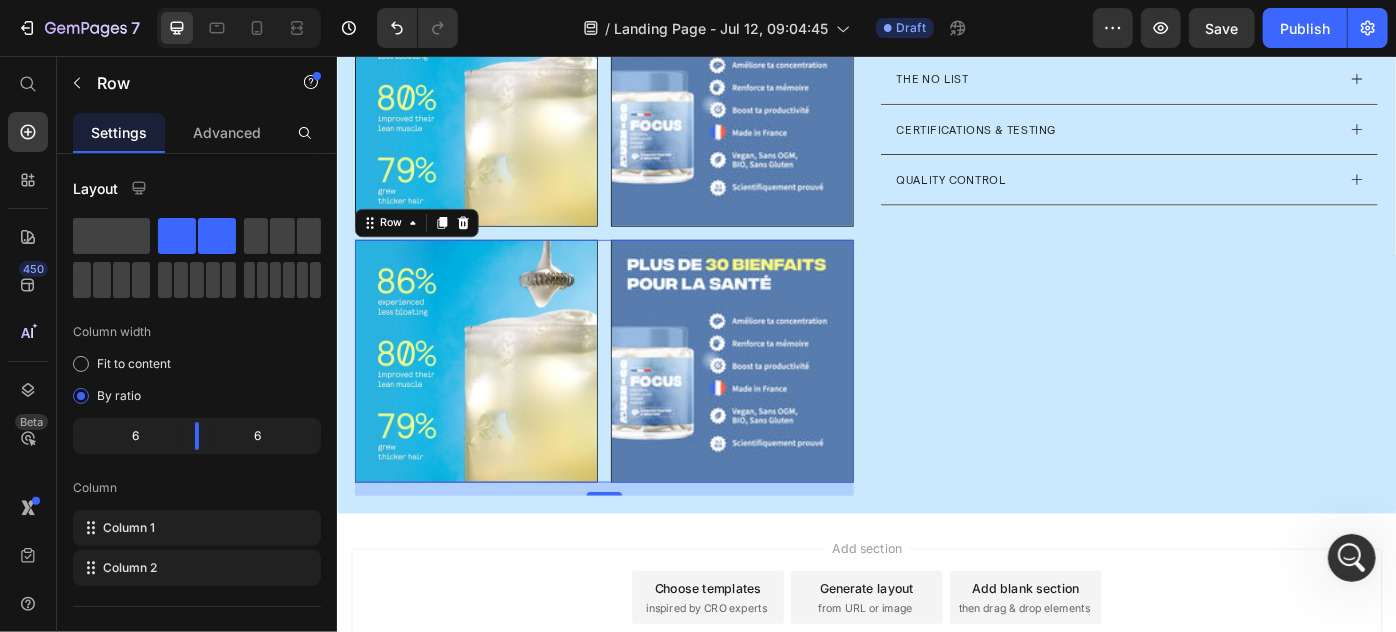 click on "Image Image Row   15" at bounding box center [638, 400] 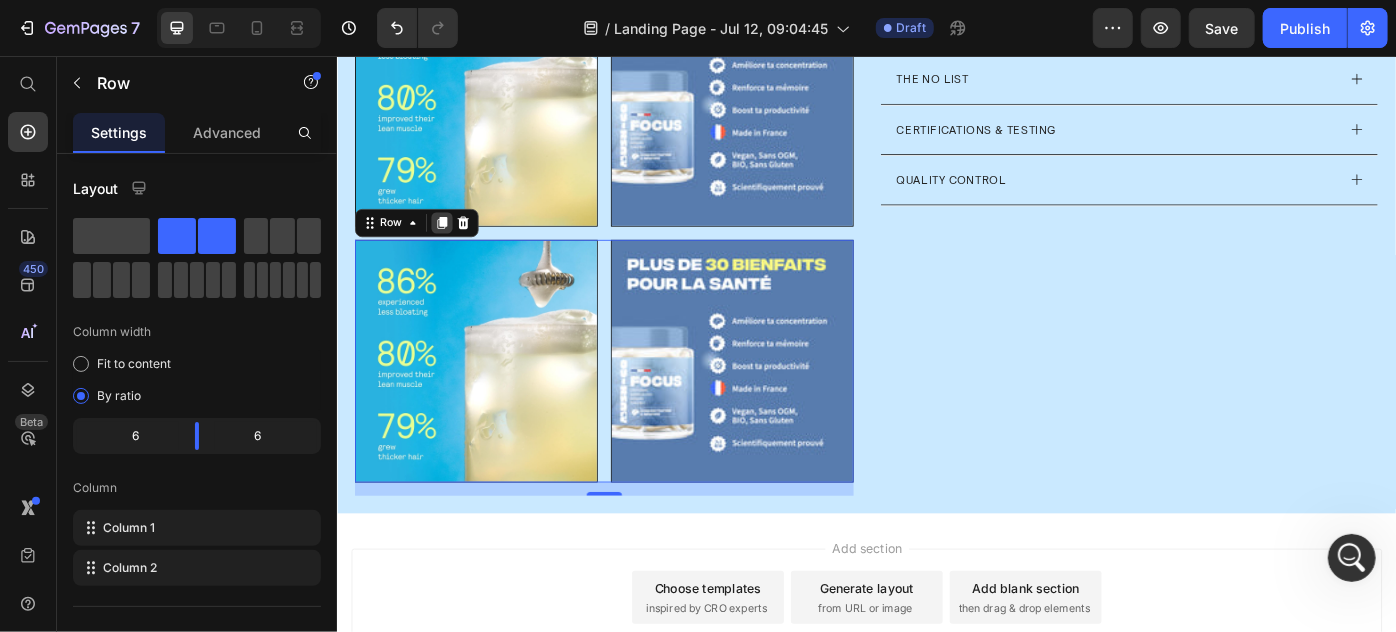 click 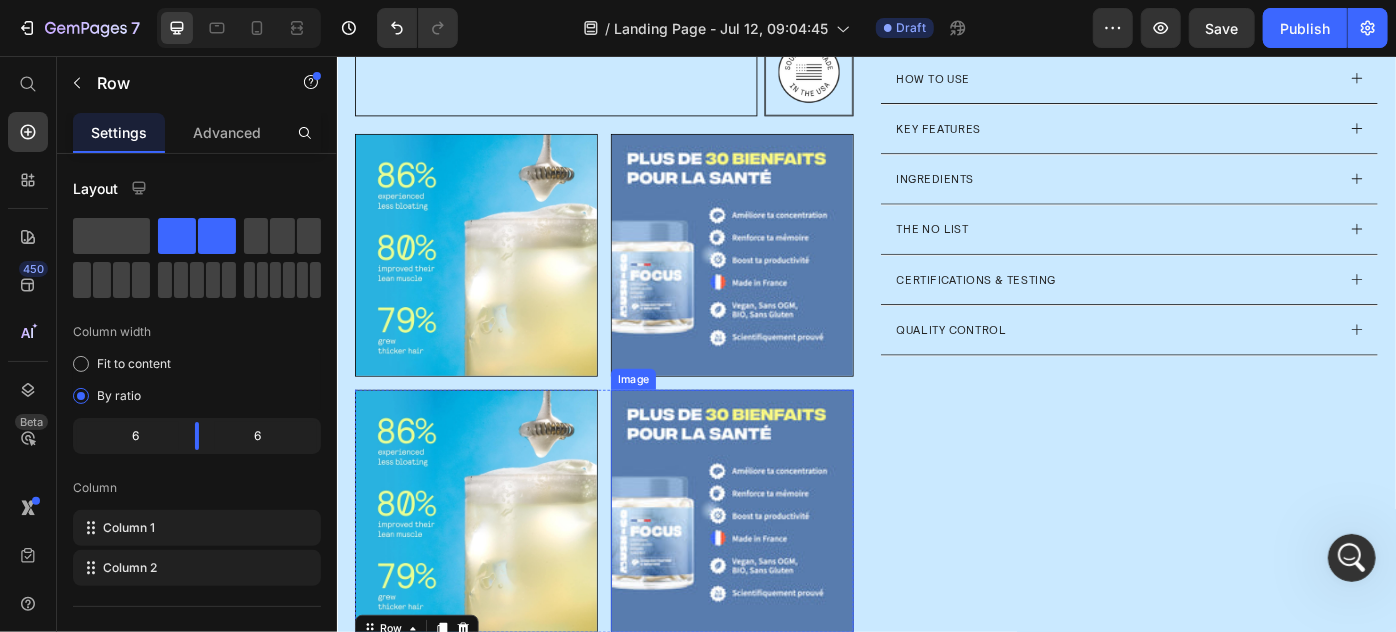 scroll, scrollTop: 522, scrollLeft: 0, axis: vertical 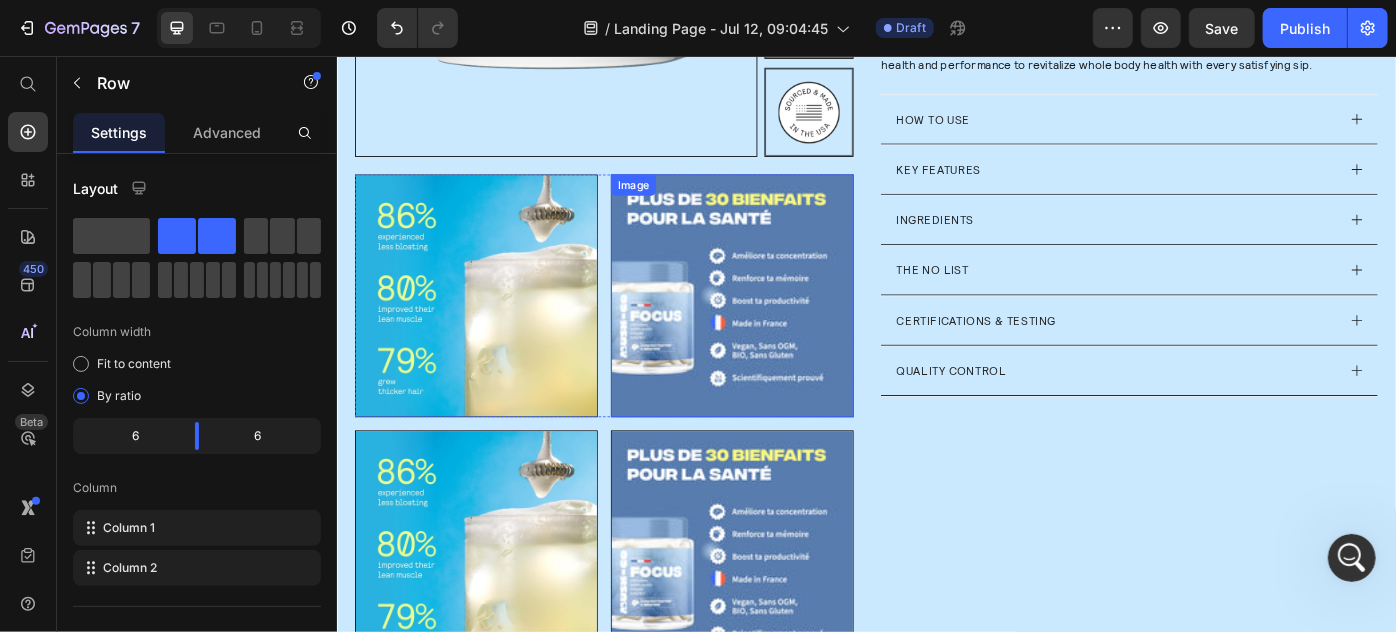 click at bounding box center (783, 326) 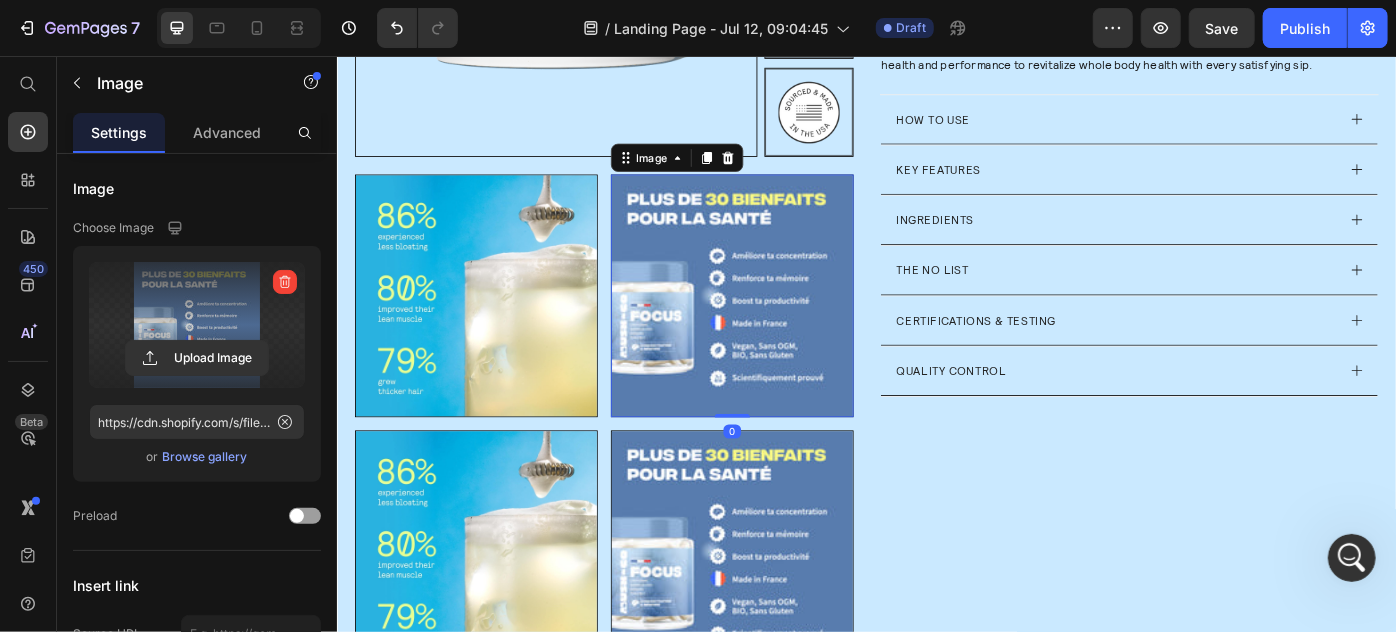 click at bounding box center [197, 325] 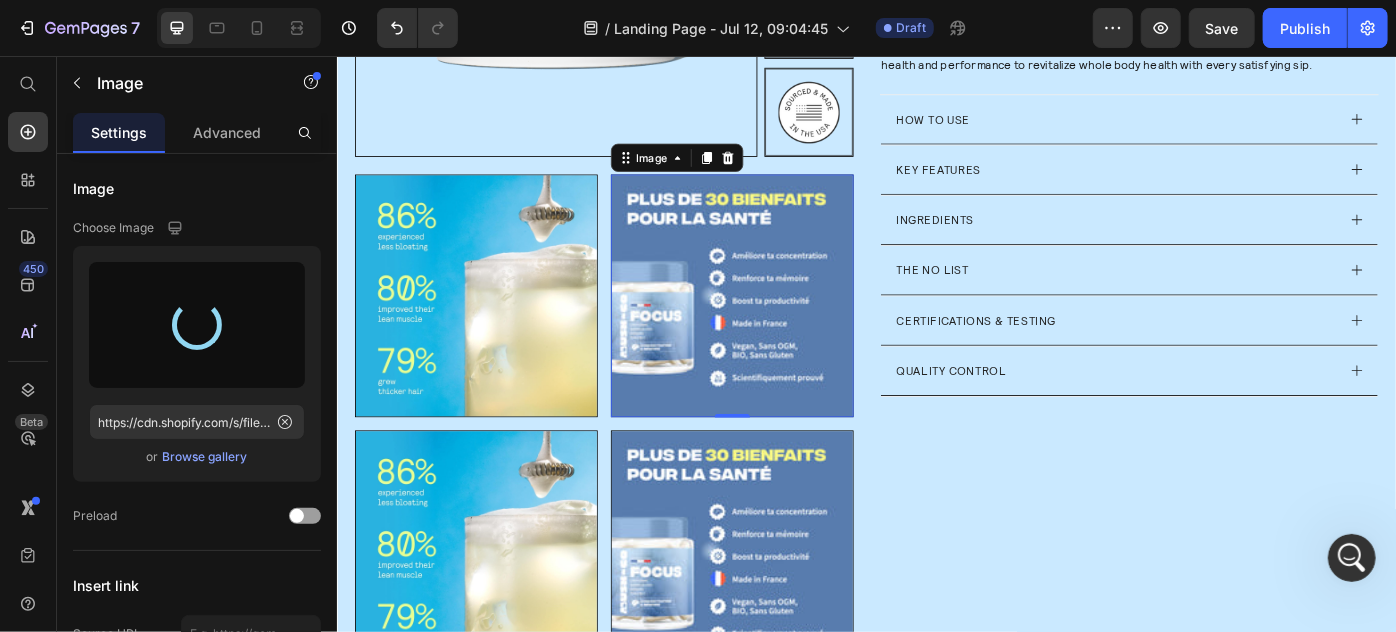 type on "https://cdn.shopify.com/s/files/1/0869/5912/8851/files/gempages_511364164535452839-7b1a99ef-bdd0-4586-ae50-4c76b394a7df.jpg" 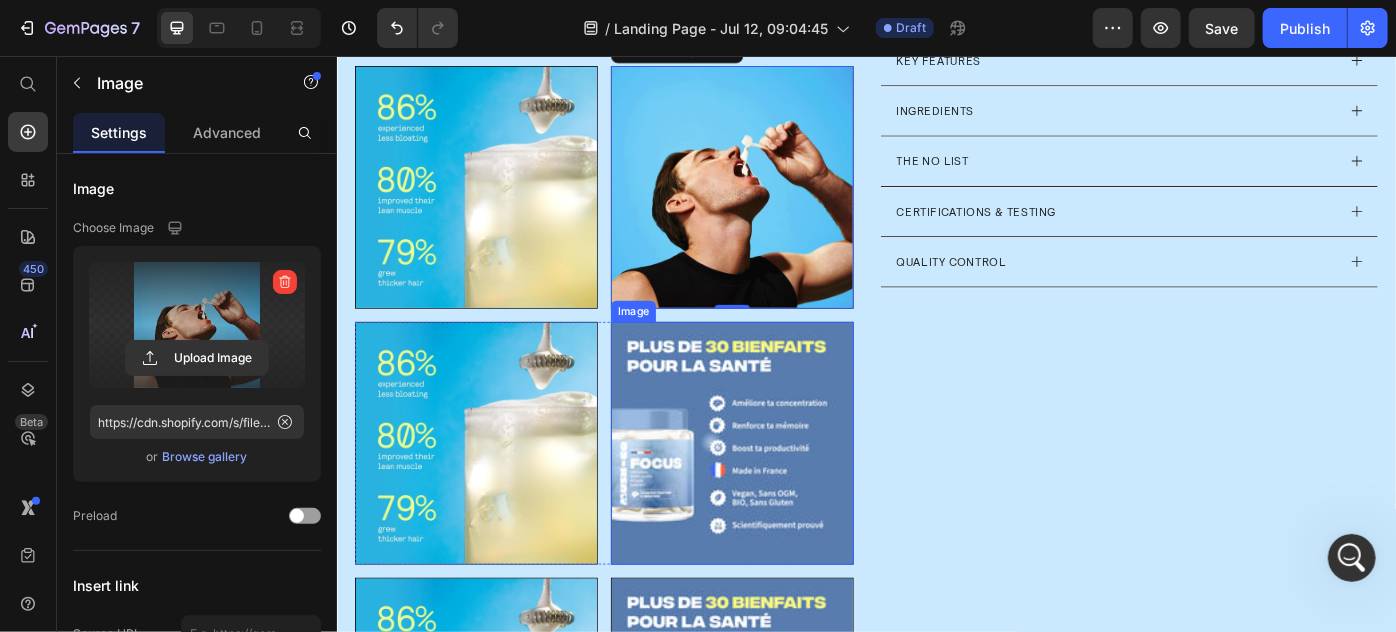 scroll, scrollTop: 704, scrollLeft: 0, axis: vertical 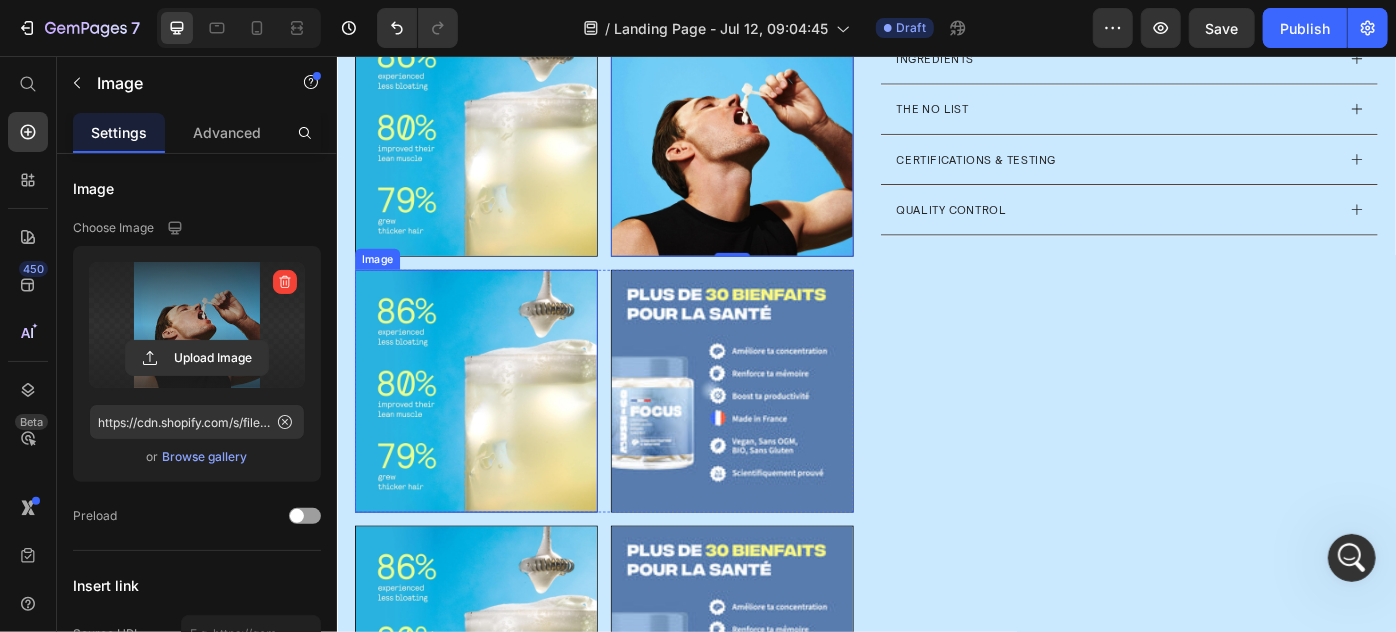 click at bounding box center [493, 434] 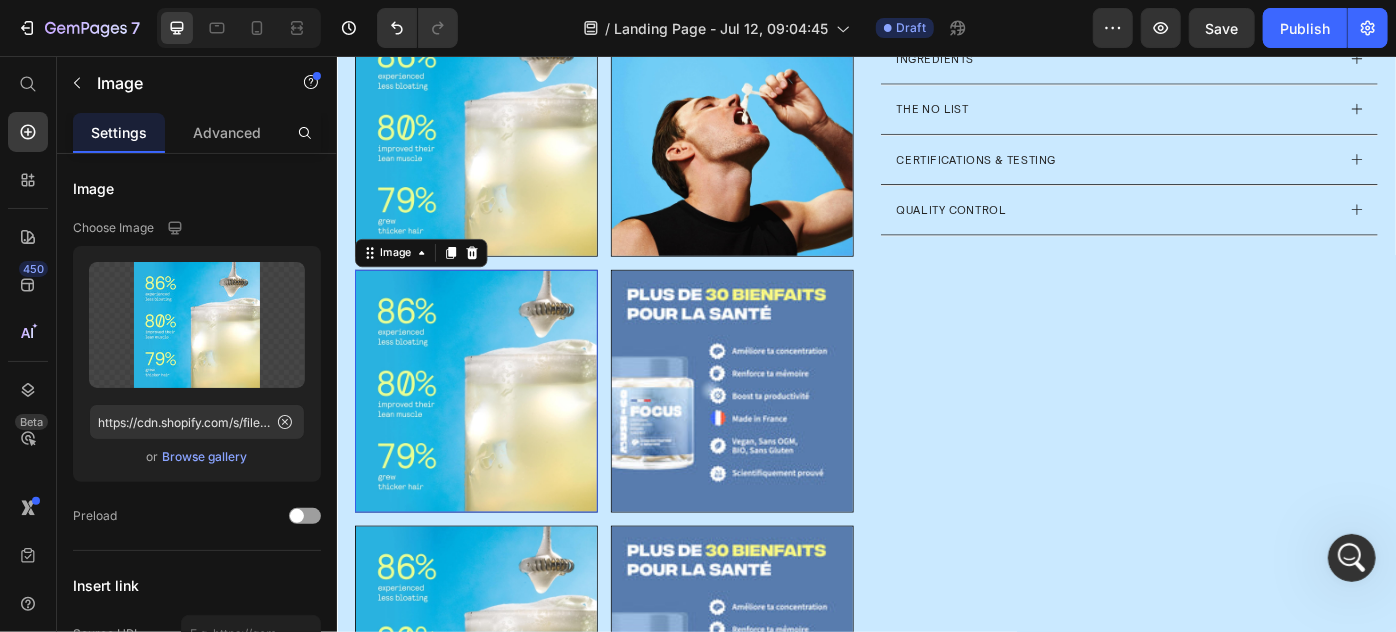 click at bounding box center (197, 325) 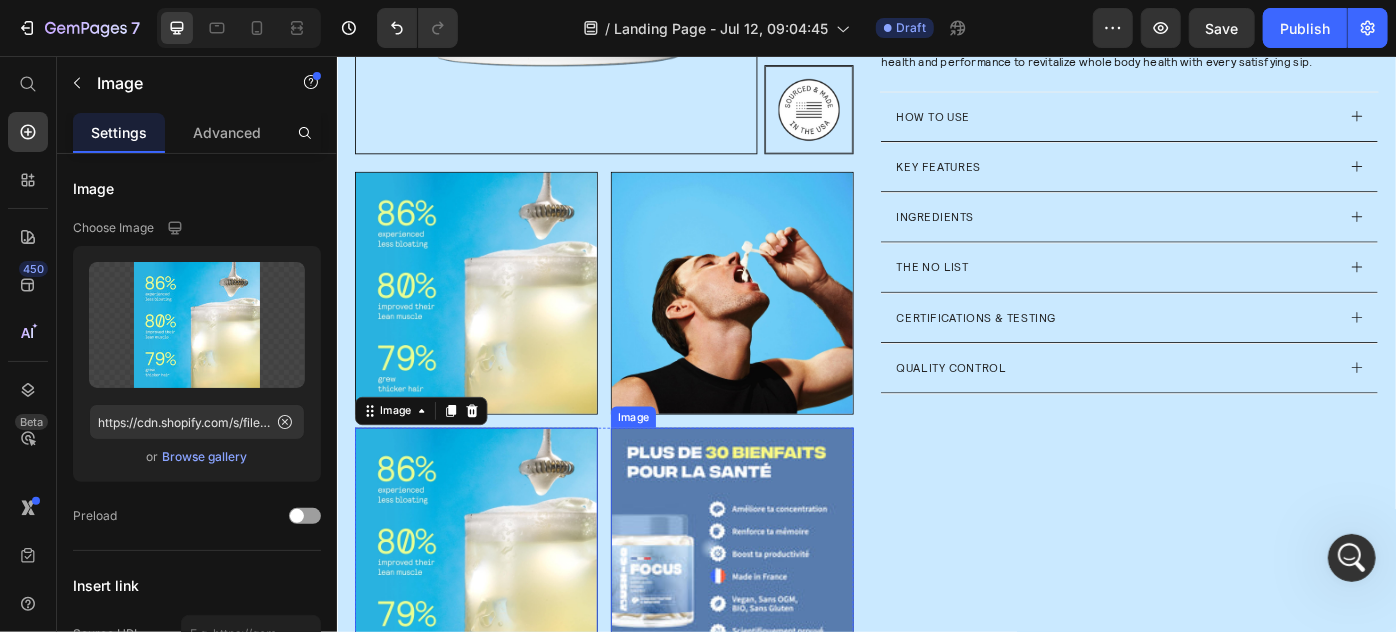 scroll, scrollTop: 522, scrollLeft: 0, axis: vertical 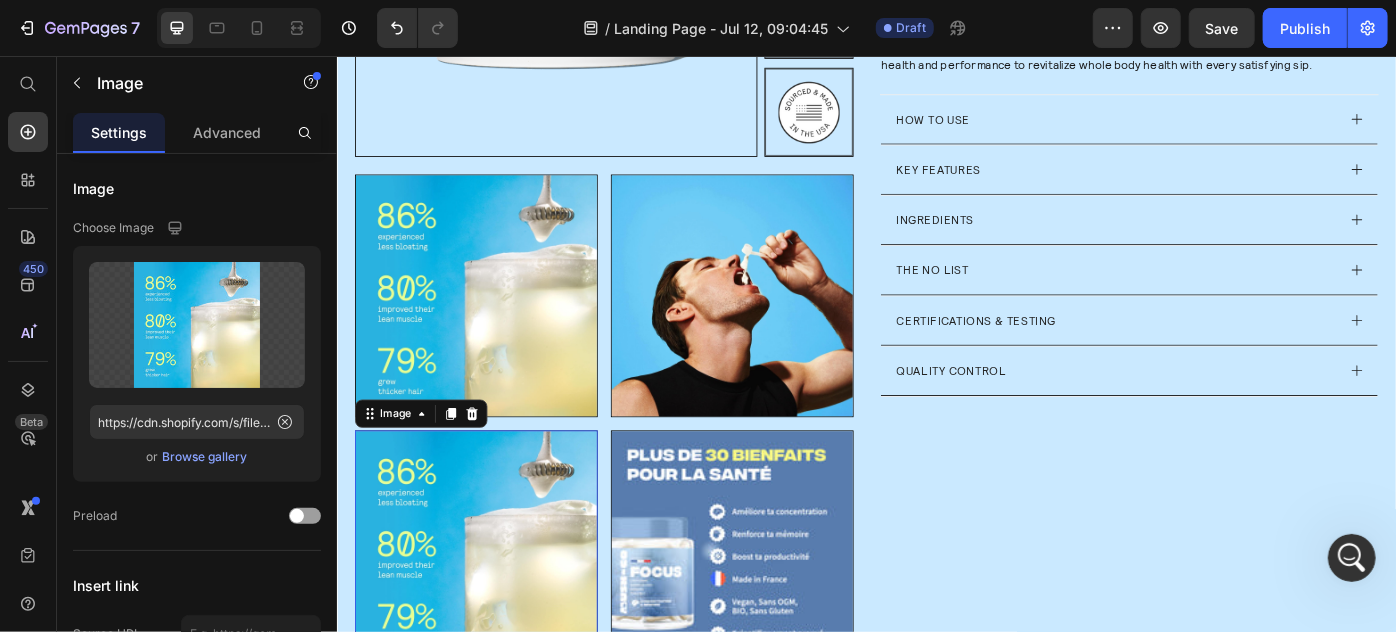 click at bounding box center (493, 616) 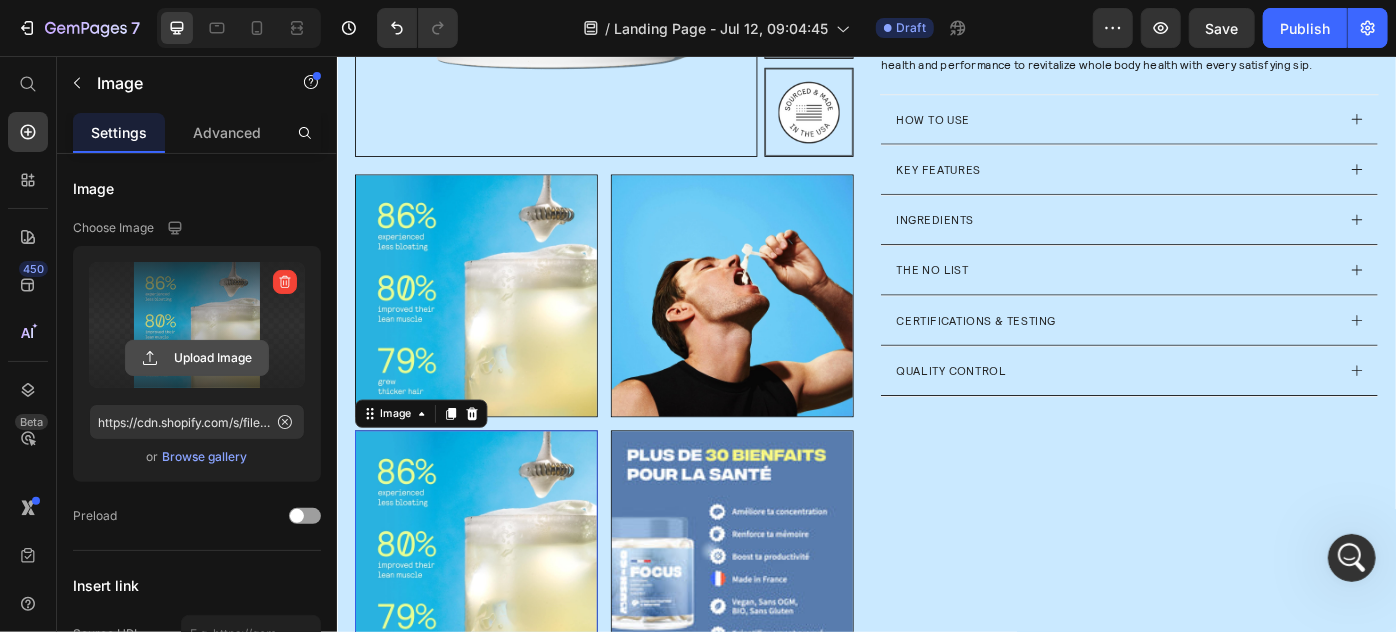click 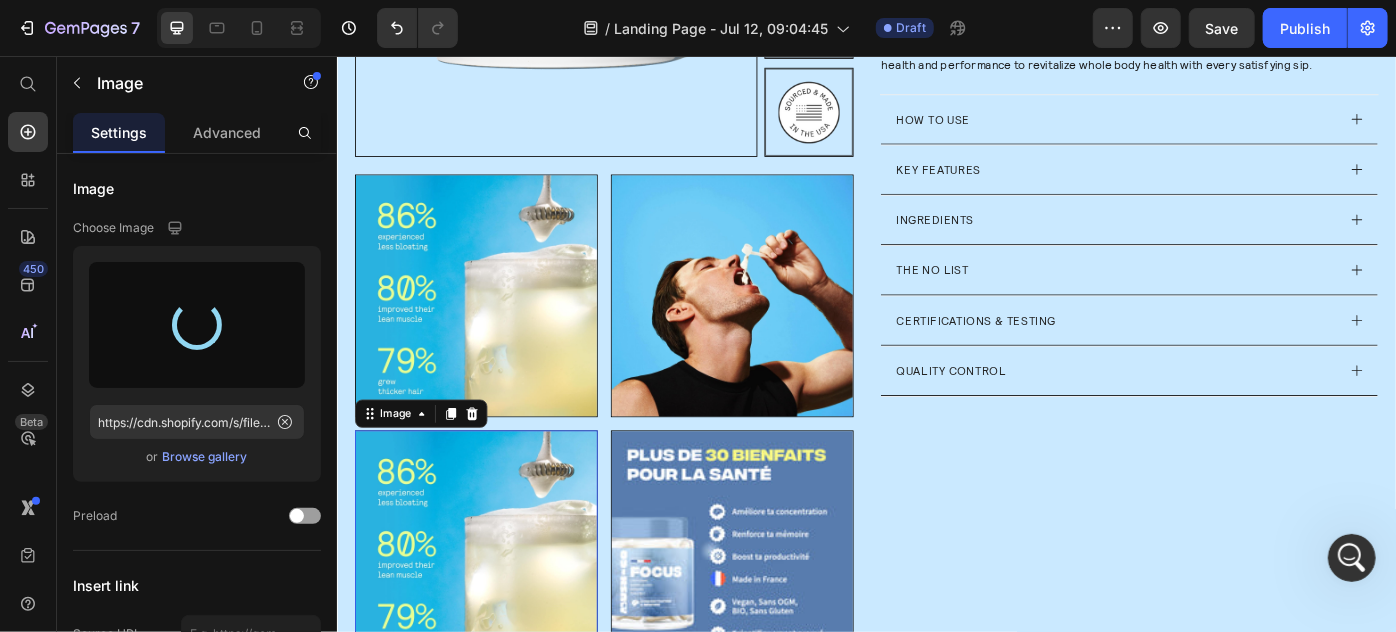type on "https://cdn.shopify.com/s/files/1/0869/5912/8851/files/gempages_511364164535452839-4025243b-1388-4e95-8599-3195251c89ef.webp" 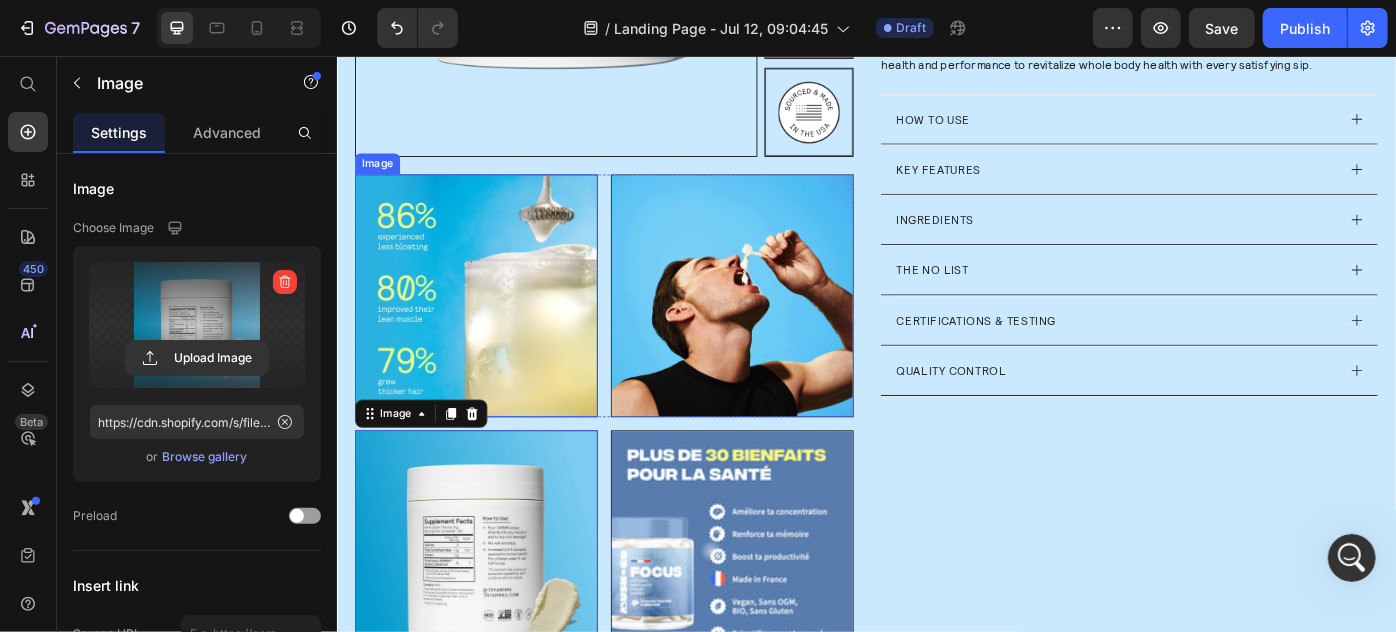 scroll, scrollTop: 704, scrollLeft: 0, axis: vertical 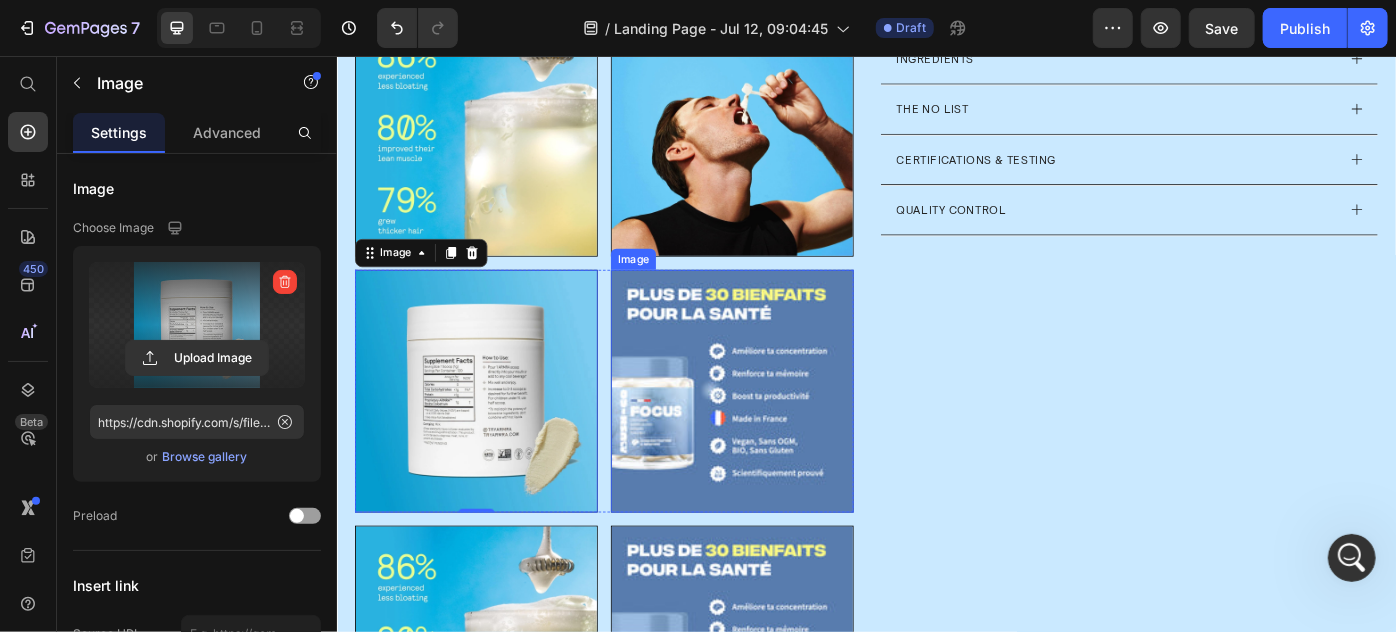 click at bounding box center [783, 434] 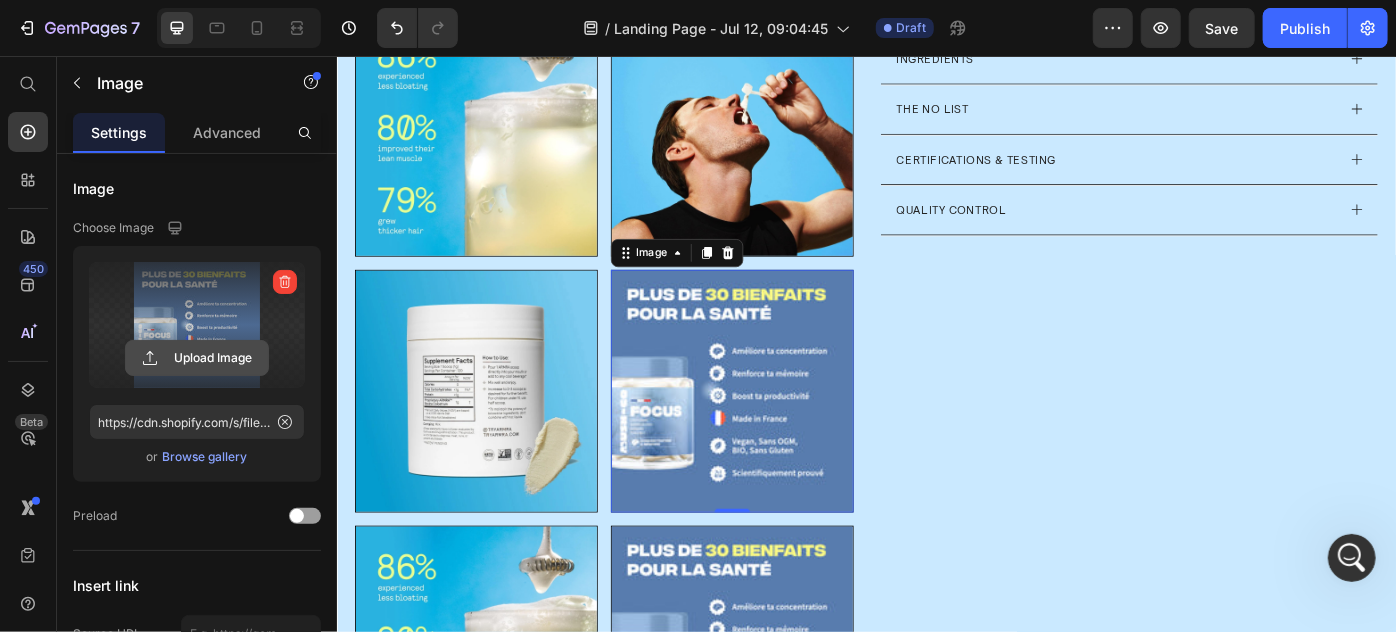 click 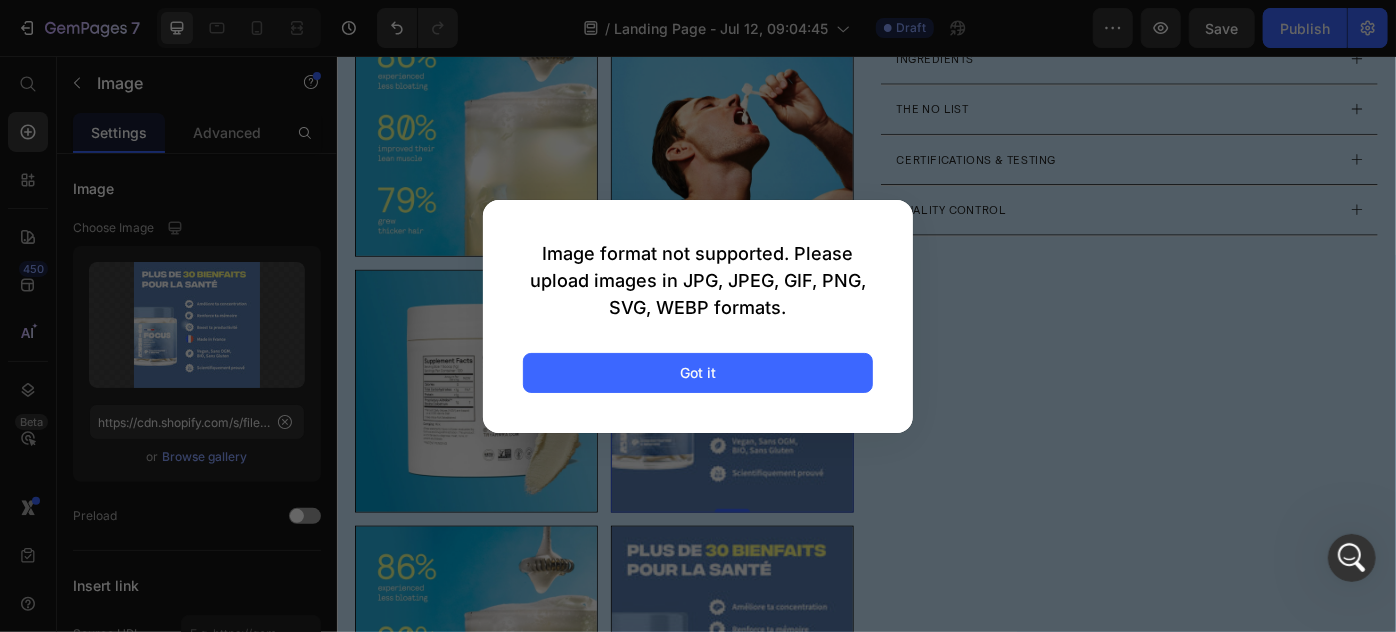 drag, startPoint x: 803, startPoint y: 377, endPoint x: 805, endPoint y: 345, distance: 32.06244 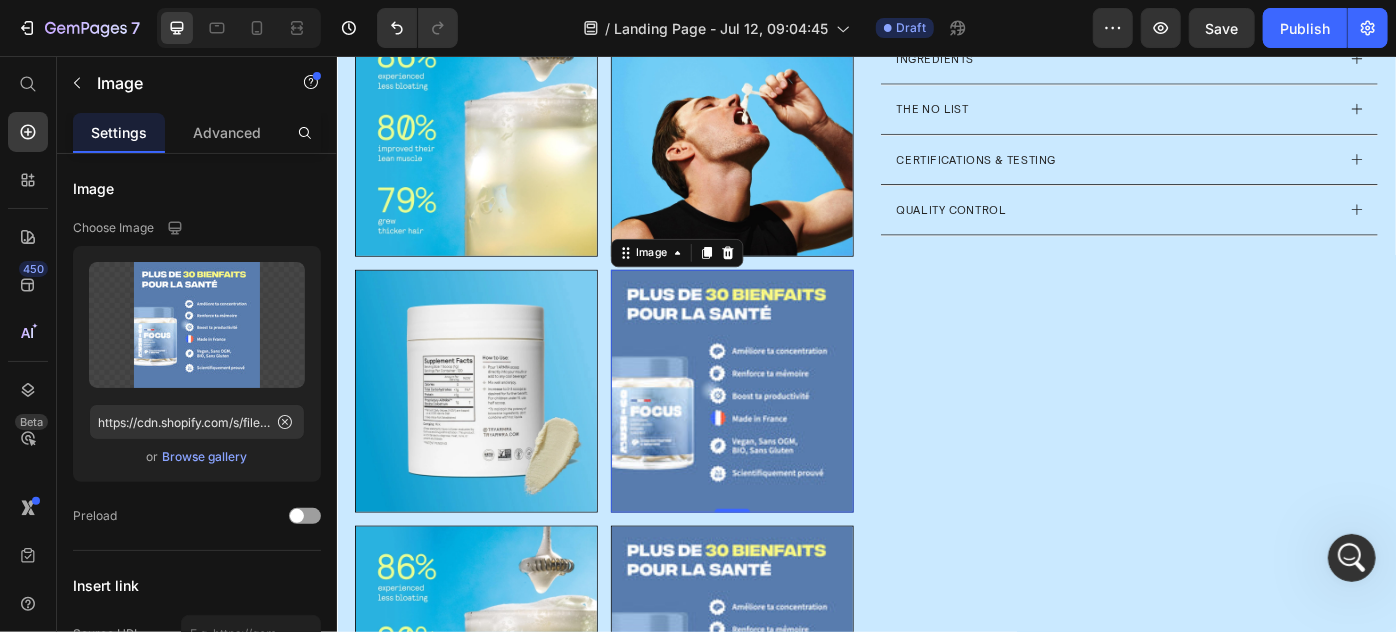 scroll, scrollTop: 794, scrollLeft: 0, axis: vertical 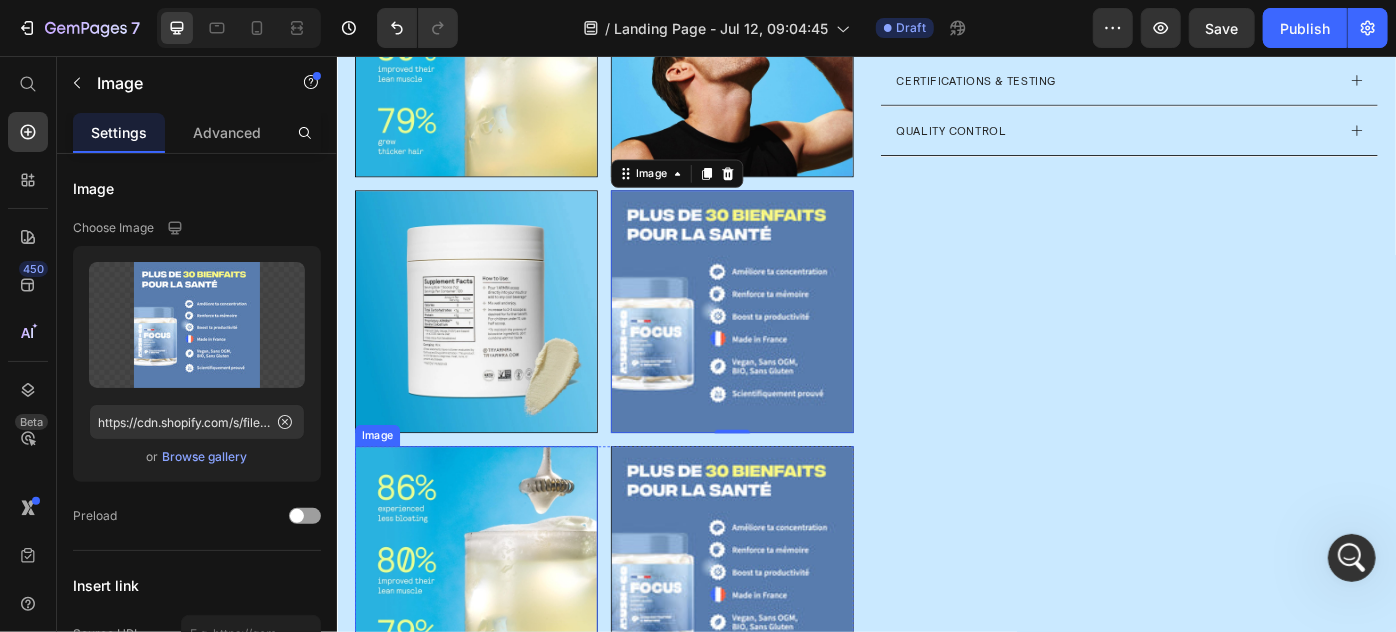 drag, startPoint x: 578, startPoint y: 538, endPoint x: 640, endPoint y: 506, distance: 69.77106 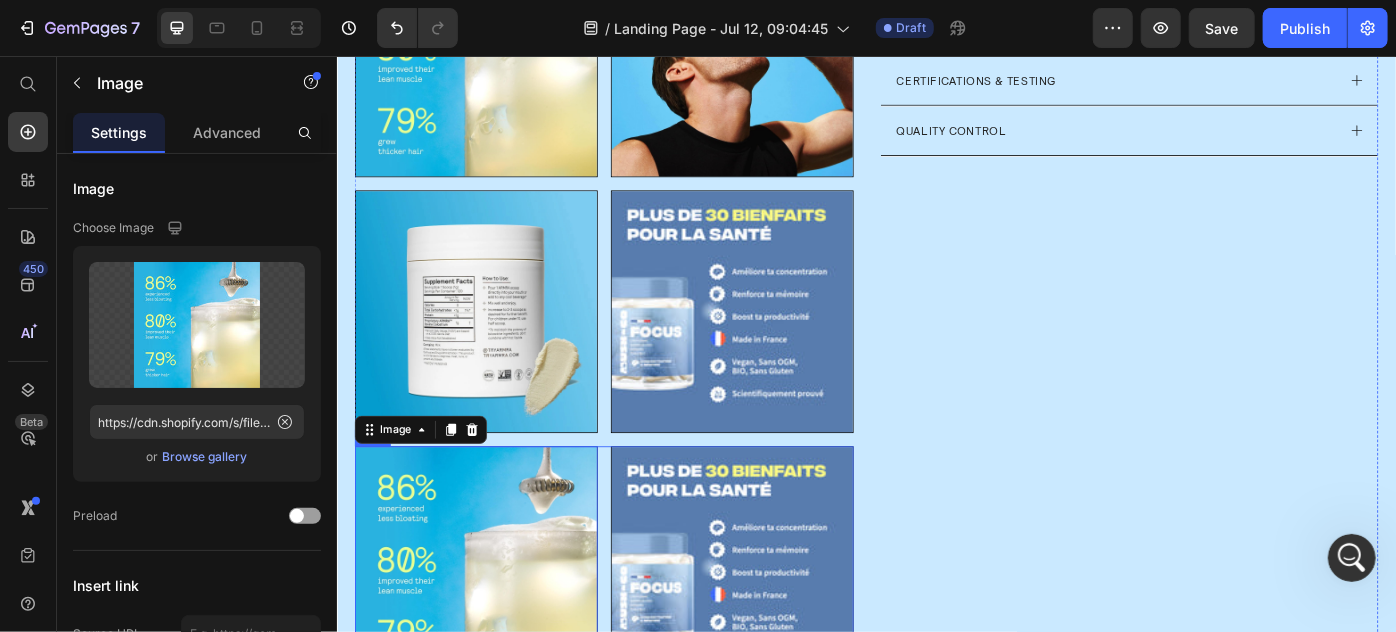 click on "Image   0 Image Row" at bounding box center [638, 634] 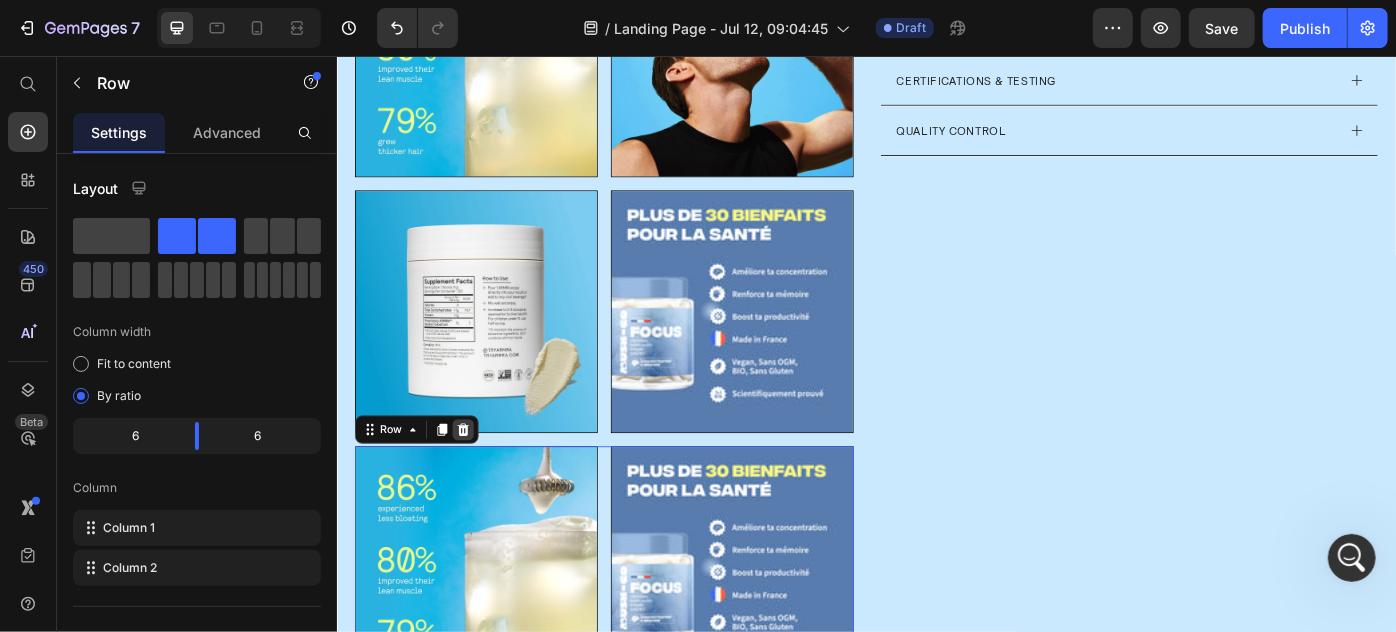 click 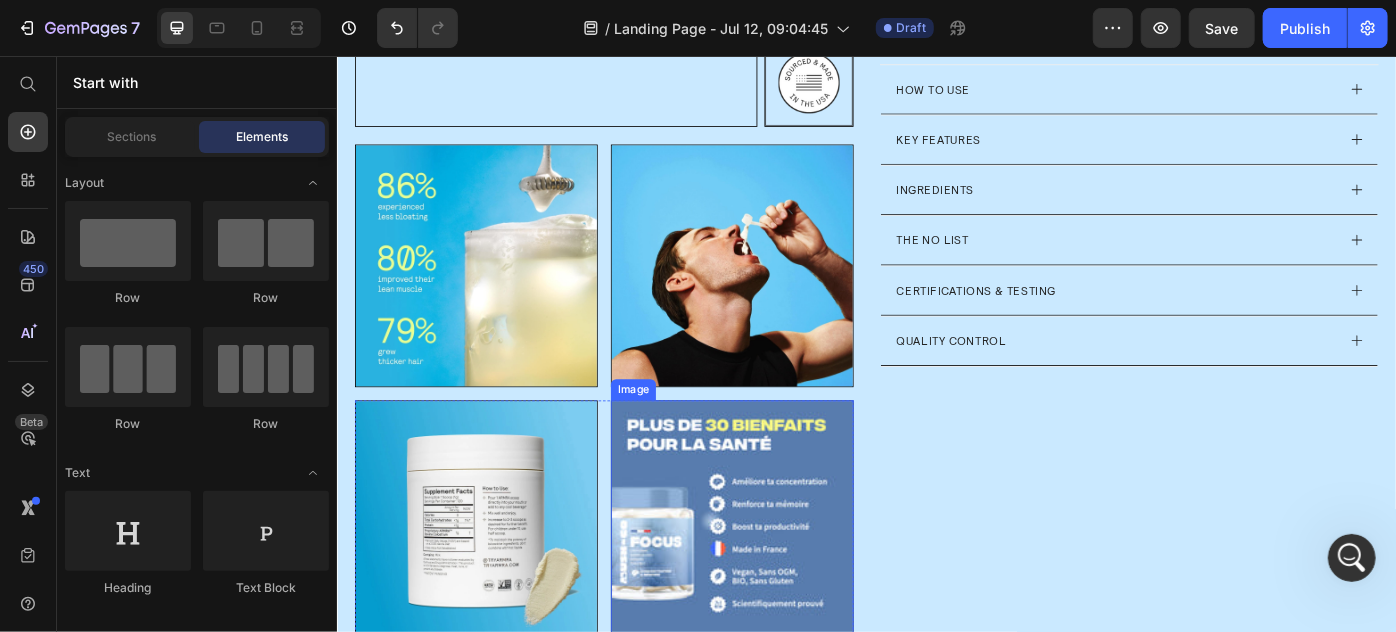 scroll, scrollTop: 613, scrollLeft: 0, axis: vertical 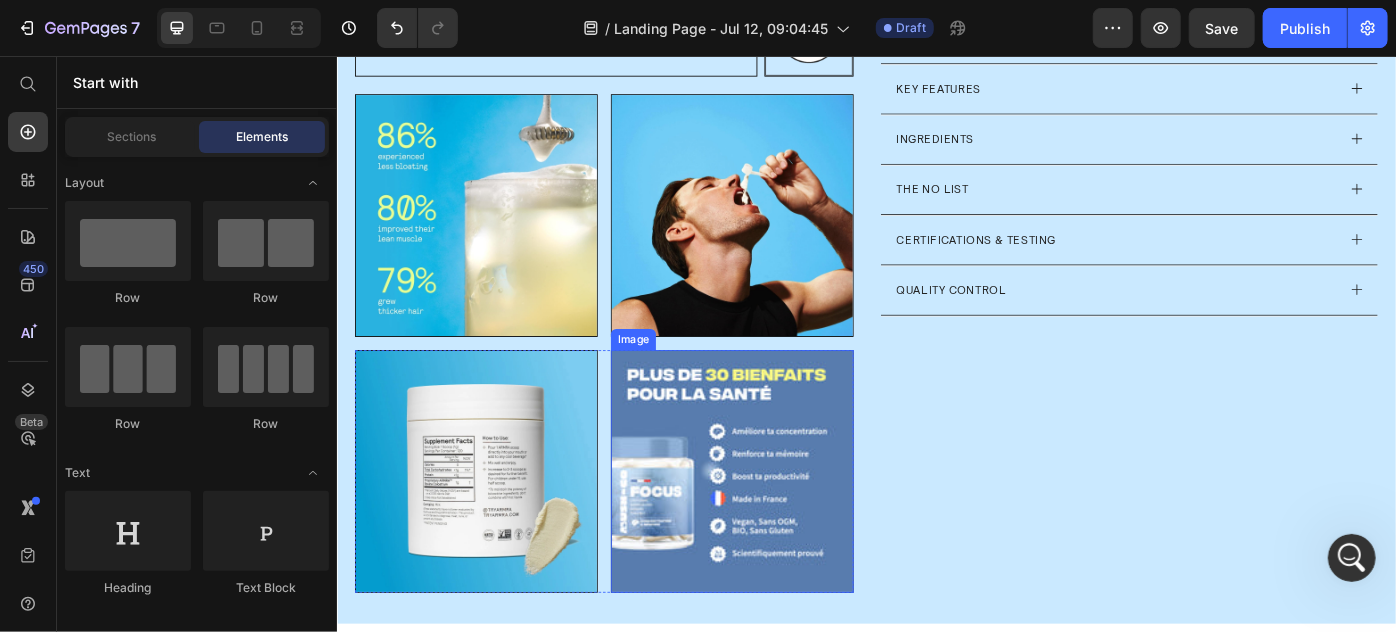 click at bounding box center (783, 525) 